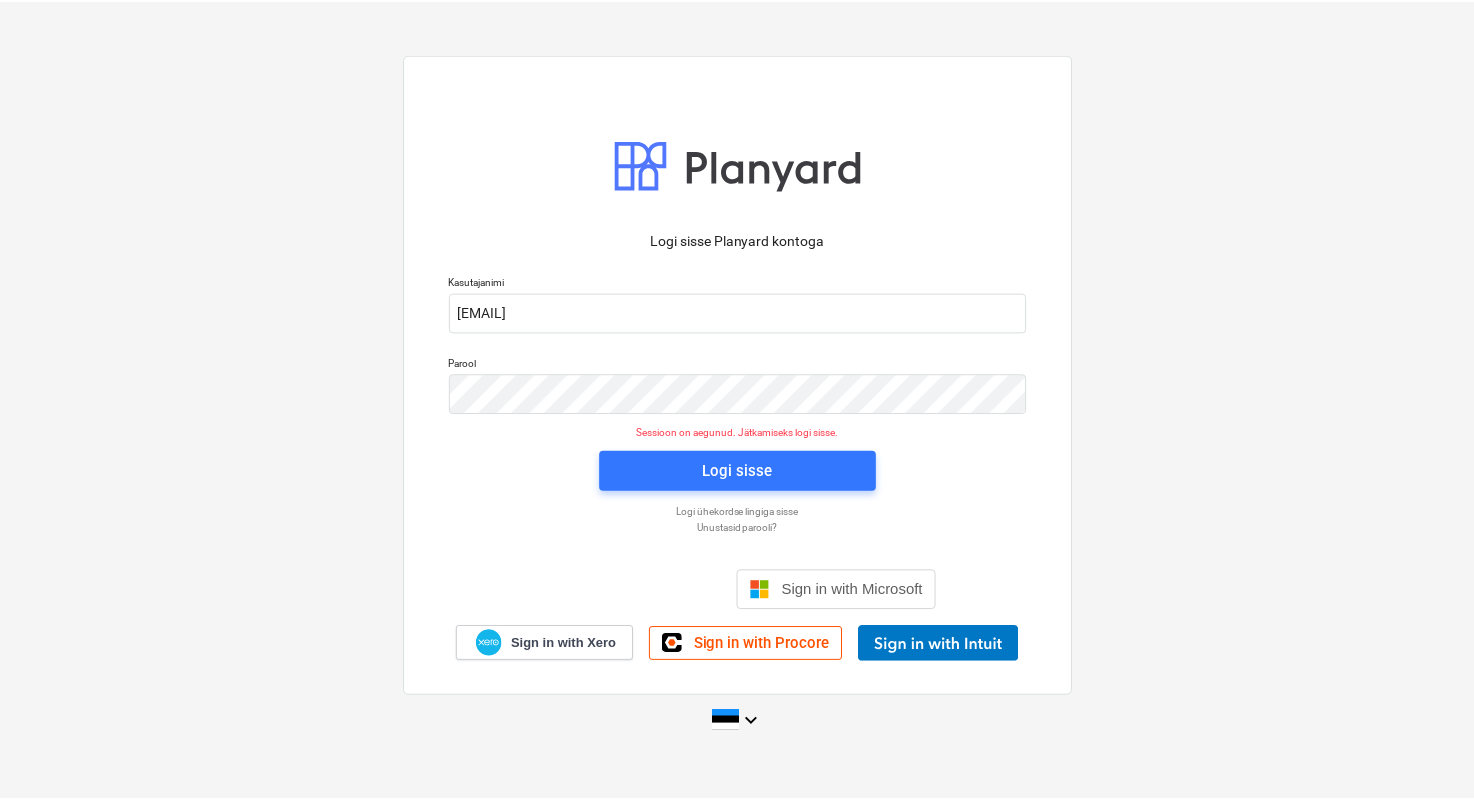 scroll, scrollTop: 0, scrollLeft: 0, axis: both 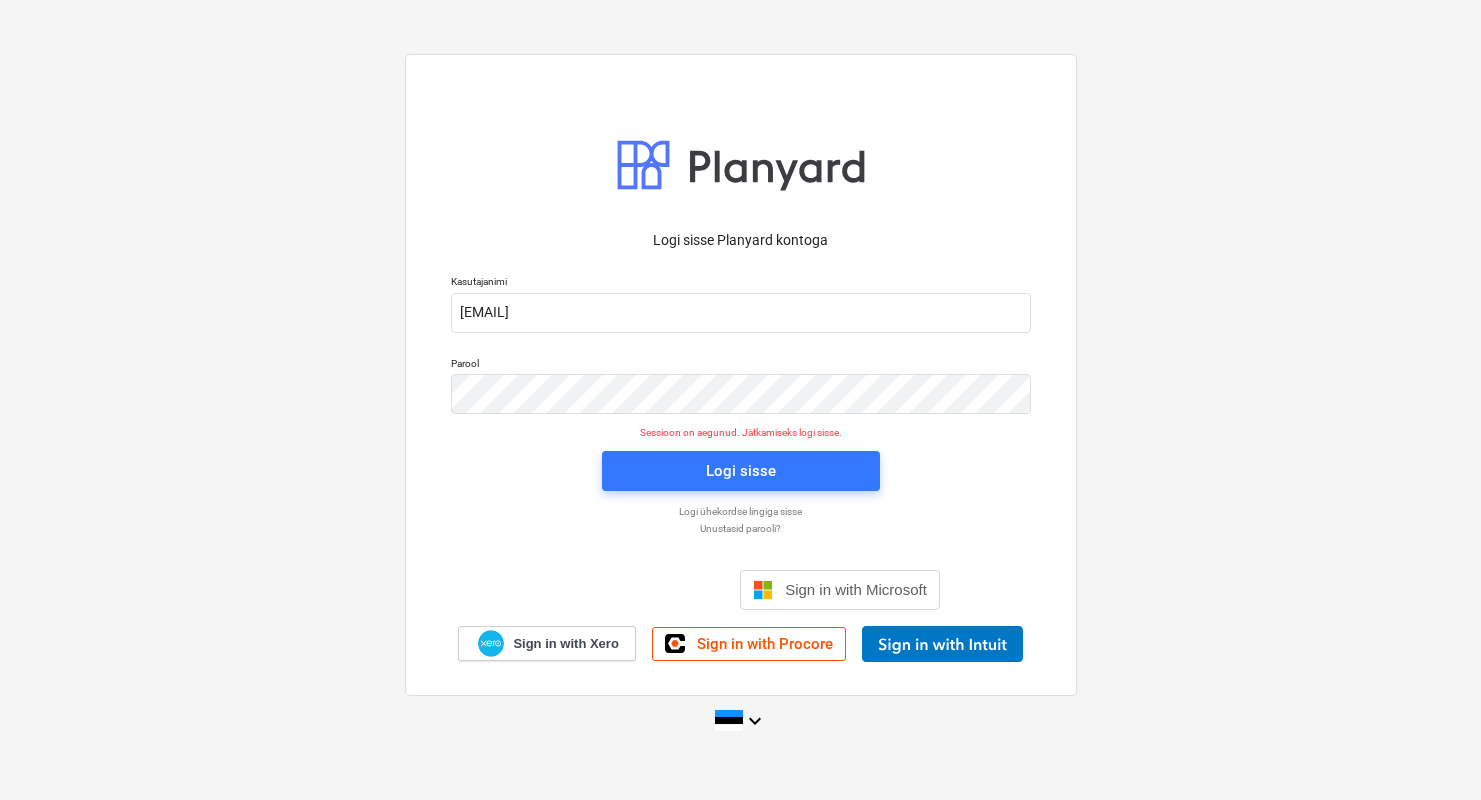 click on "Logi sisse" at bounding box center [741, 471] 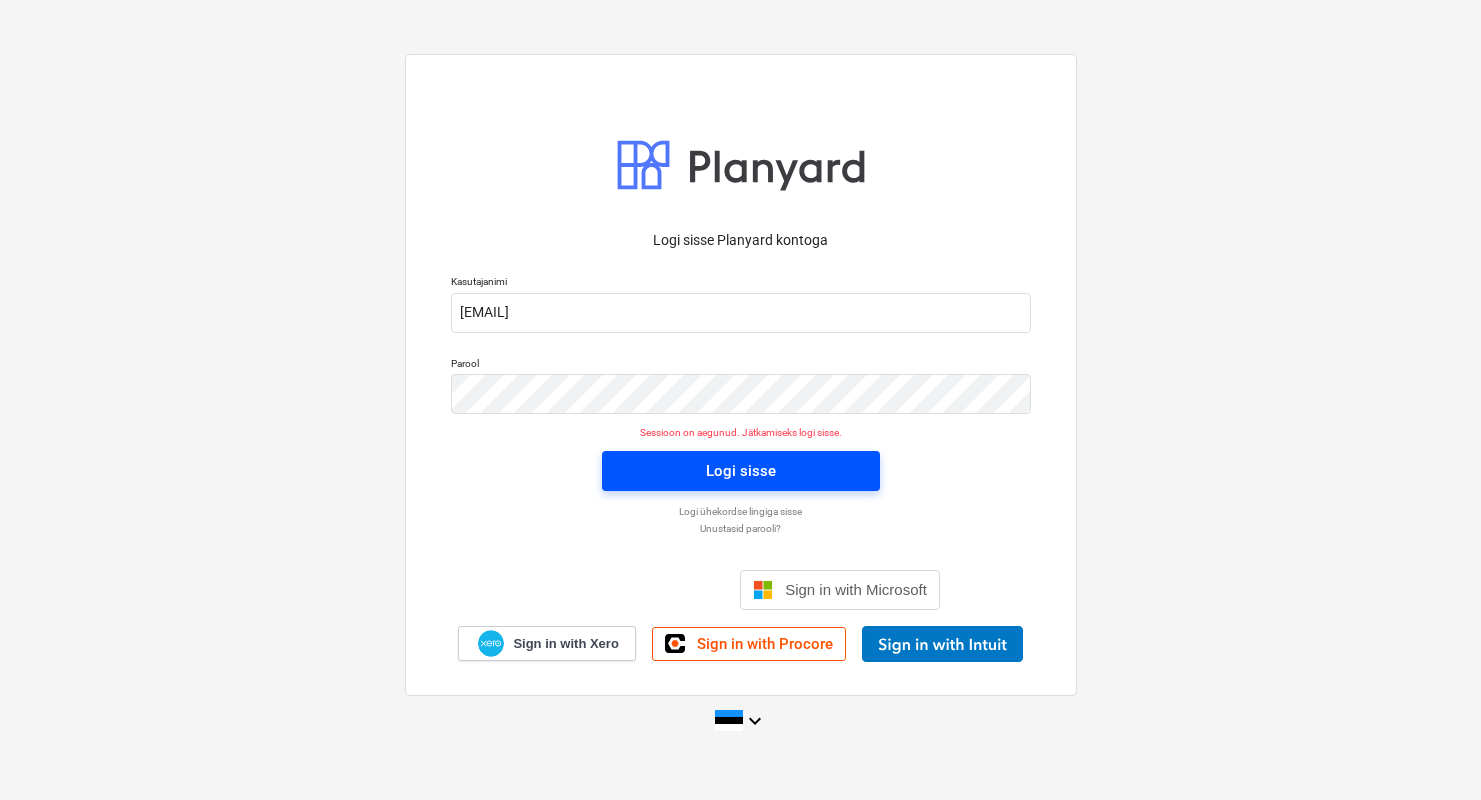 click on "Logi sisse" at bounding box center (741, 471) 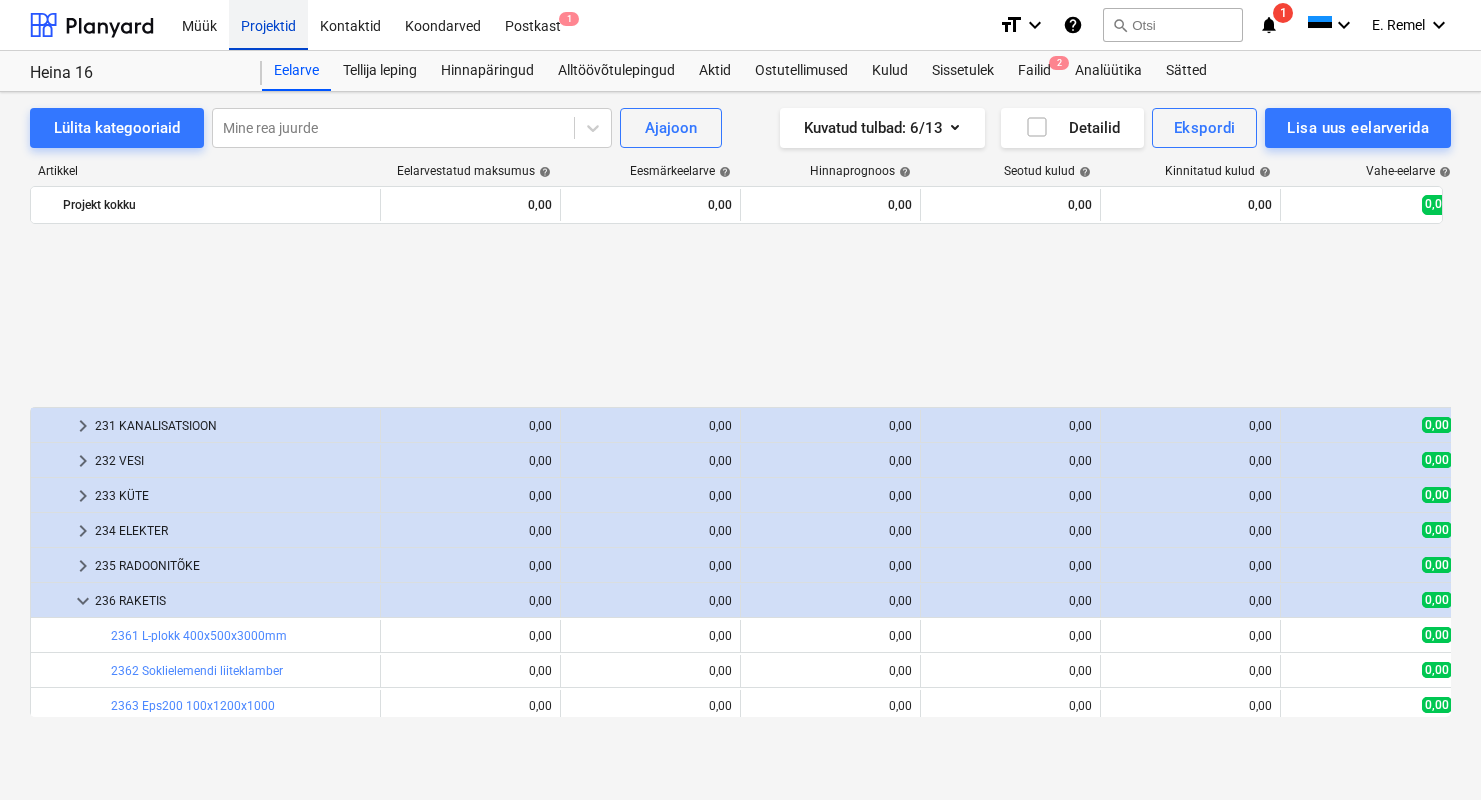 click on "Projektid" at bounding box center (268, 24) 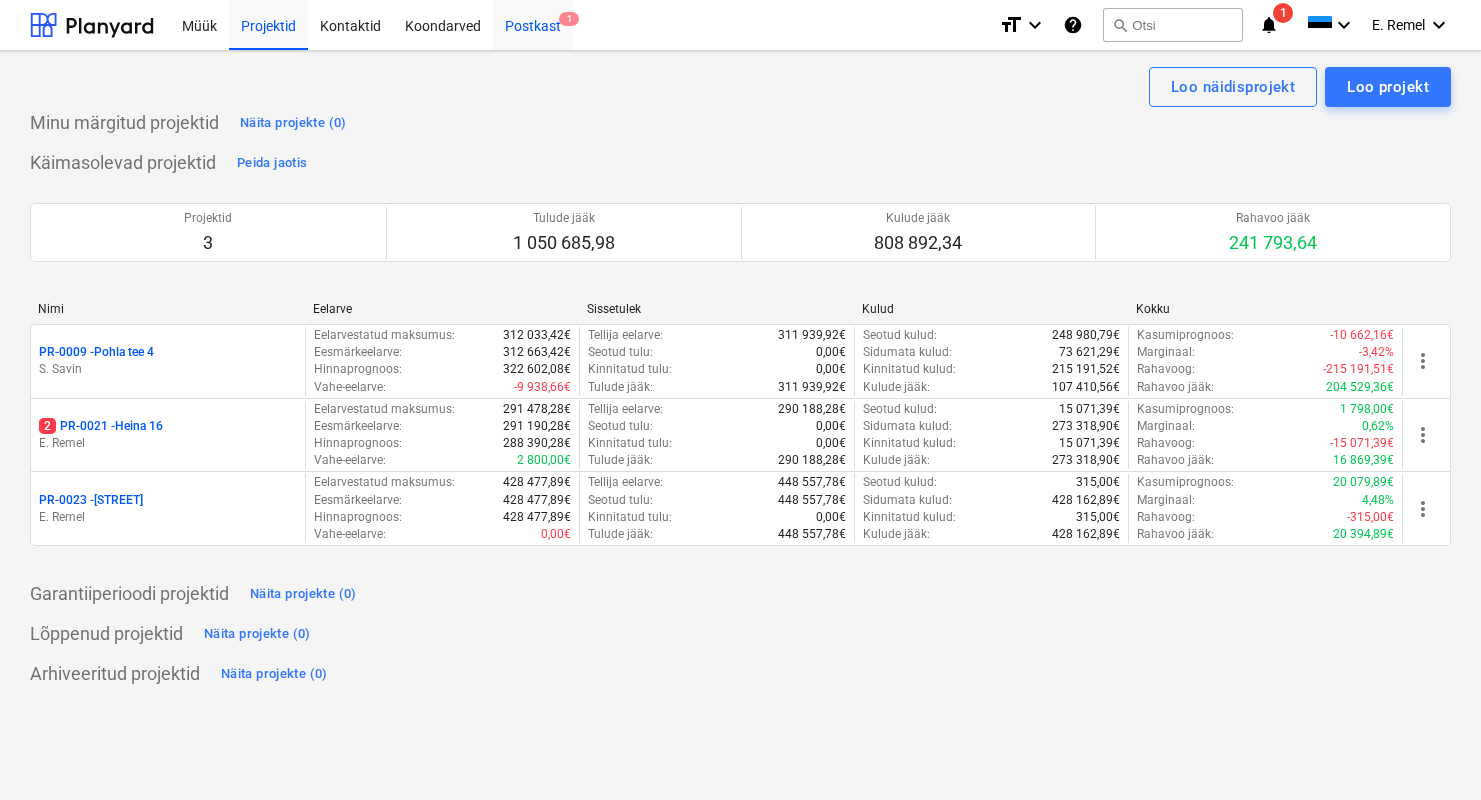 click on "Postkast 1" at bounding box center [533, 24] 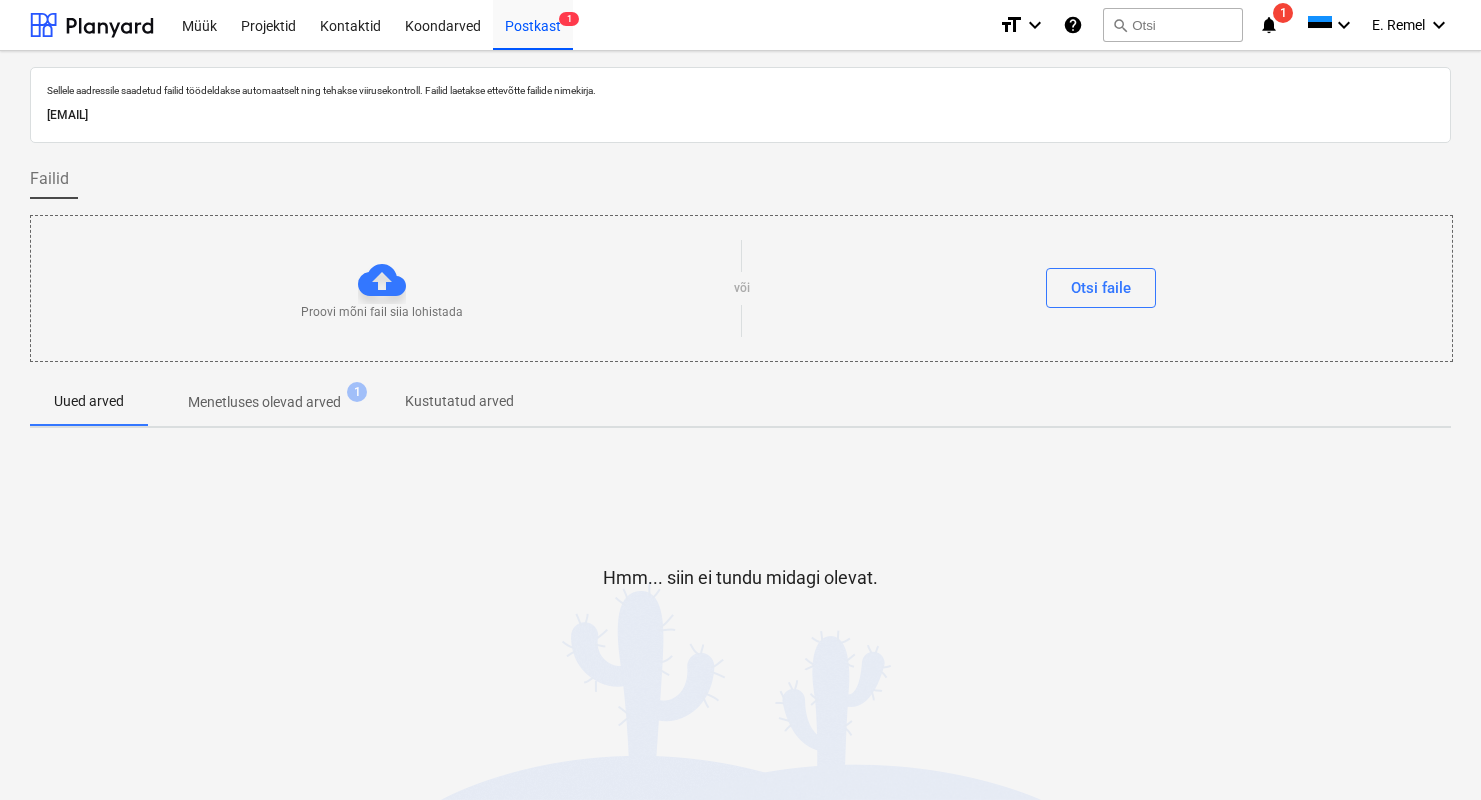 click on "Menetluses olevad arved" at bounding box center (264, 402) 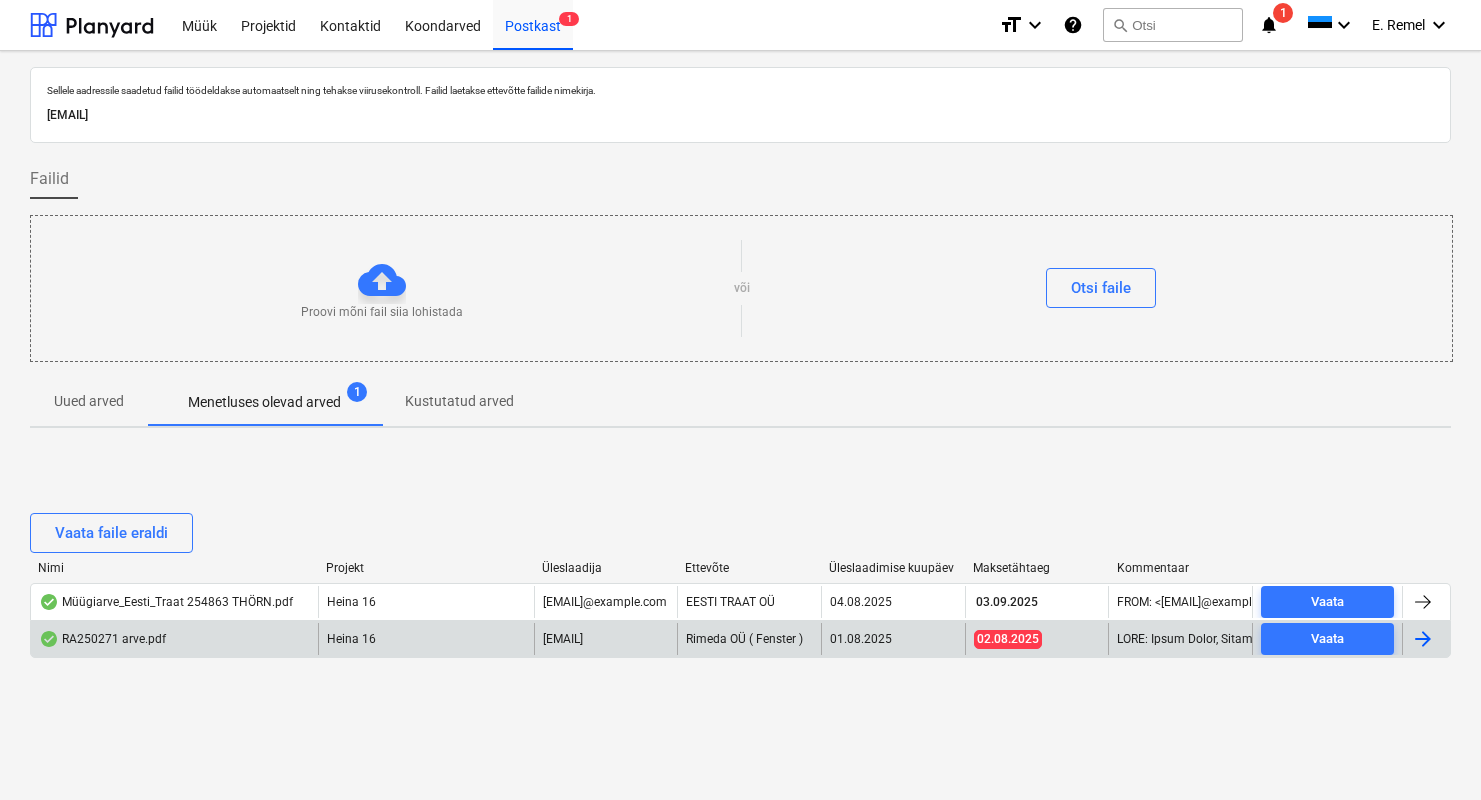 click at bounding box center [1423, 639] 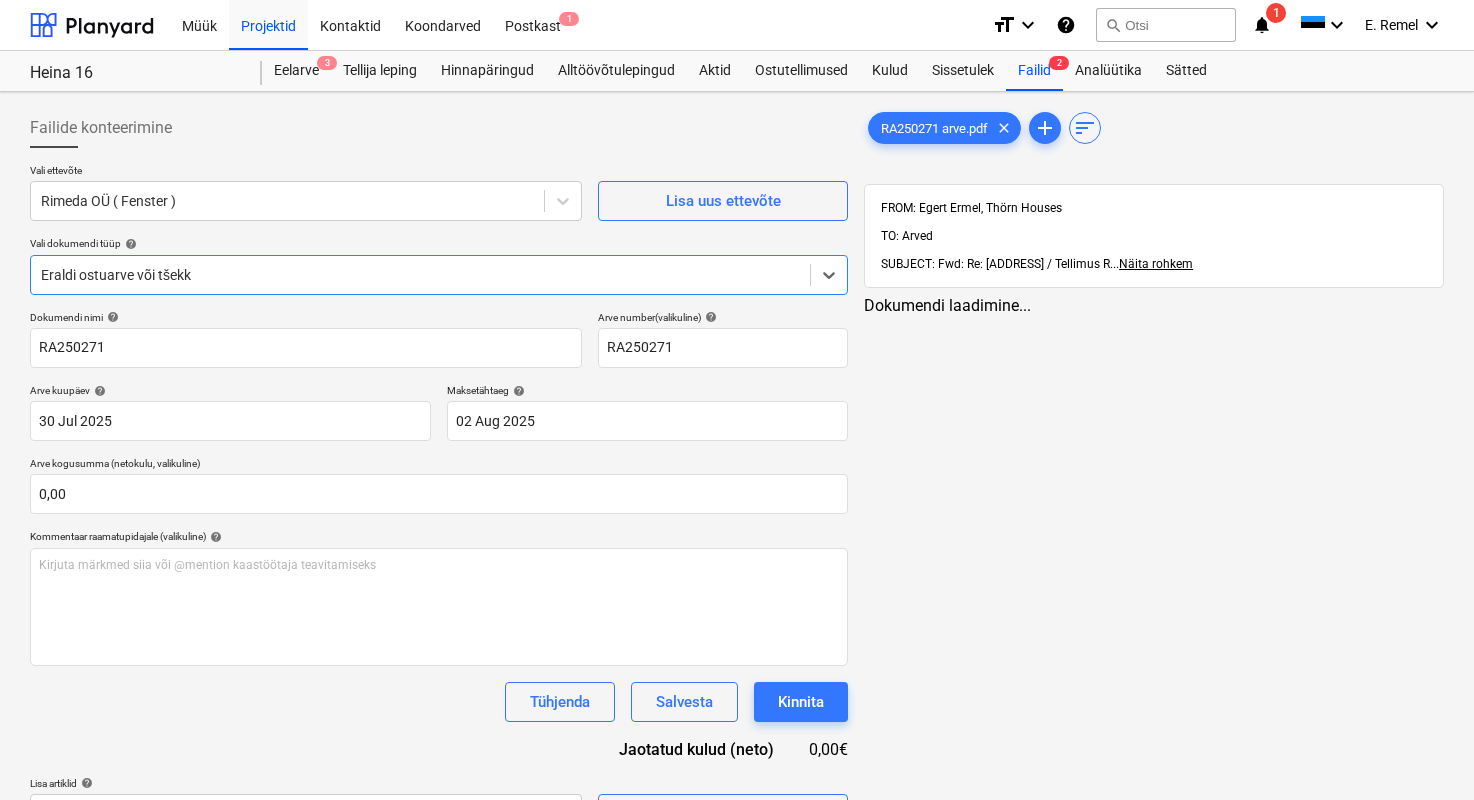 type on "RA250271" 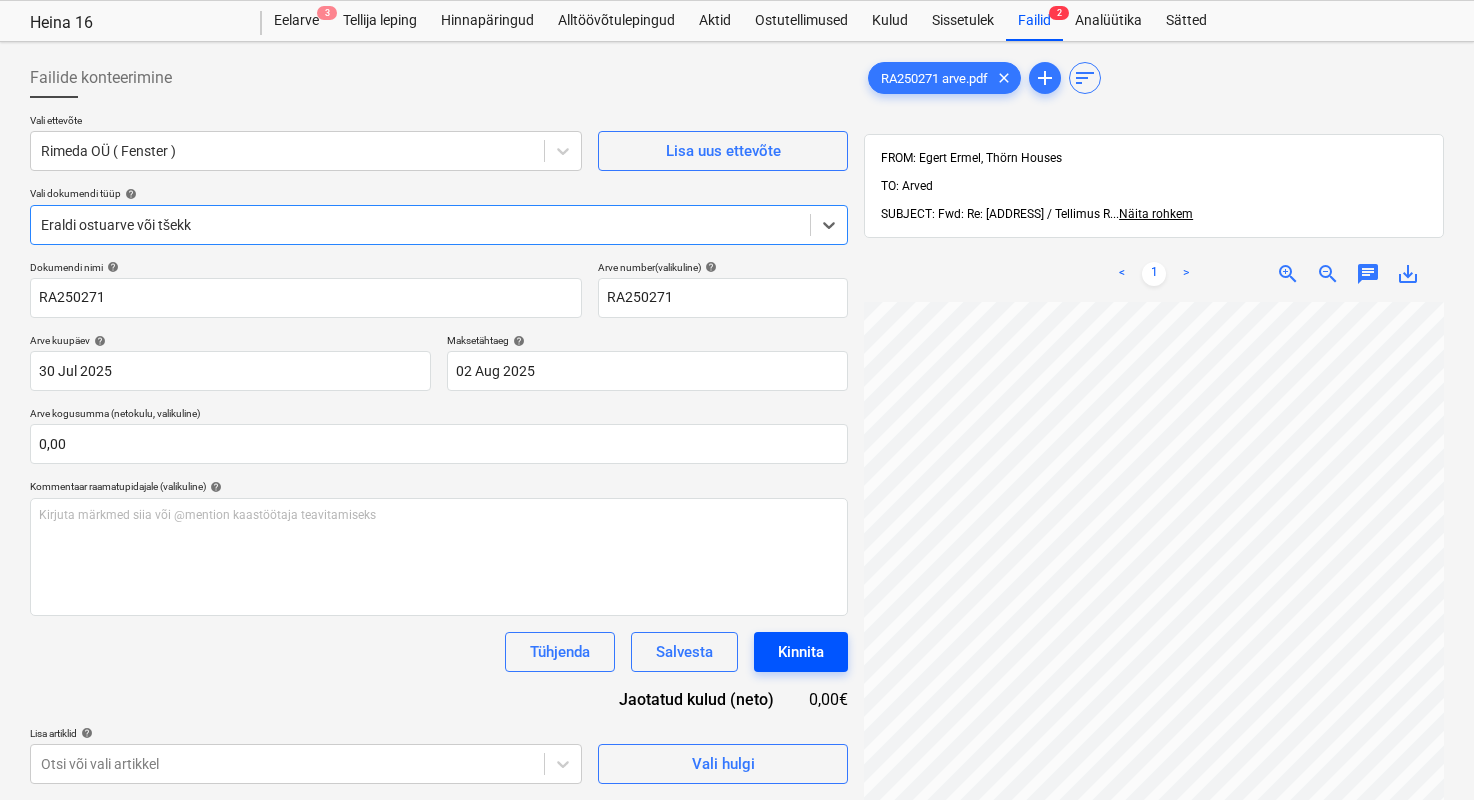 scroll, scrollTop: 284, scrollLeft: 0, axis: vertical 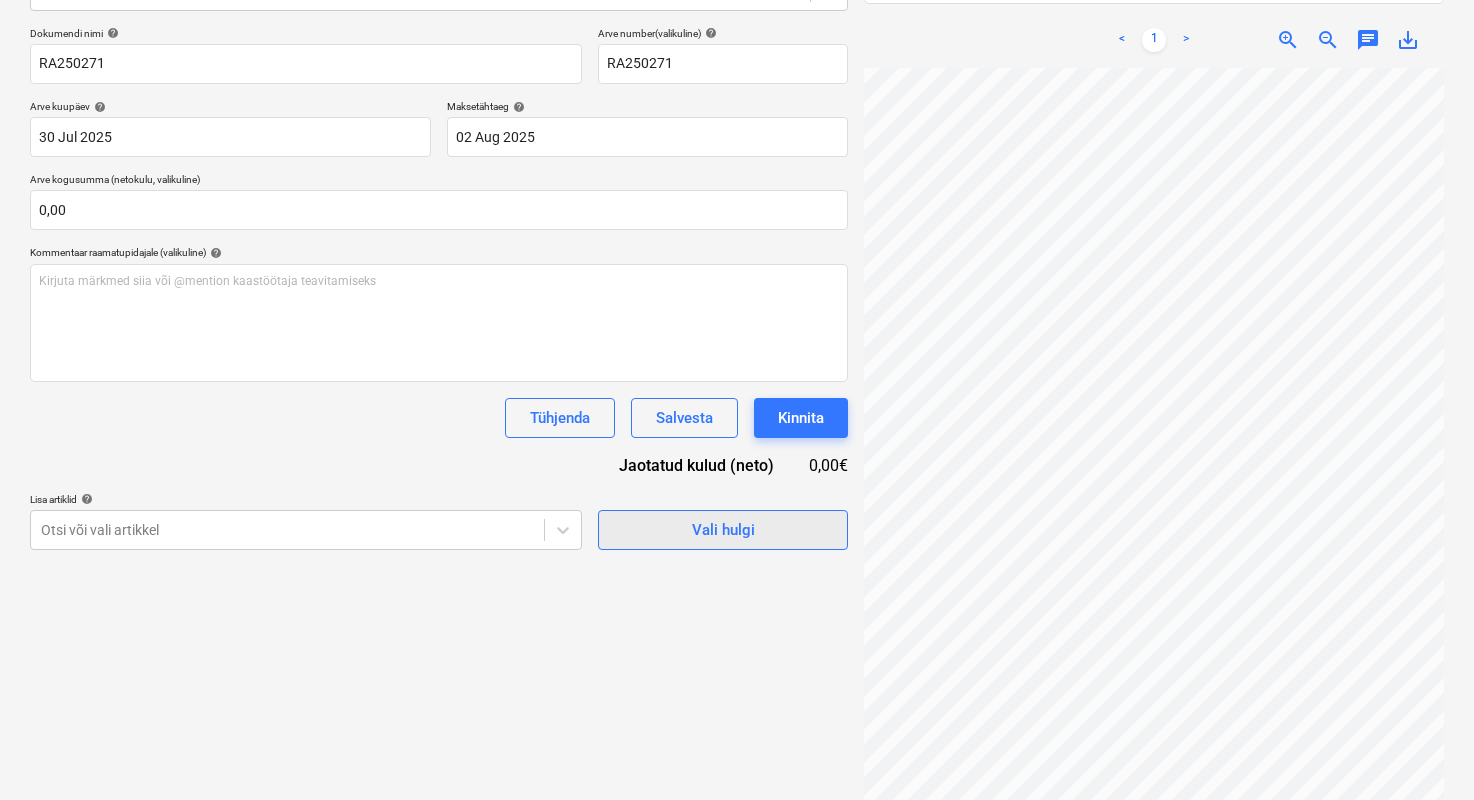 click on "Vali hulgi" at bounding box center [723, 530] 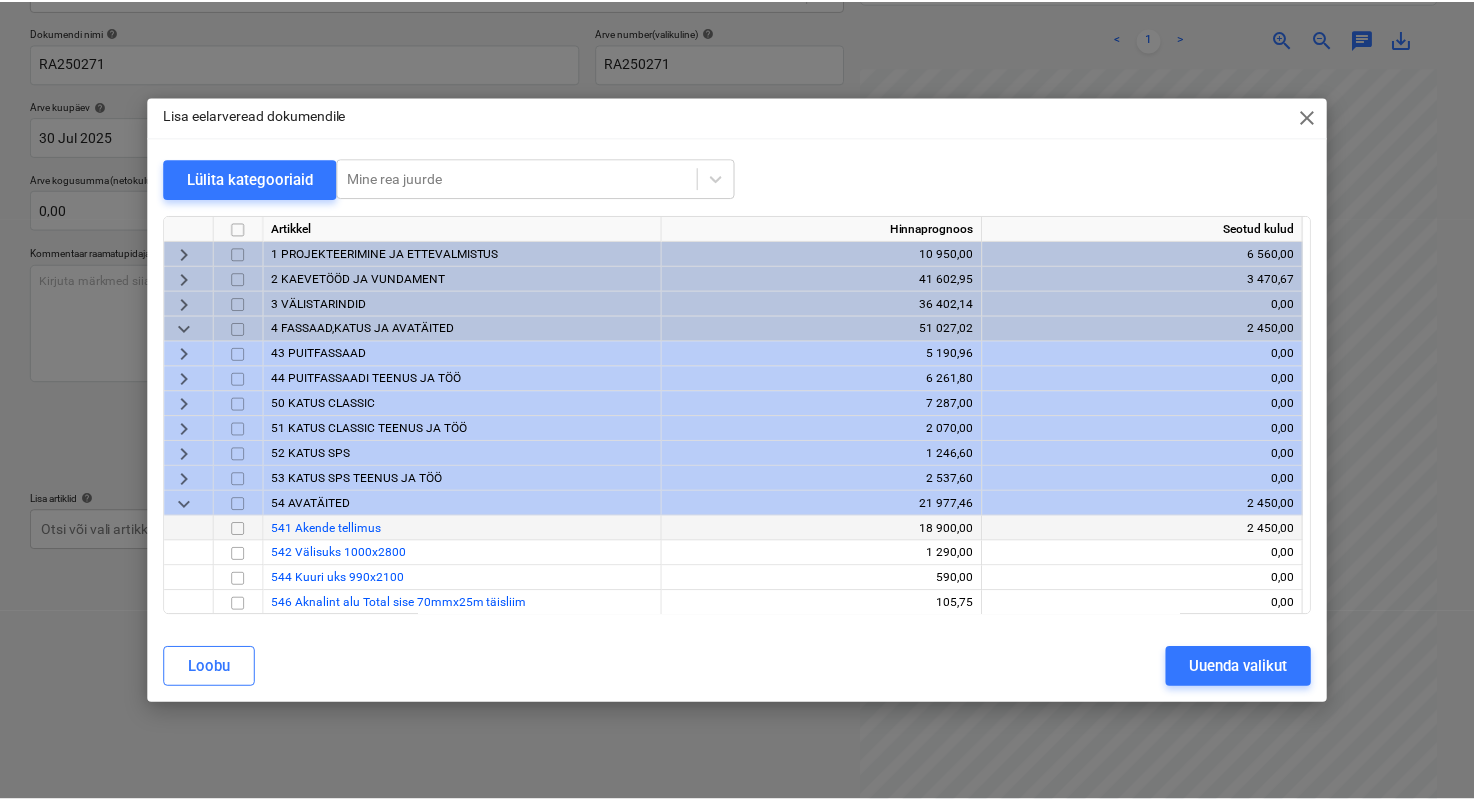scroll, scrollTop: 30, scrollLeft: 0, axis: vertical 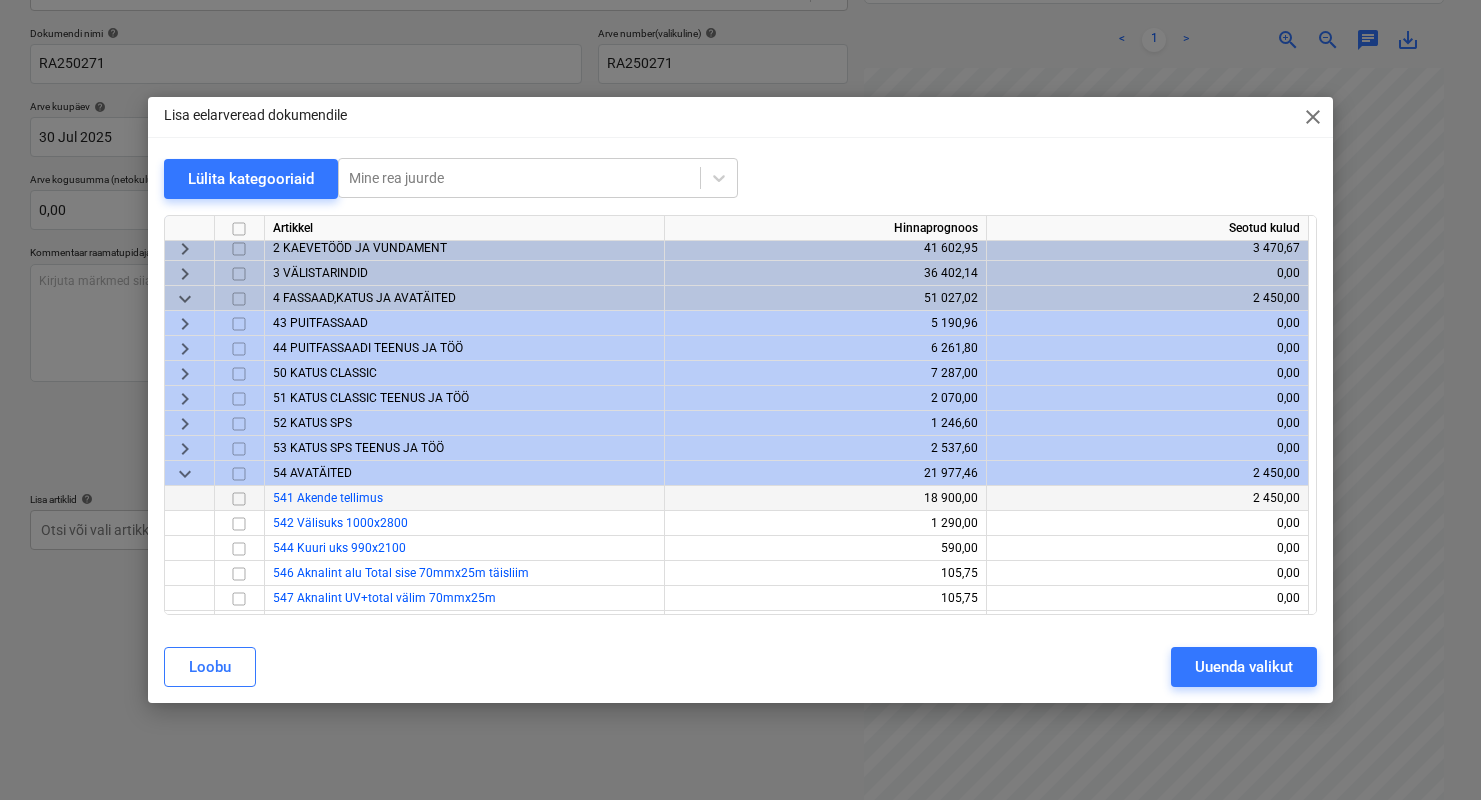click at bounding box center (239, 499) 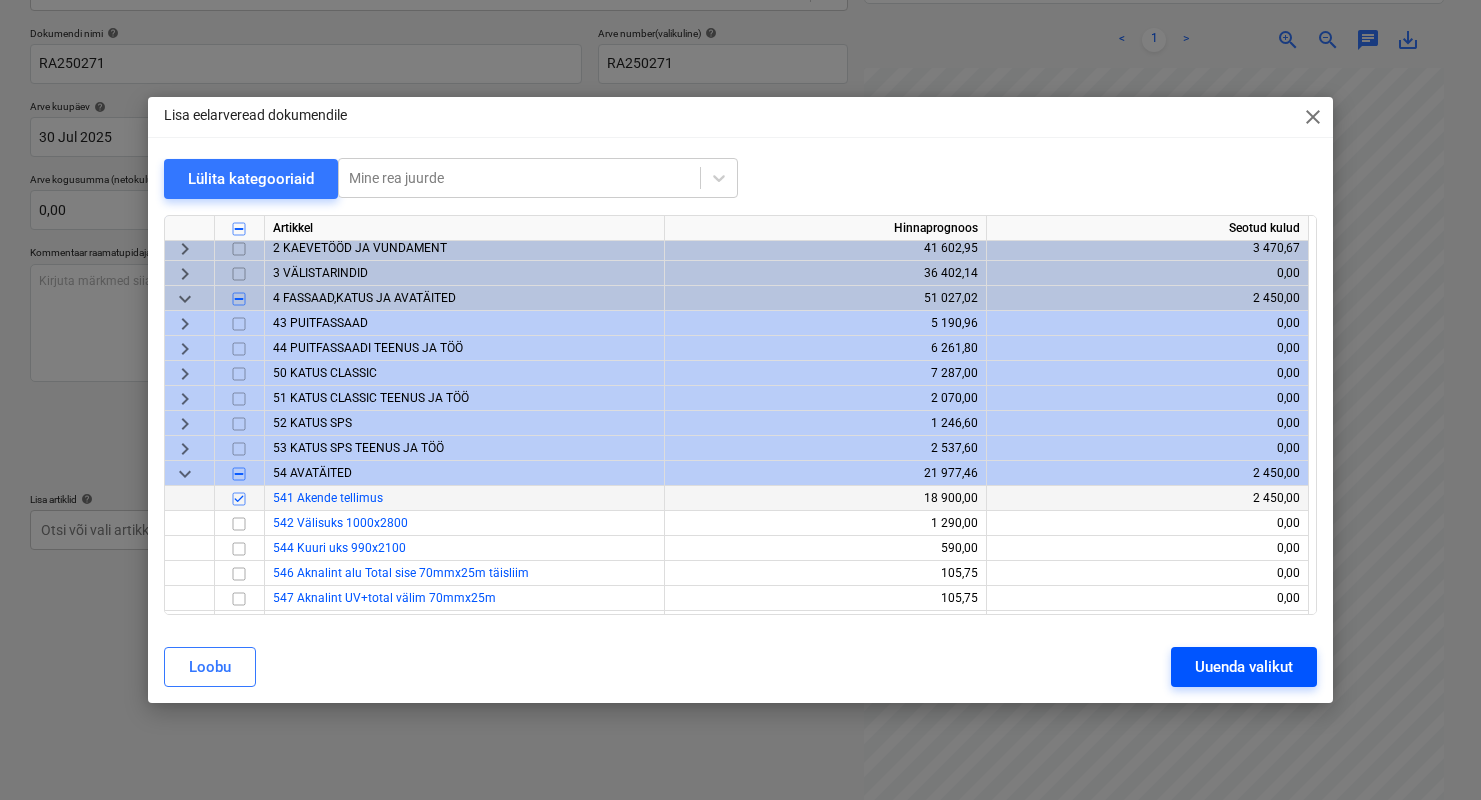 click on "Uuenda valikut" at bounding box center (1244, 667) 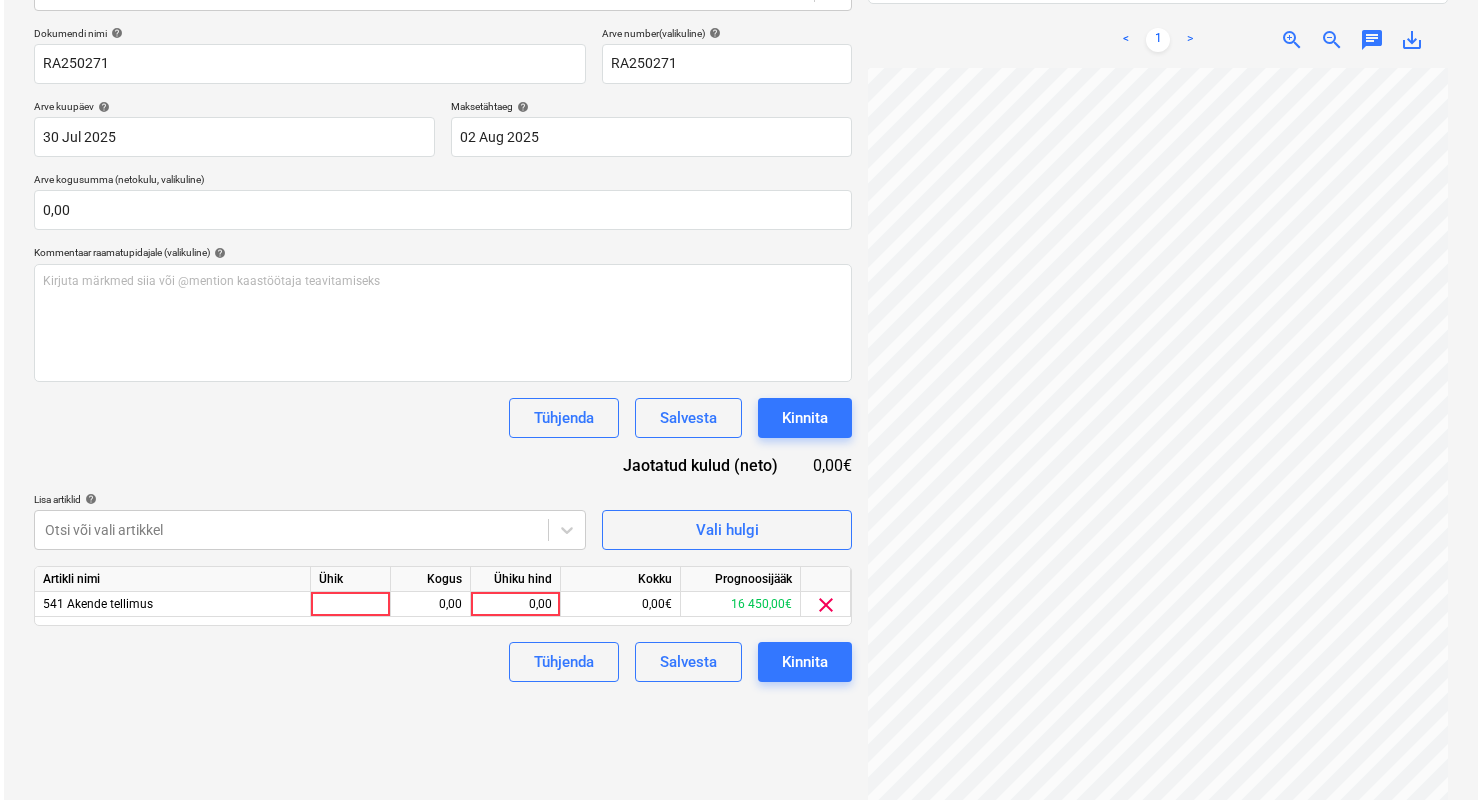 scroll, scrollTop: 1, scrollLeft: 321, axis: both 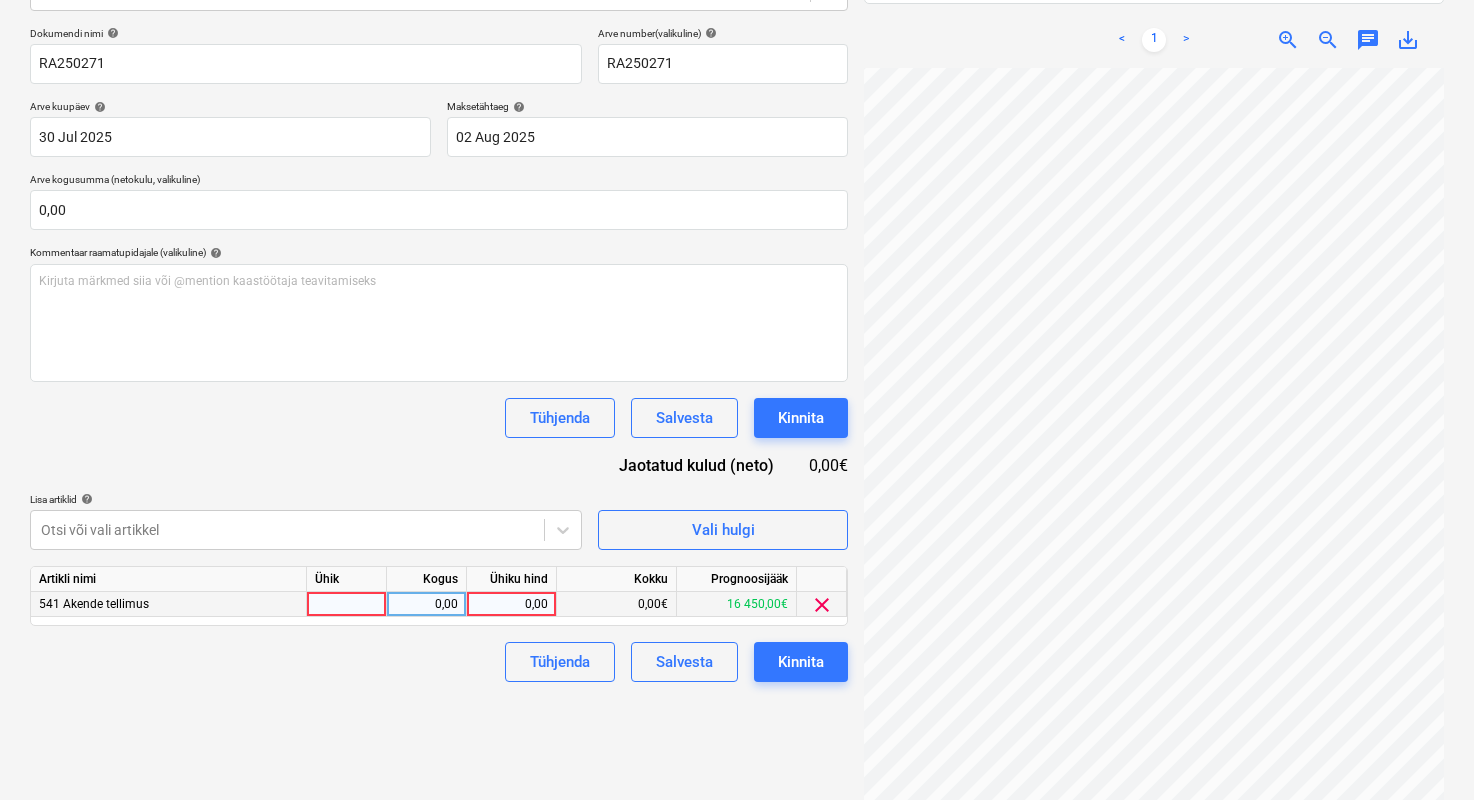 click at bounding box center (347, 604) 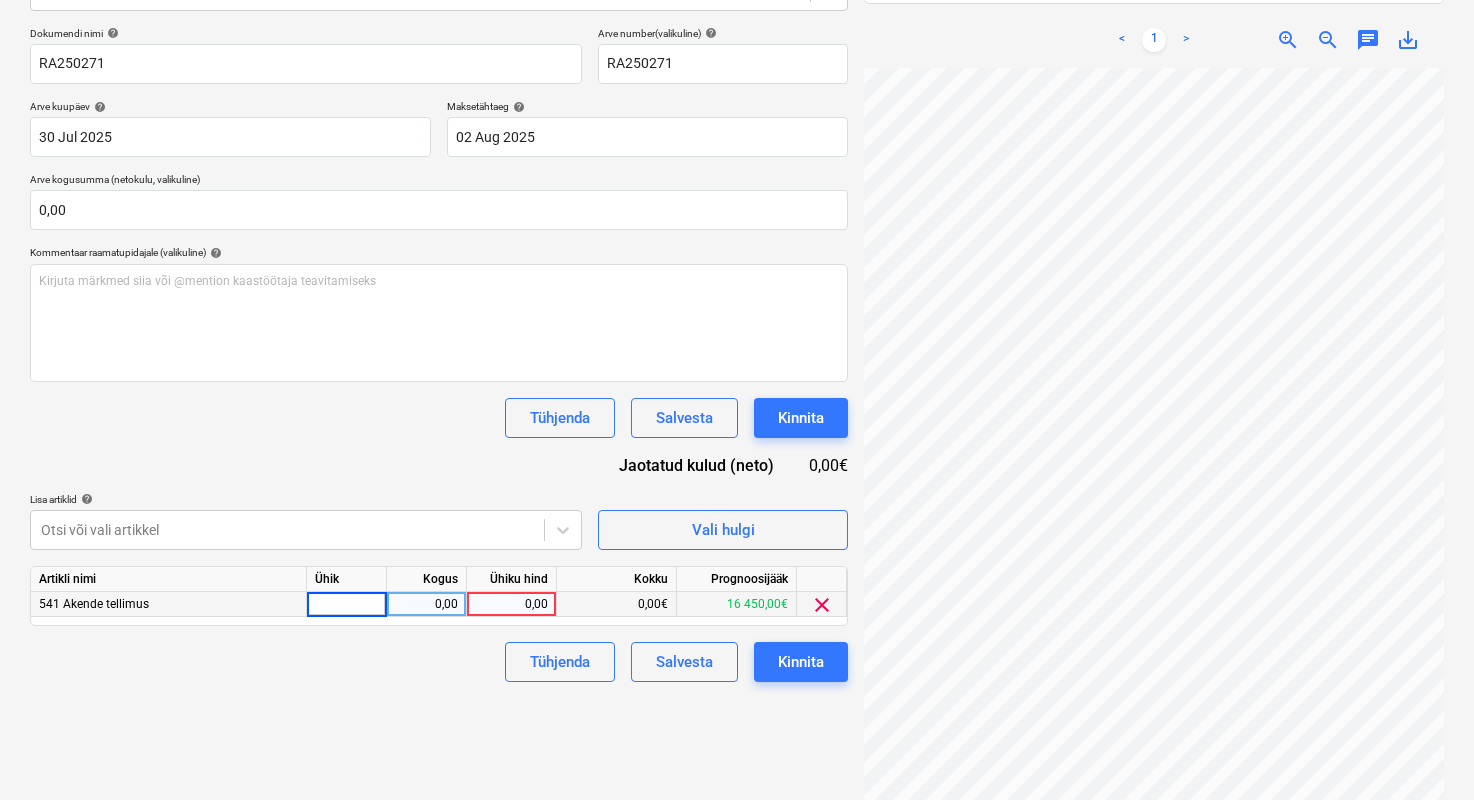 type on "1" 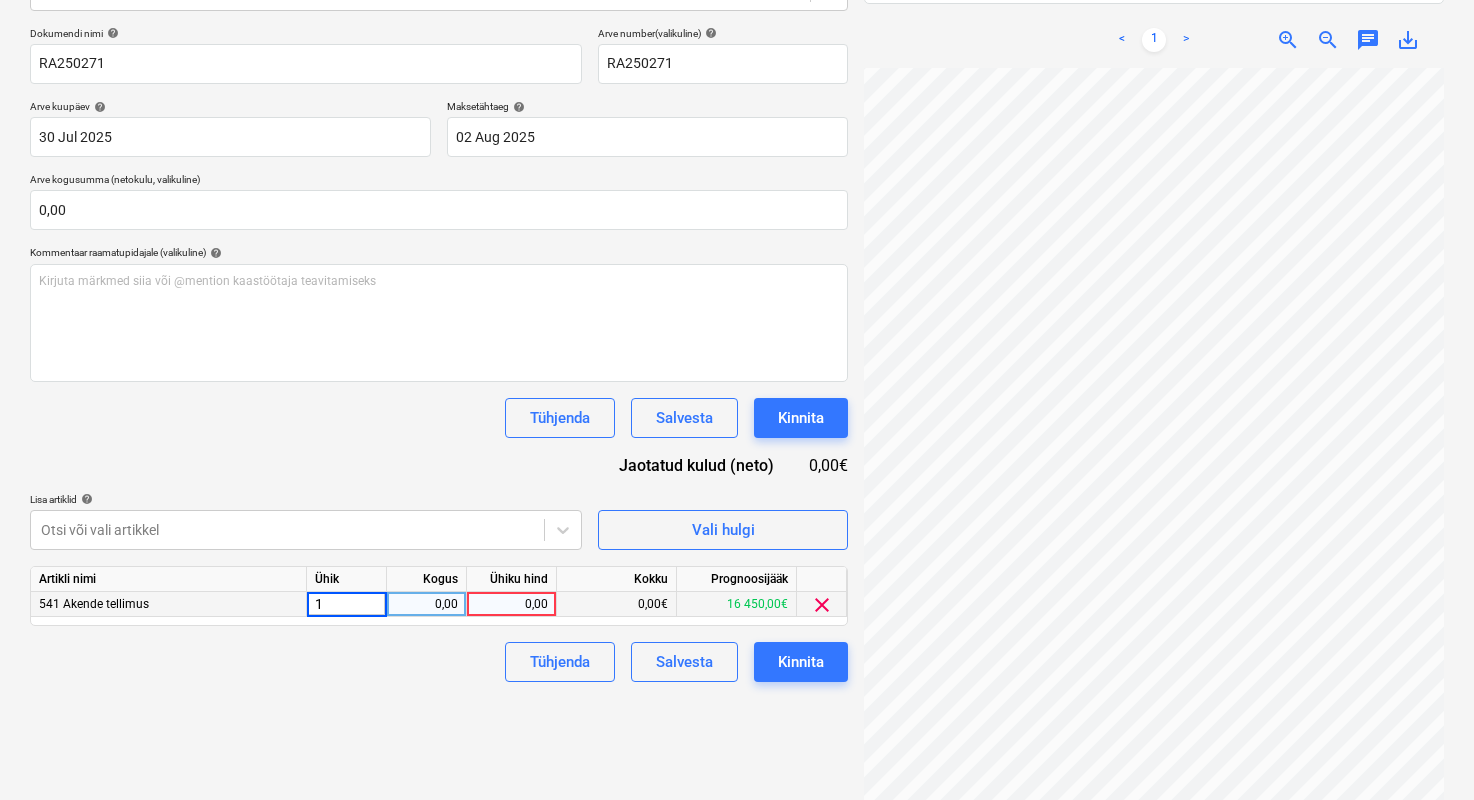 click on "0,00" at bounding box center [427, 604] 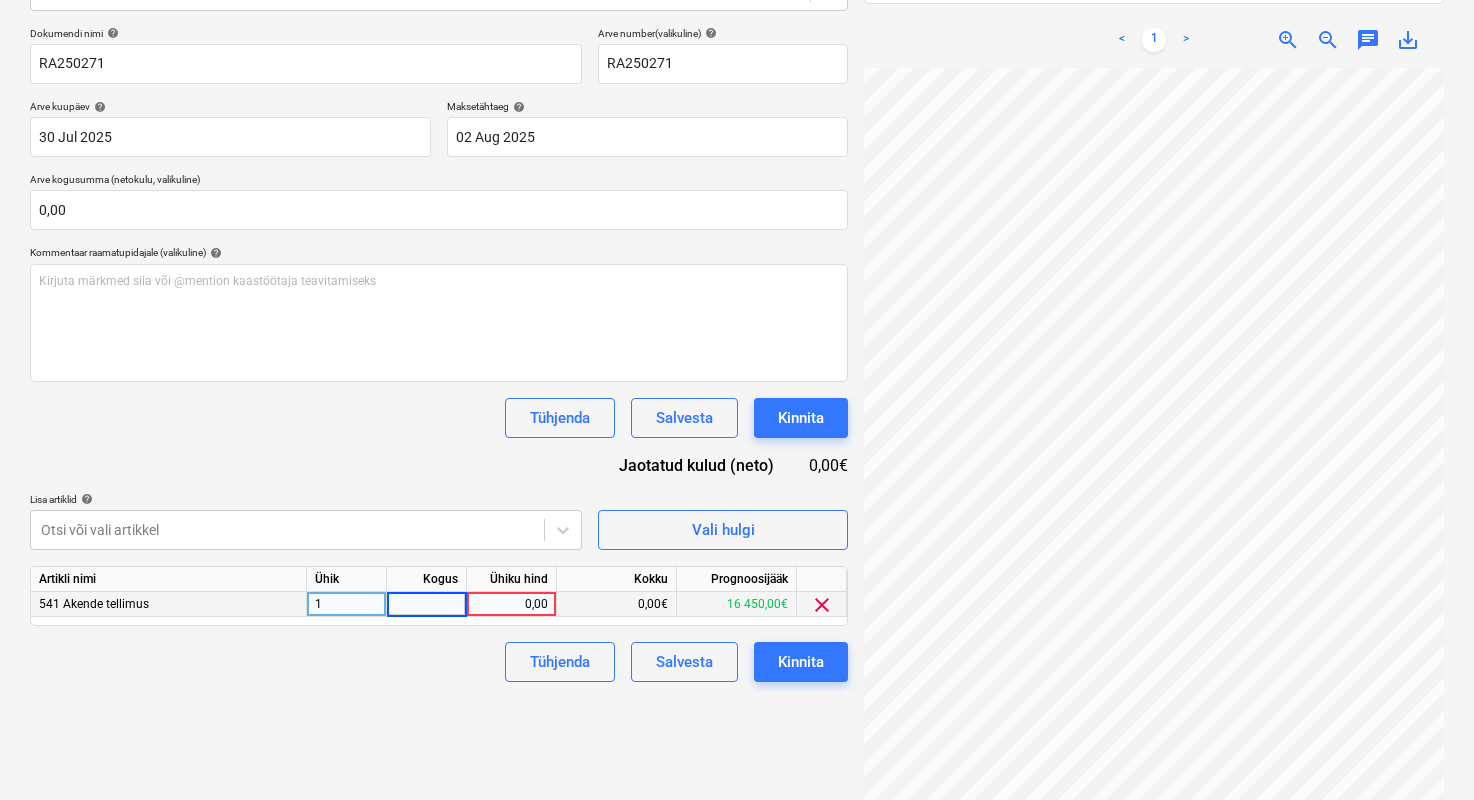 type on "1" 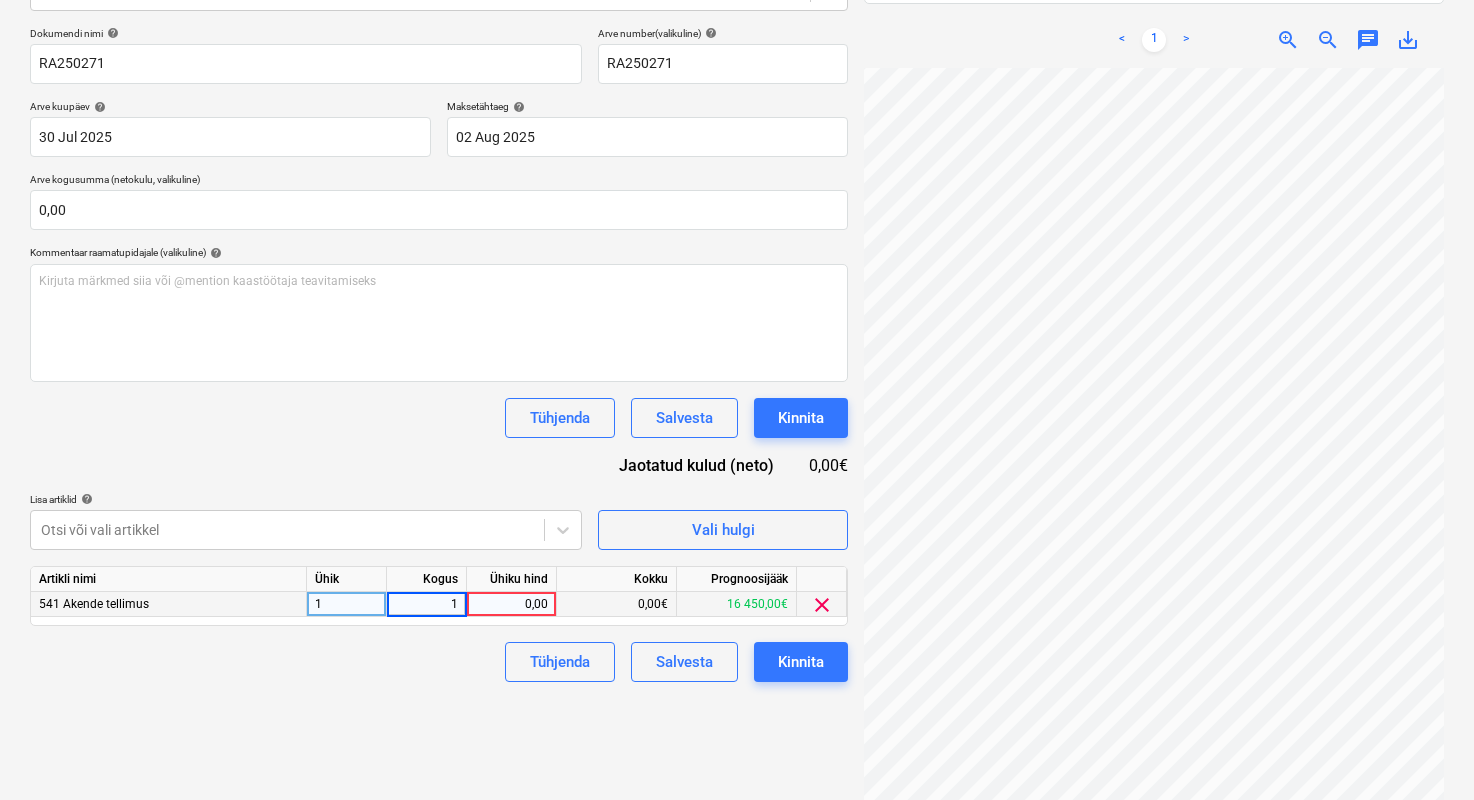 click on "0,00" at bounding box center (511, 604) 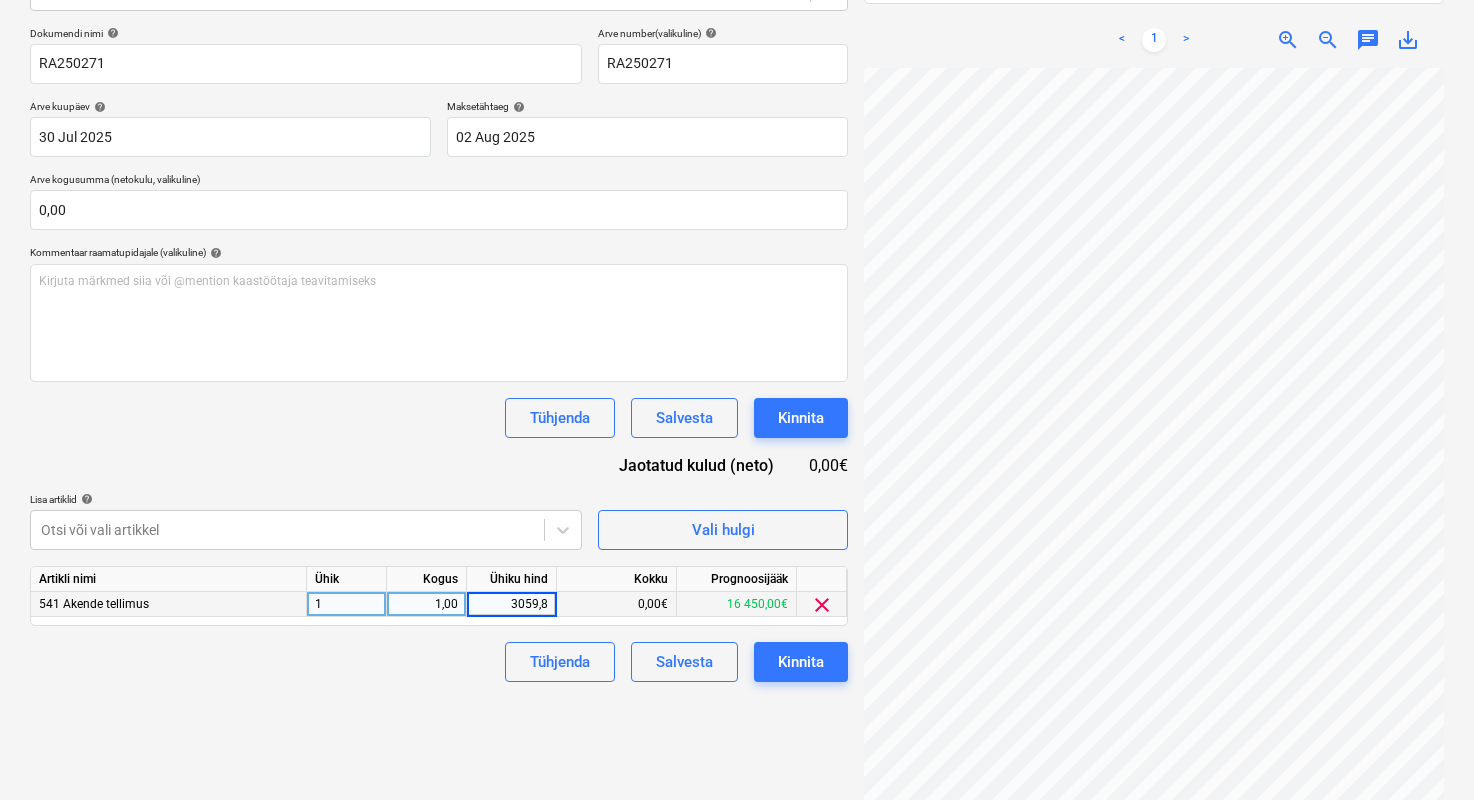 type on "3059,85" 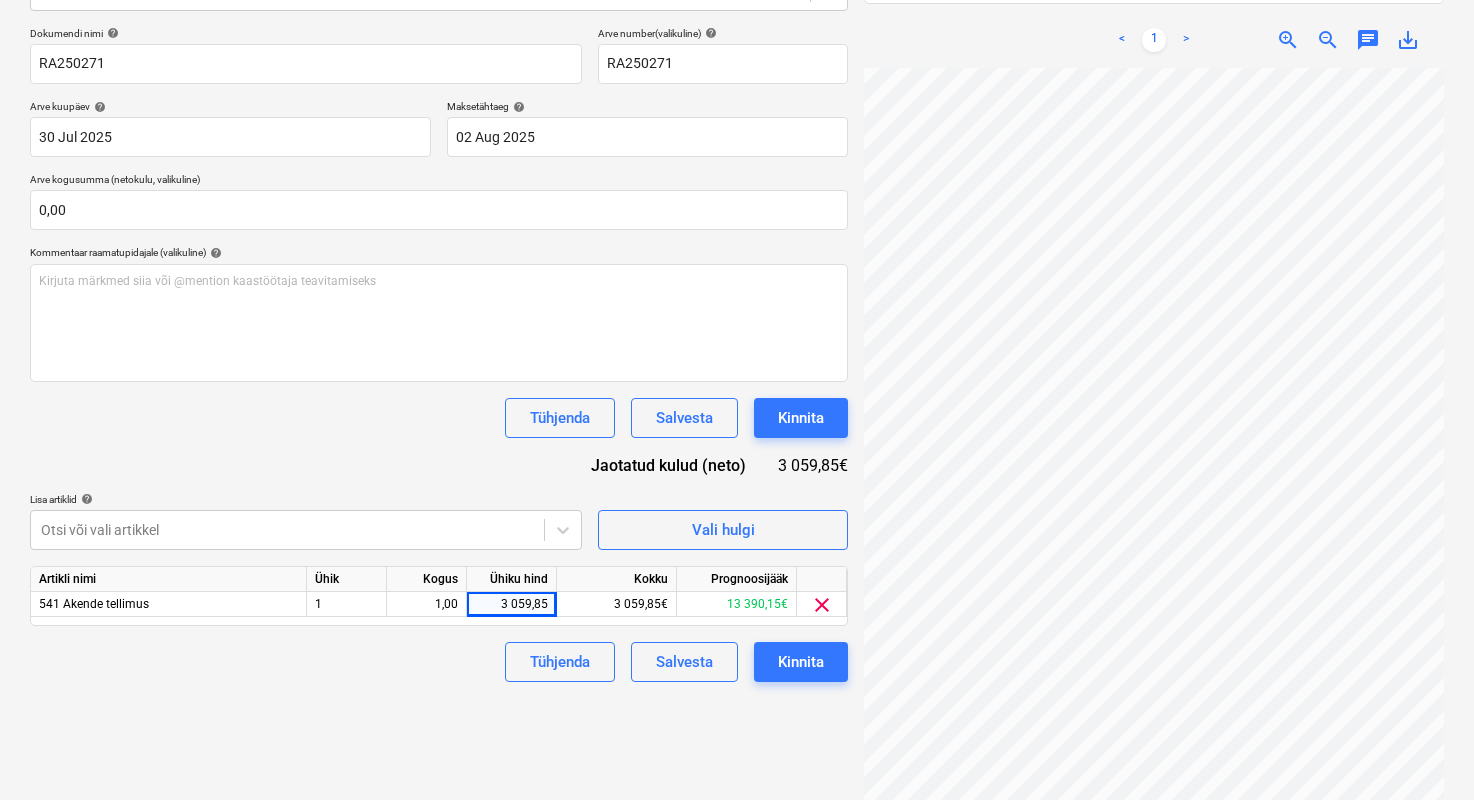 click on "Failide konteerimine Vali ettevõte Rimeda OÜ ( Fenster )   Lisa uus ettevõte Vali dokumendi tüüp help Eraldi ostuarve või tšekk Dokumendi nimi help RA250271 Arve number  (valikuline) help RA250271 Arve kuupäev help 30 Jul 2025 30.07.2025 Press the down arrow key to interact with the calendar and
select a date. Press the question mark key to get the keyboard shortcuts for changing dates. Maksetähtaeg help 02 Aug 2025 02.08.2025 Press the down arrow key to interact with the calendar and
select a date. Press the question mark key to get the keyboard shortcuts for changing dates. Arve kogusumma (netokulu, valikuline) 0,00 Kommentaar raamatupidajale (valikuline) help Kirjuta märkmed siia või @mention kaastöötaja teavitamiseks ﻿ Tühjenda Salvesta Kinnita Jaotatud kulud (neto) 3 059,85€ Lisa artiklid help Otsi või vali artikkel Vali hulgi Artikli nimi Ühik Kogus Ühiku hind Kokku Prognoosijääk 541 Akende tellimus 1 1,00 3 059,85 3 059,85€ 13 390,15€ clear Tühjenda Salvesta Kinnita" at bounding box center [439, 318] 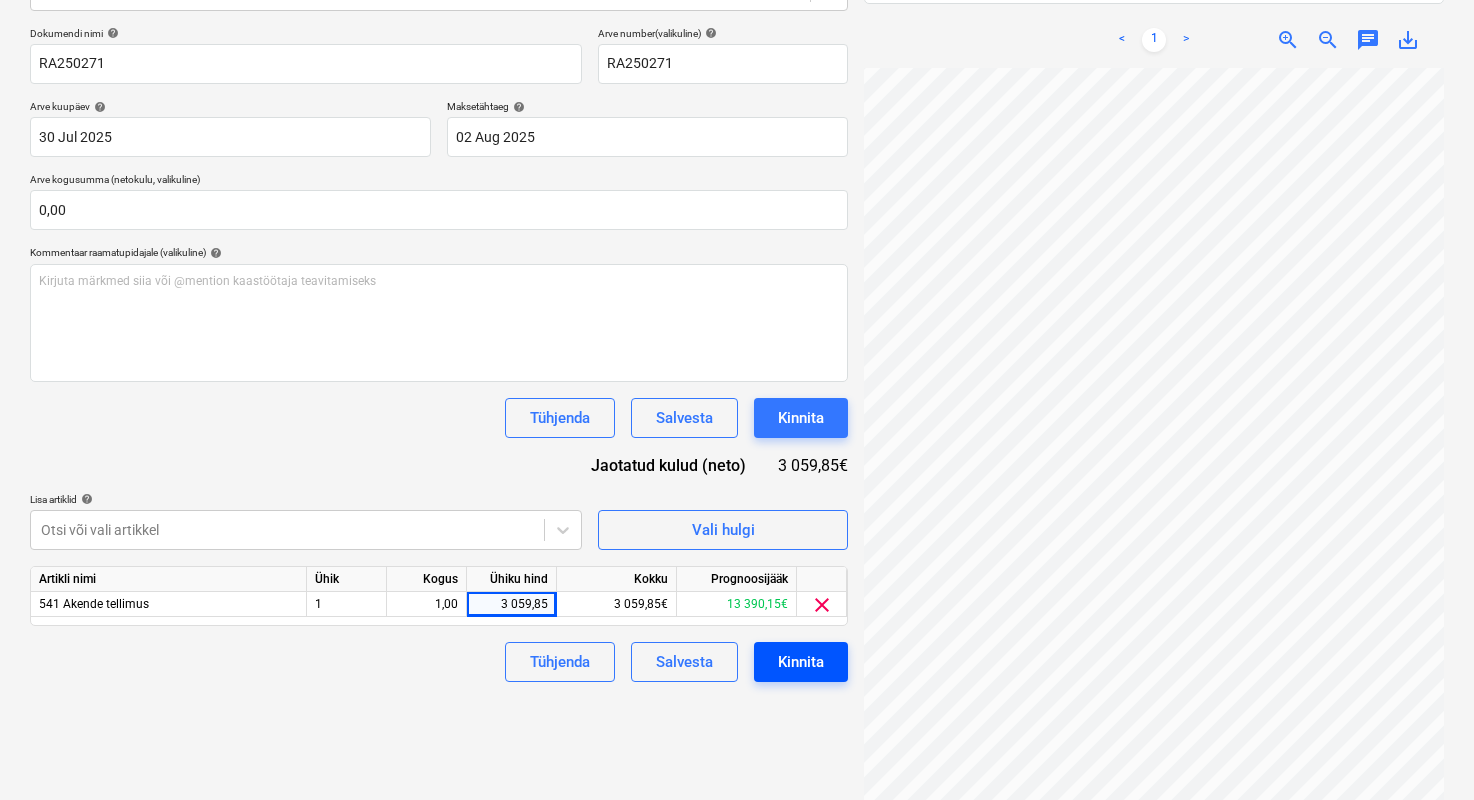 click on "Kinnita" at bounding box center [801, 662] 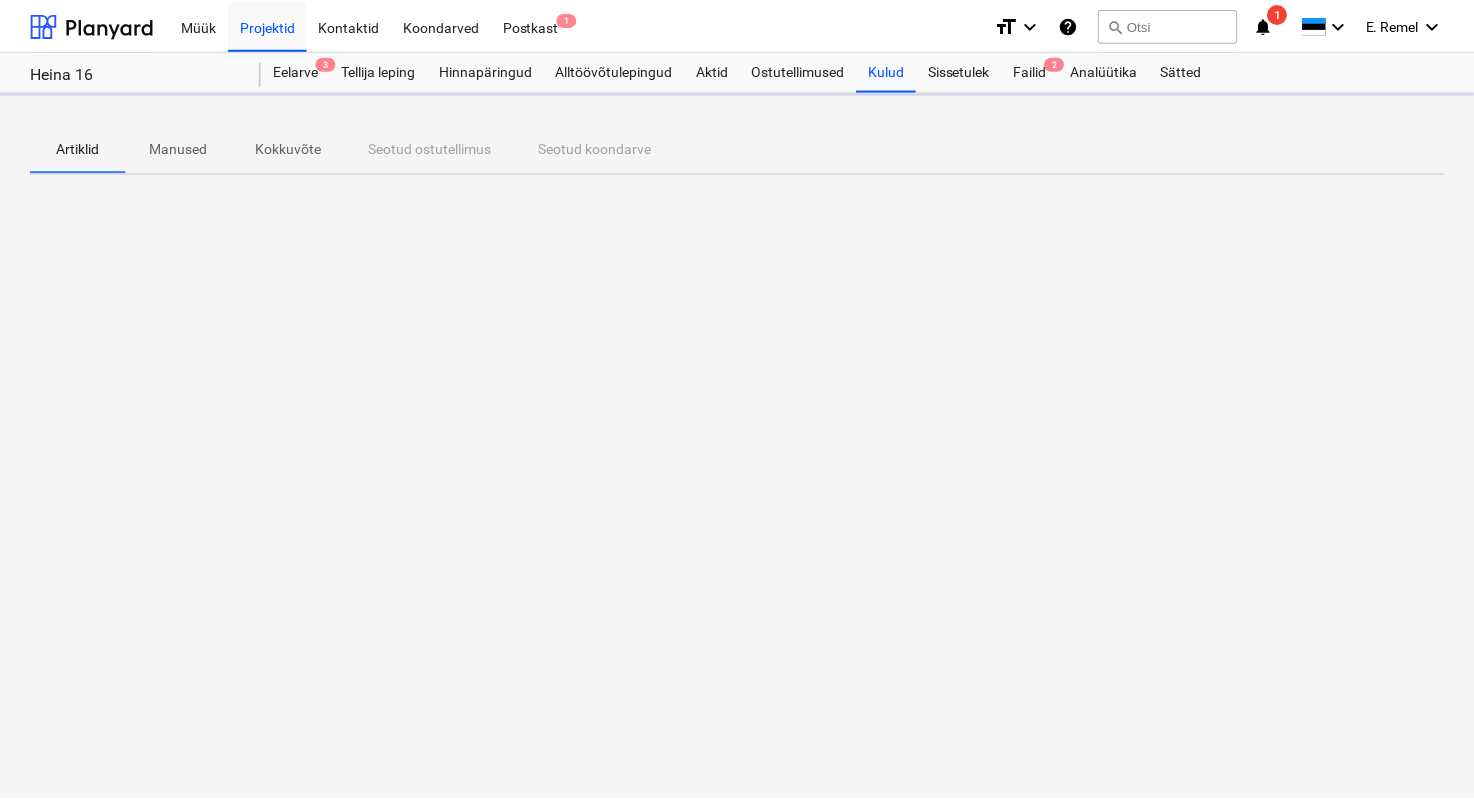 scroll, scrollTop: 0, scrollLeft: 0, axis: both 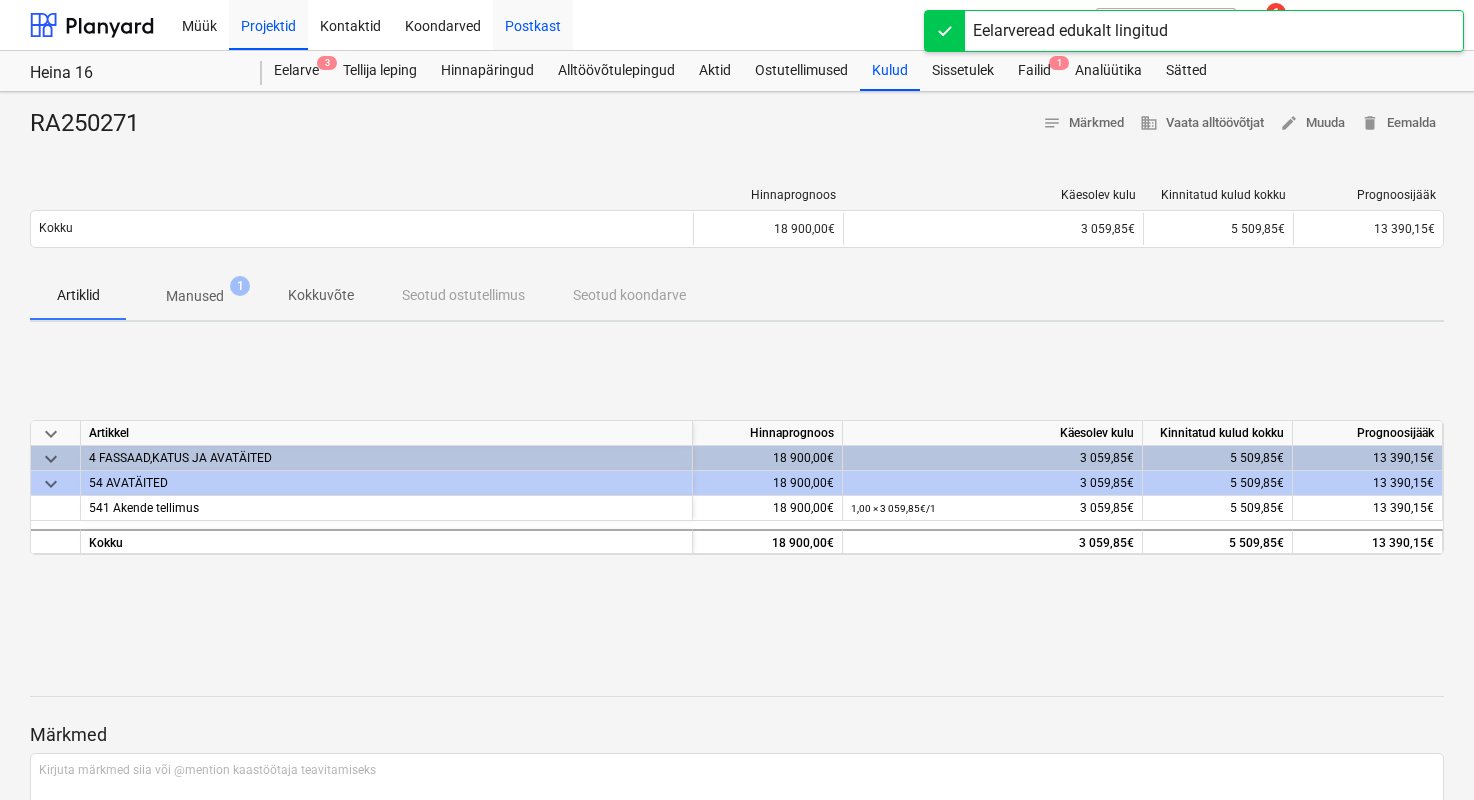click on "Postkast" at bounding box center [533, 24] 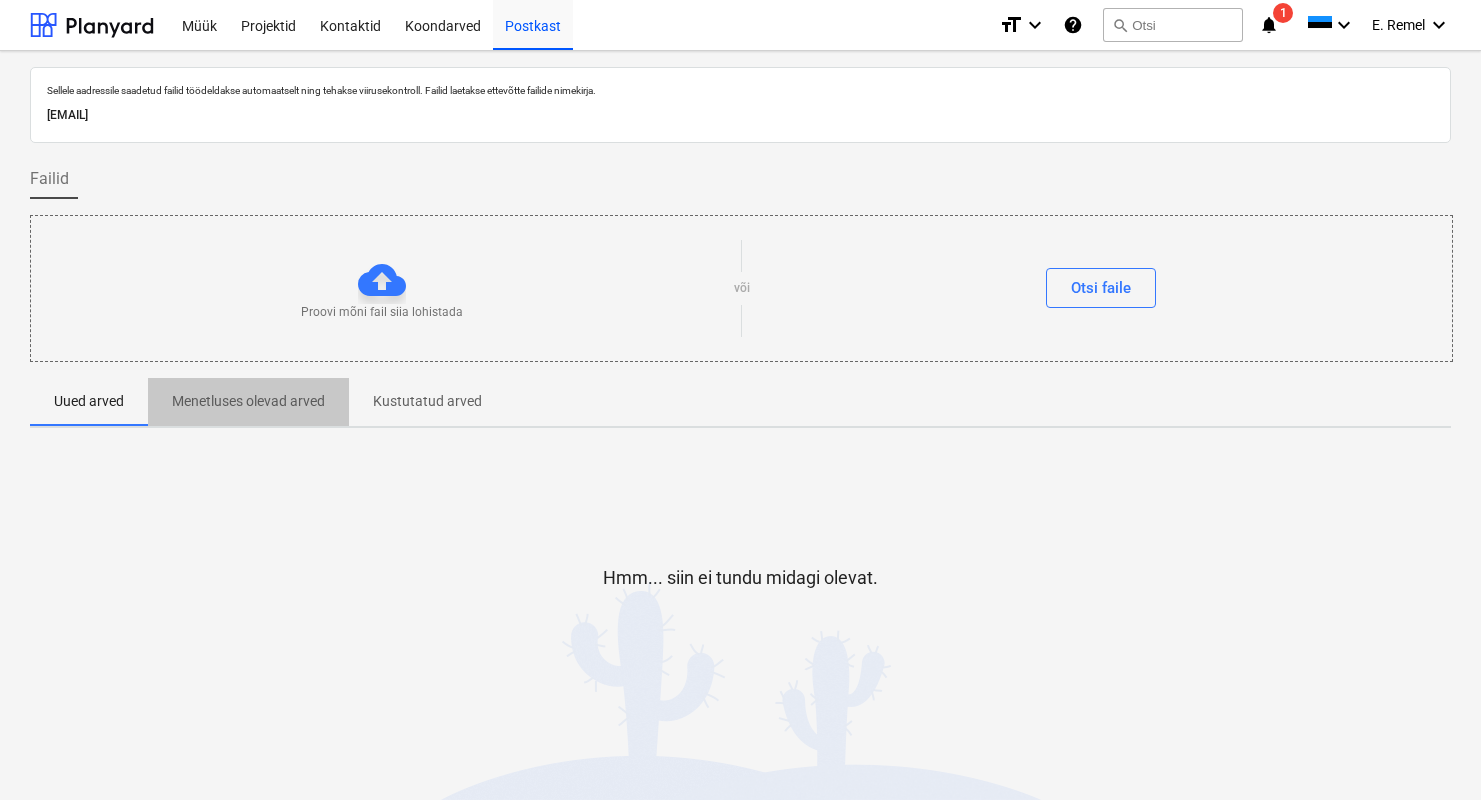 click on "Menetluses olevad arved" at bounding box center (248, 401) 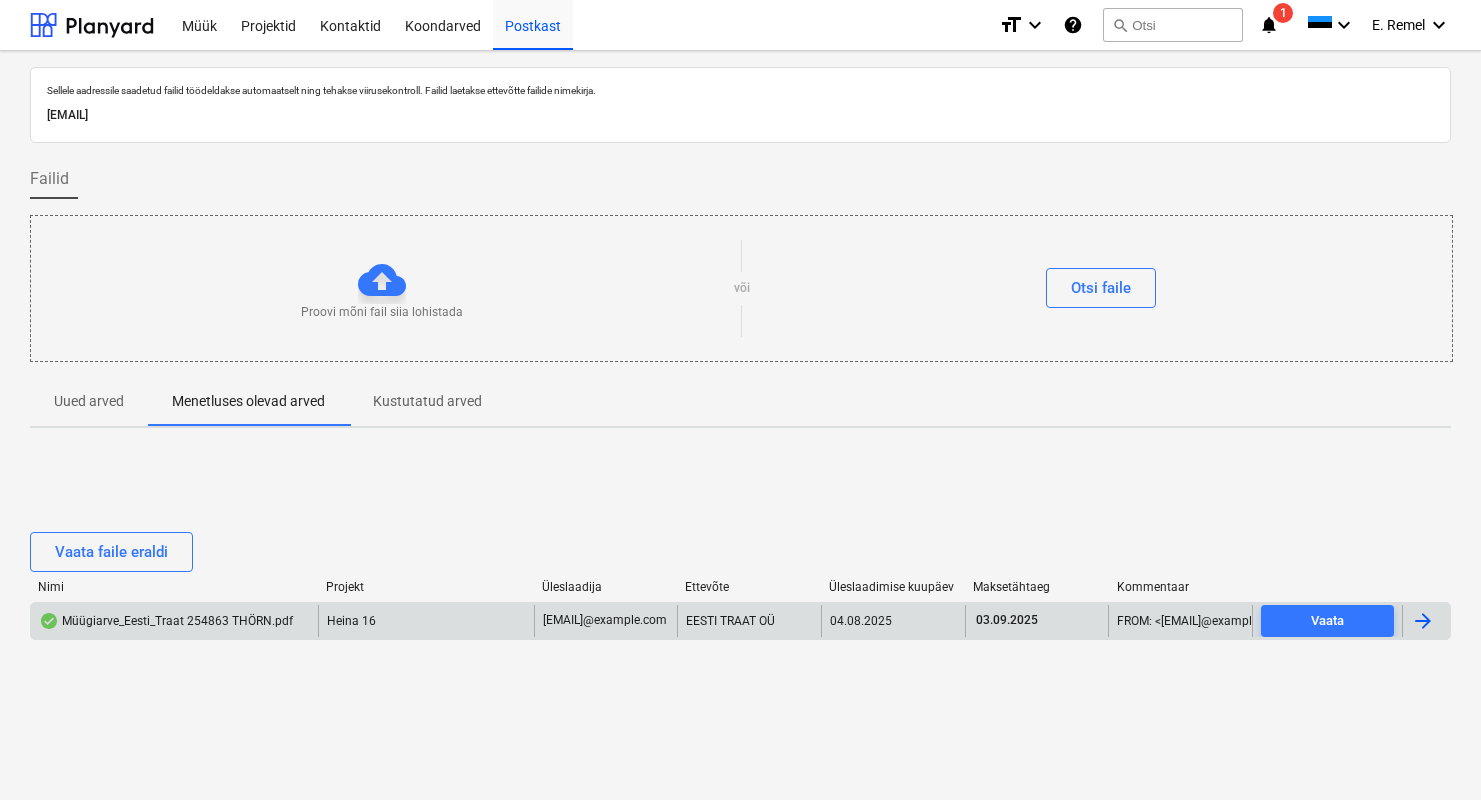 click on "[EMAIL]" at bounding box center (605, 620) 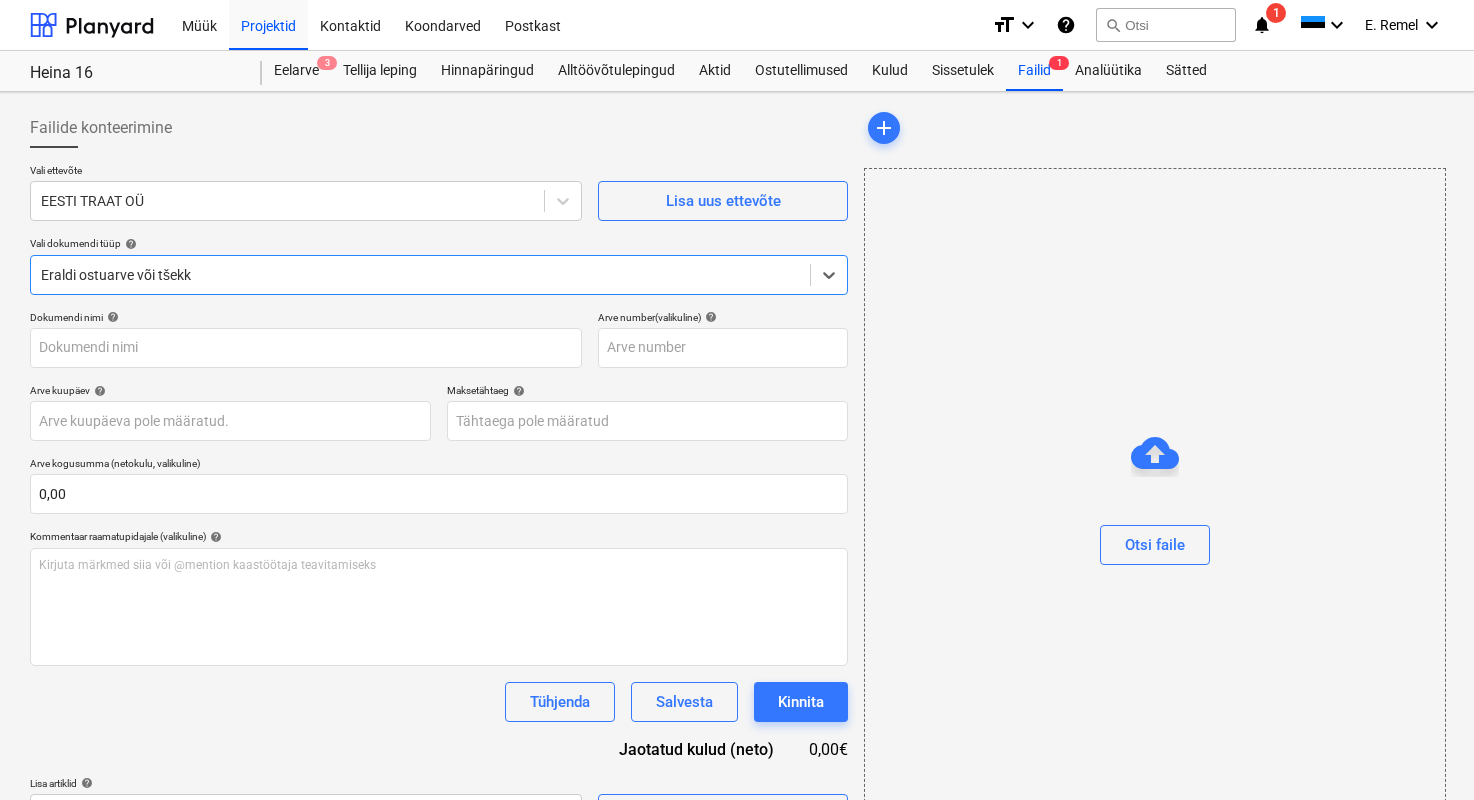 type on "[INVOICE_NUMBER]" 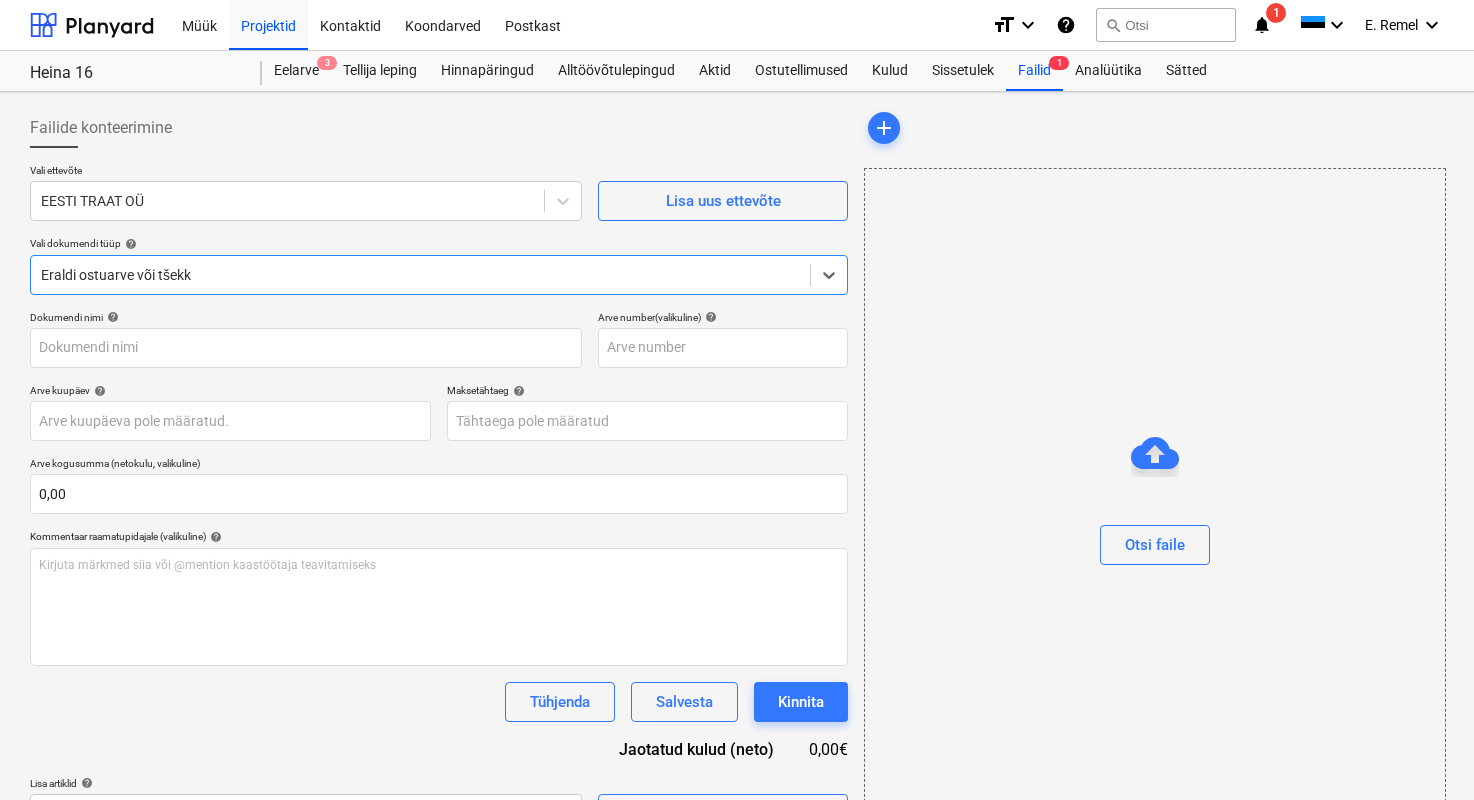 type on "[INVOICE_NUMBER]" 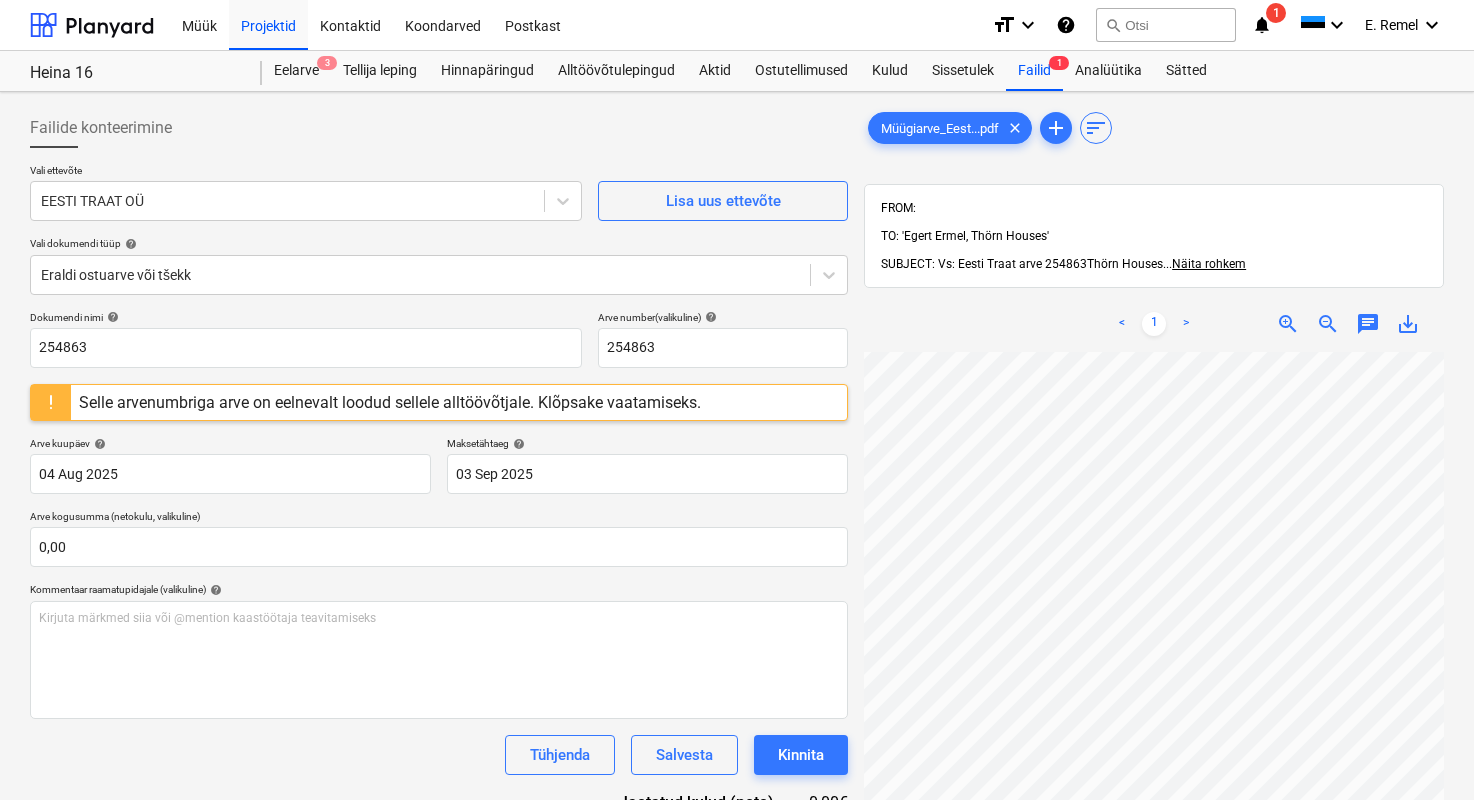 scroll, scrollTop: 477, scrollLeft: 255, axis: both 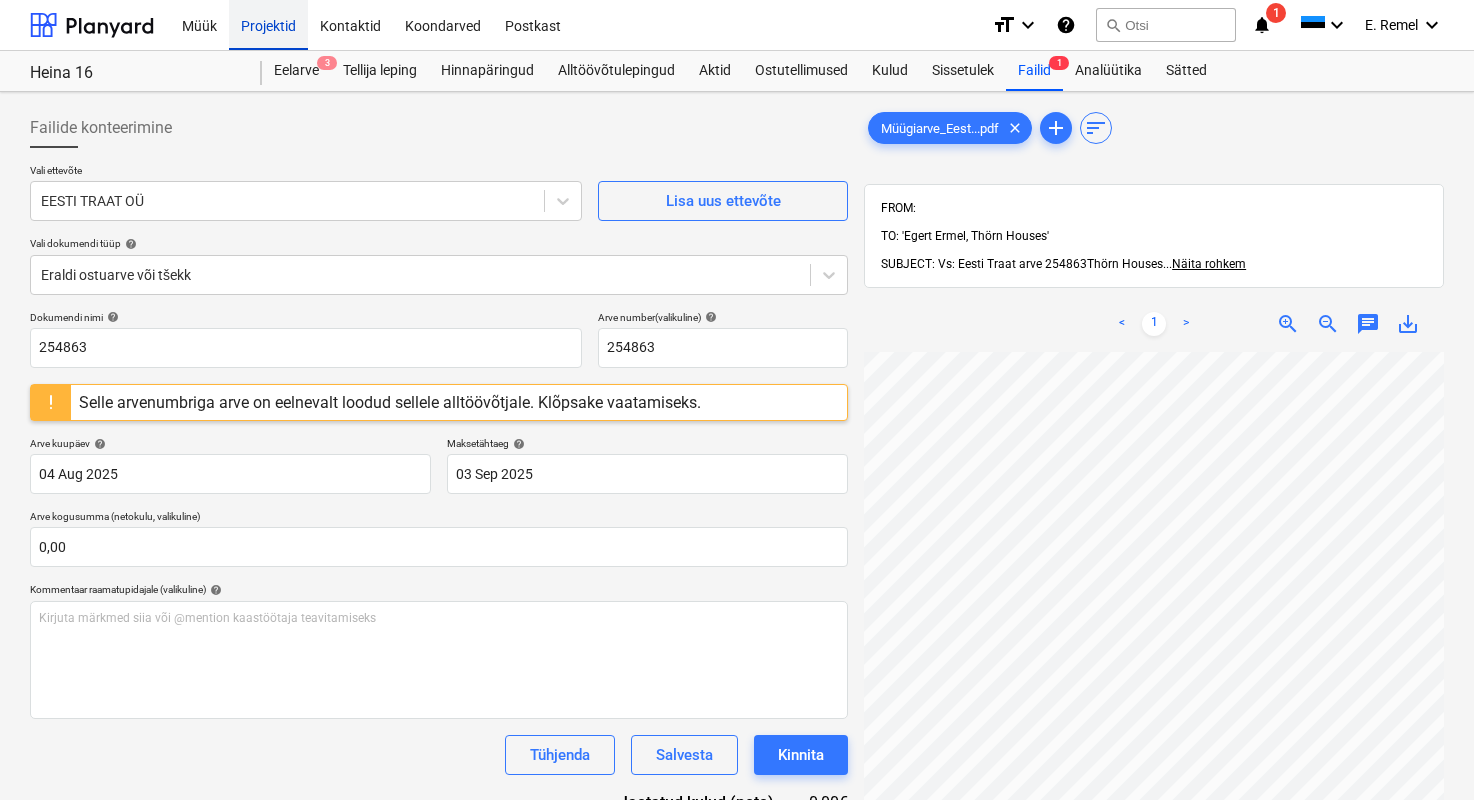 click on "Projektid" at bounding box center [268, 24] 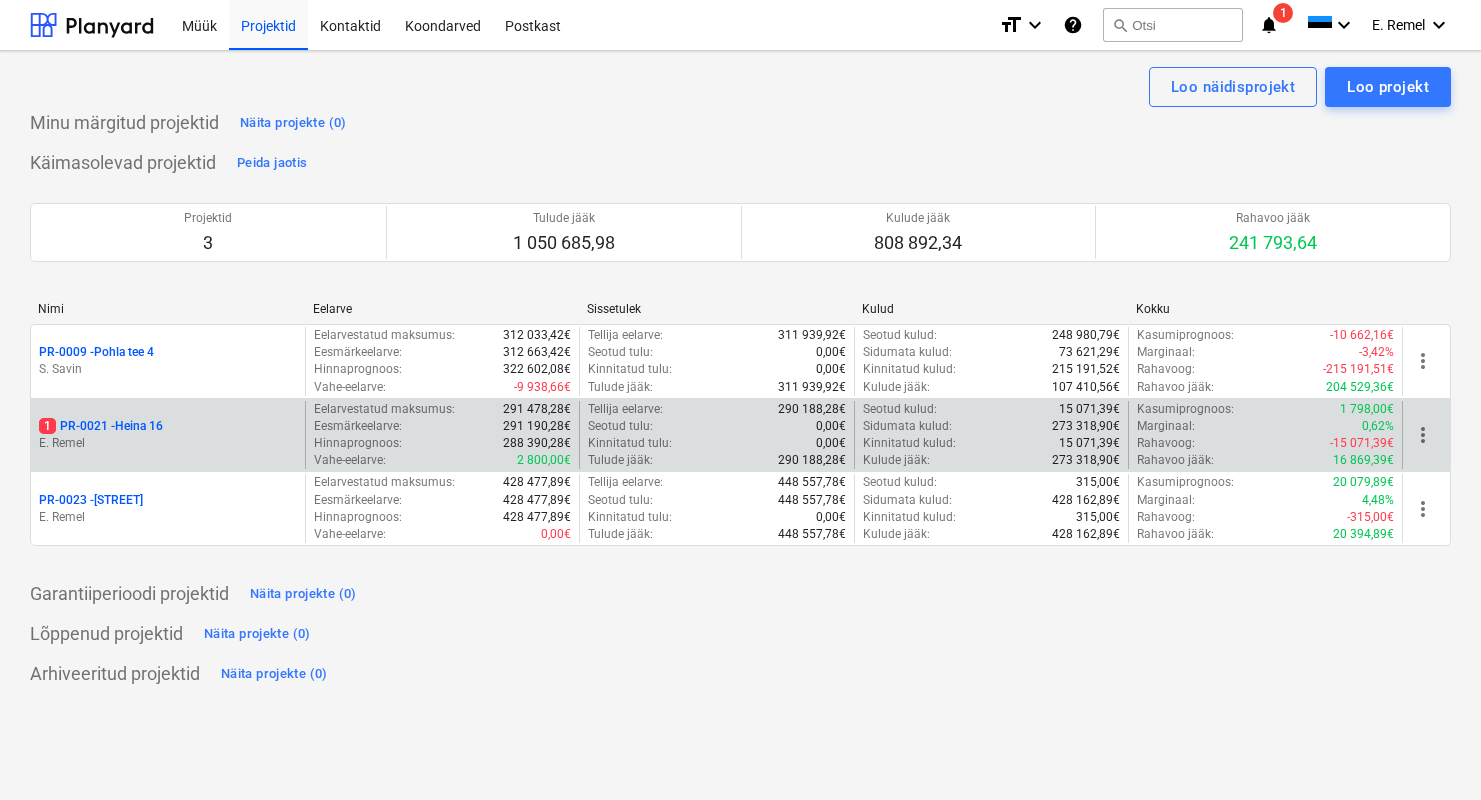 click on "[NUMBER] [PRODUCT_CODE] - [STREET_NAME]" at bounding box center (101, 426) 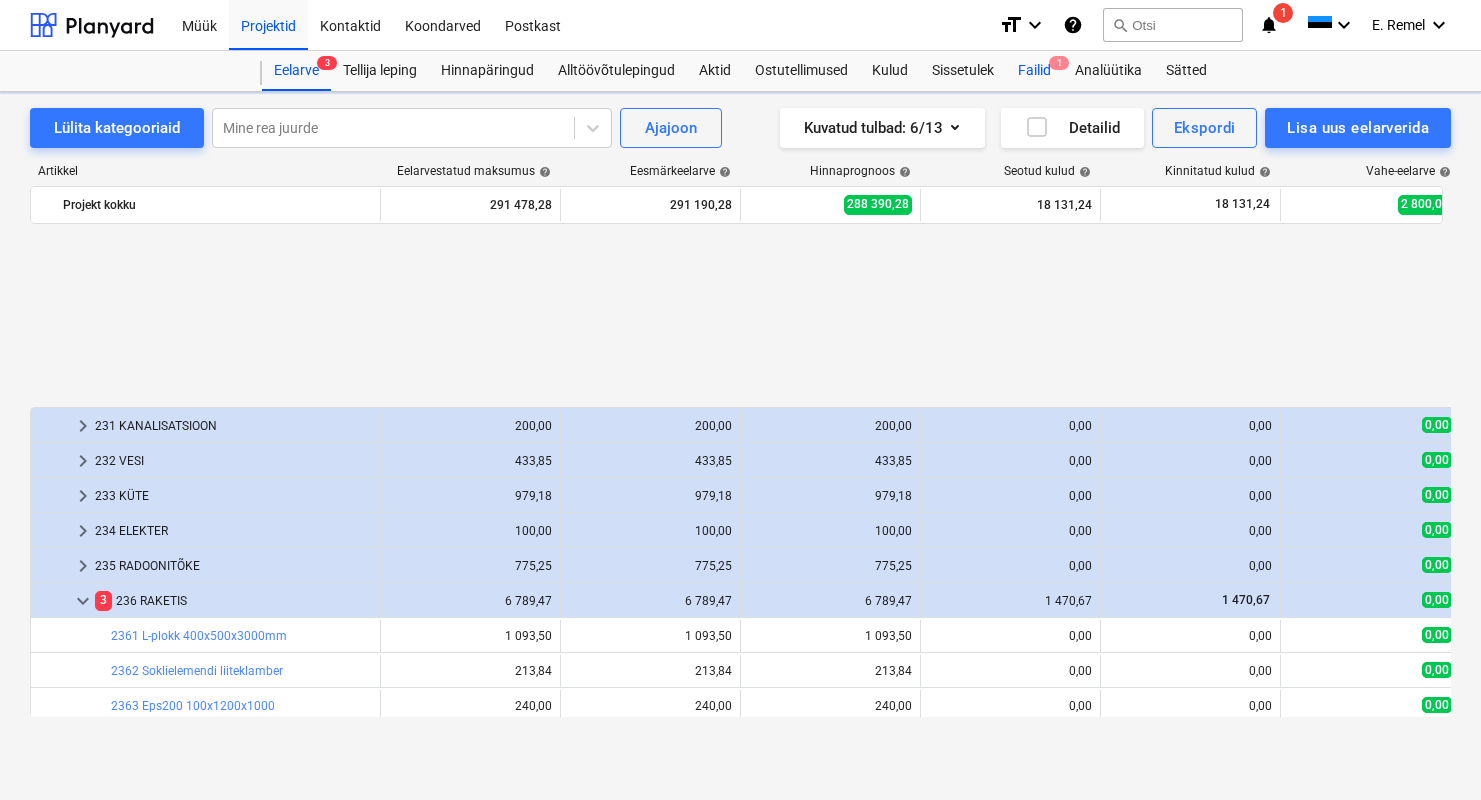 click on "Failid 1" at bounding box center (1034, 71) 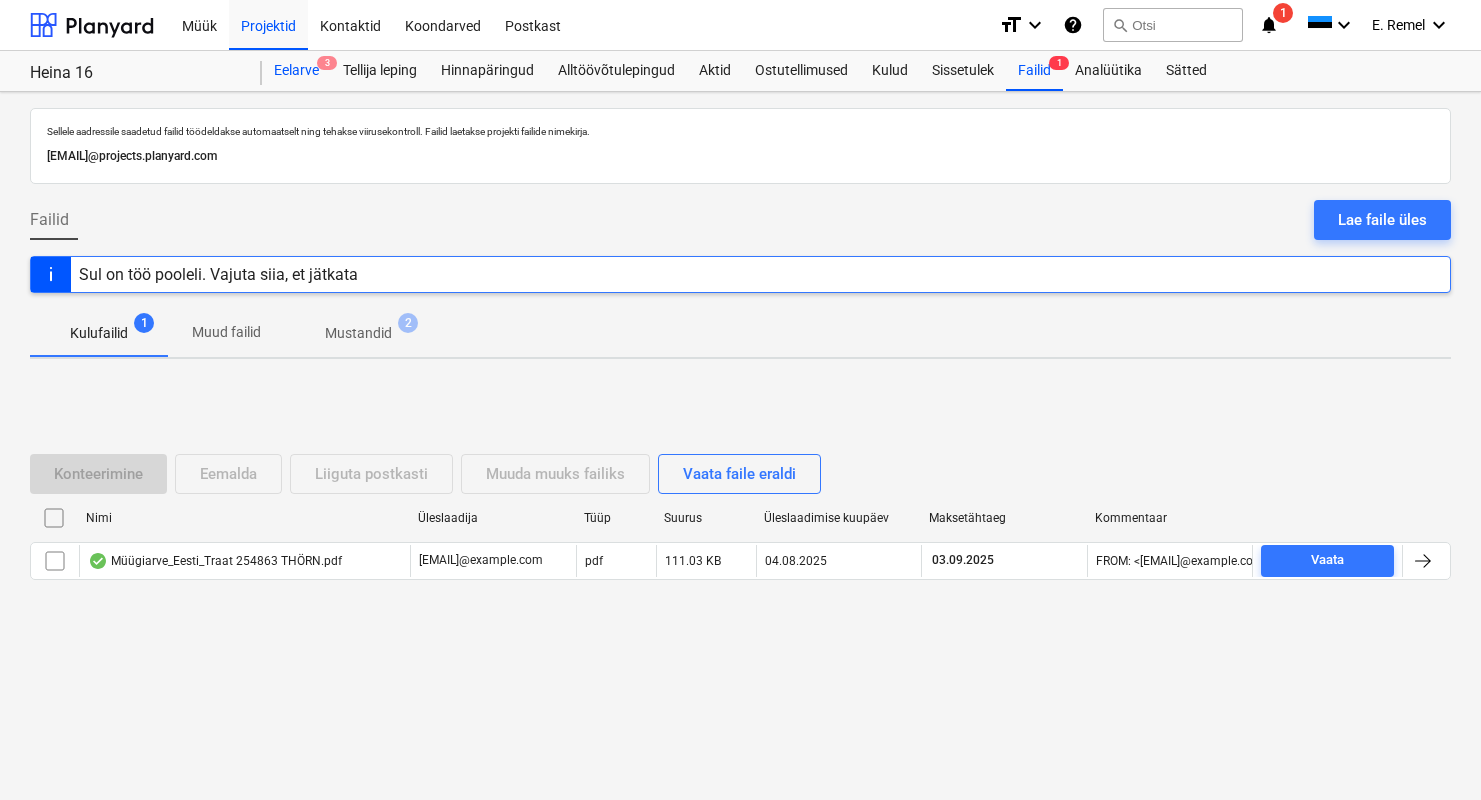 click on "Eelarve 3" at bounding box center (296, 71) 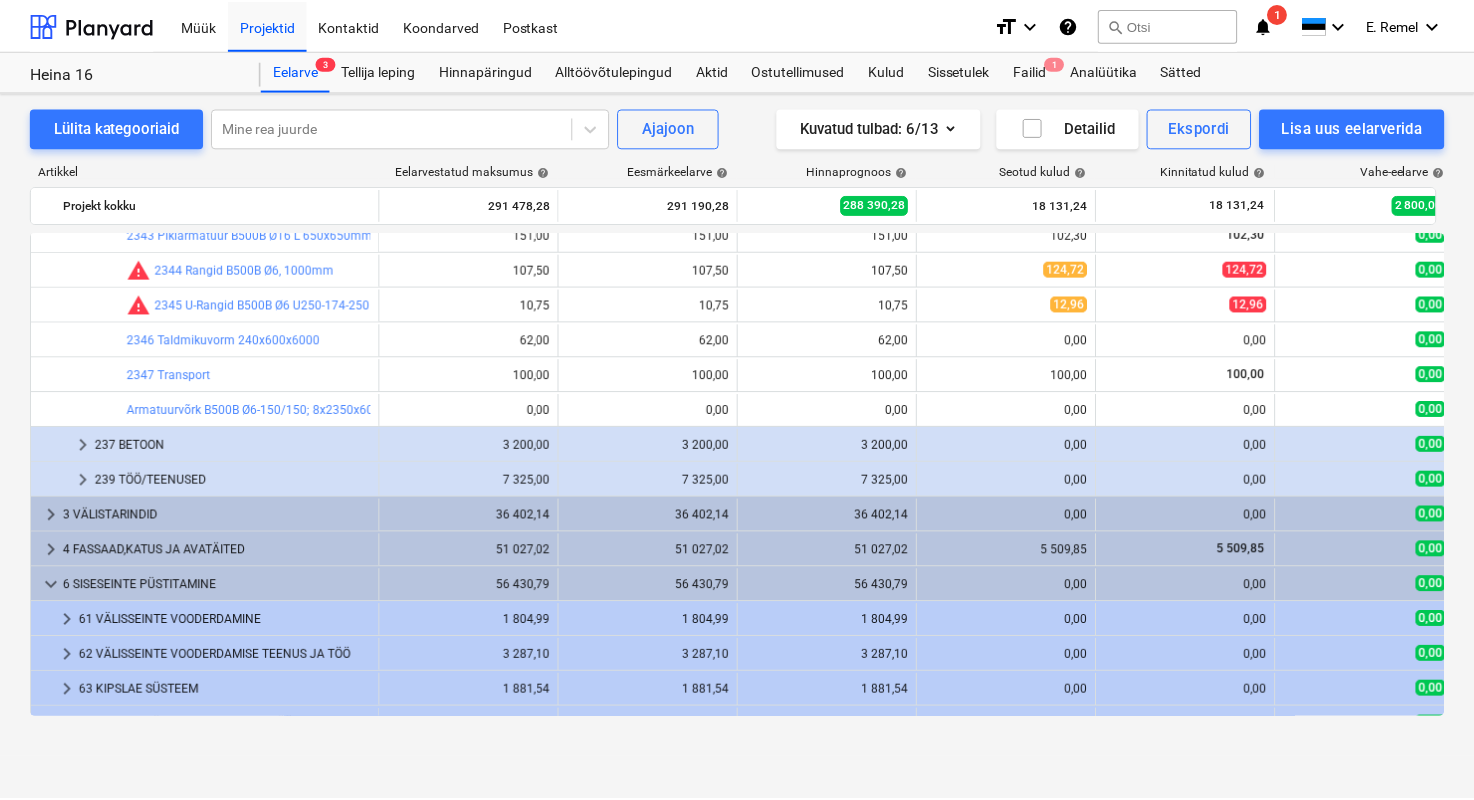 scroll, scrollTop: 753, scrollLeft: 0, axis: vertical 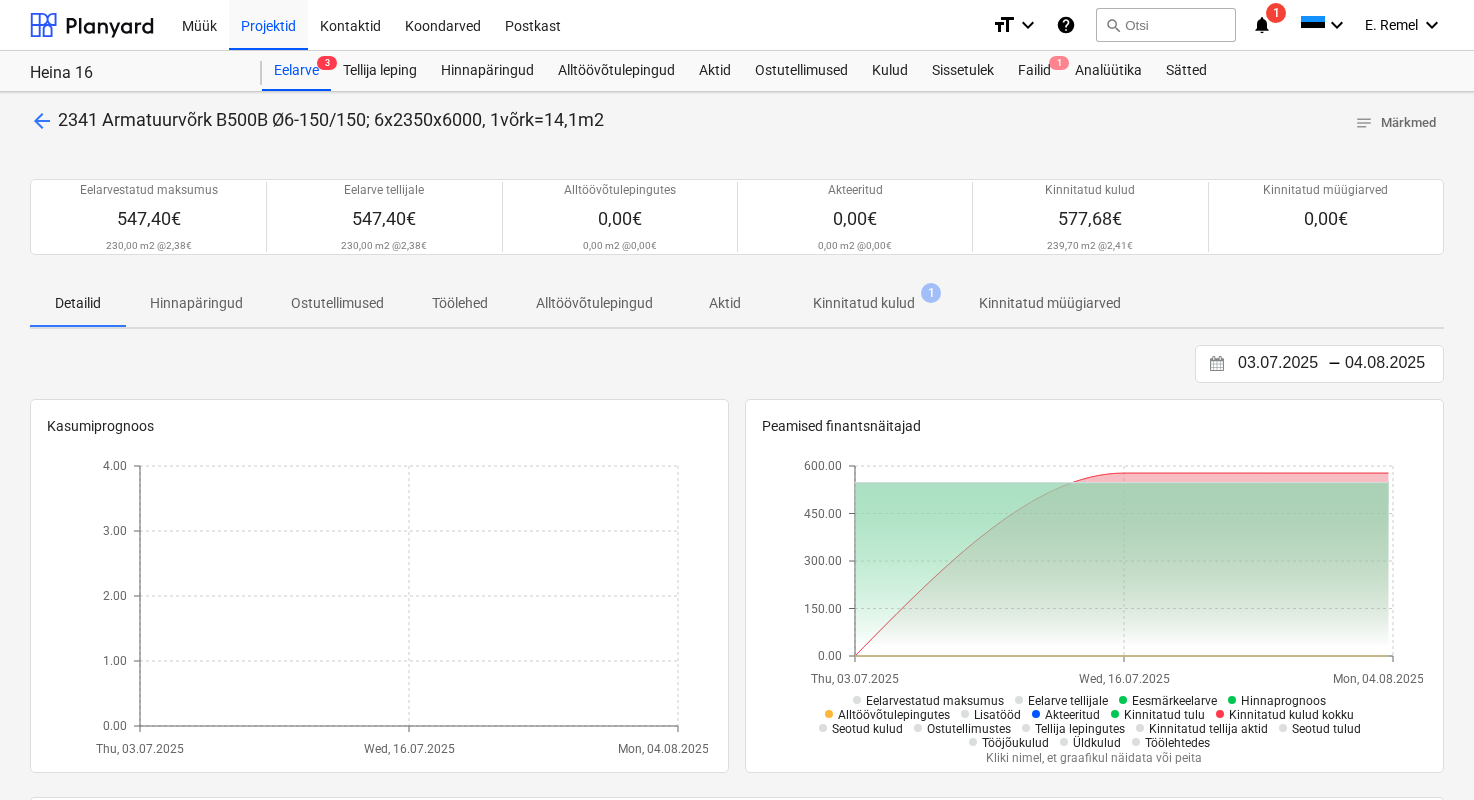 click on "Kinnitatud kulud" at bounding box center (864, 303) 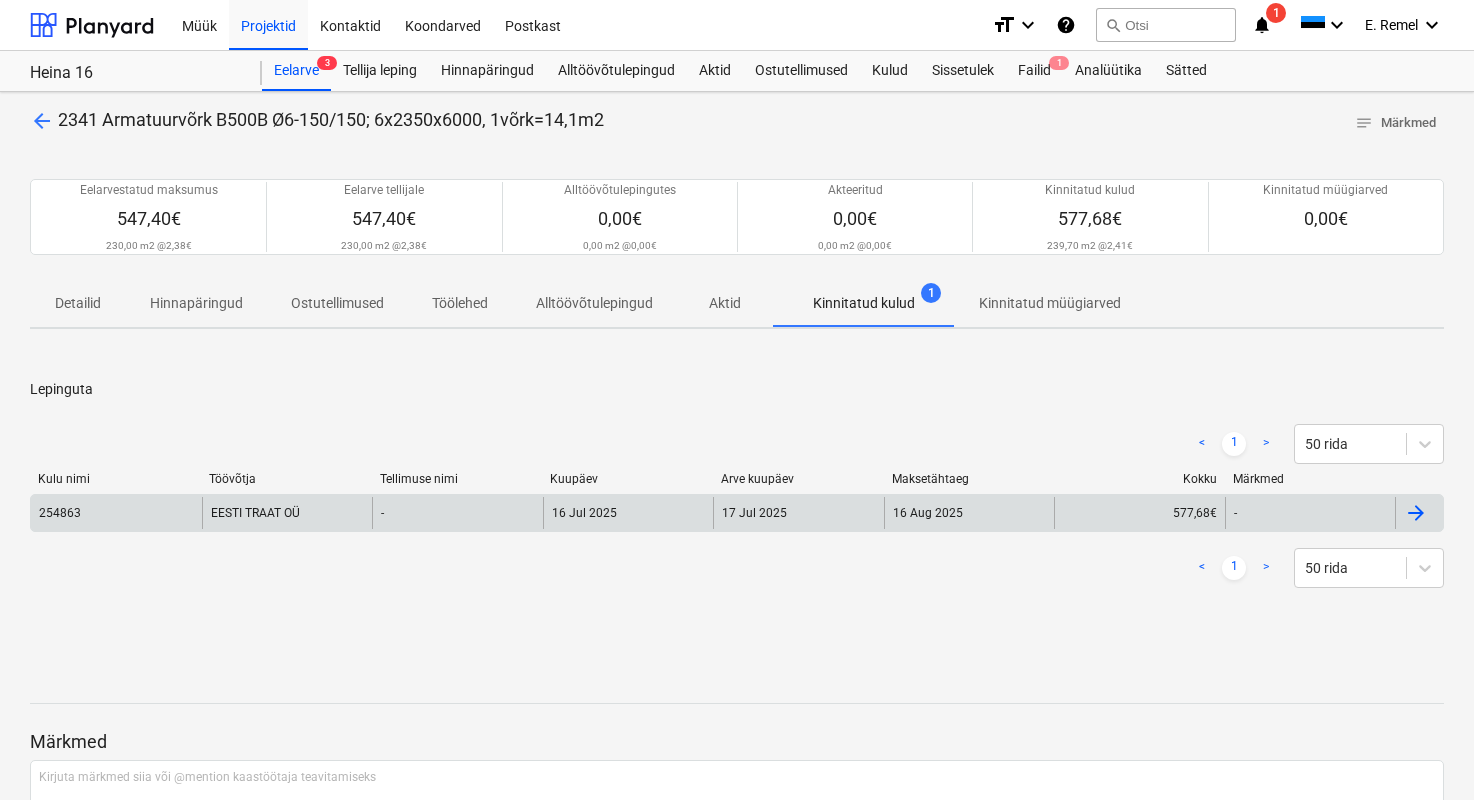 click on "EESTI TRAAT OÜ" at bounding box center (287, 513) 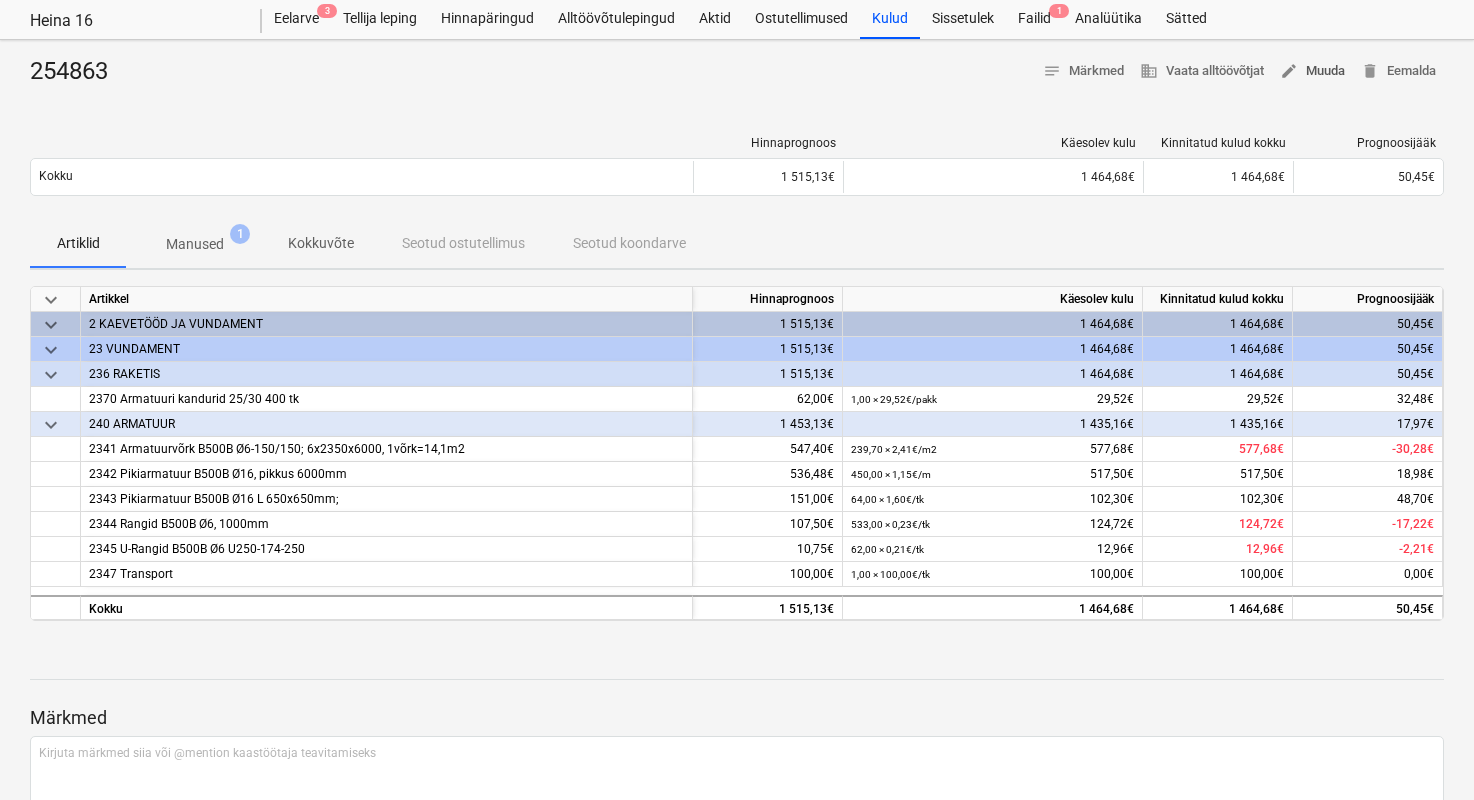 scroll, scrollTop: 0, scrollLeft: 0, axis: both 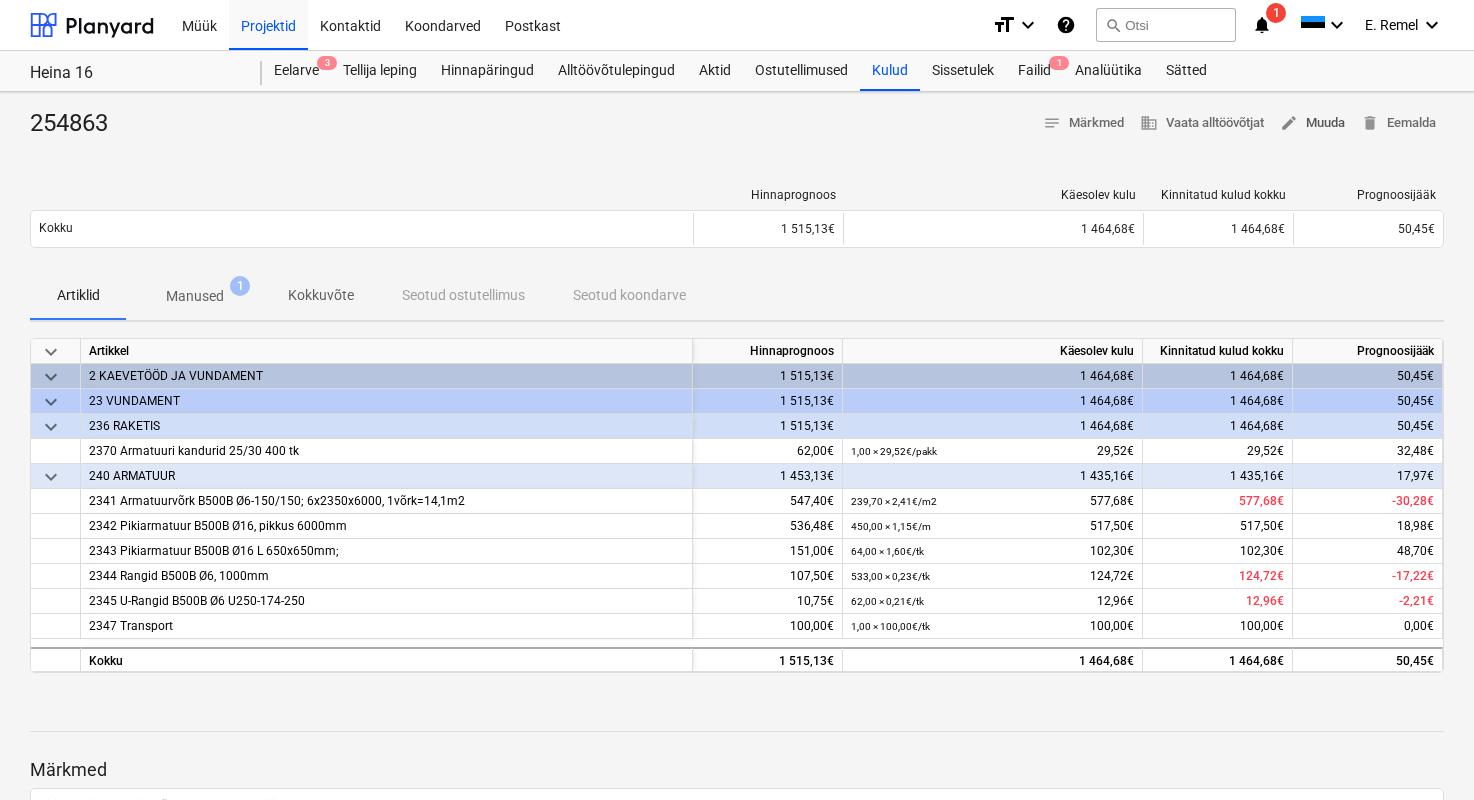 click on "edit Muuda" at bounding box center [1312, 123] 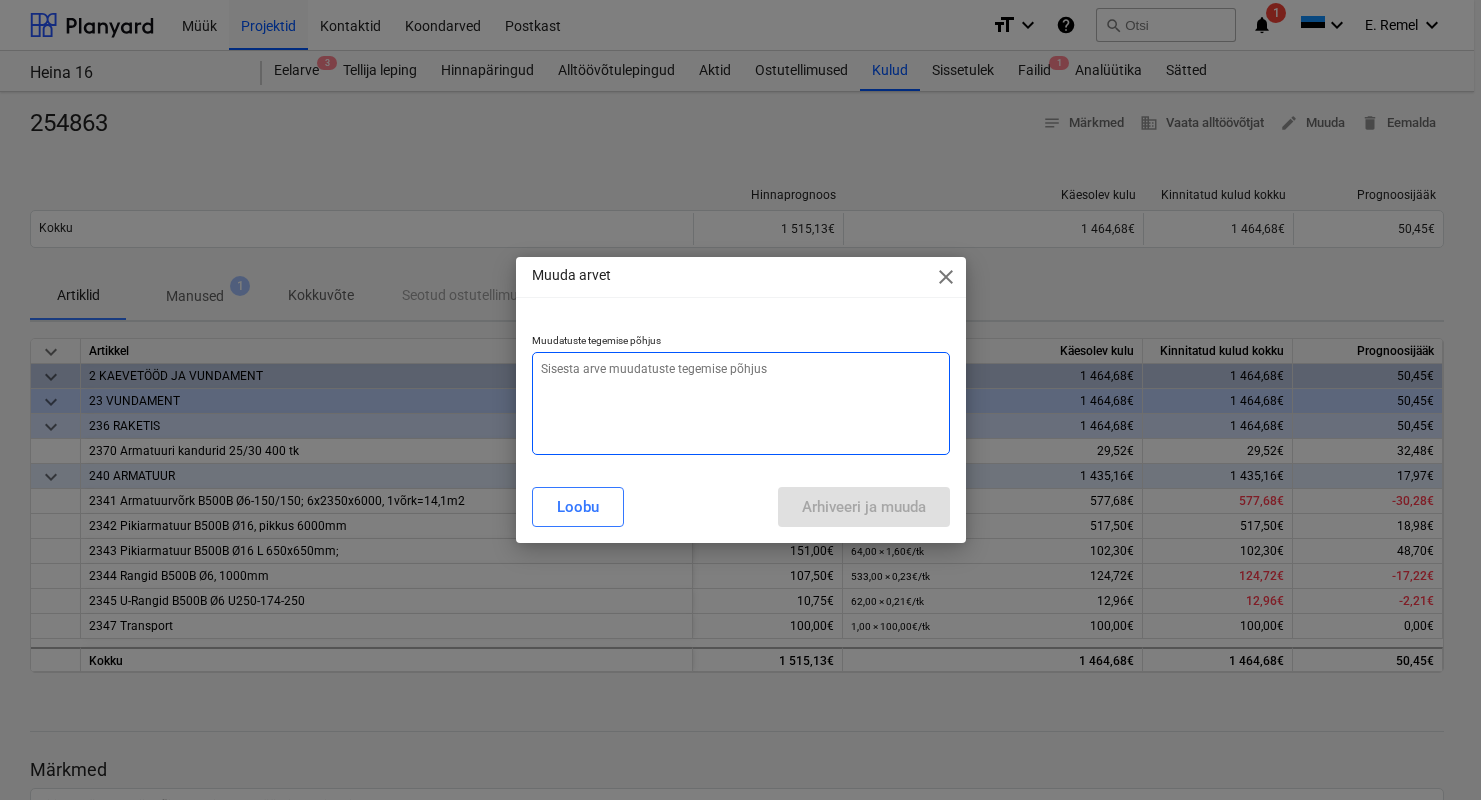 click at bounding box center (741, 403) 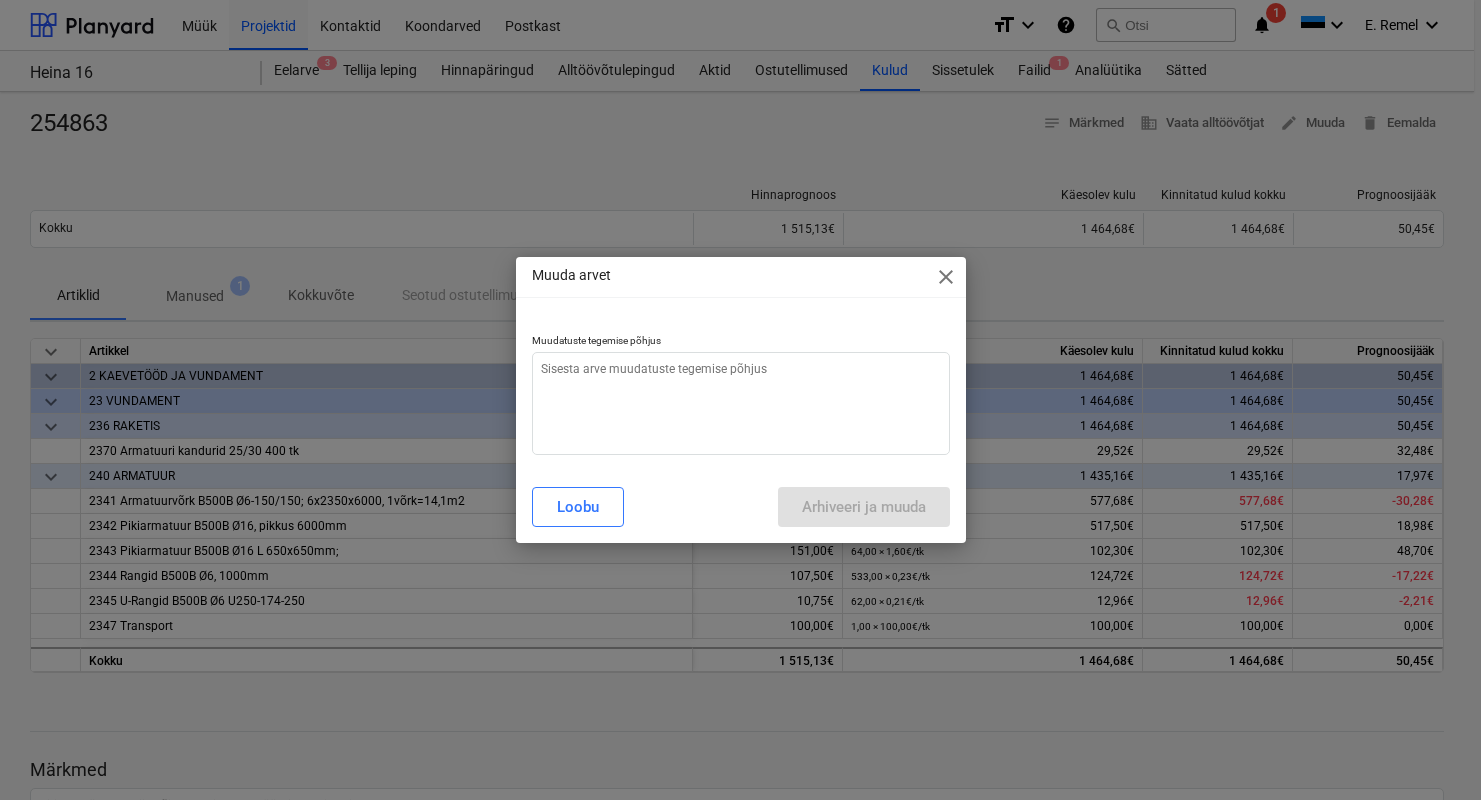 click on "close" at bounding box center [946, 277] 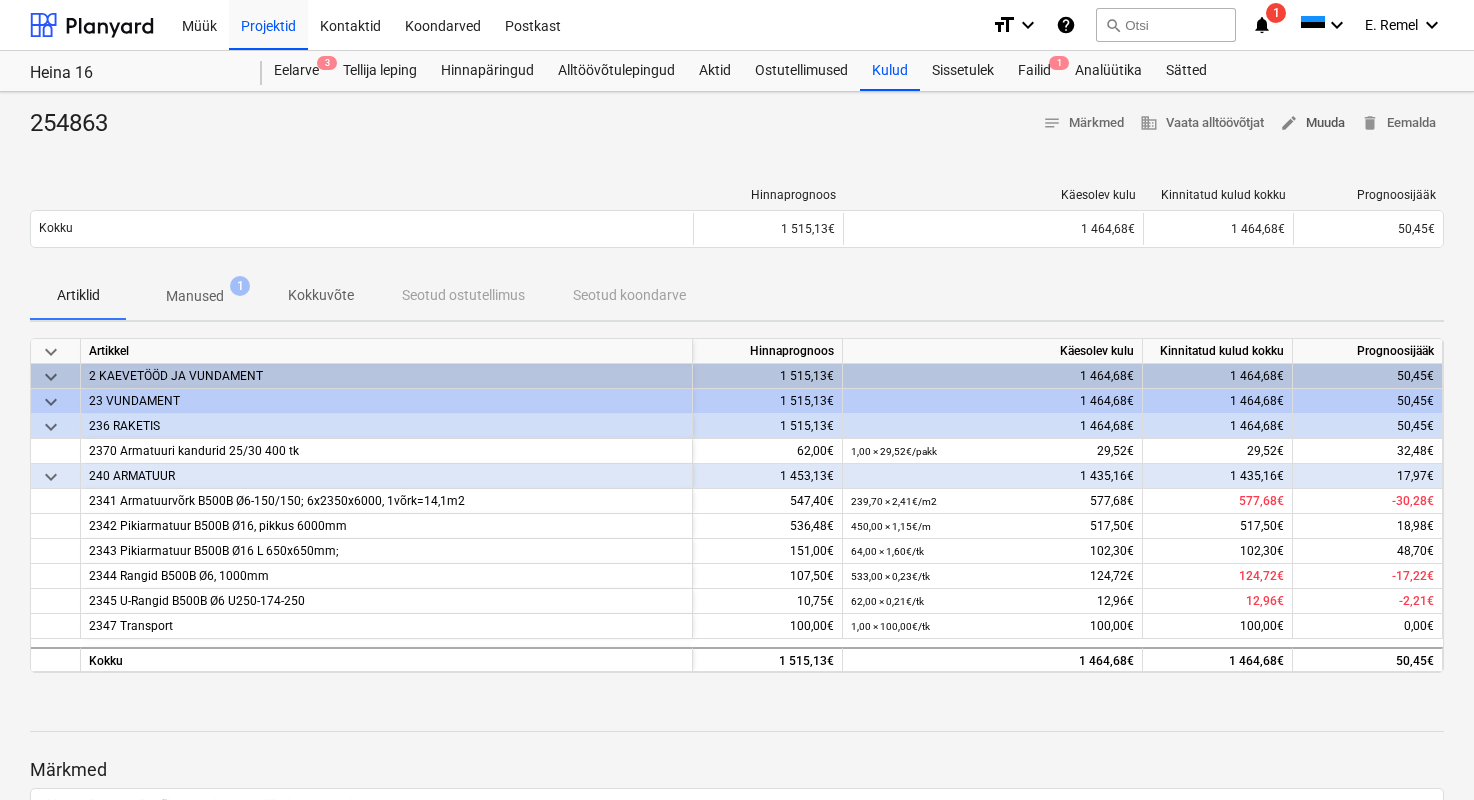 click on "edit Muuda" at bounding box center (1312, 123) 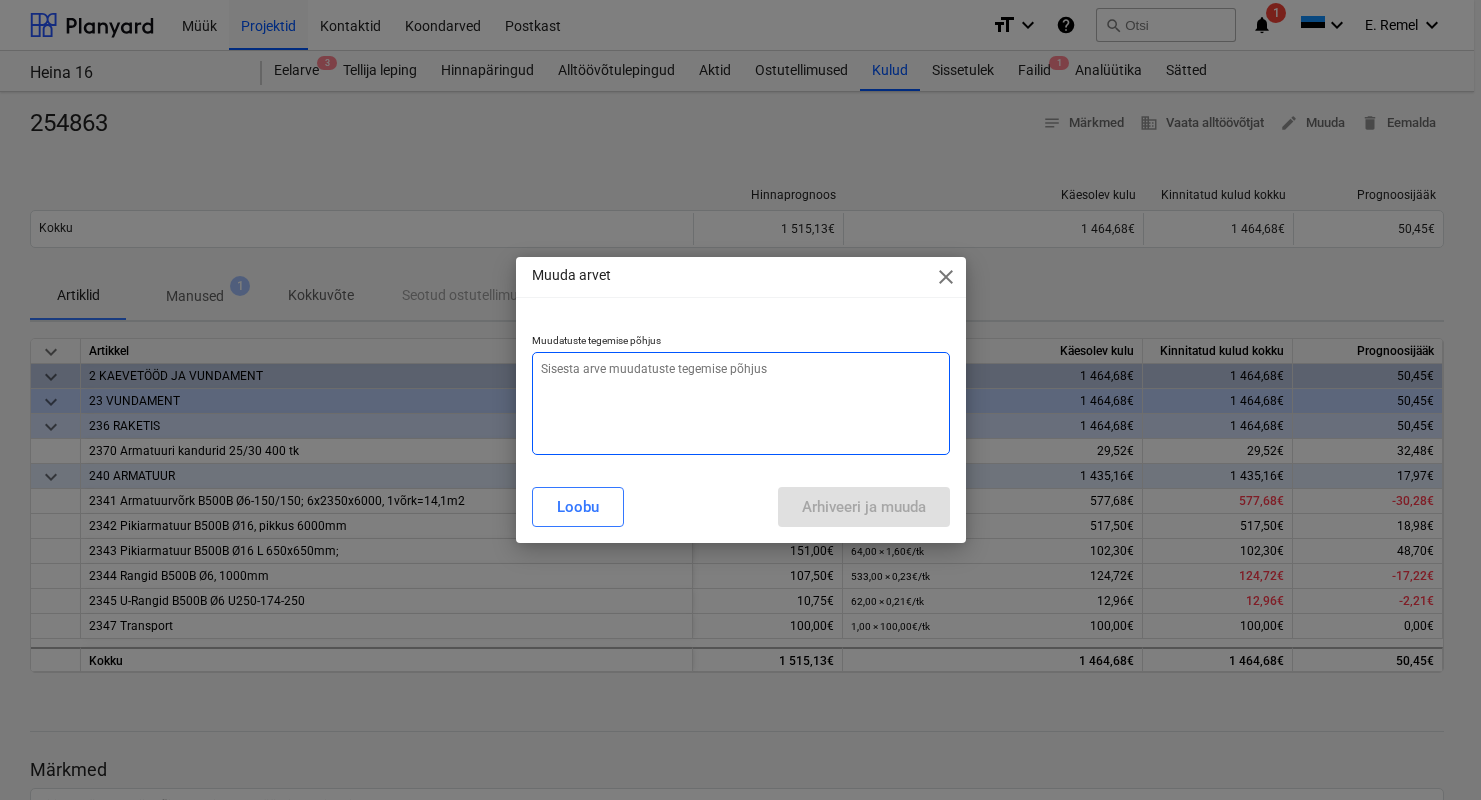 click at bounding box center (741, 403) 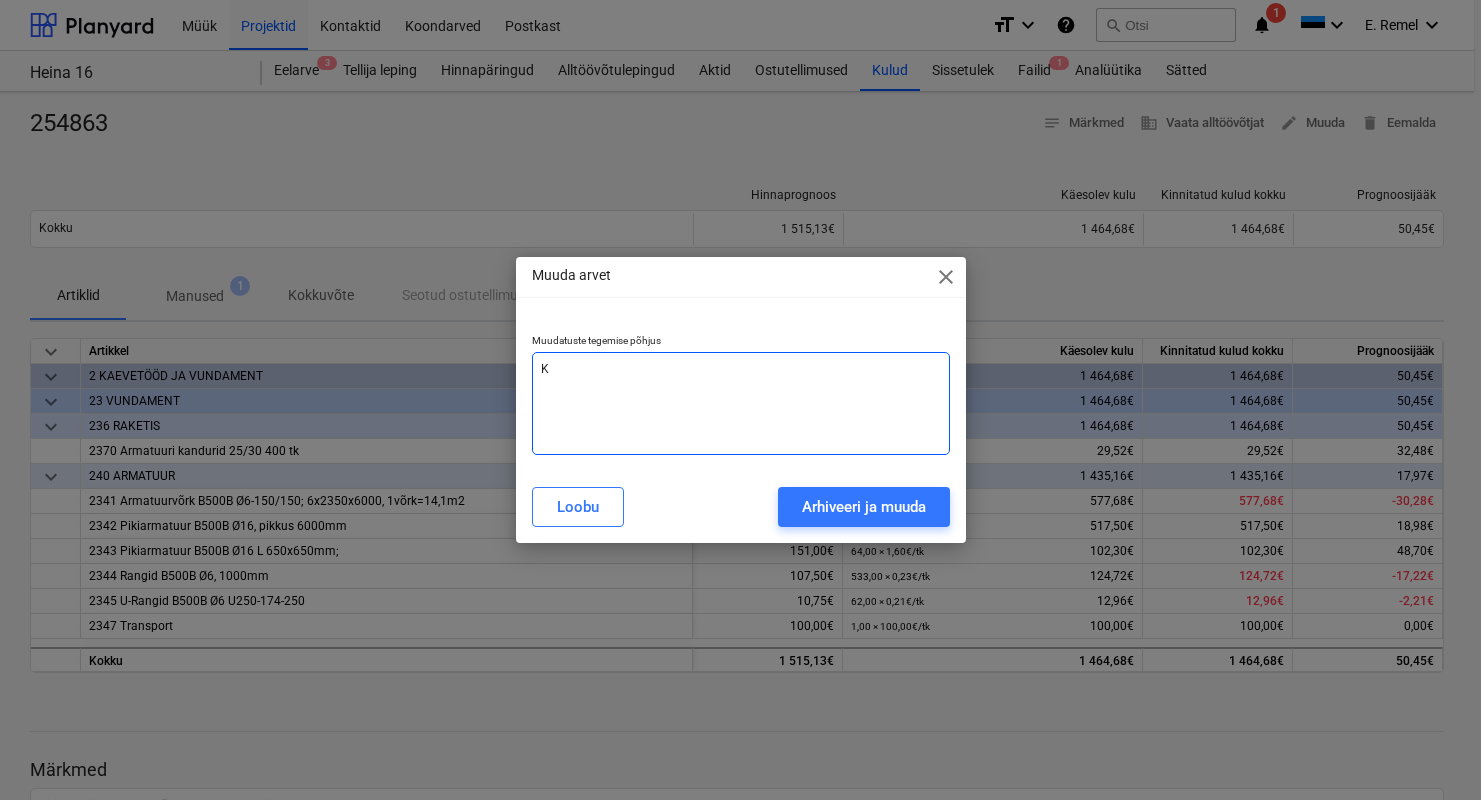 type on "x" 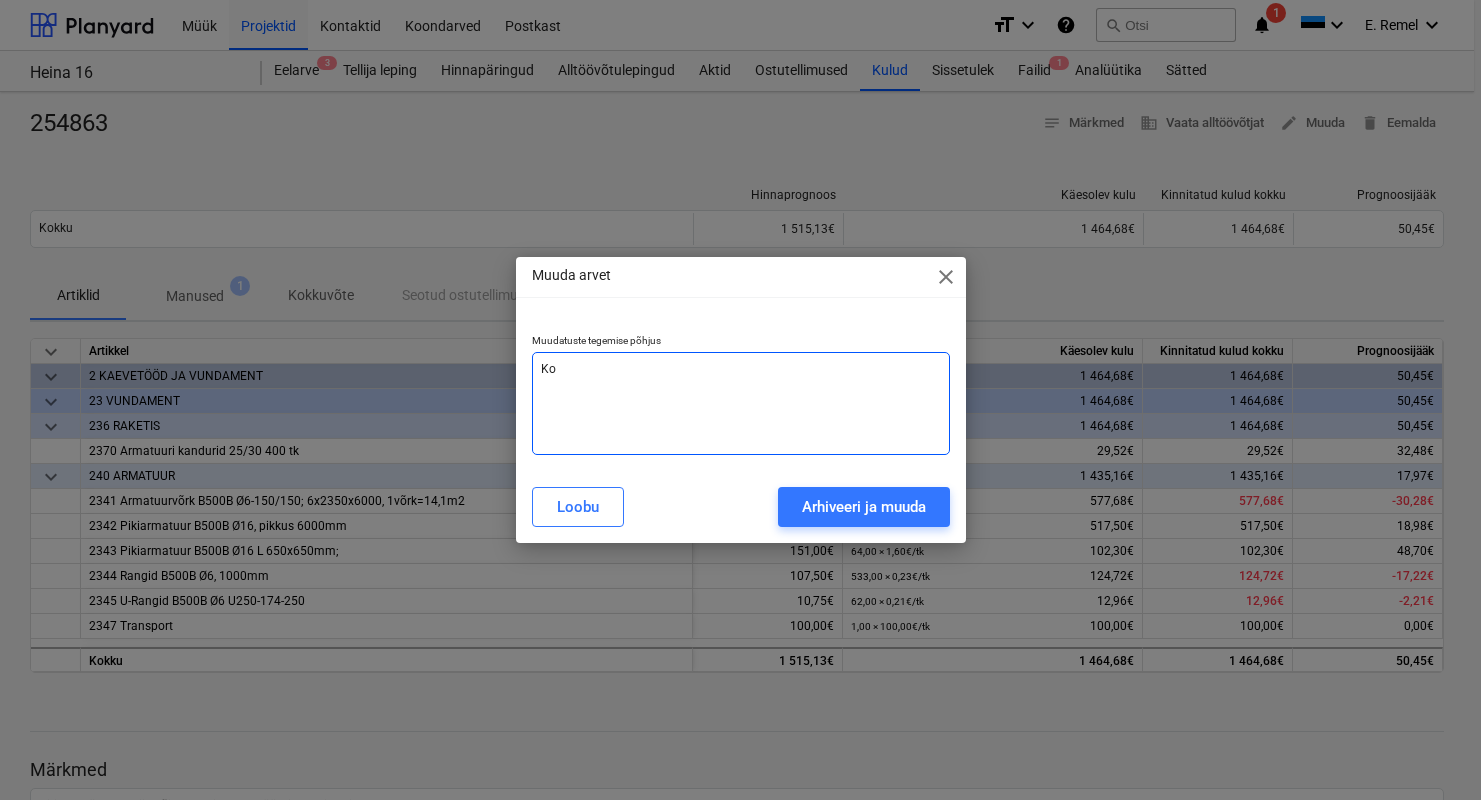 type on "x" 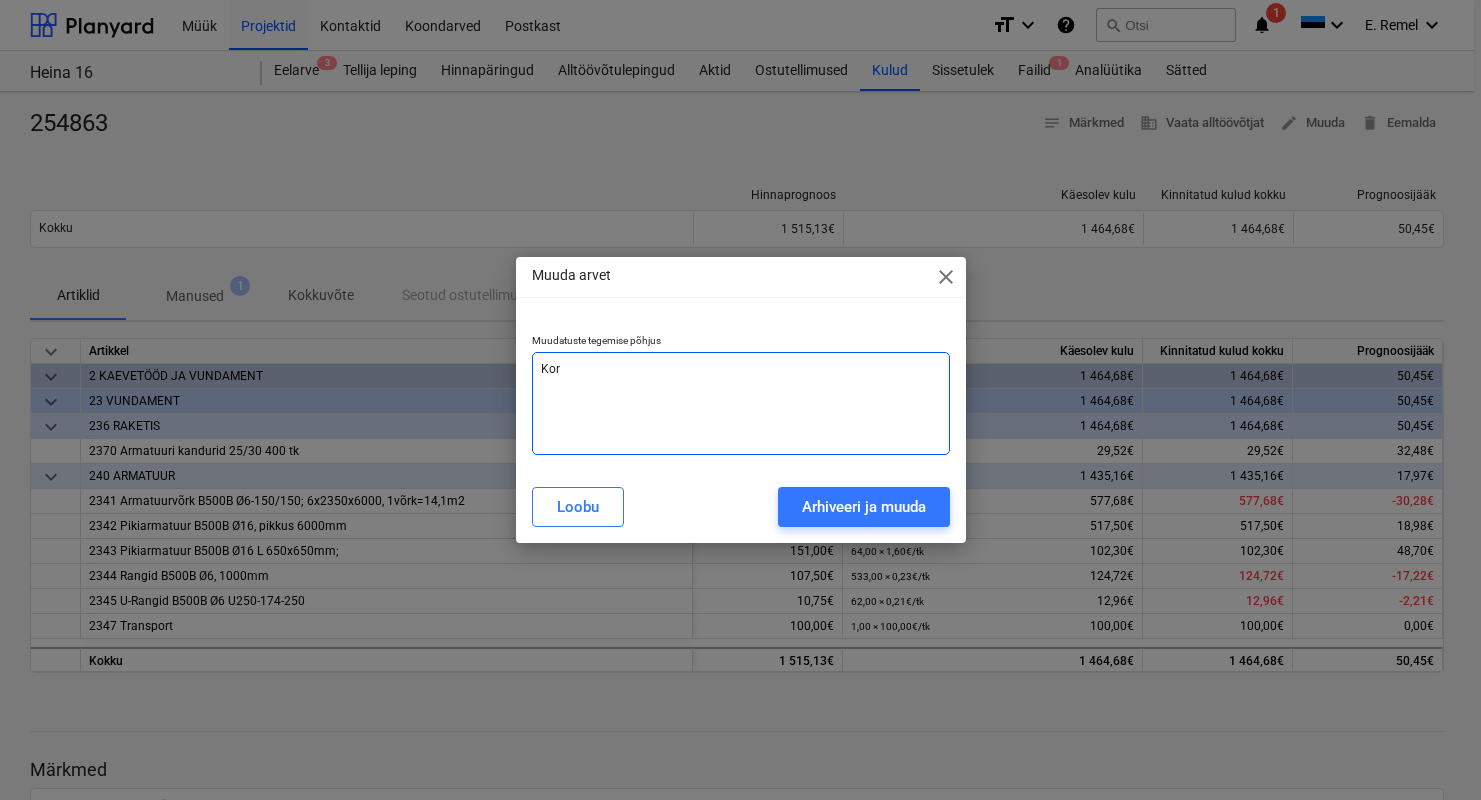 type on "x" 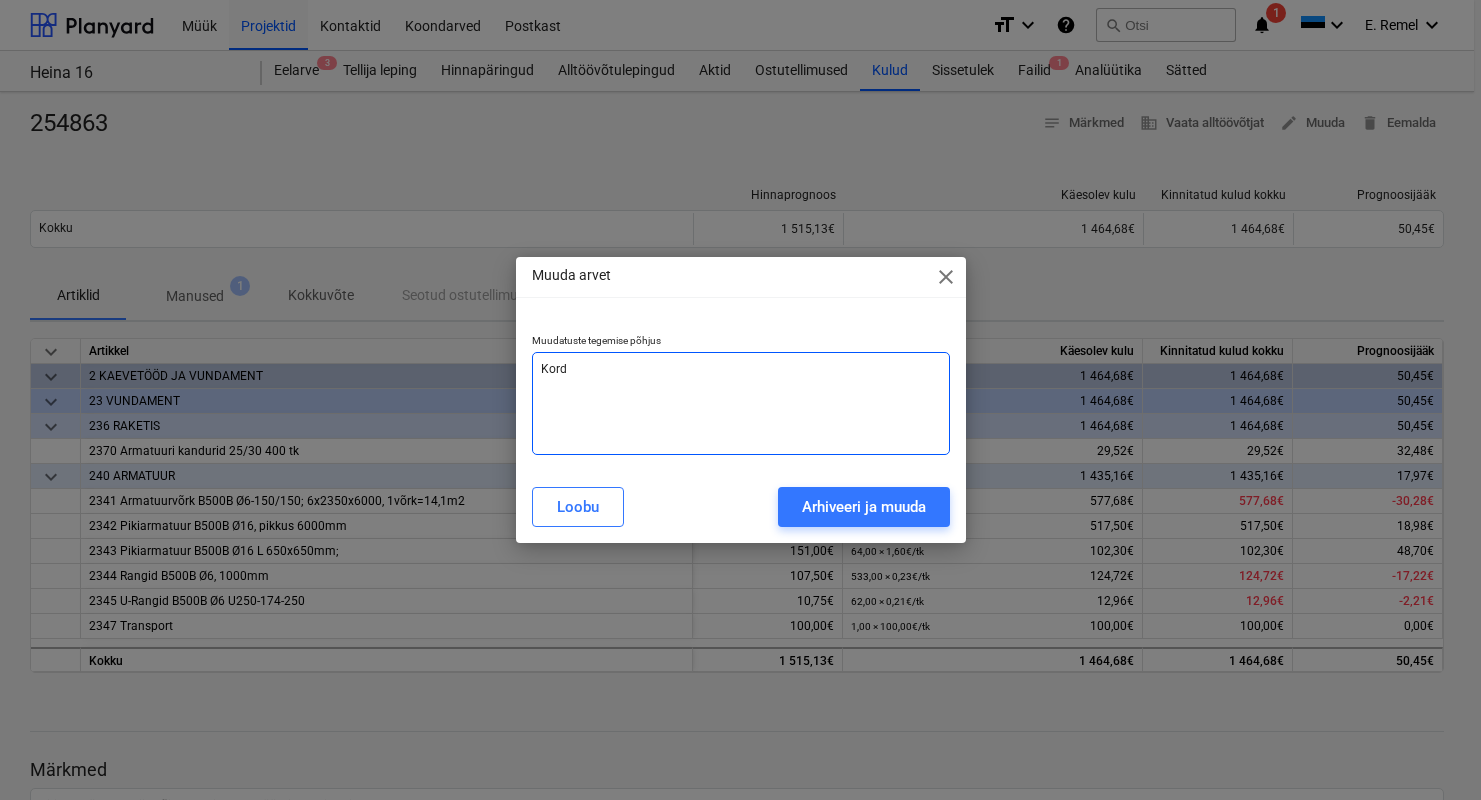 type on "x" 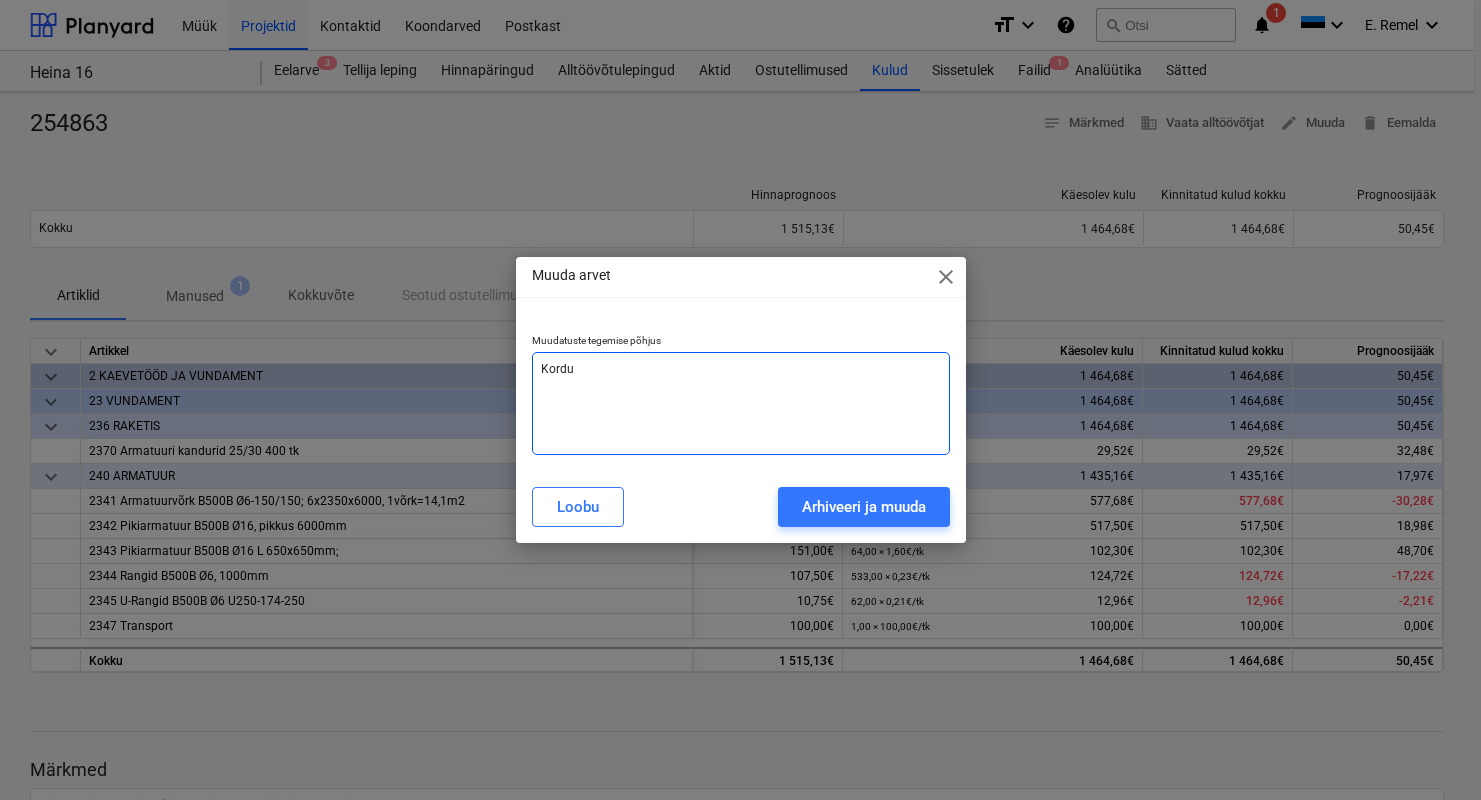 type on "x" 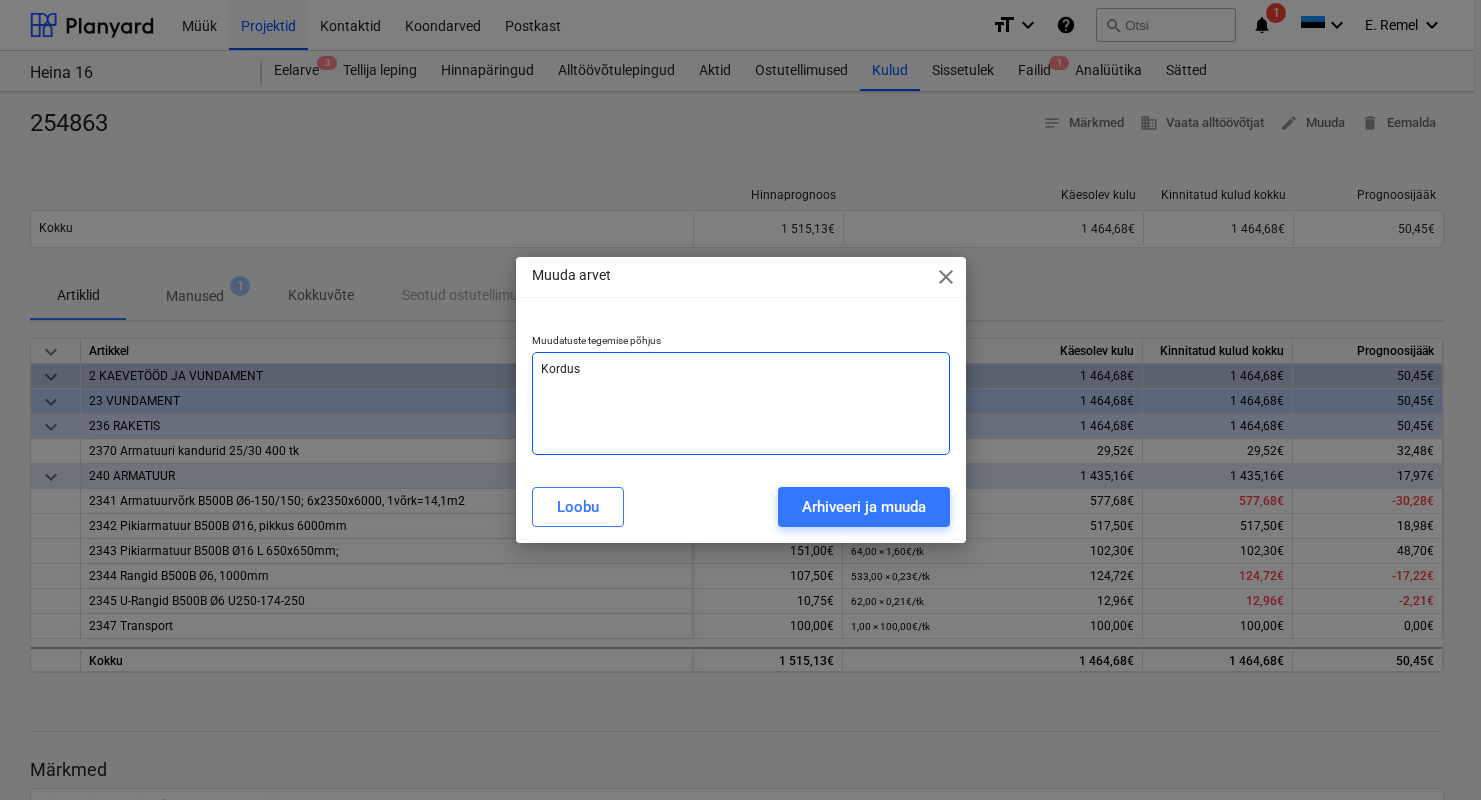 type on "x" 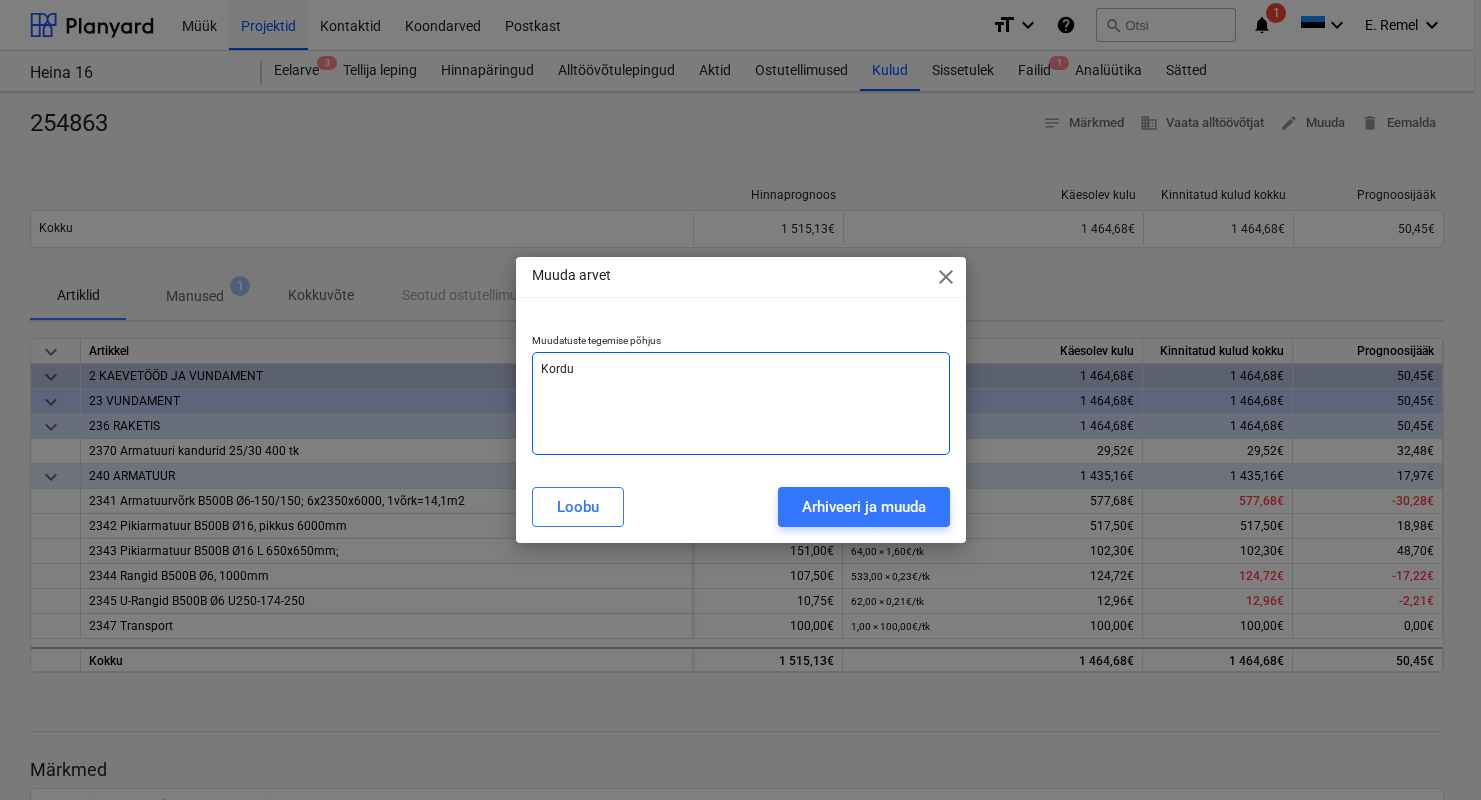 type on "x" 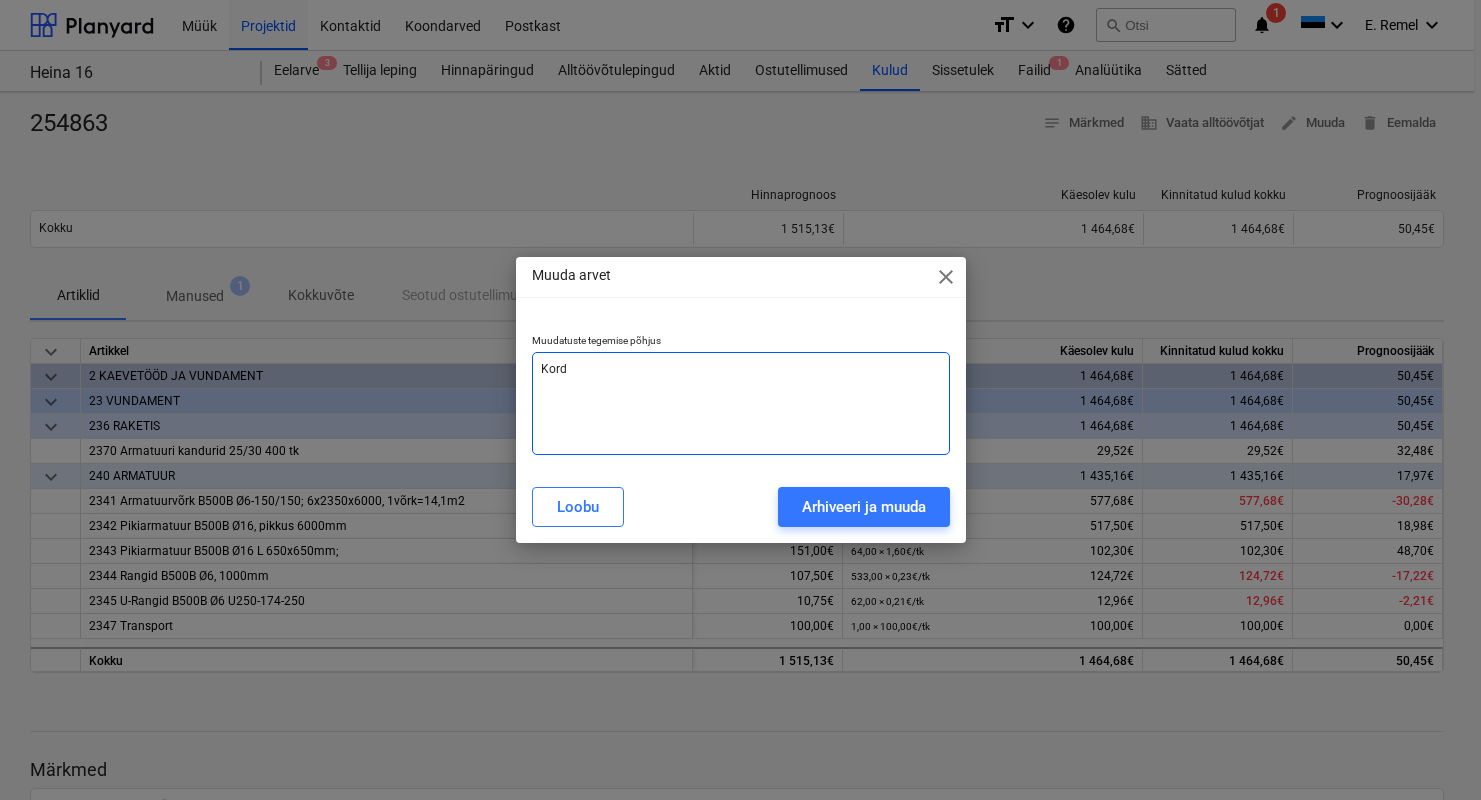 type on "x" 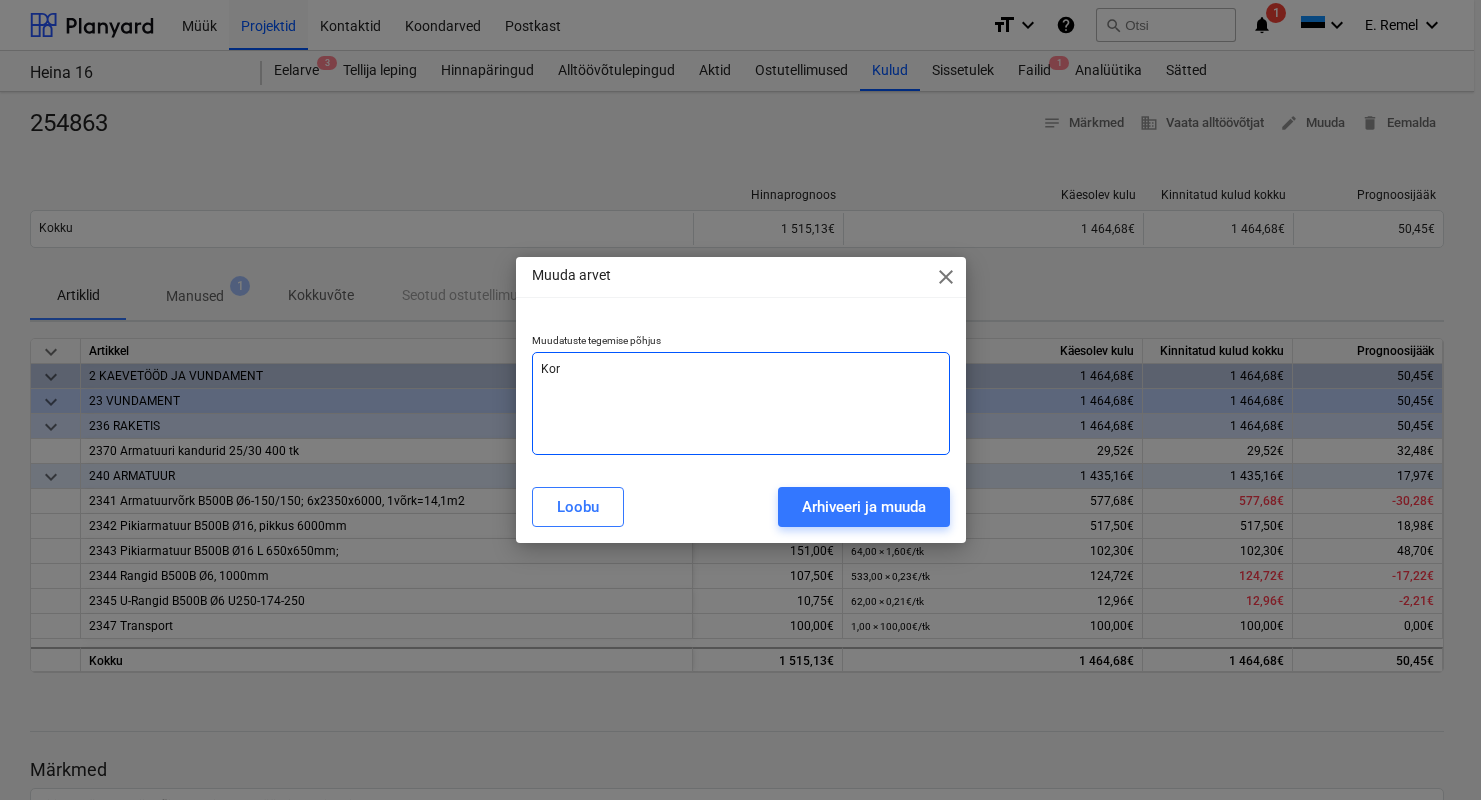 type on "x" 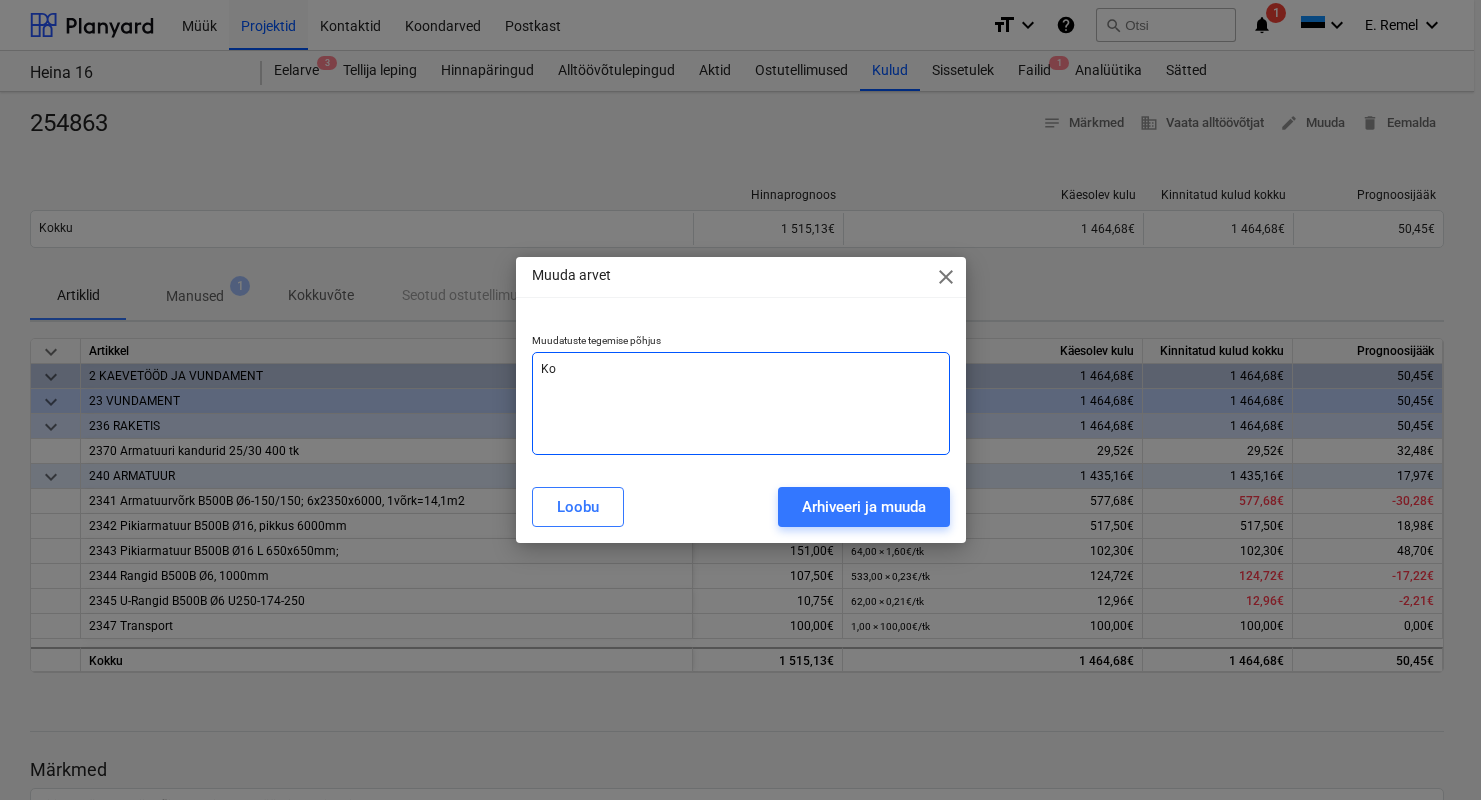 type on "x" 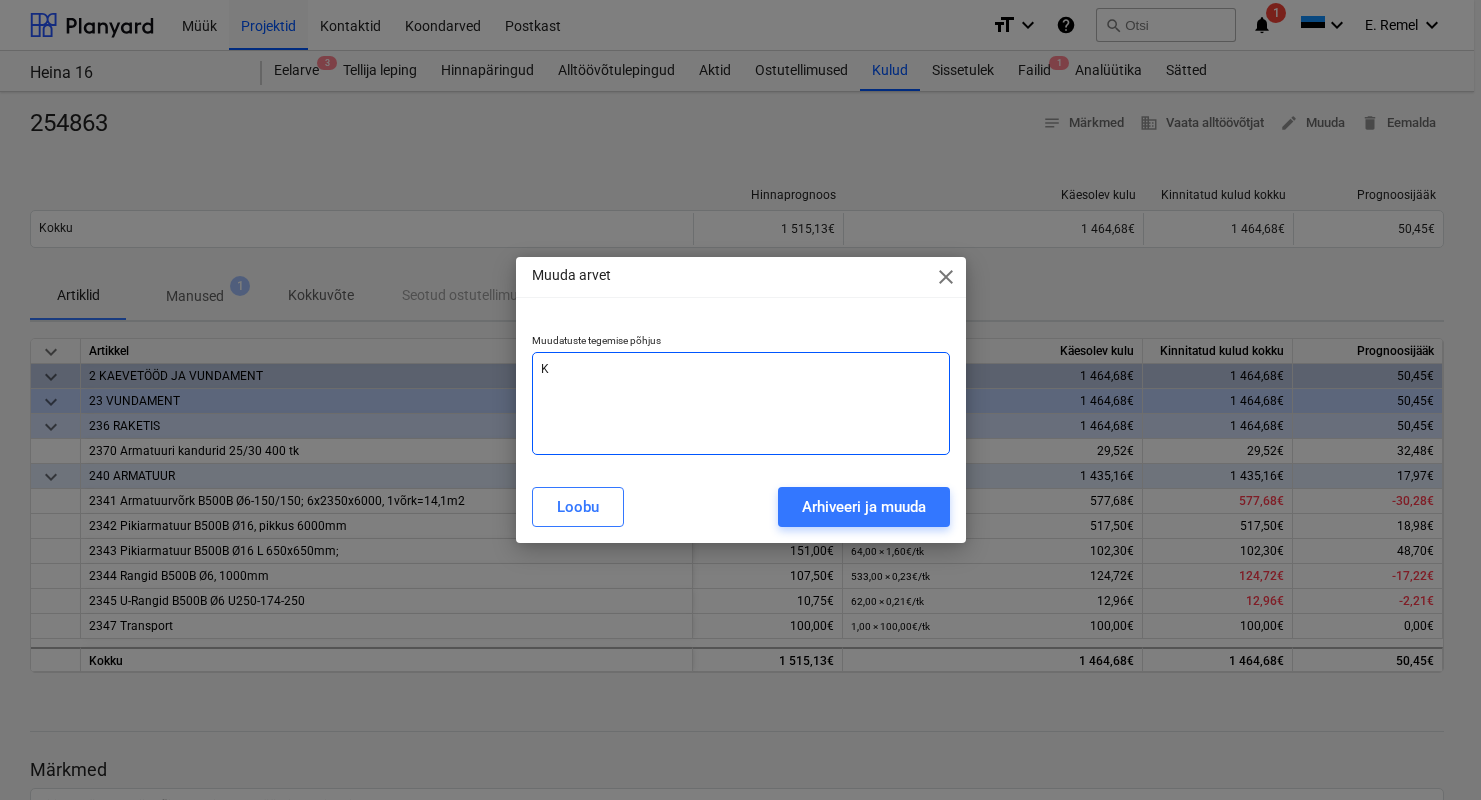 type on "x" 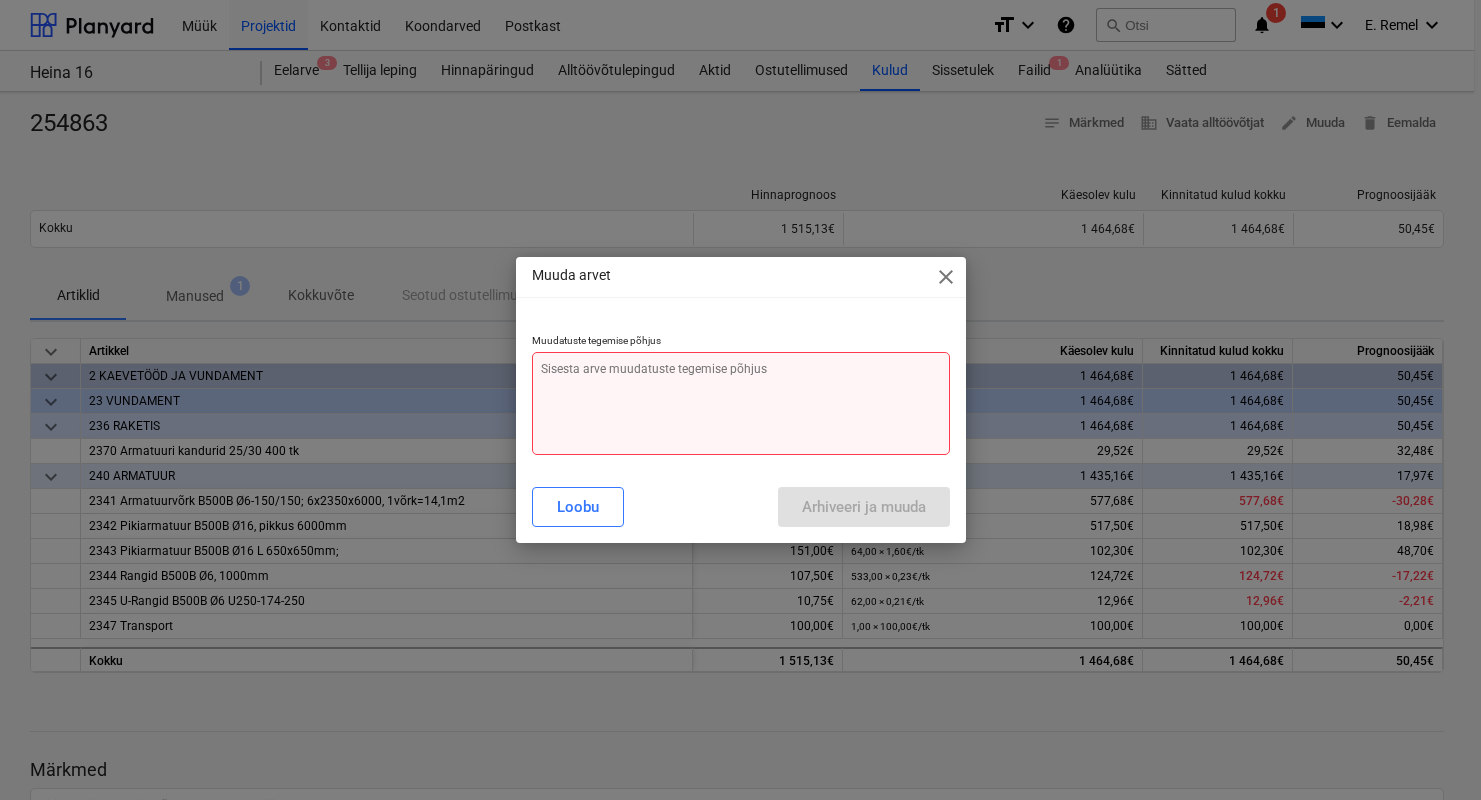 type on "x" 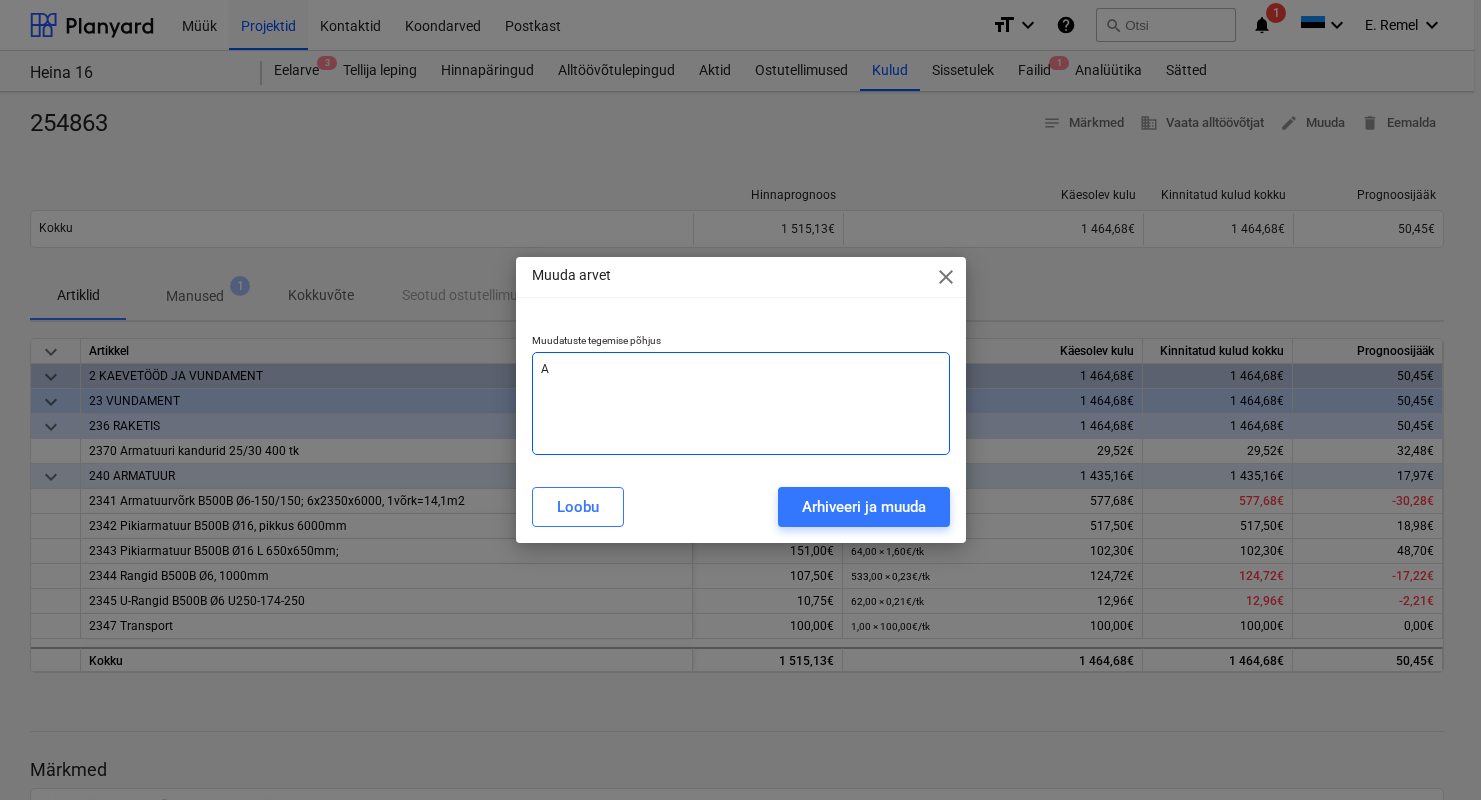 type on "x" 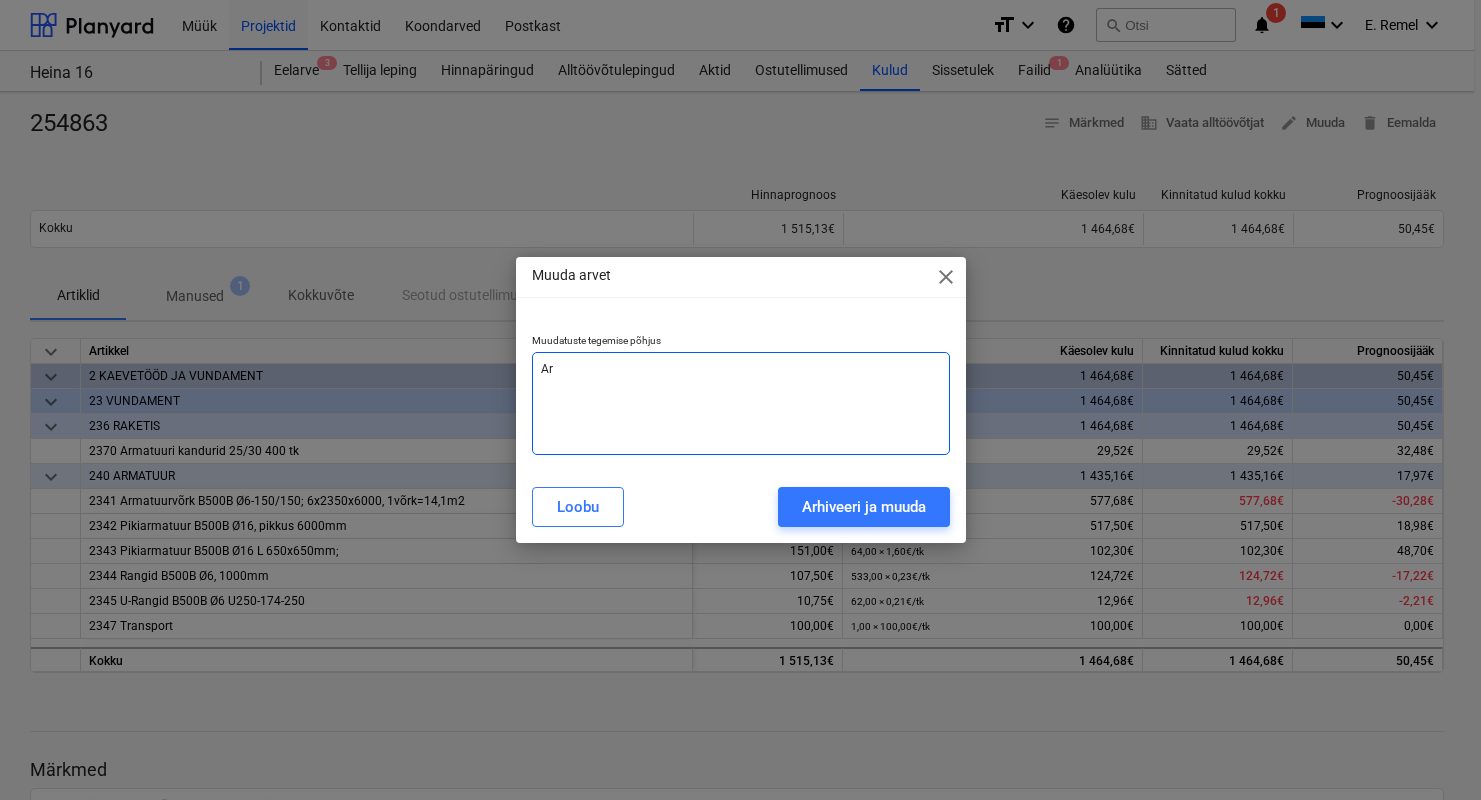type on "x" 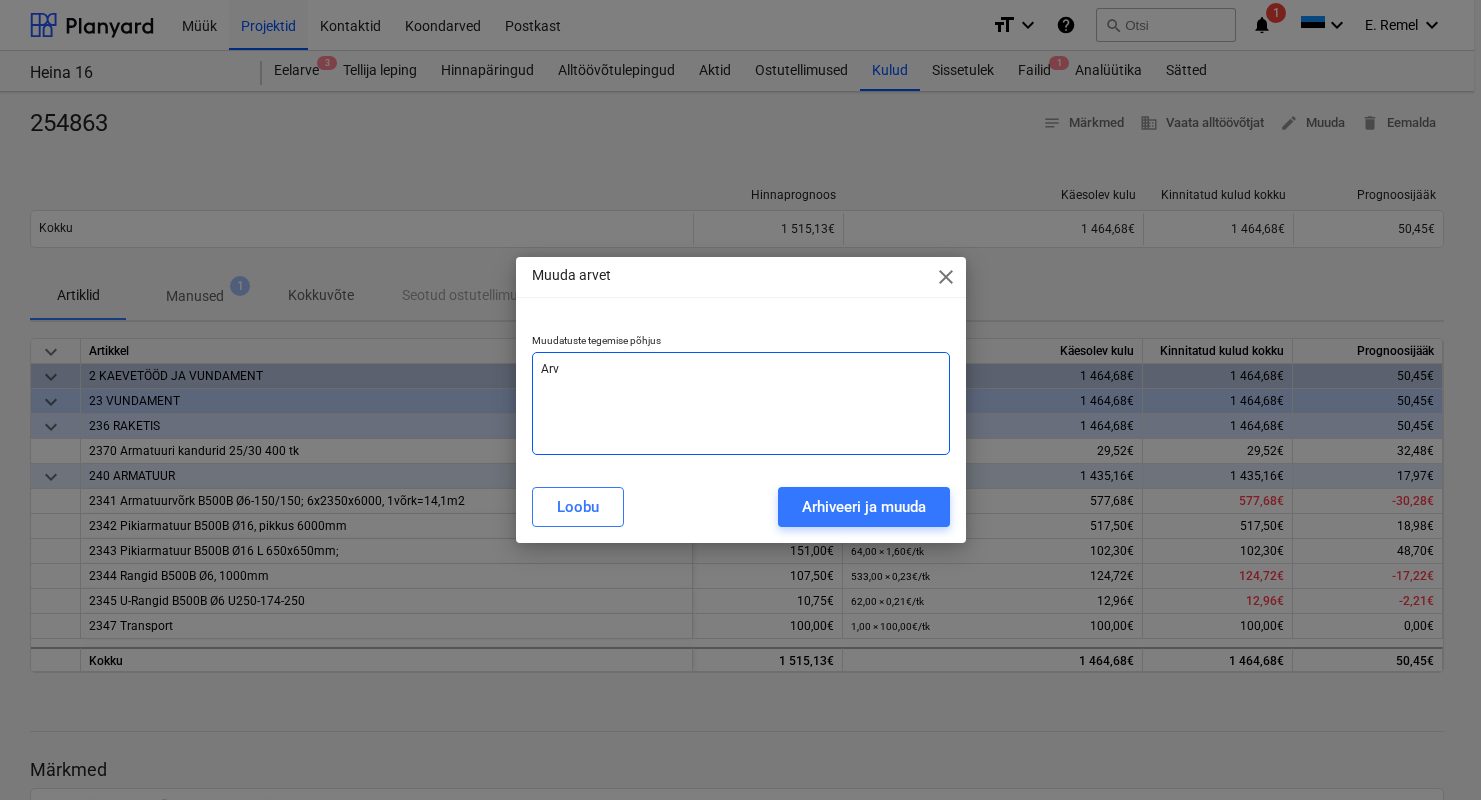 type on "x" 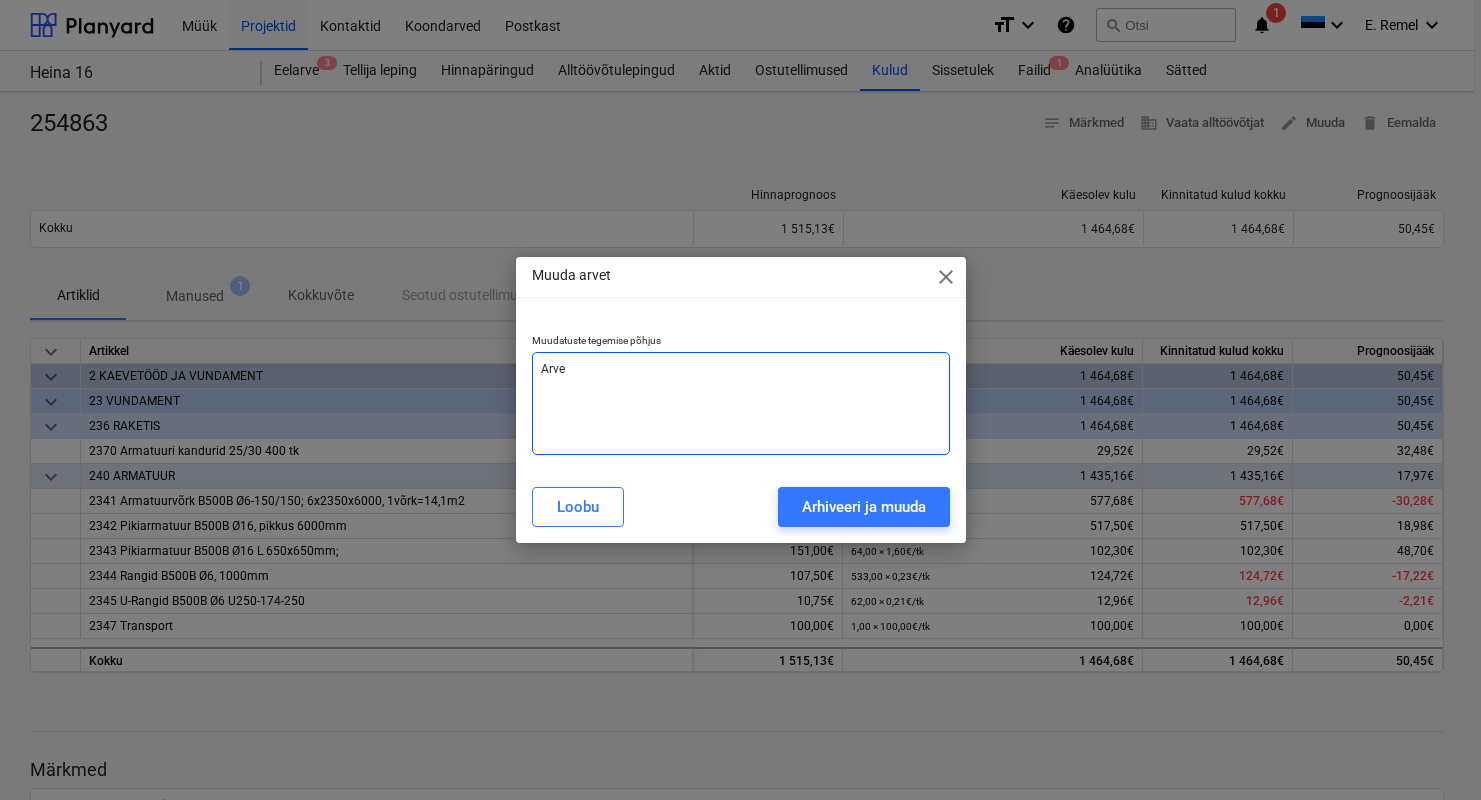 type on "x" 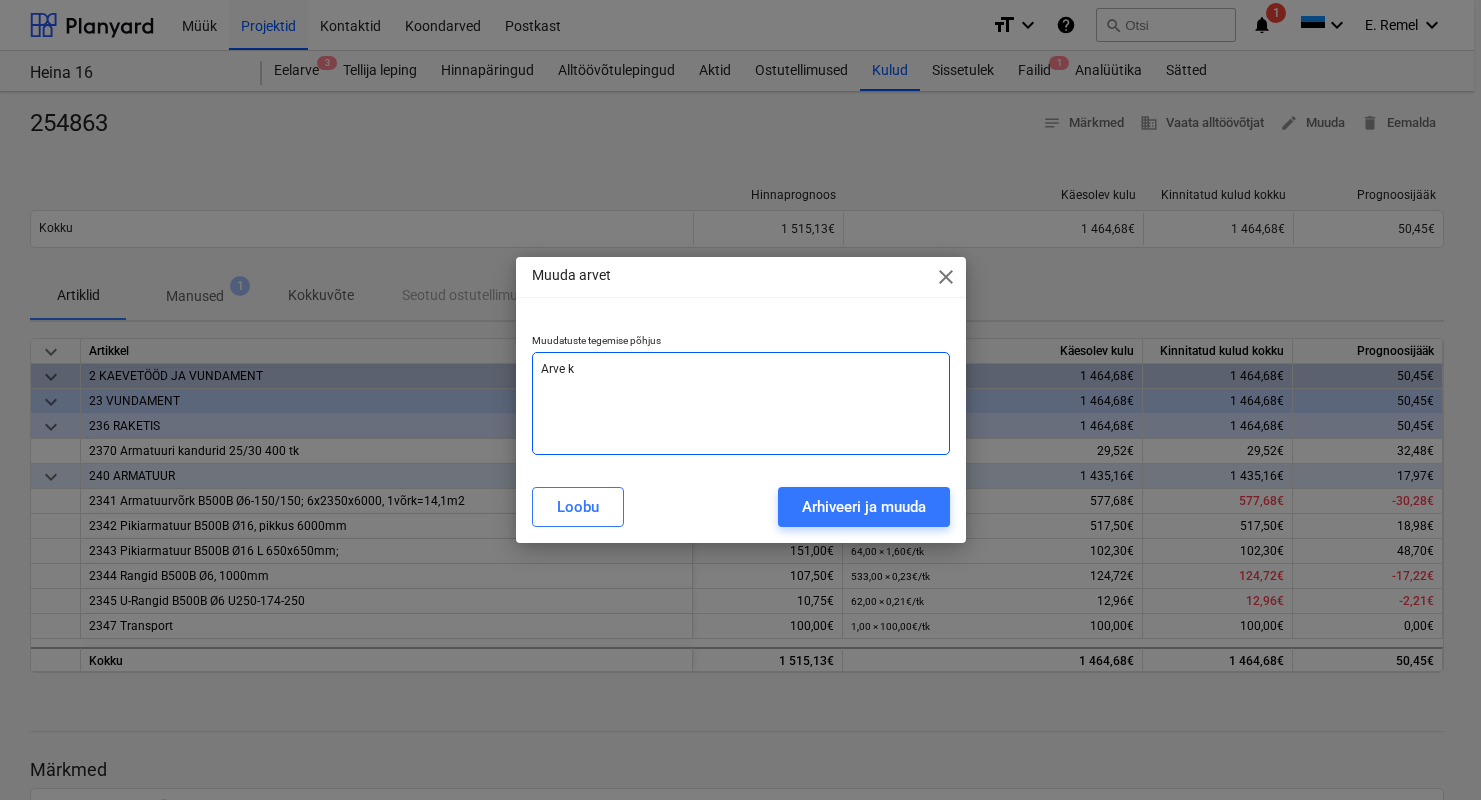 type on "x" 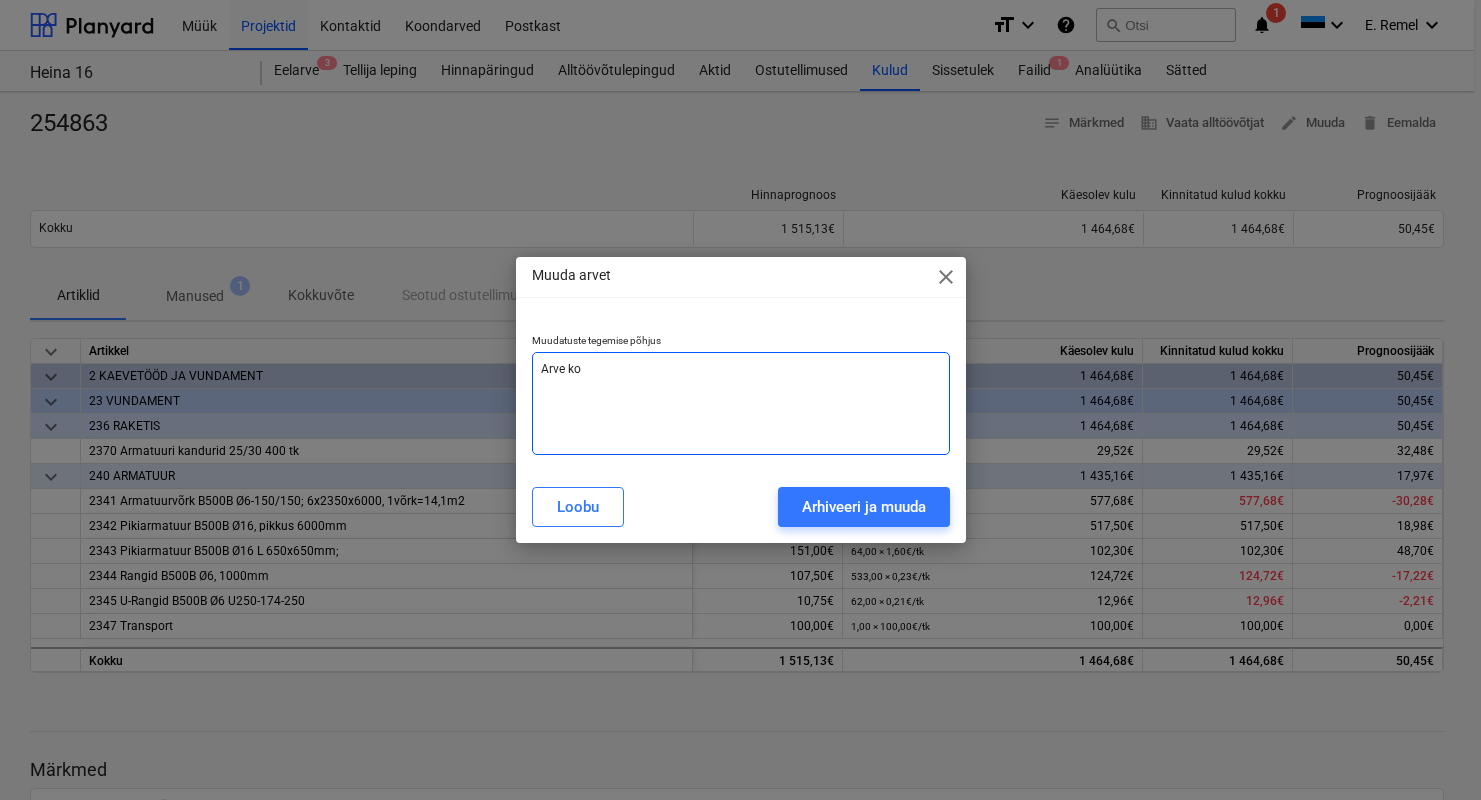 type on "x" 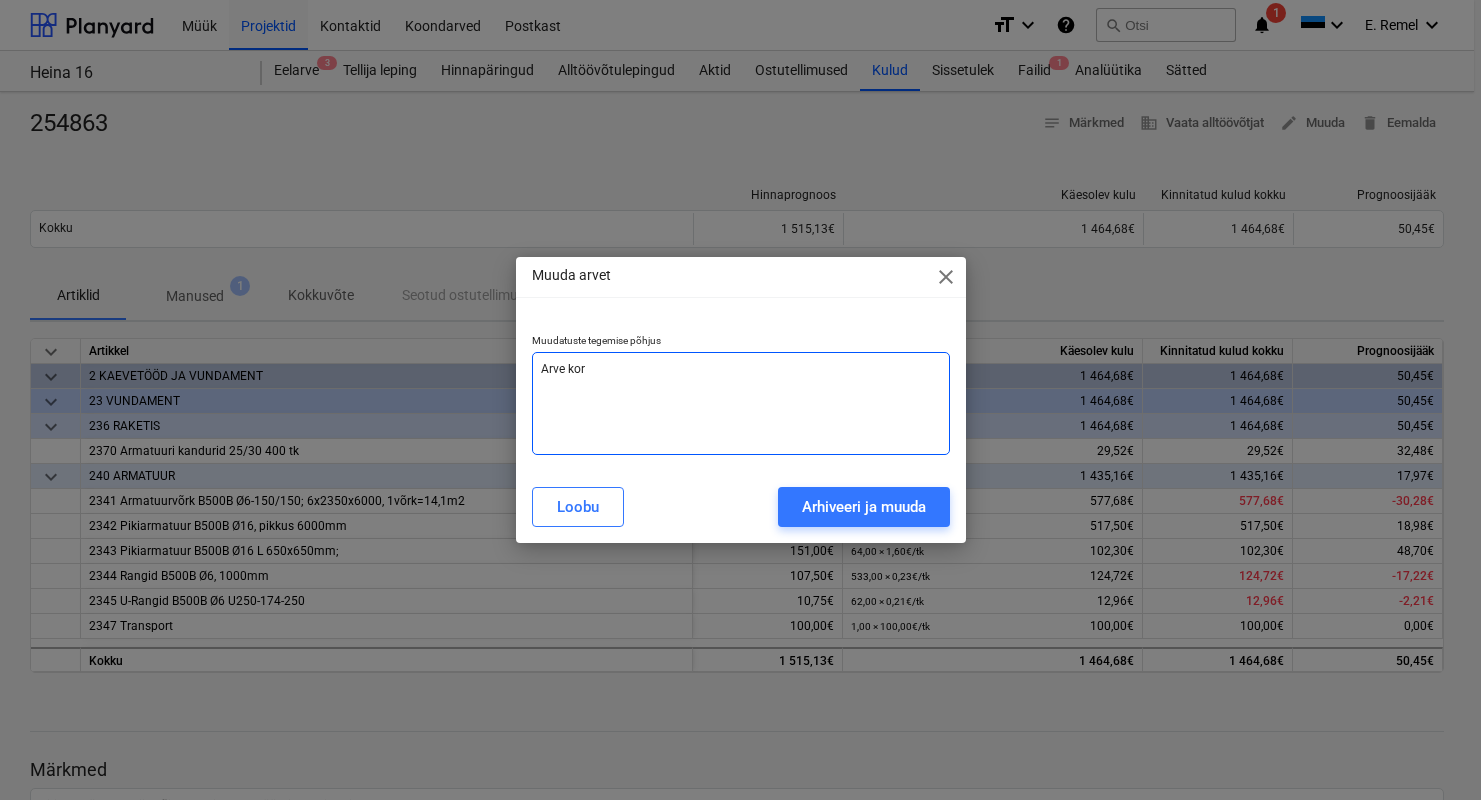 type on "x" 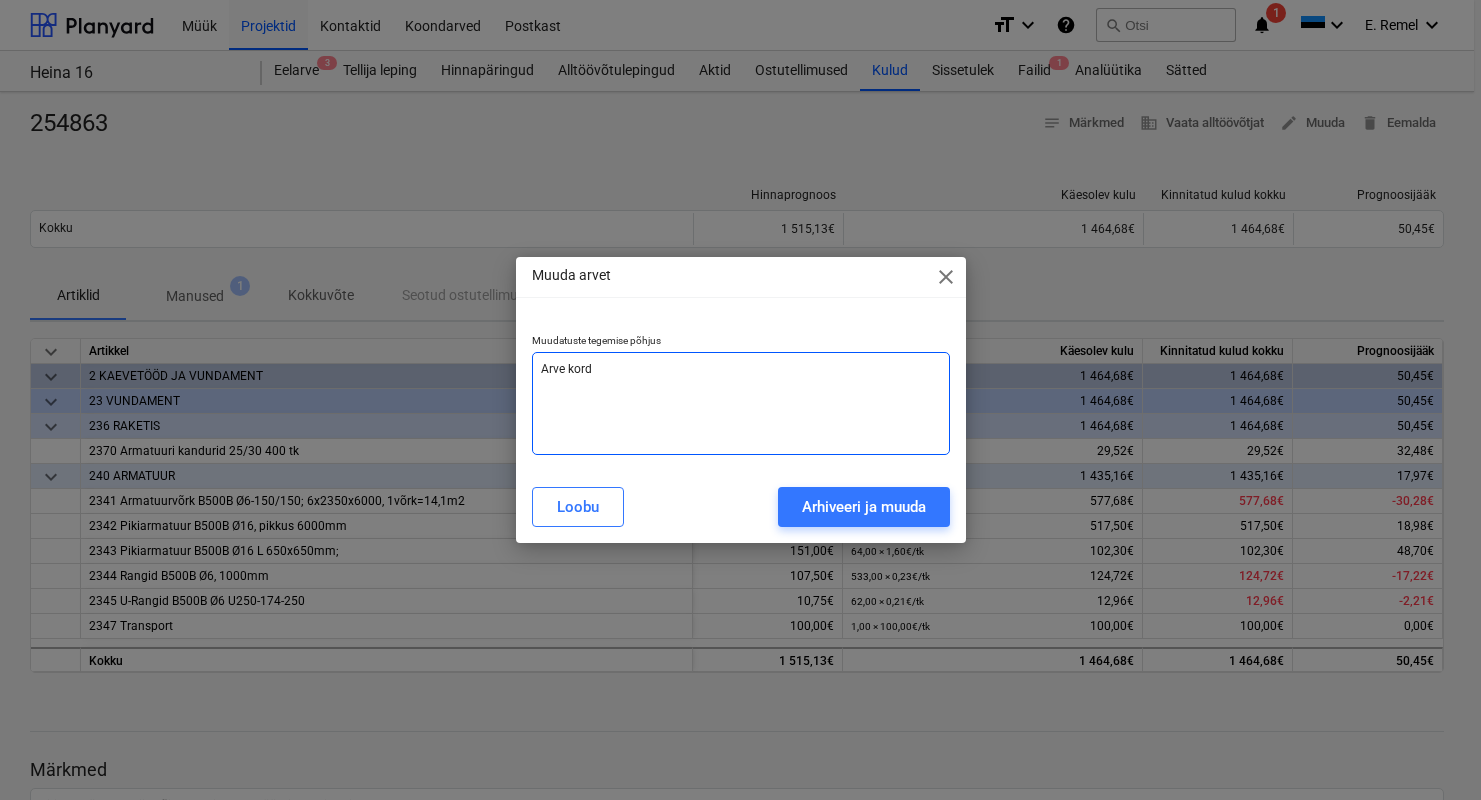 type on "x" 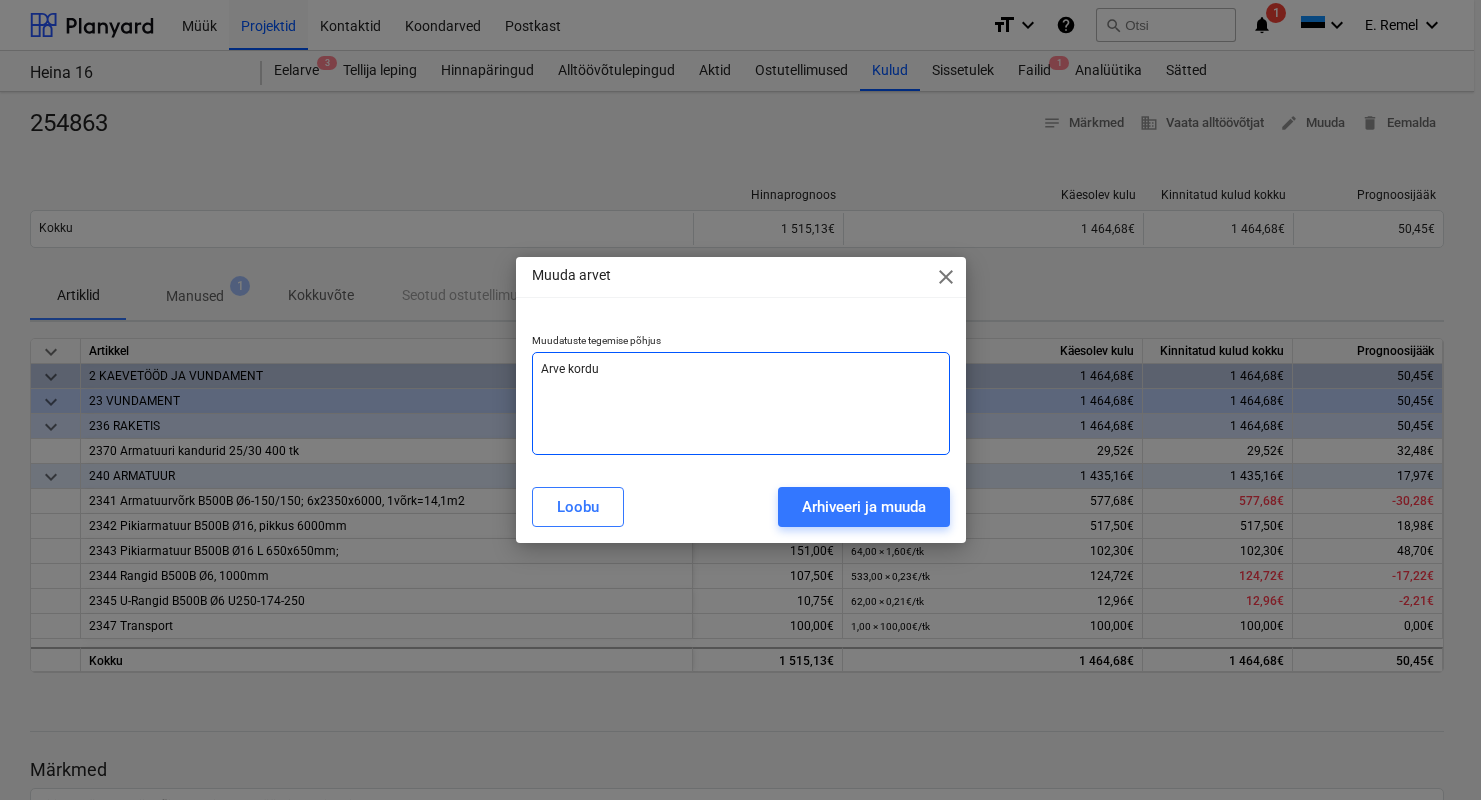type on "x" 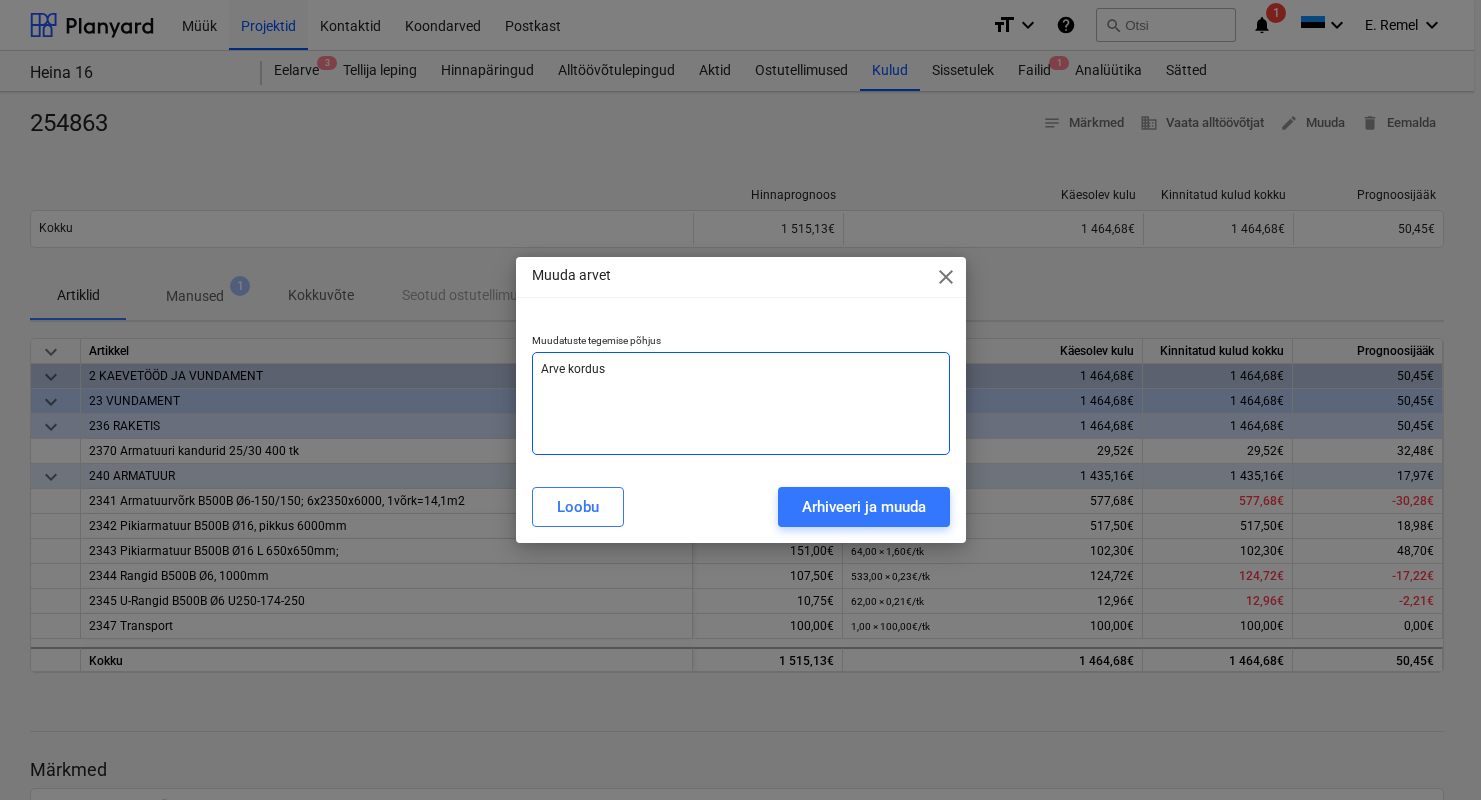 type on "x" 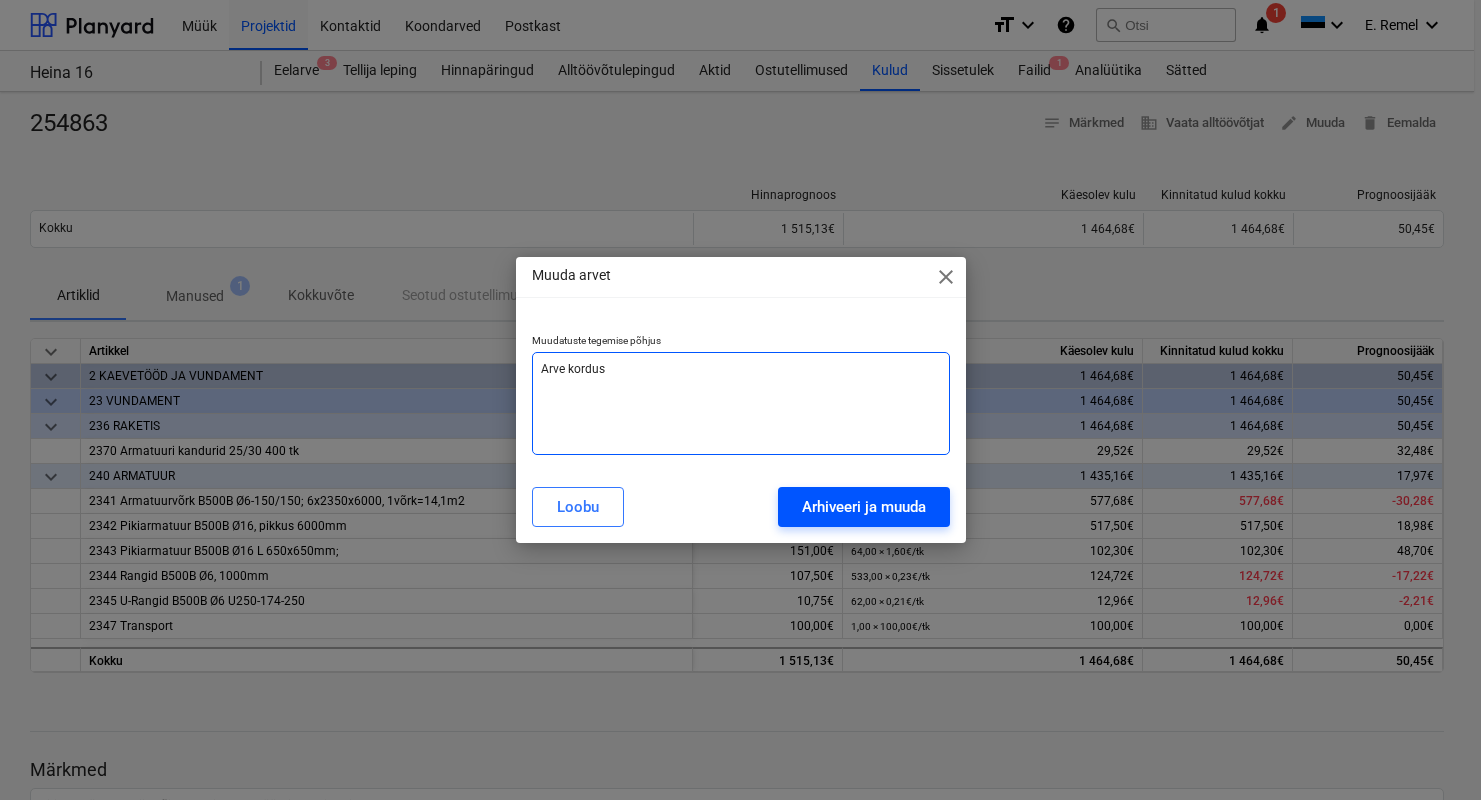 type on "Arve kordus" 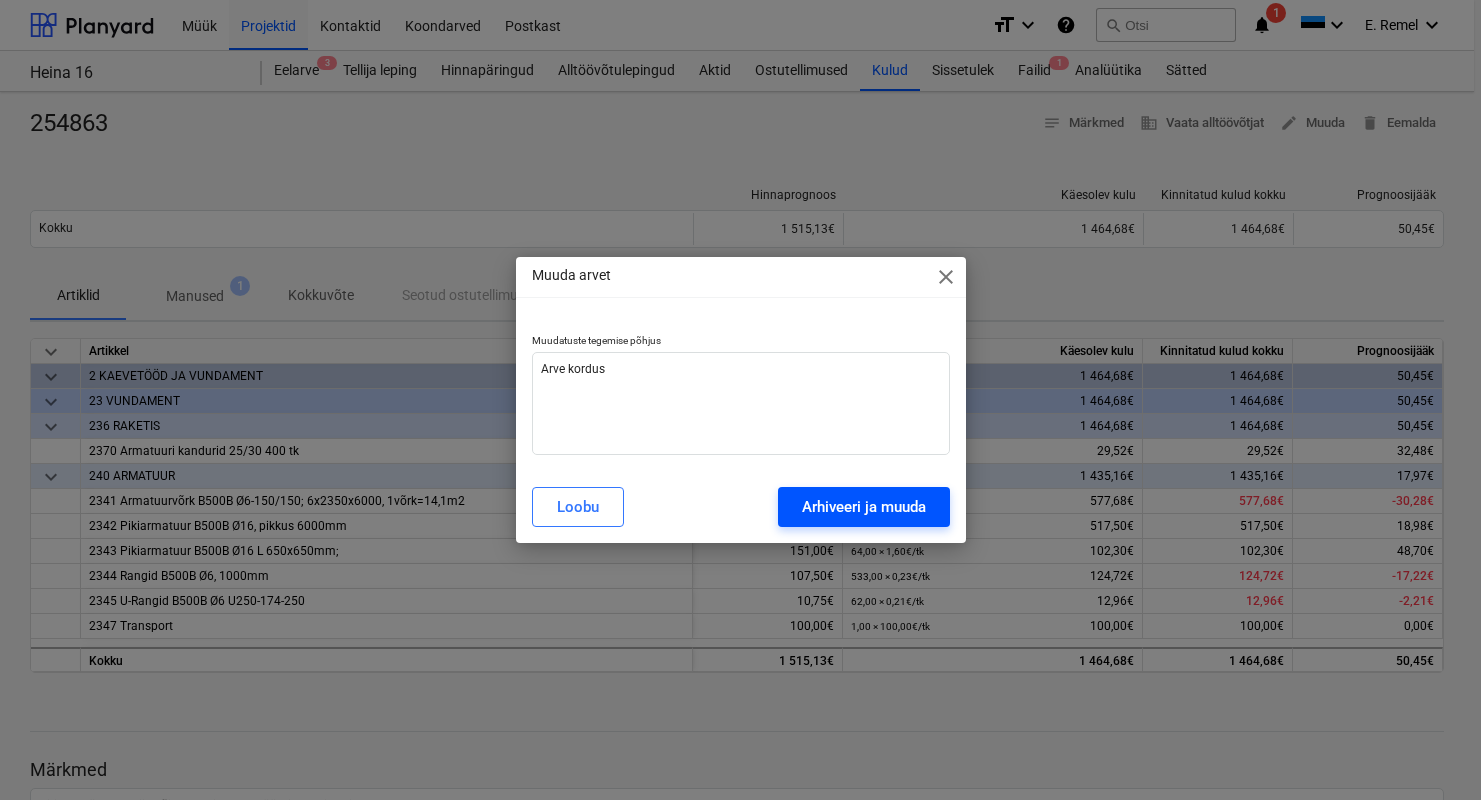 click on "Arhiveeri ja muuda" at bounding box center [864, 507] 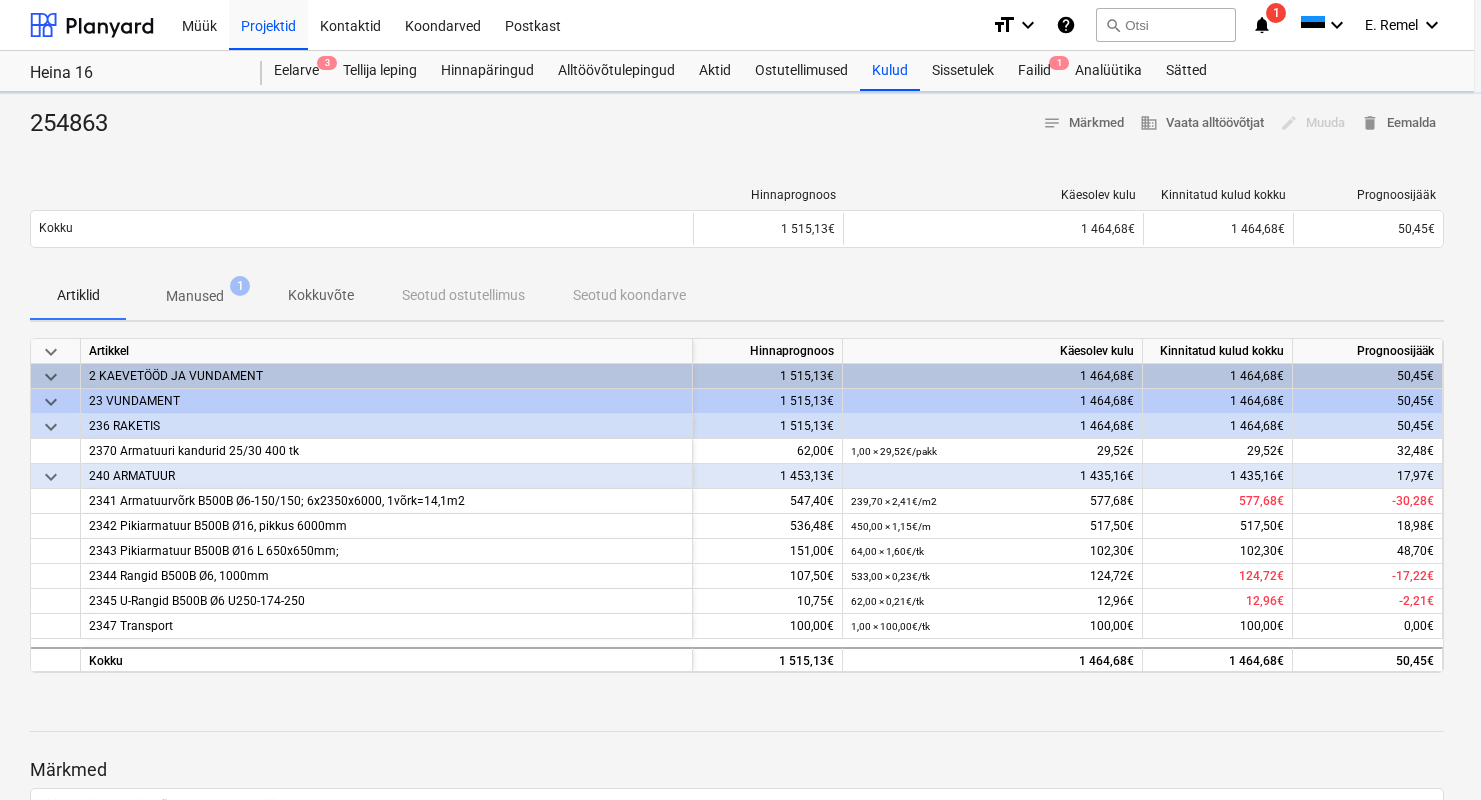 type on "x" 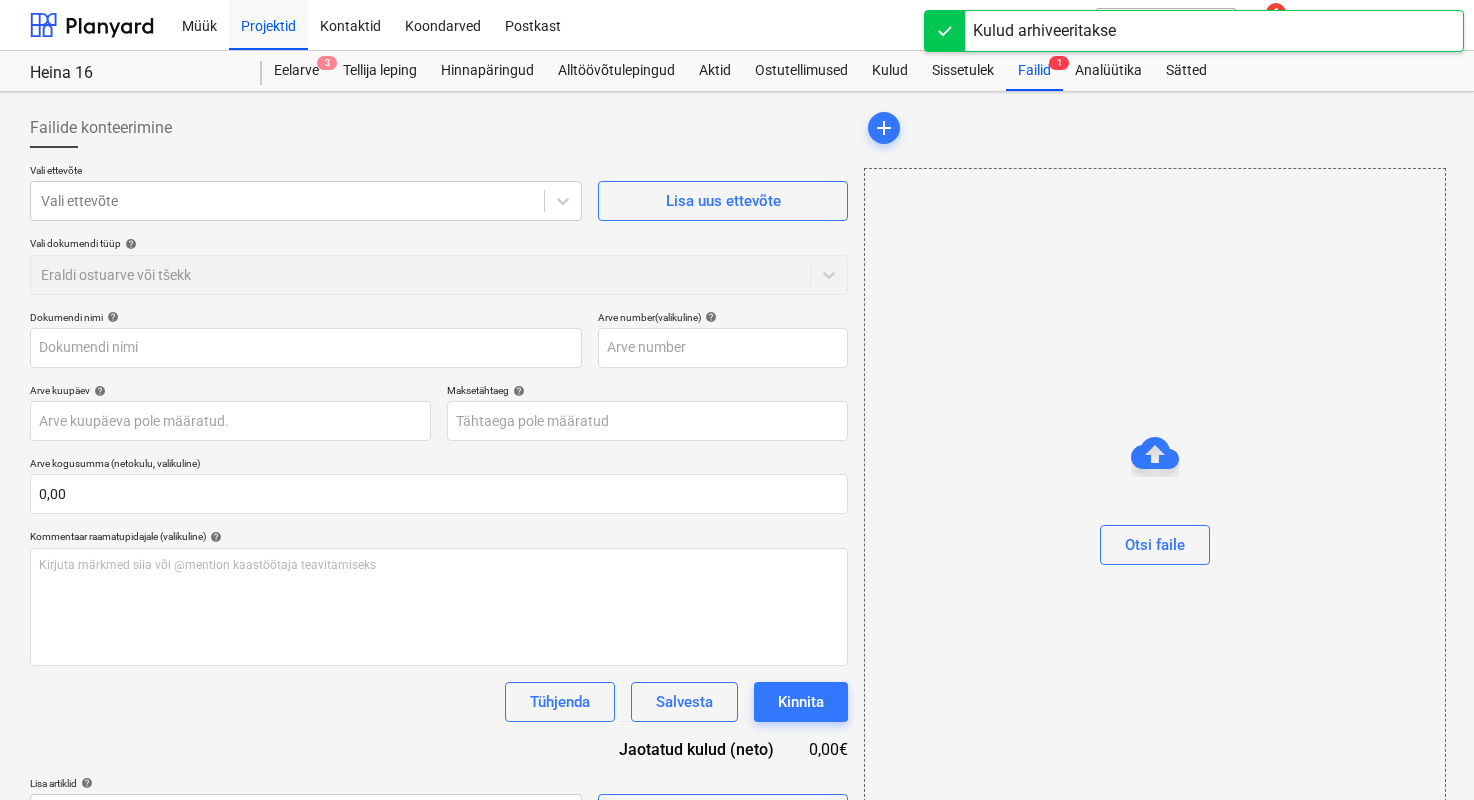 type on "[INVOICE_NUMBER]" 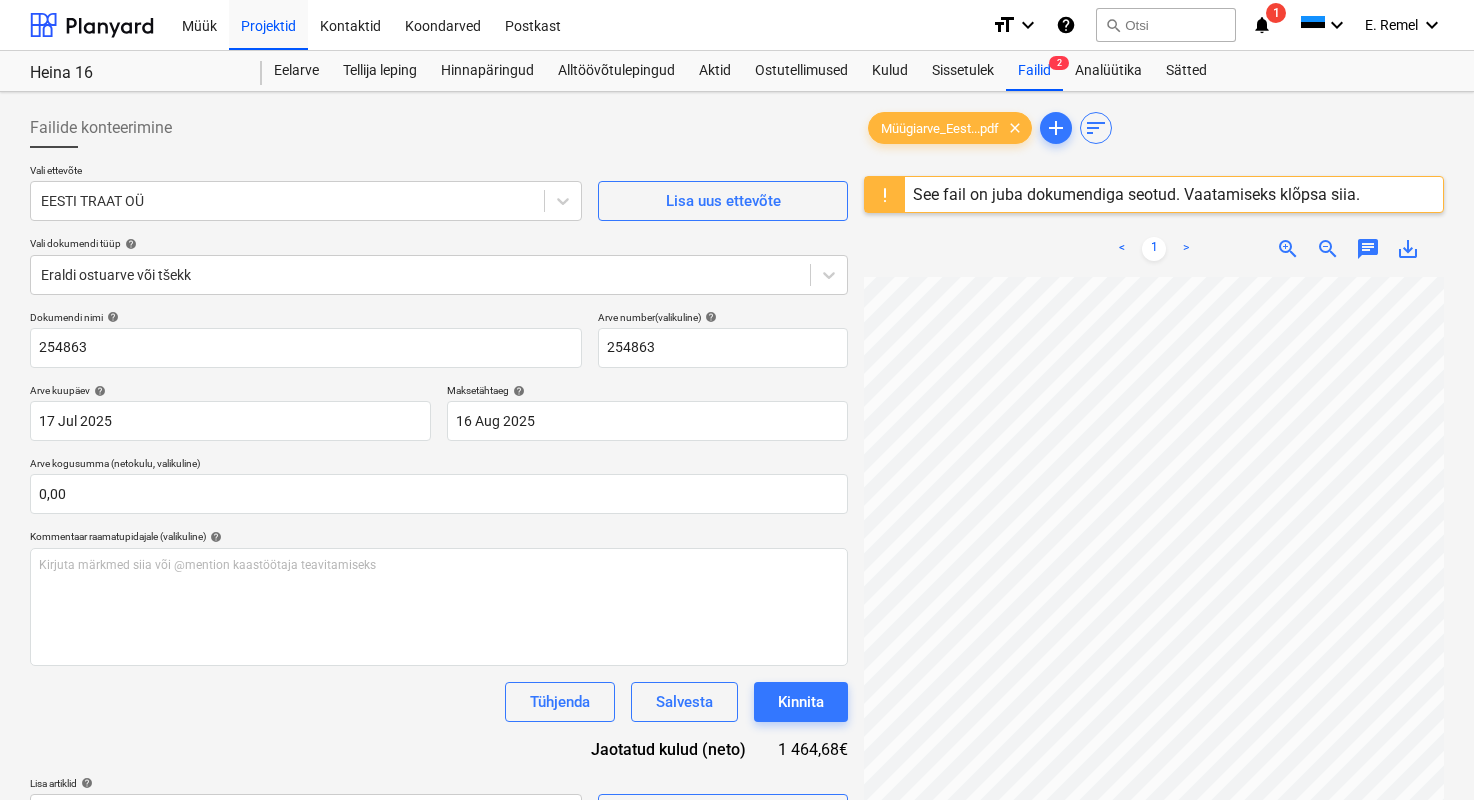scroll, scrollTop: 231, scrollLeft: 0, axis: vertical 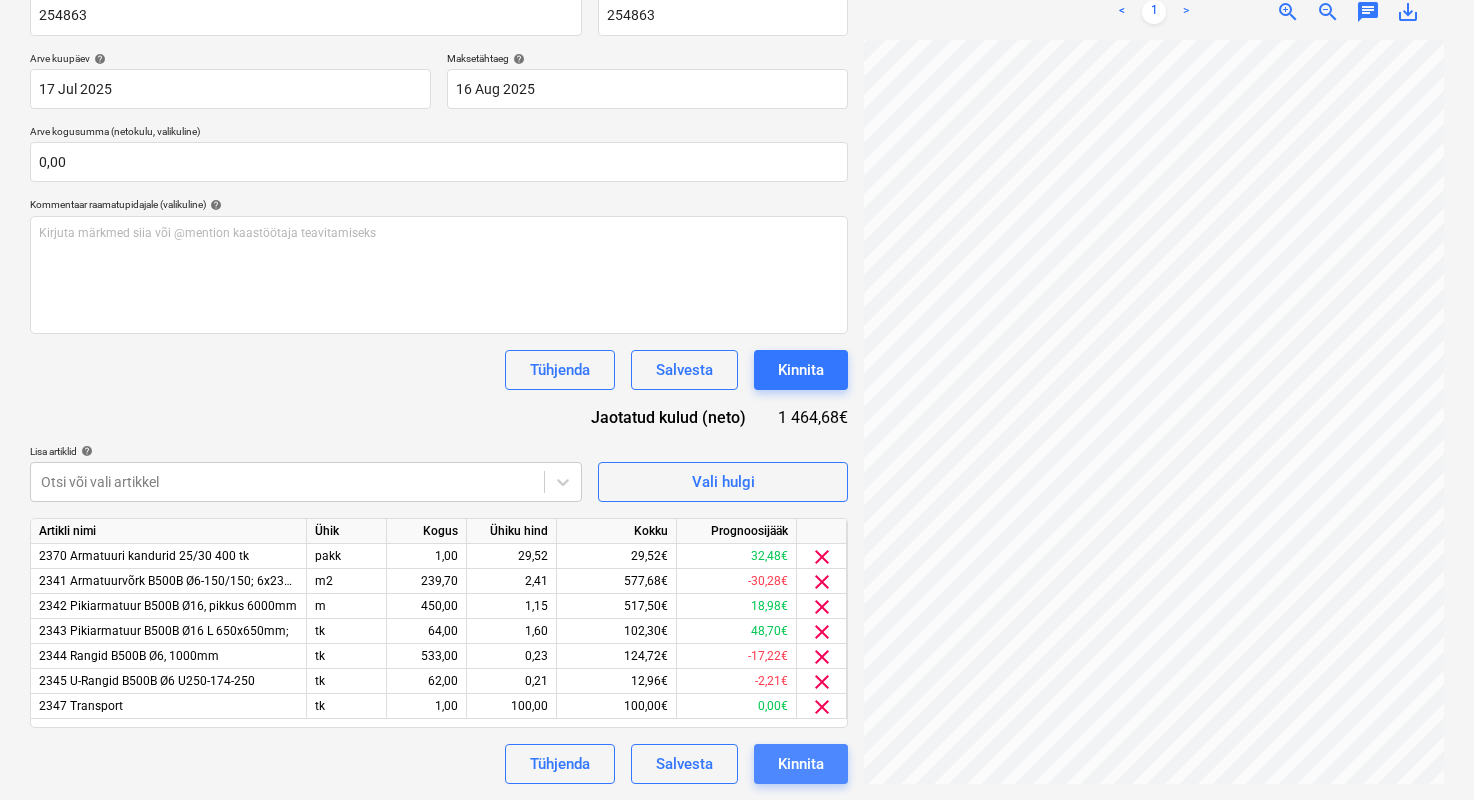 click on "Kinnita" at bounding box center [801, 764] 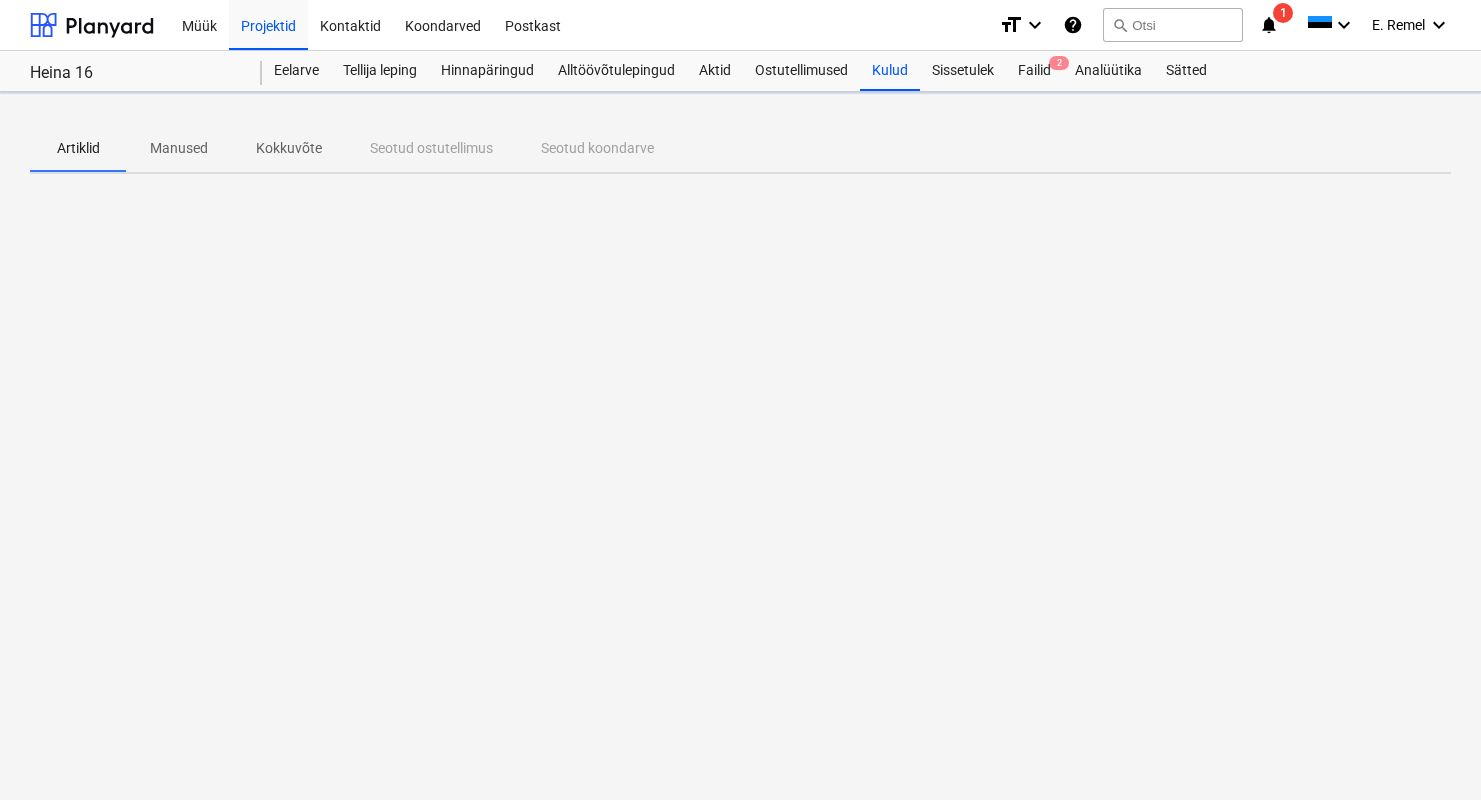 scroll, scrollTop: 0, scrollLeft: 0, axis: both 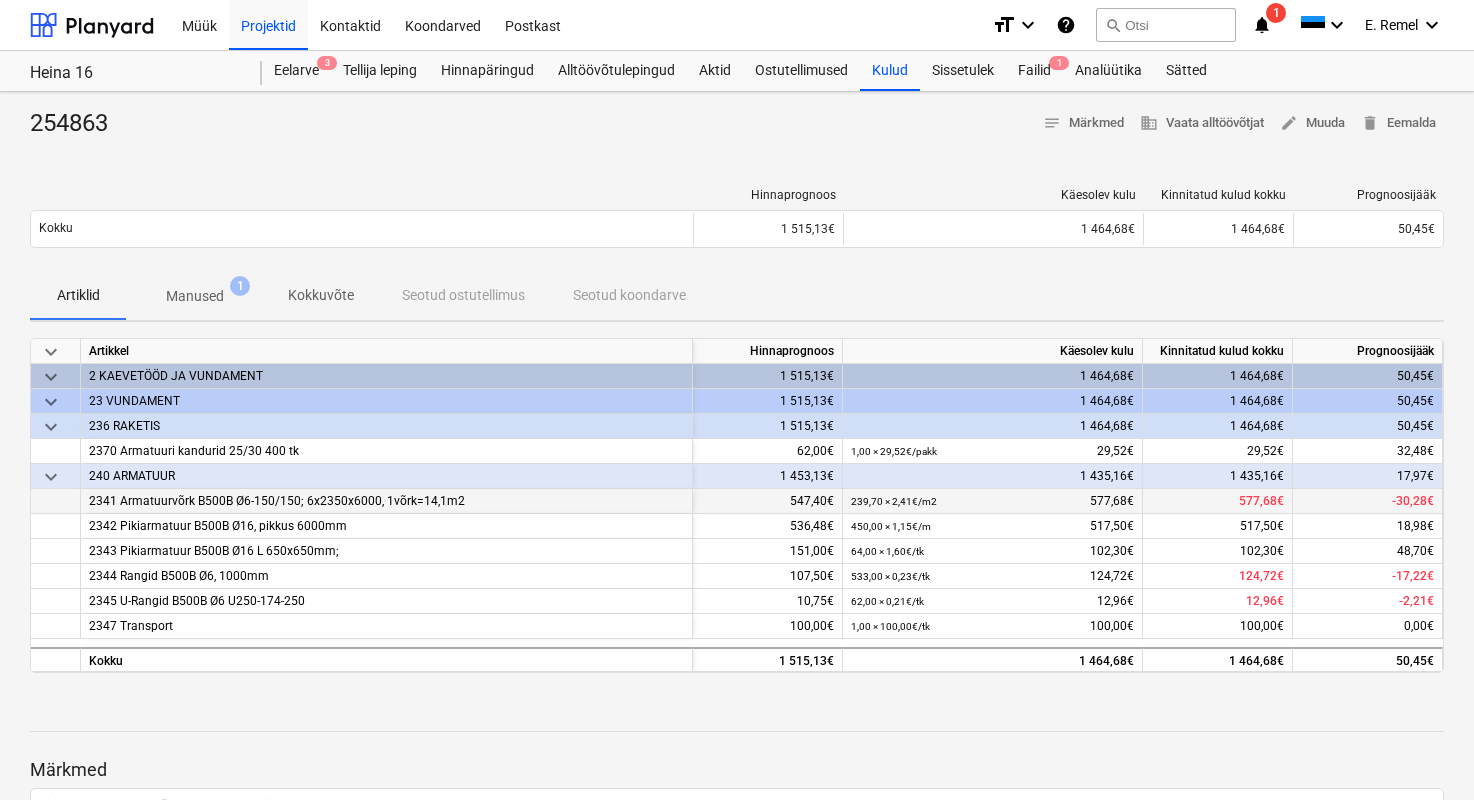 click on "2341 Armatuurvõrk B500B Ø6-150/150; 6x2350x6000, 1võrk=14,1m2" at bounding box center [277, 501] 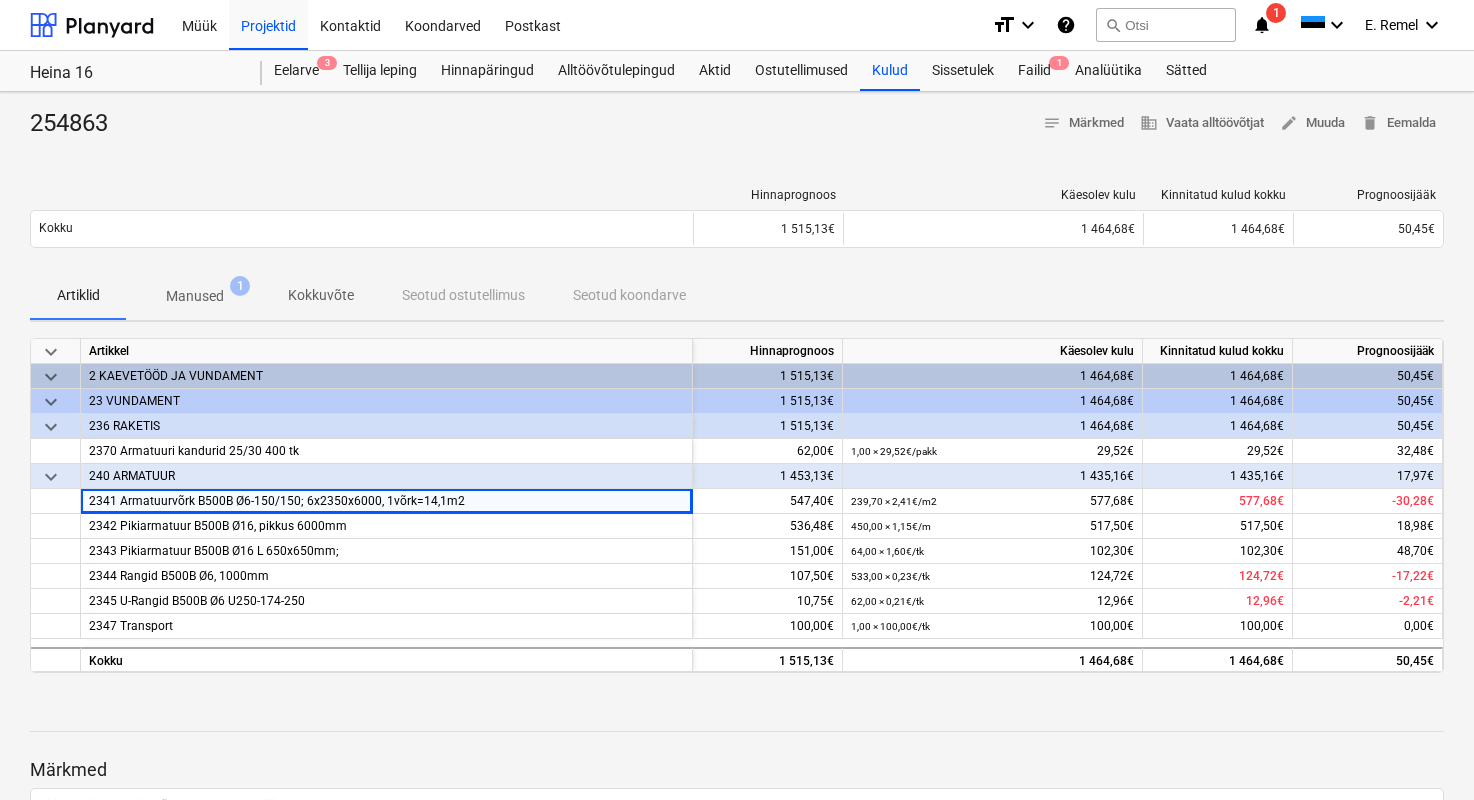 click on "Manused" at bounding box center (195, 296) 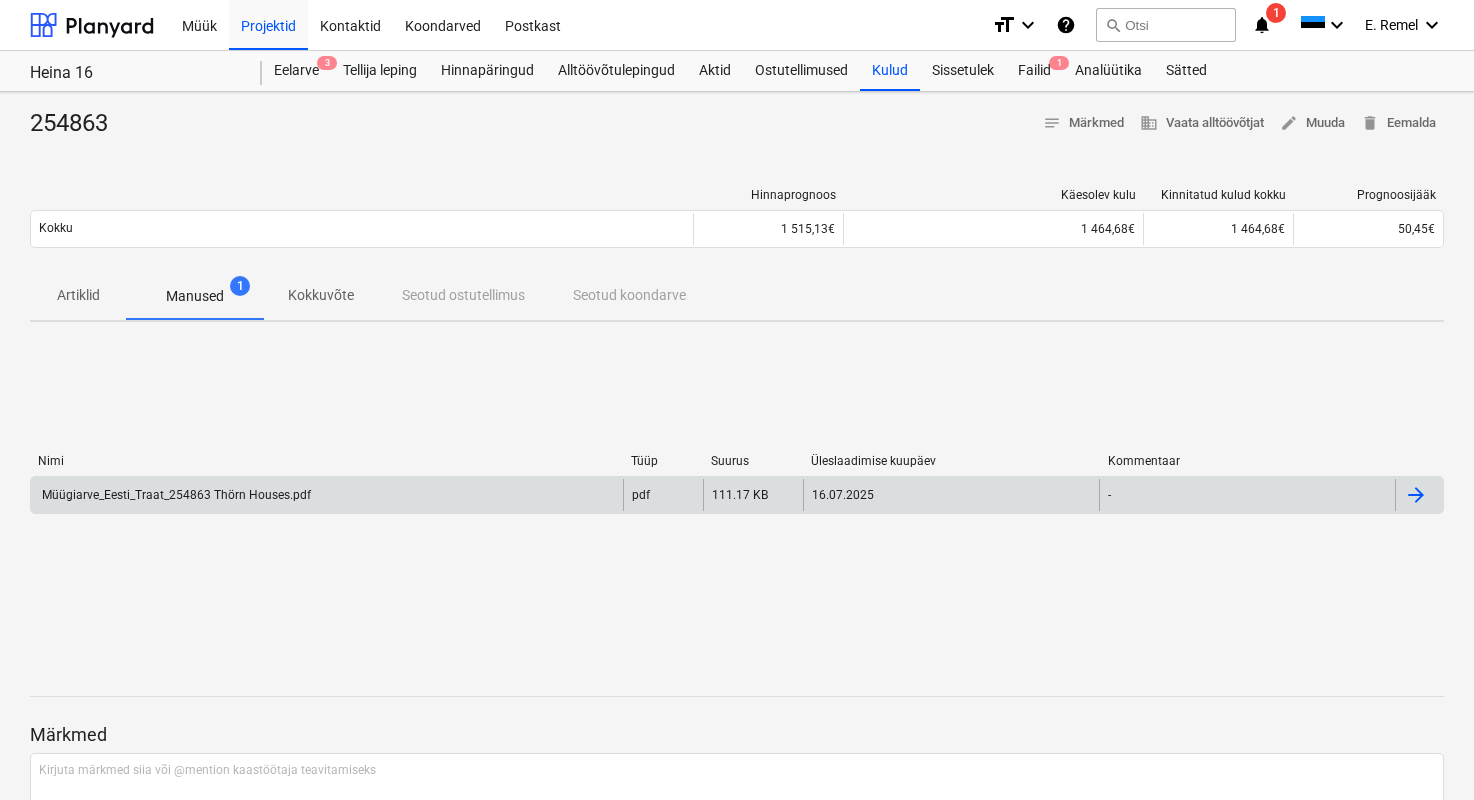 click on "Müügiarve_Eesti_Traat_254863 Thörn Houses.pdf" at bounding box center (175, 495) 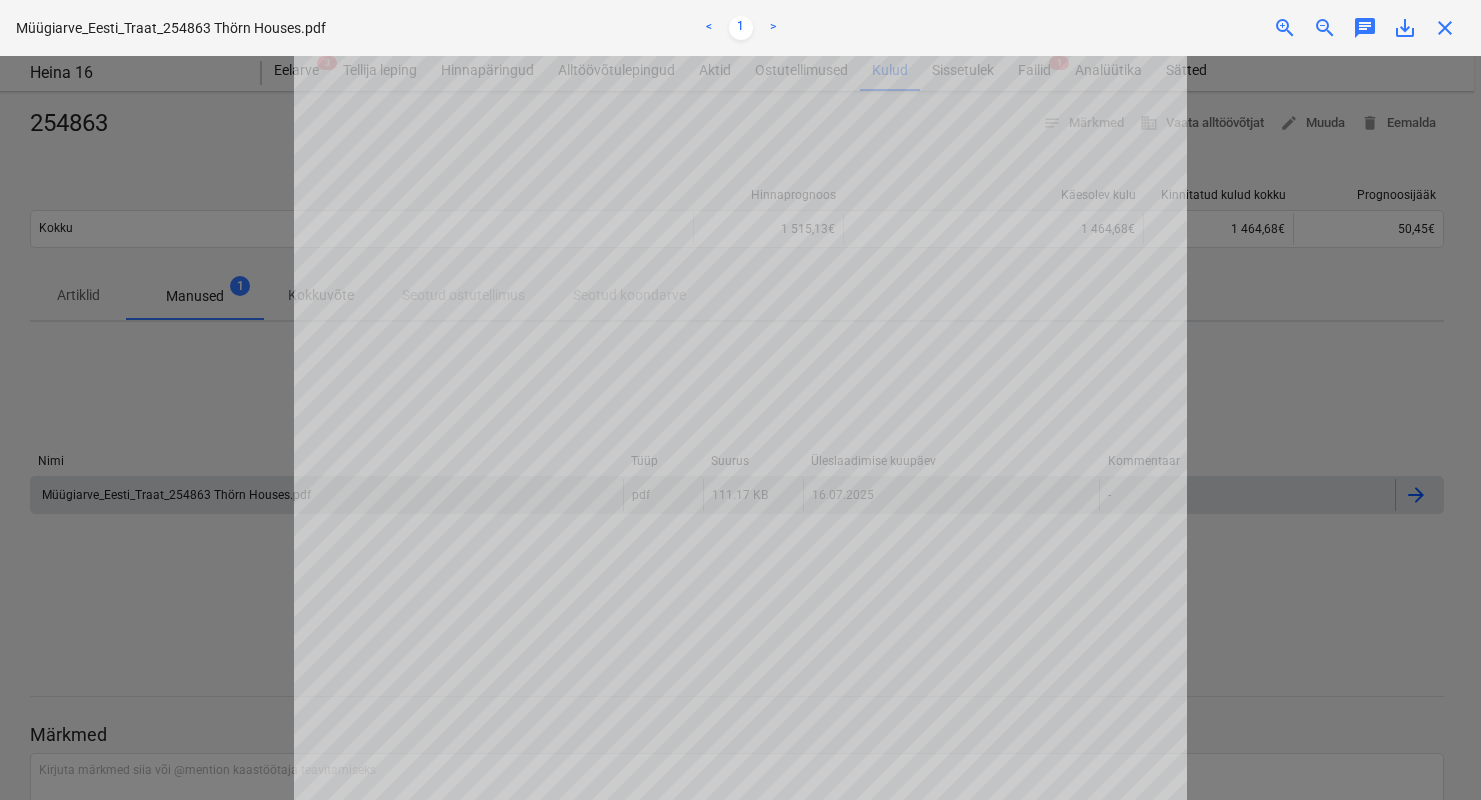 scroll, scrollTop: 4, scrollLeft: 0, axis: vertical 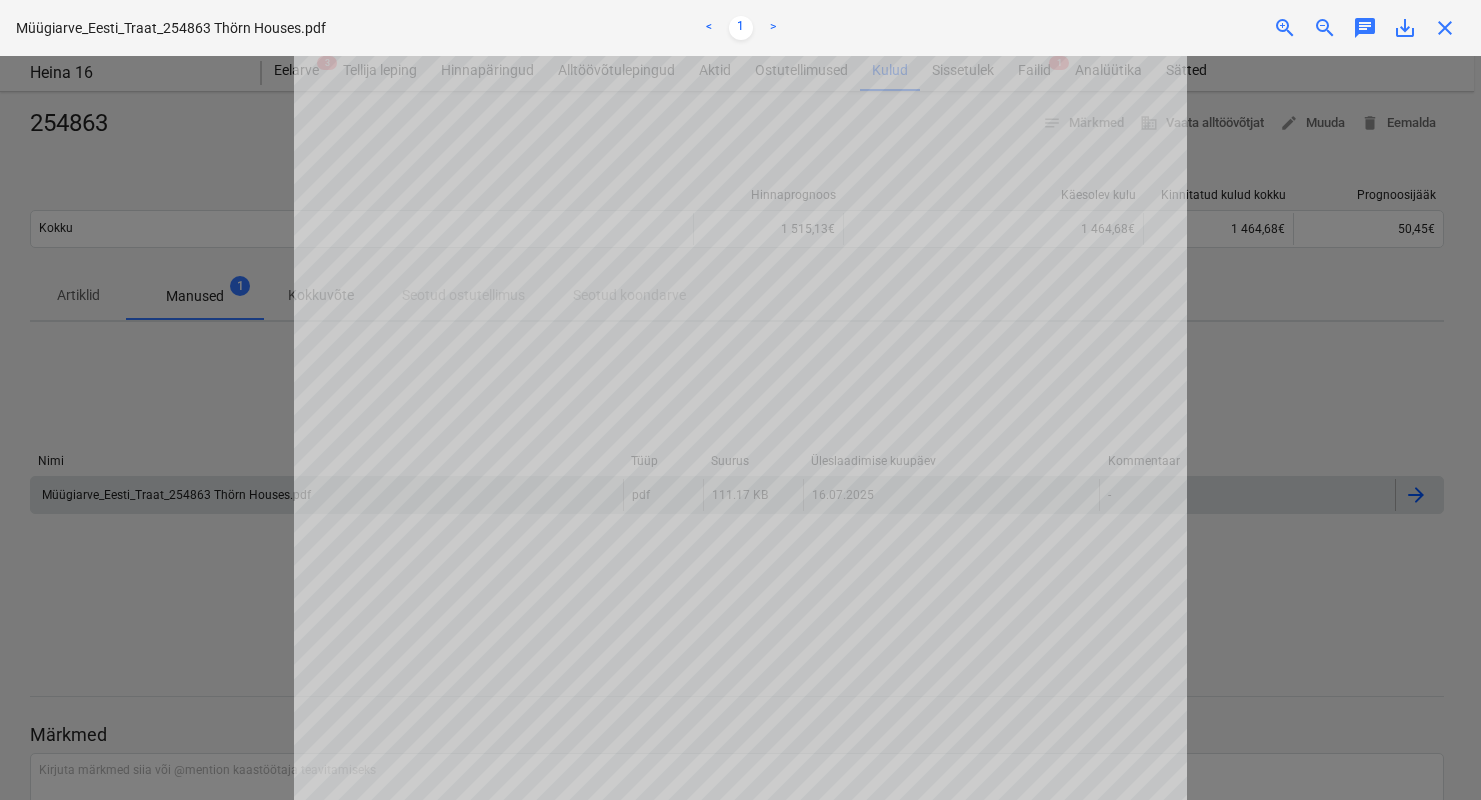click at bounding box center [740, 428] 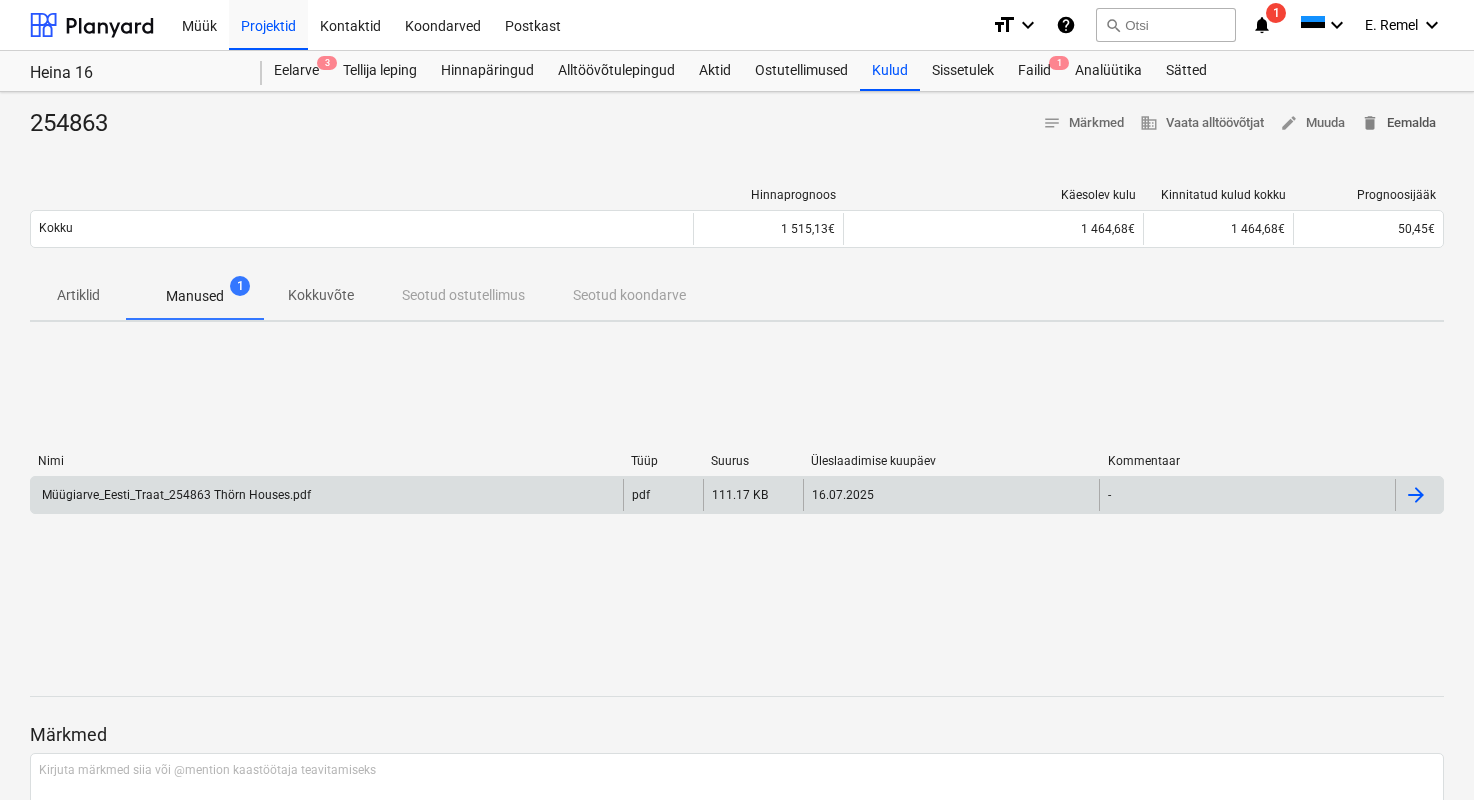 click on "delete Eemalda" at bounding box center [1398, 123] 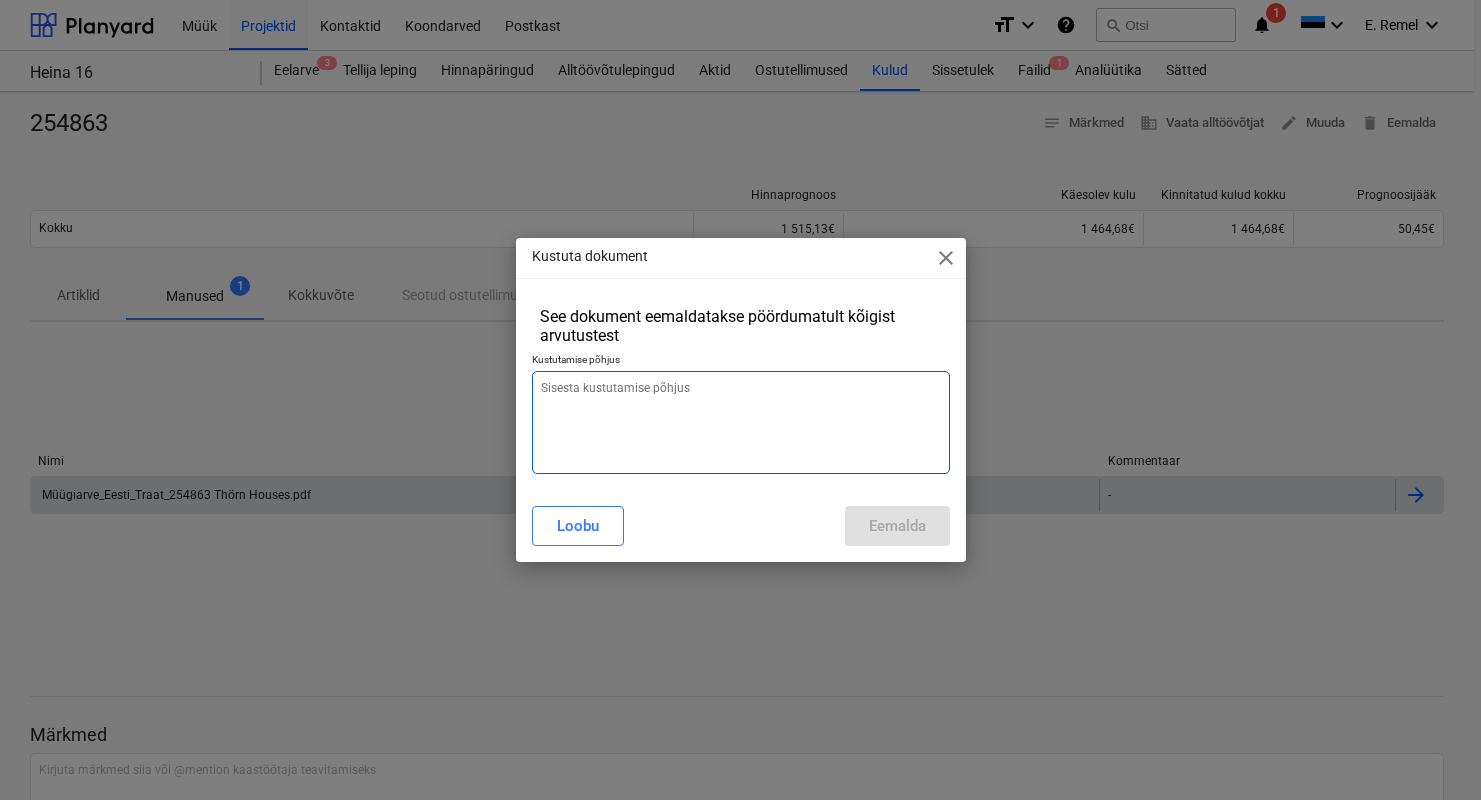 click at bounding box center (741, 422) 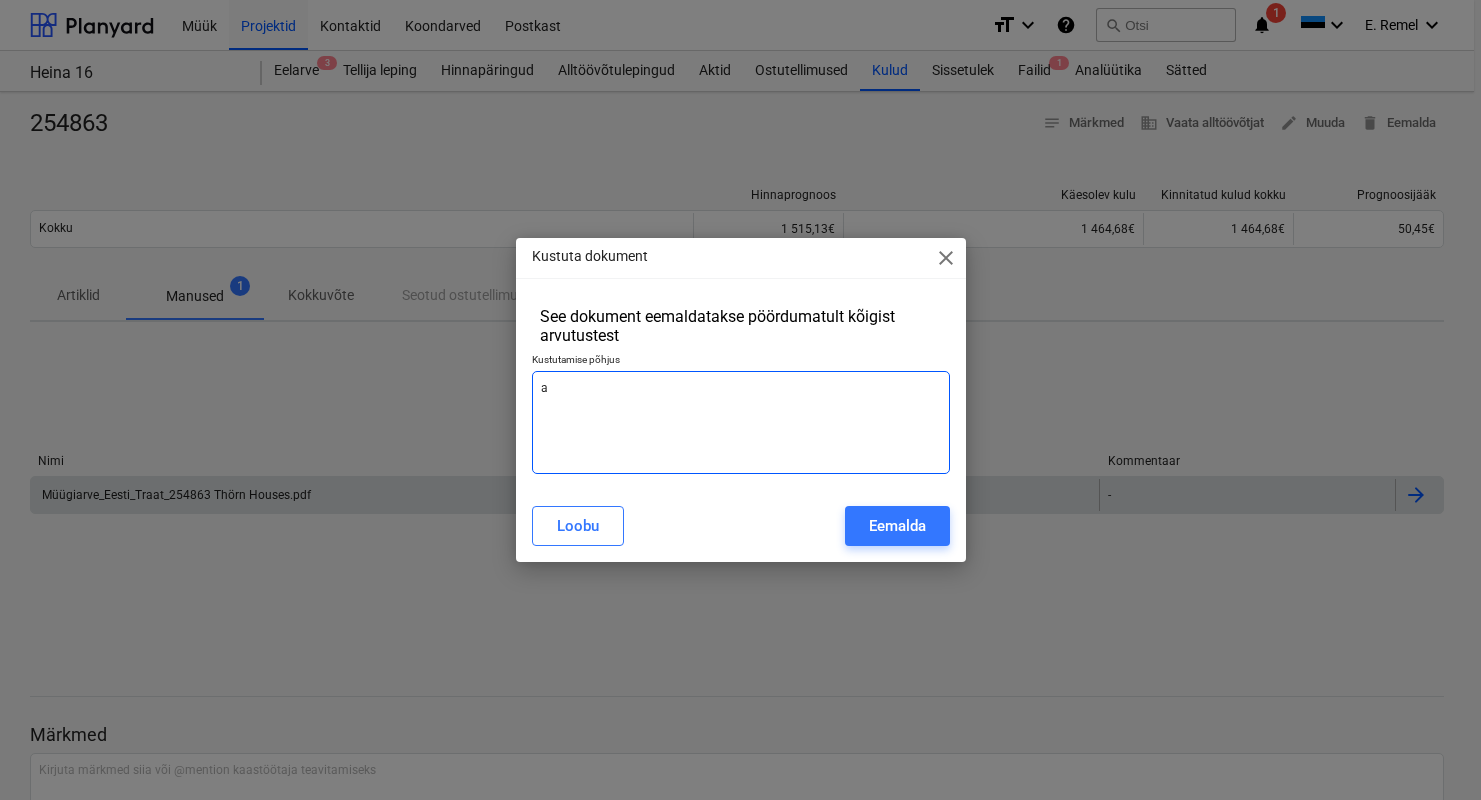 type on "x" 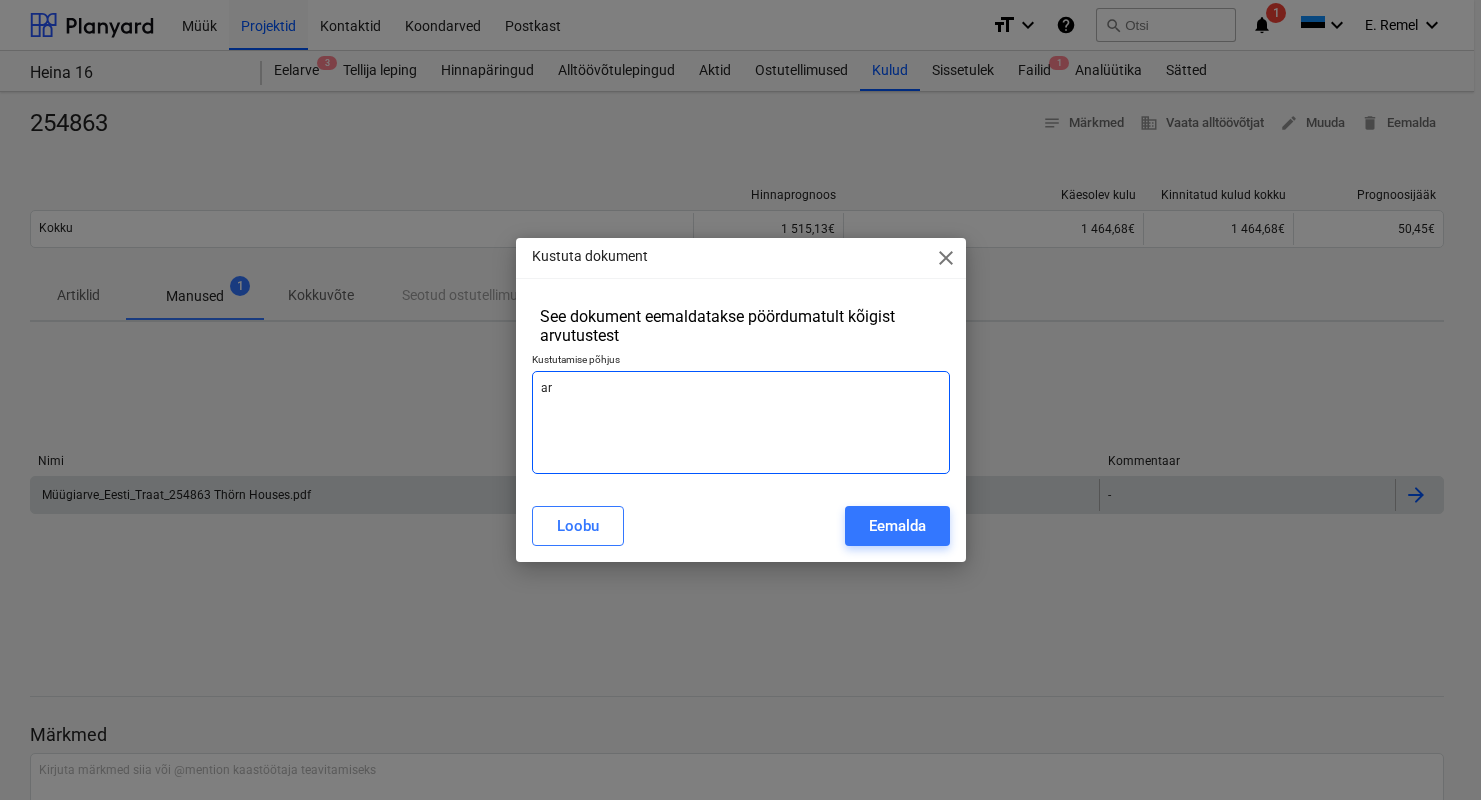 type on "x" 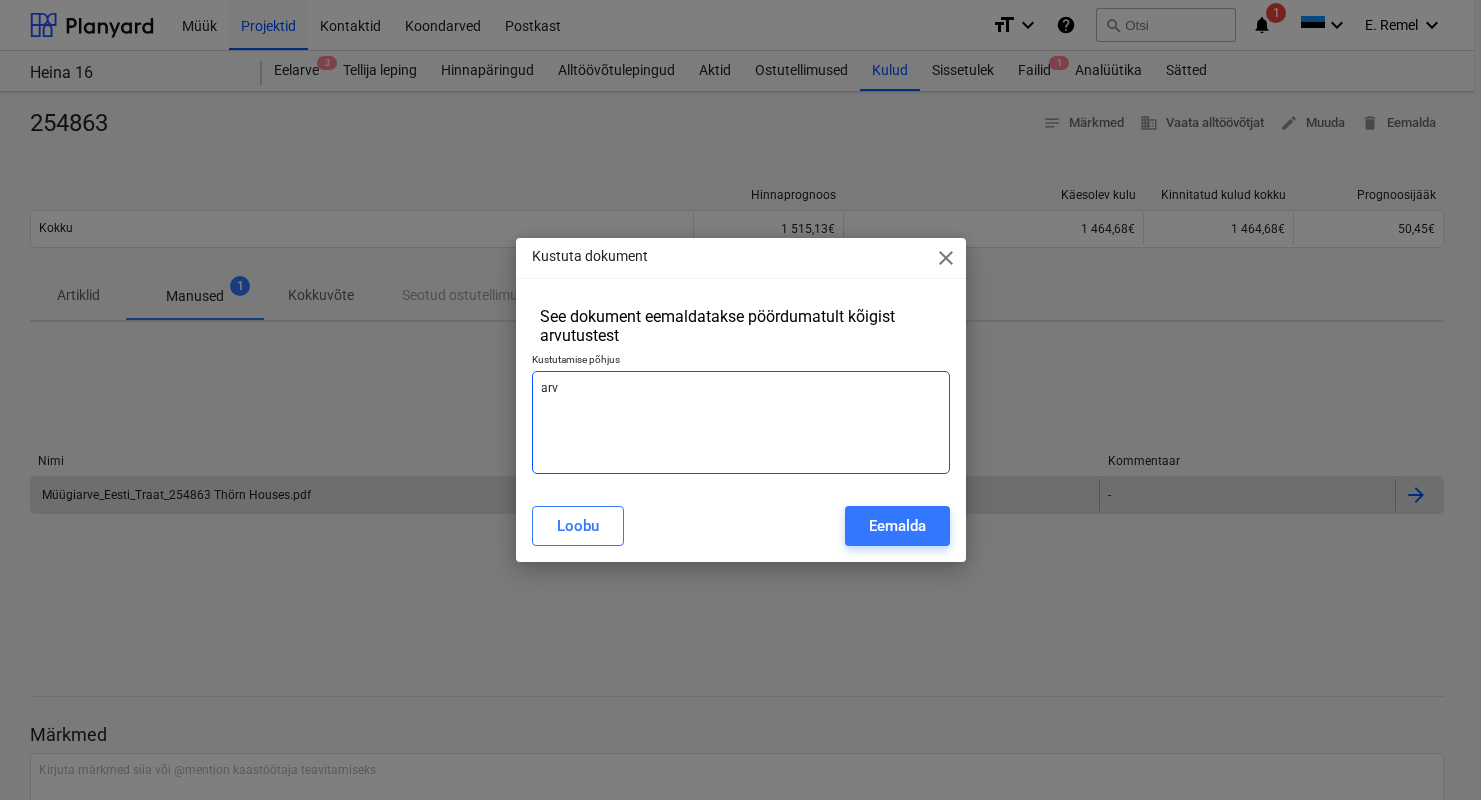 type on "x" 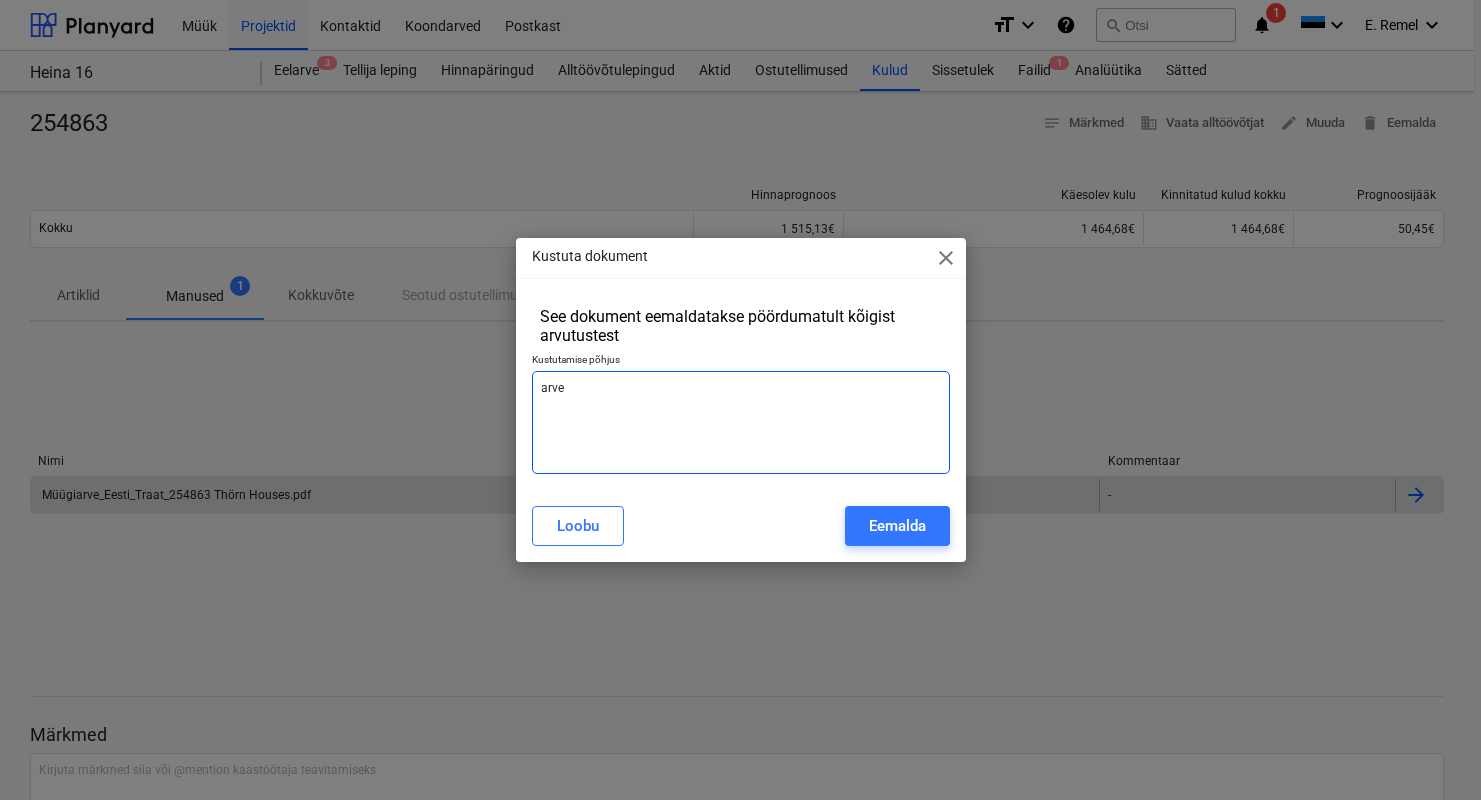 type on "x" 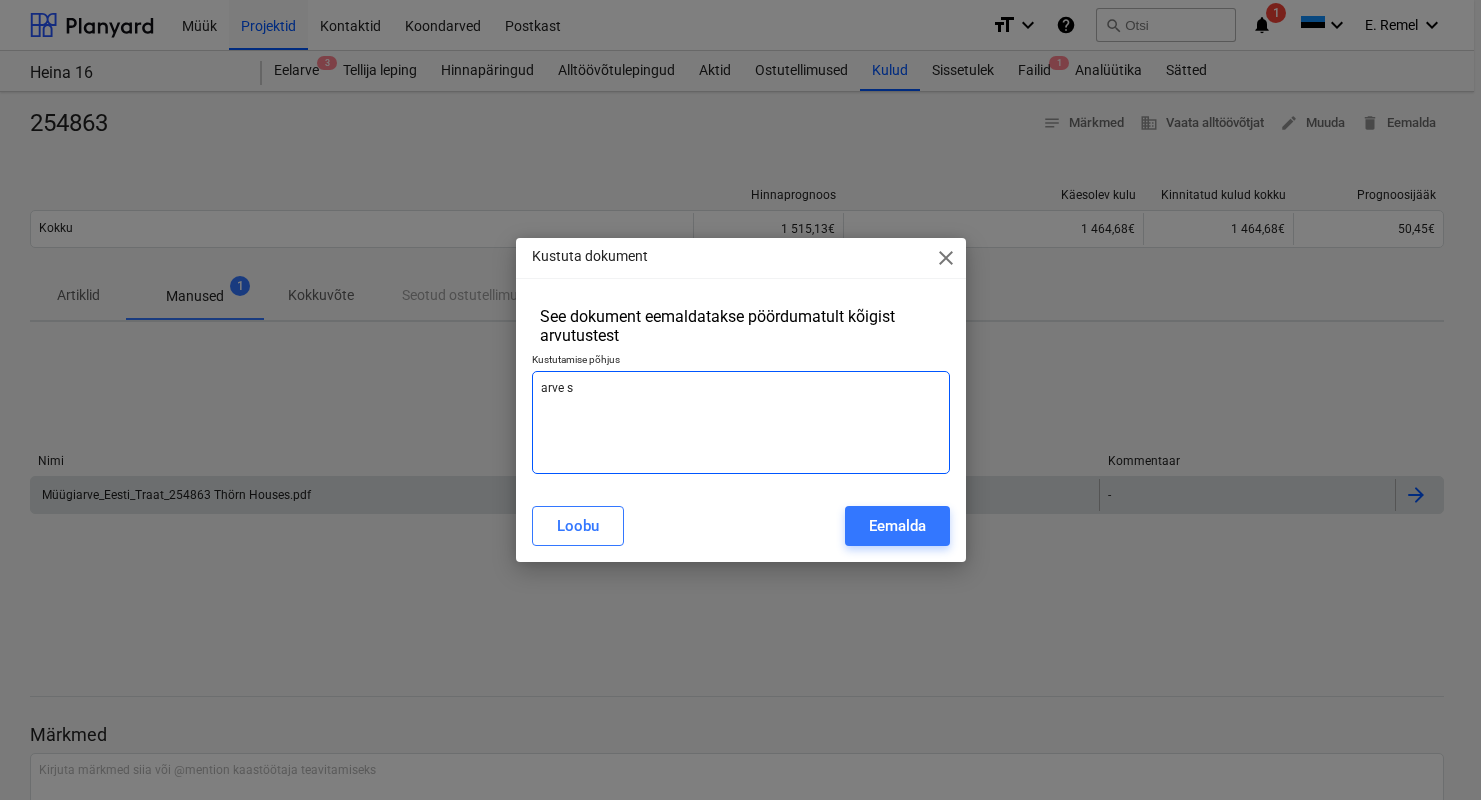 type on "x" 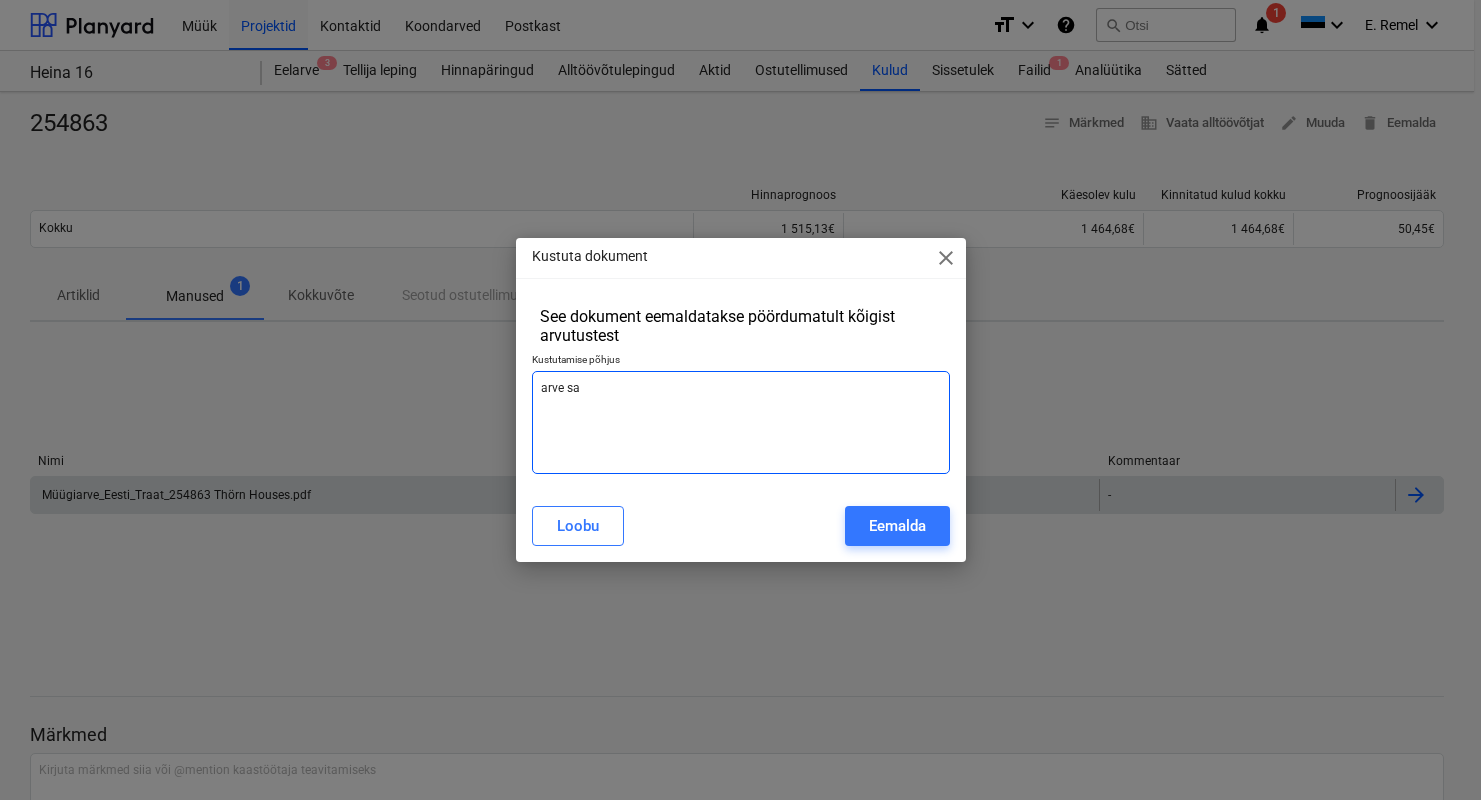 type on "x" 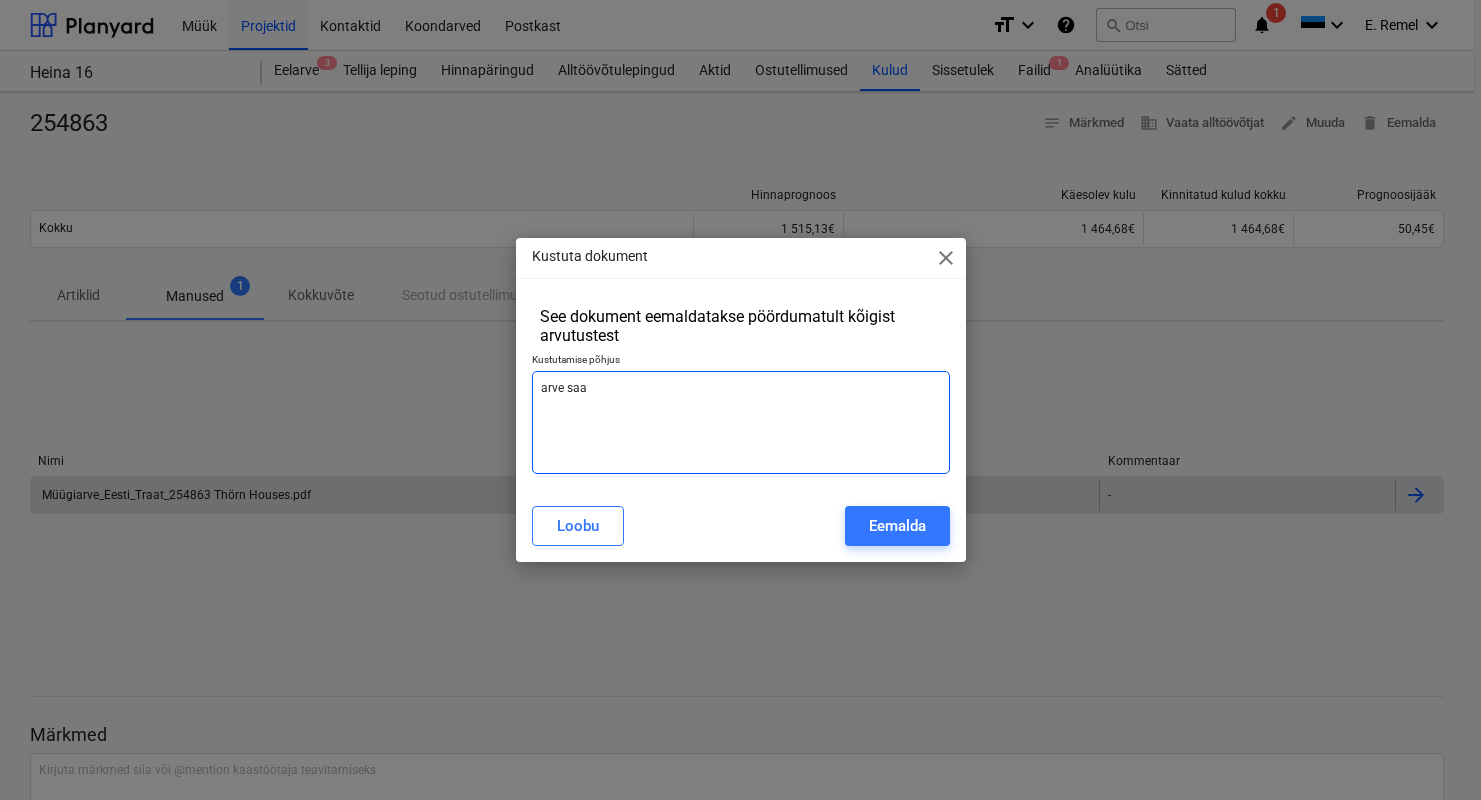 type on "x" 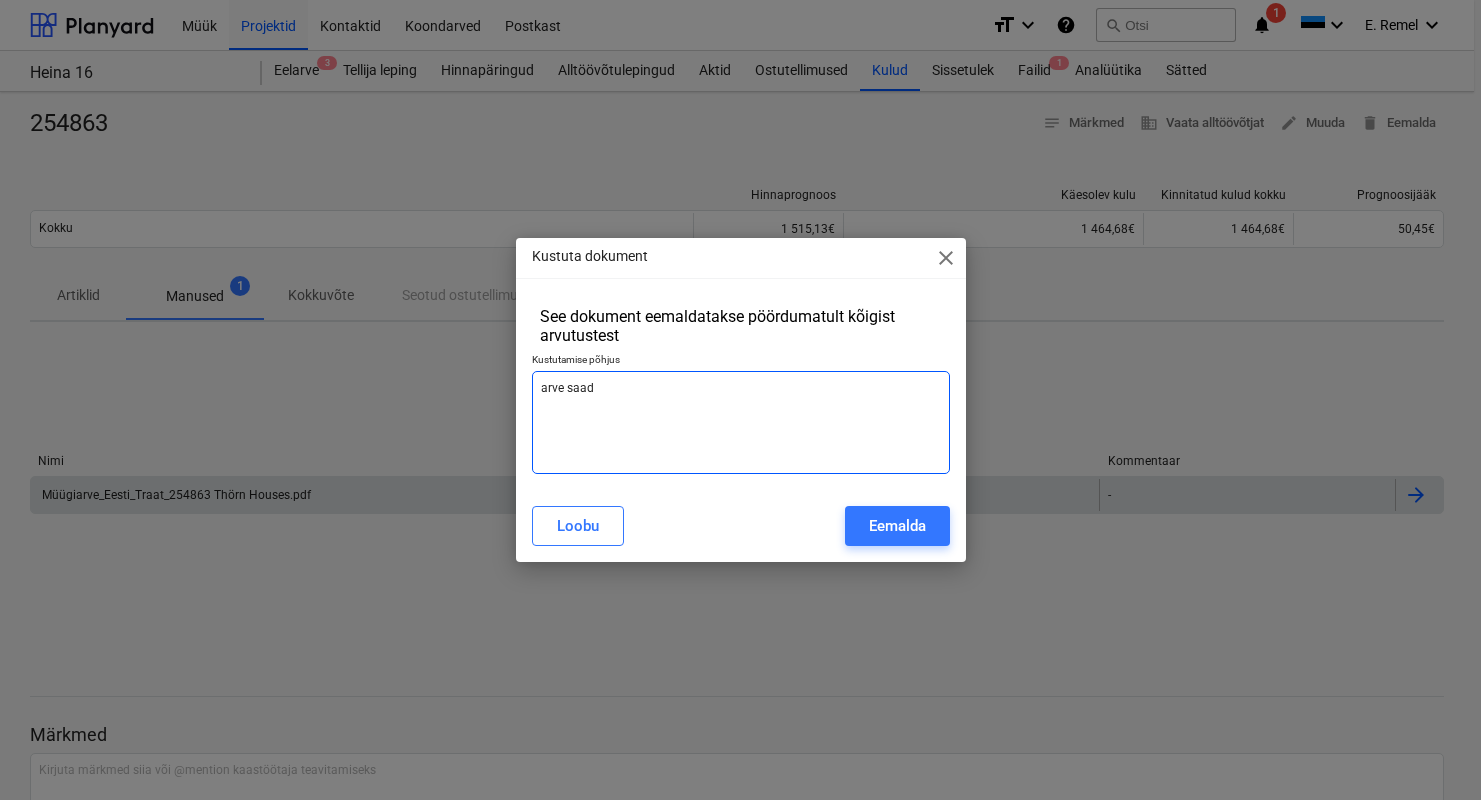 type on "arve saada" 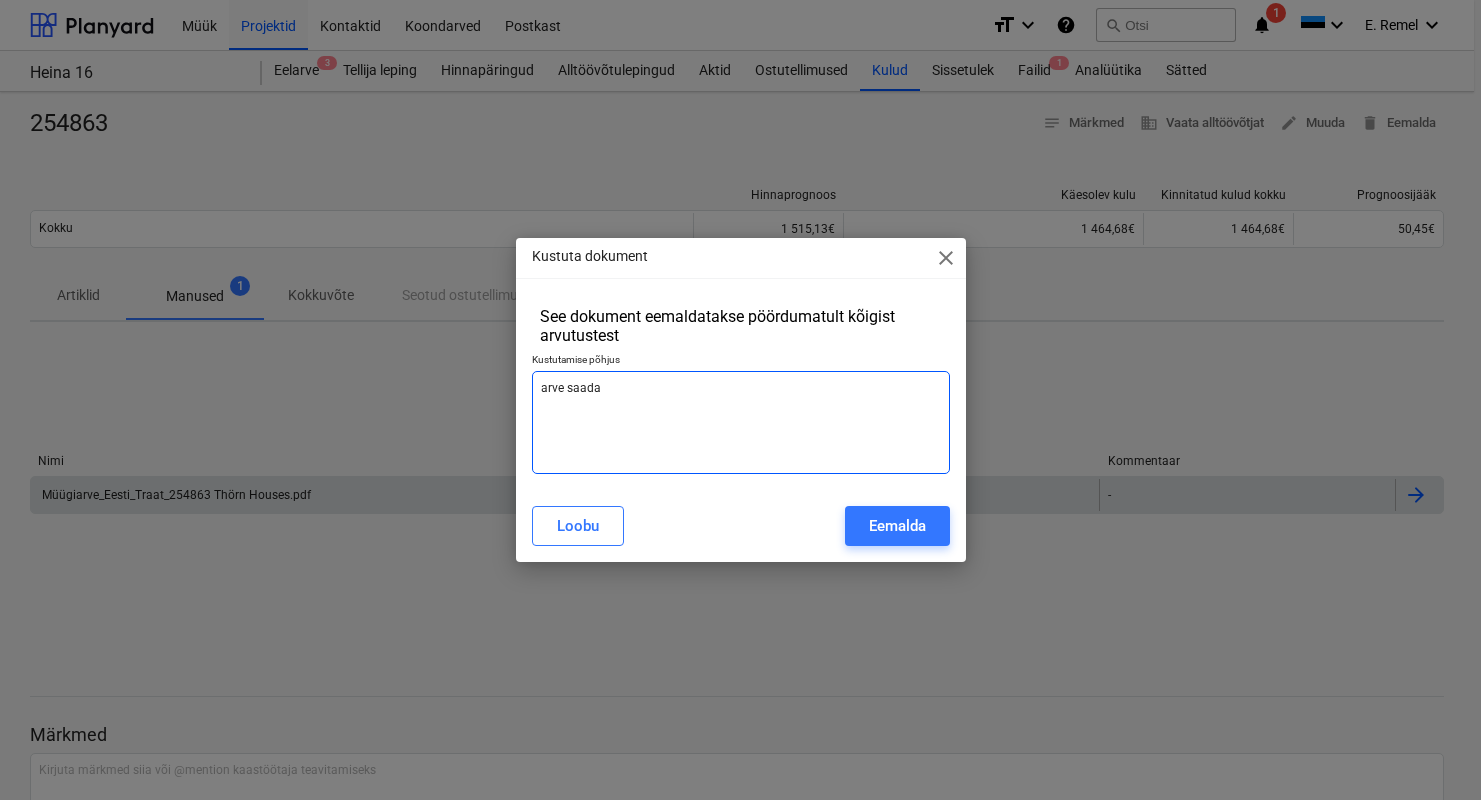 type on "x" 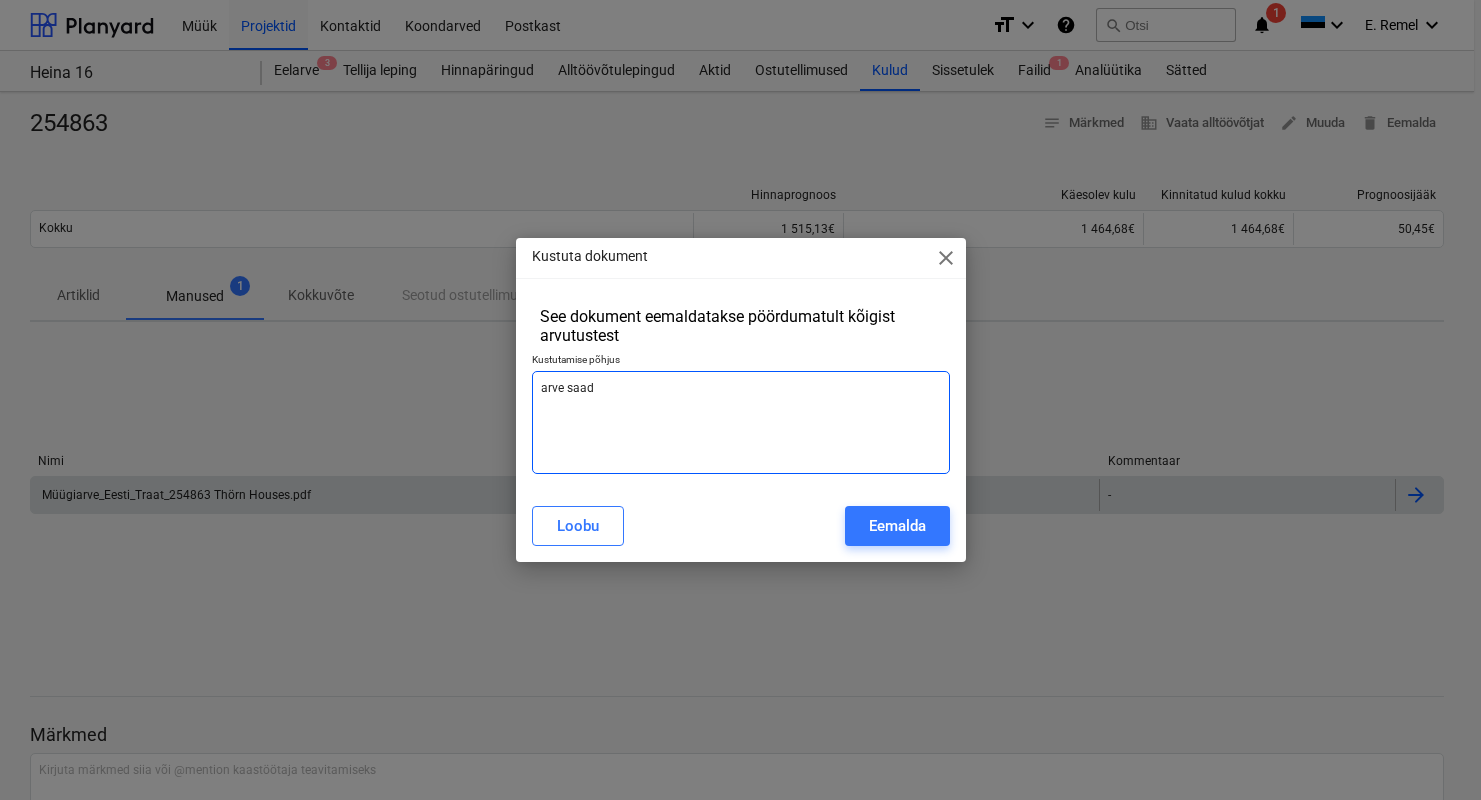 type on "x" 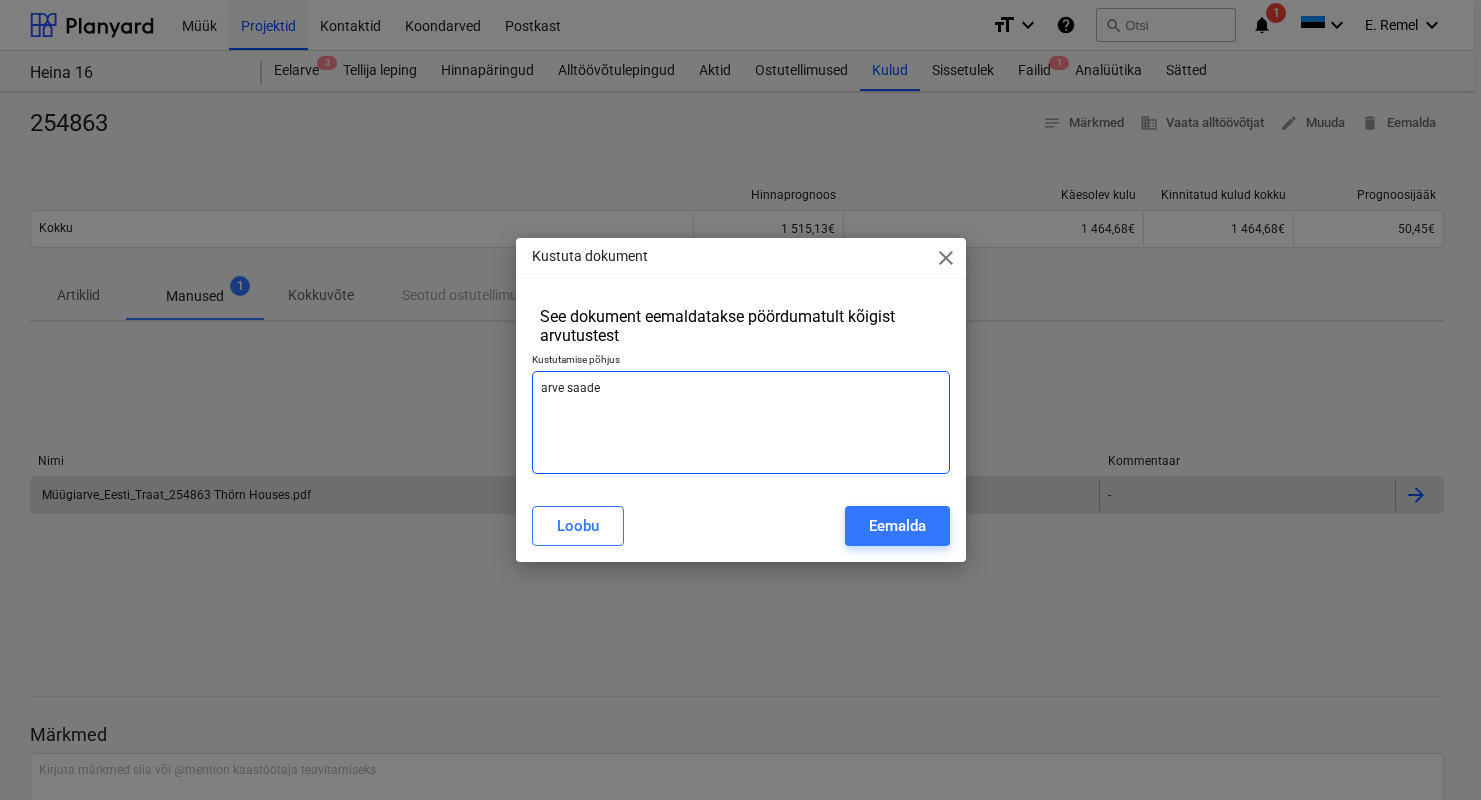 type on "x" 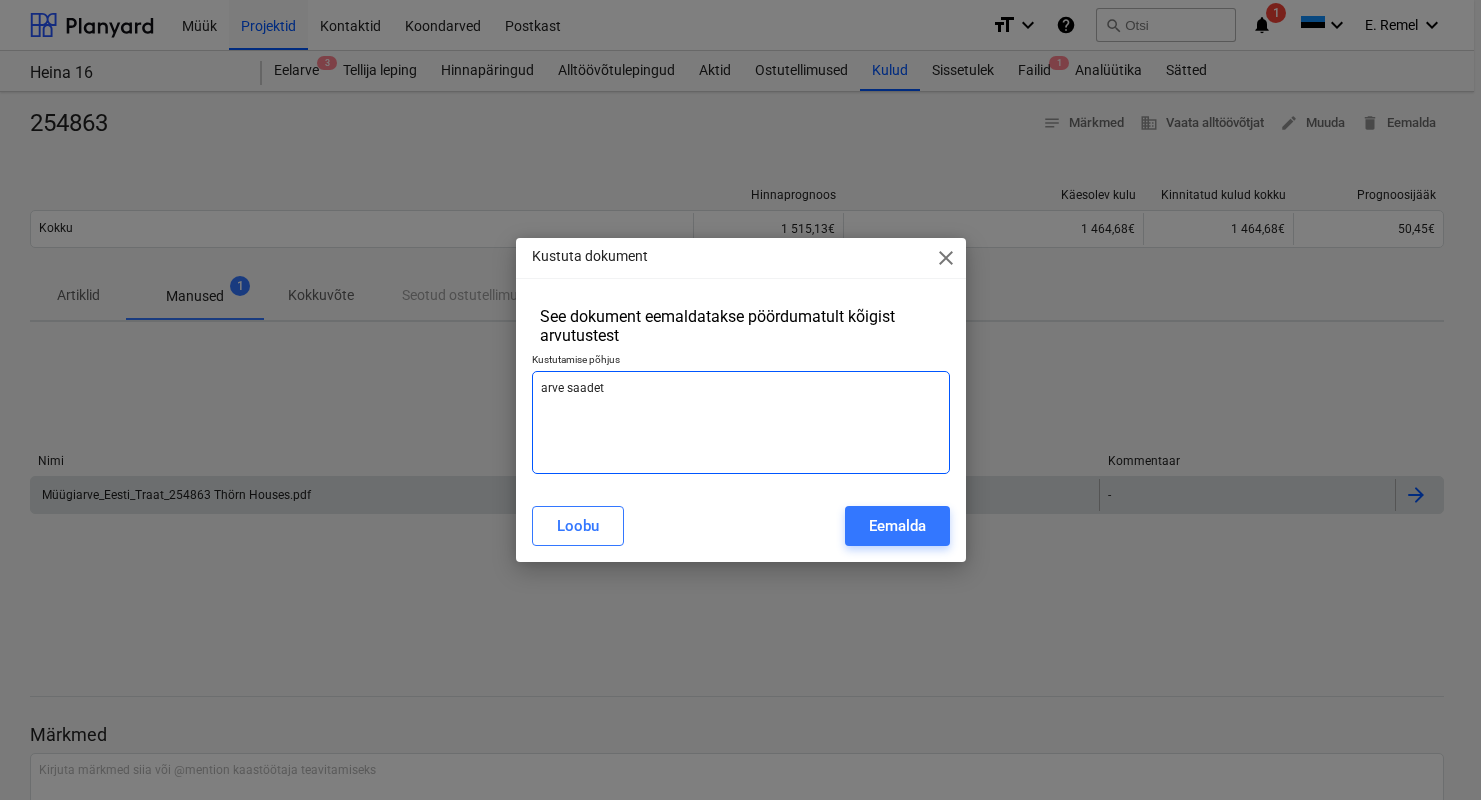 type on "x" 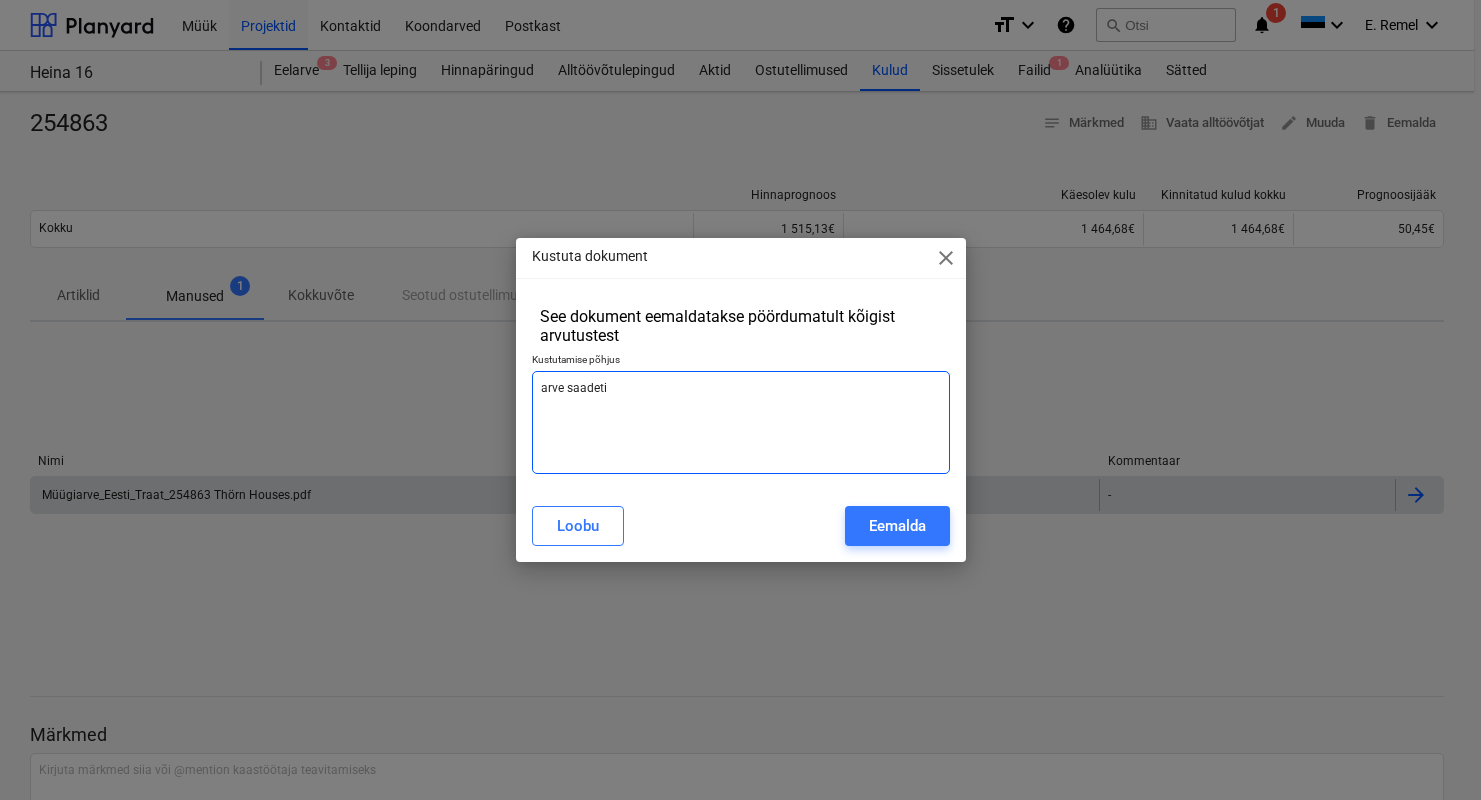 type on "x" 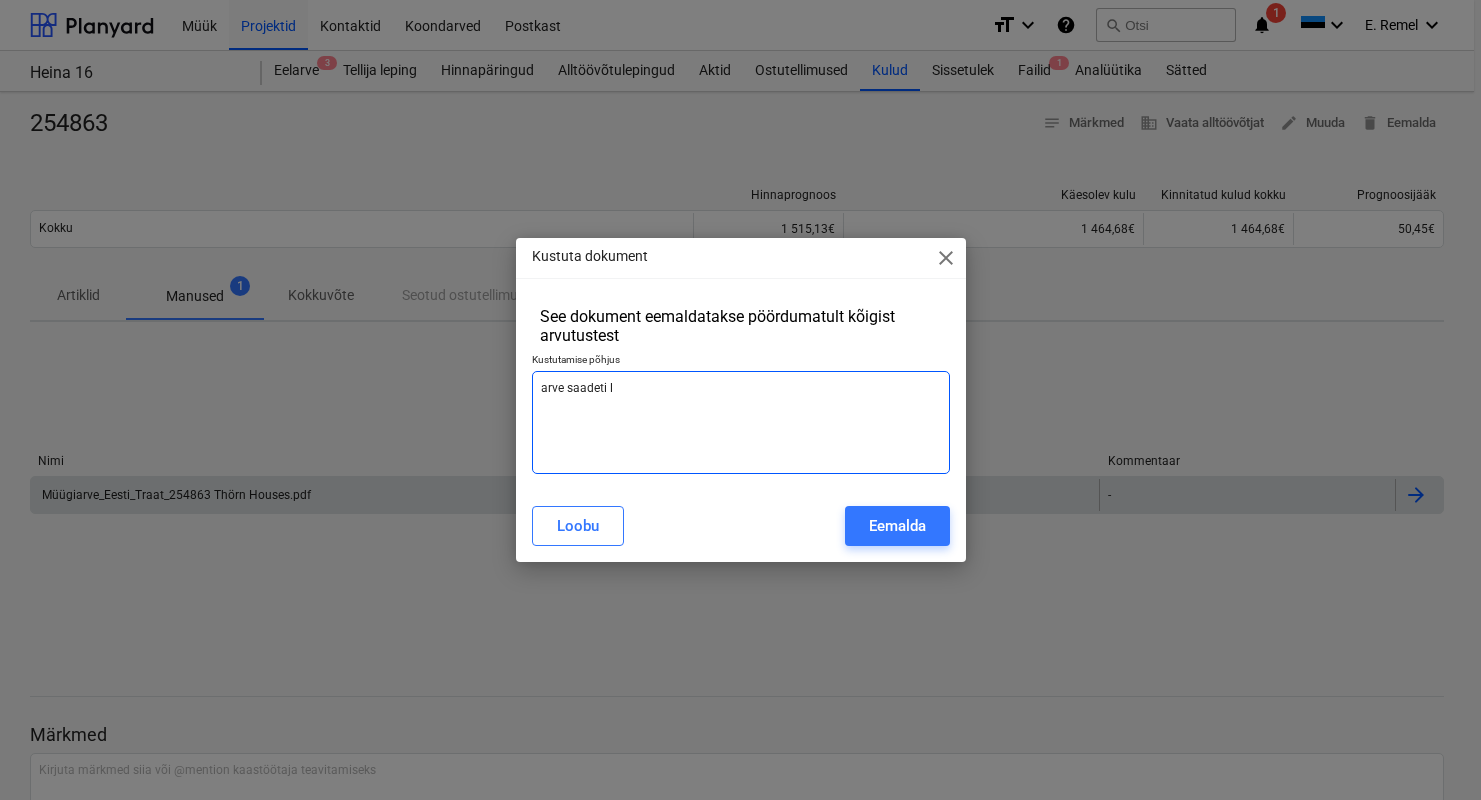 type on "x" 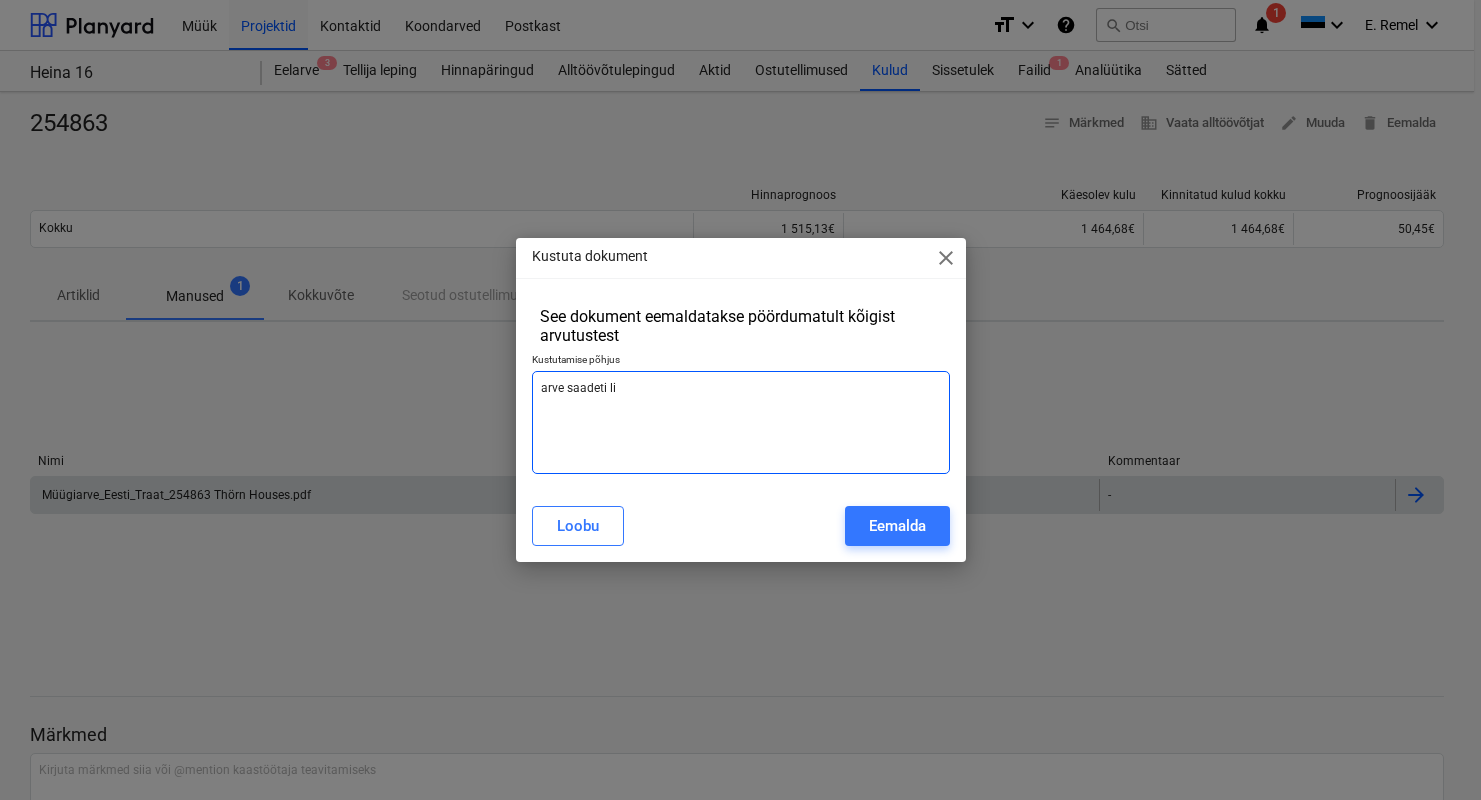 type on "x" 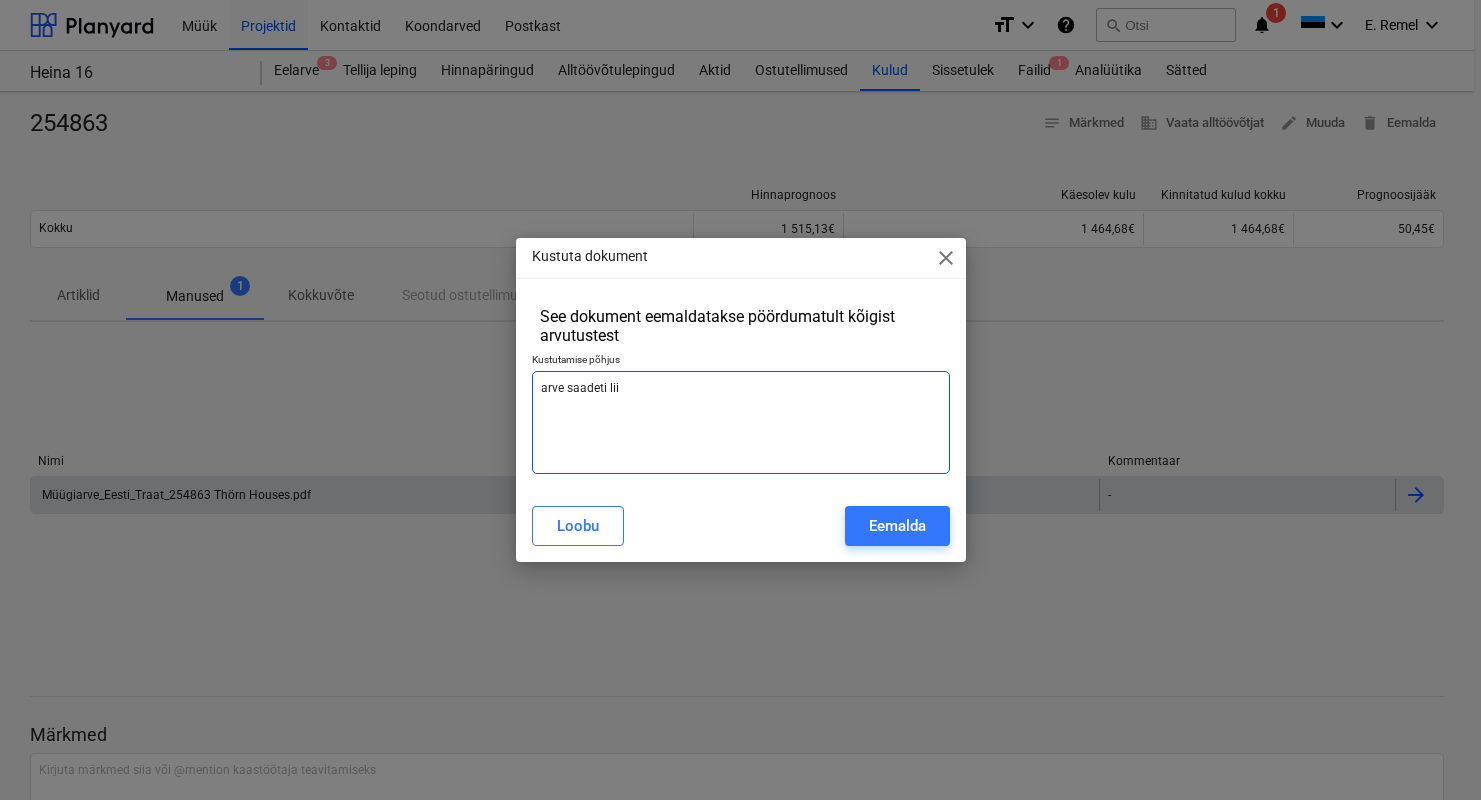type on "x" 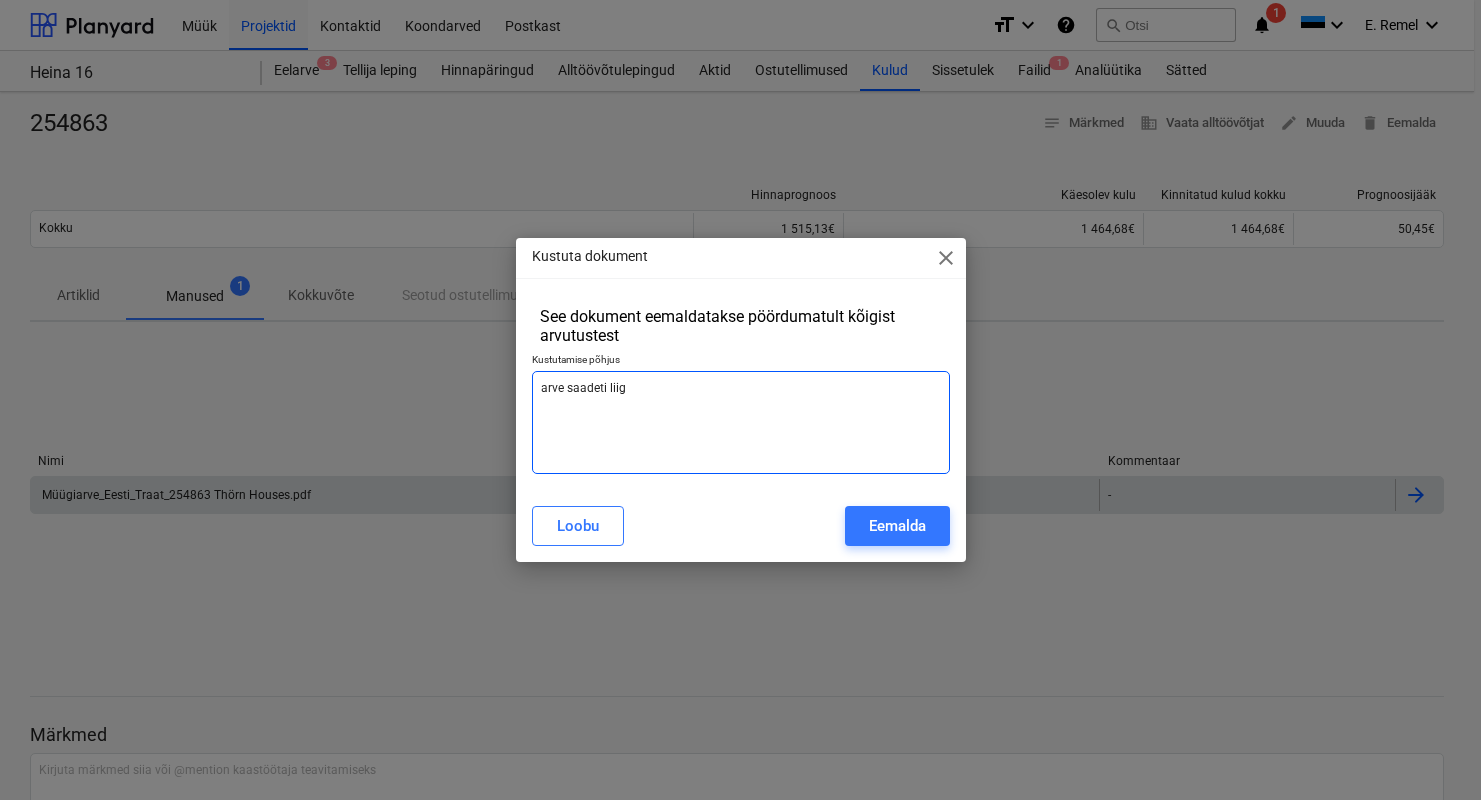 type on "x" 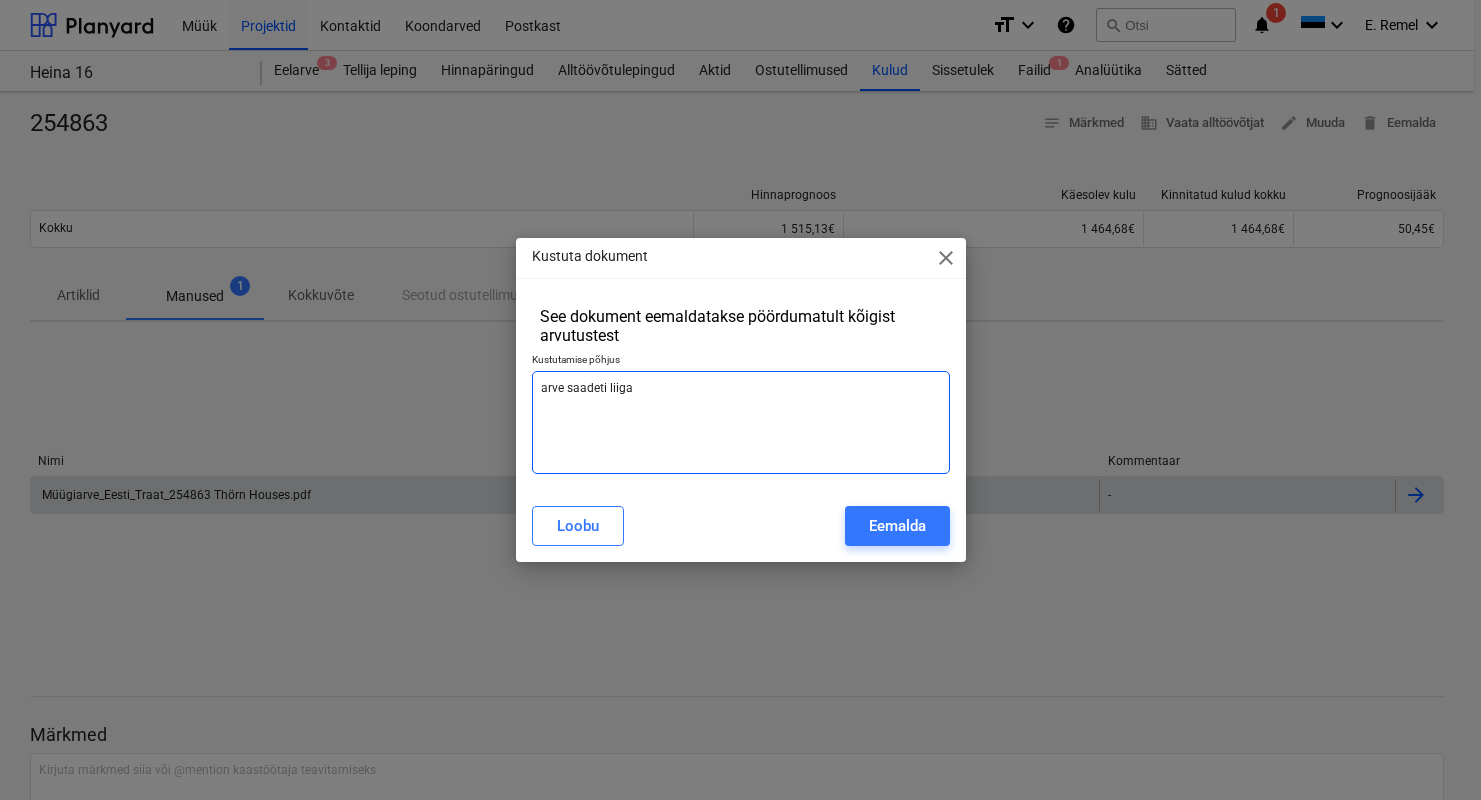 type on "x" 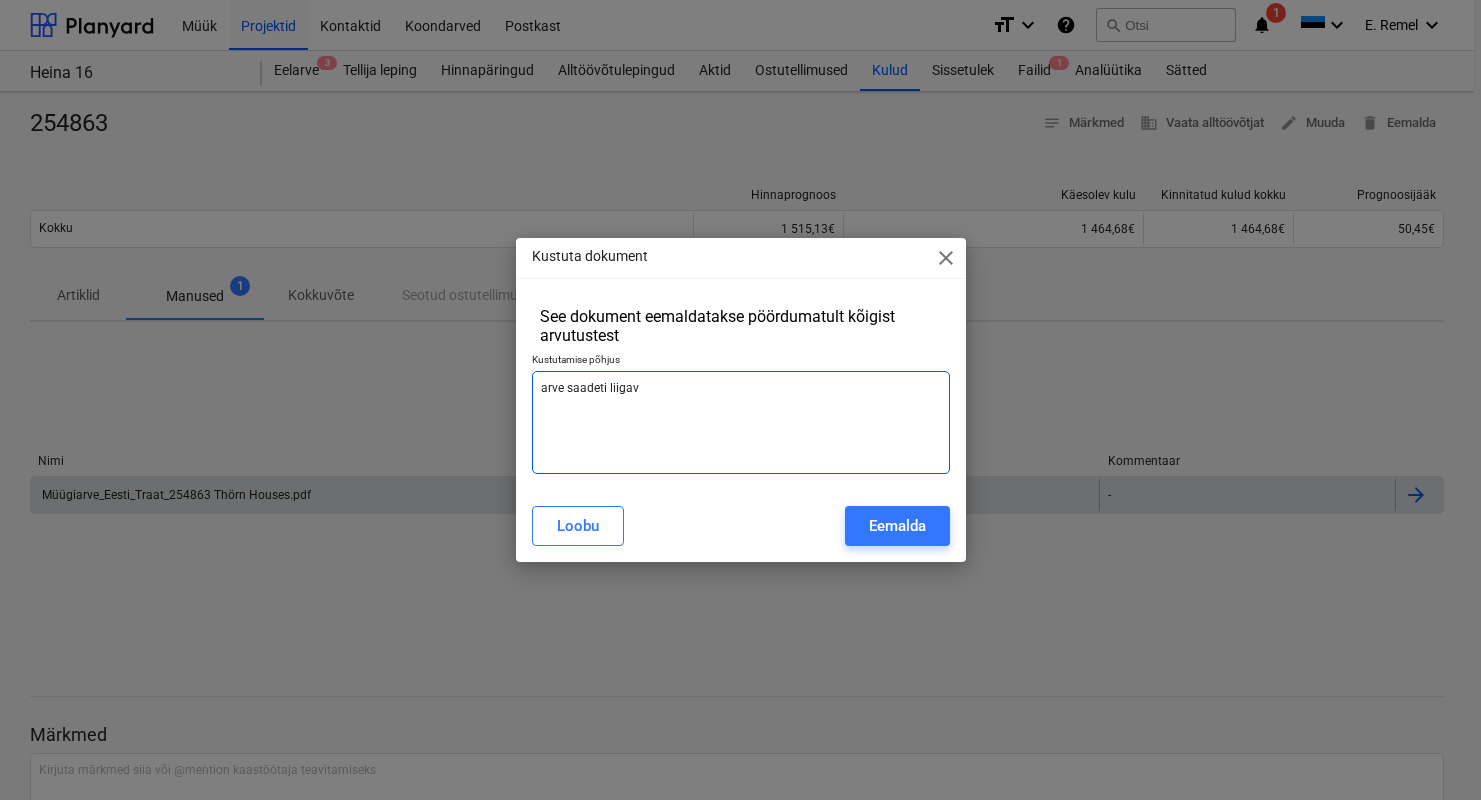 type on "x" 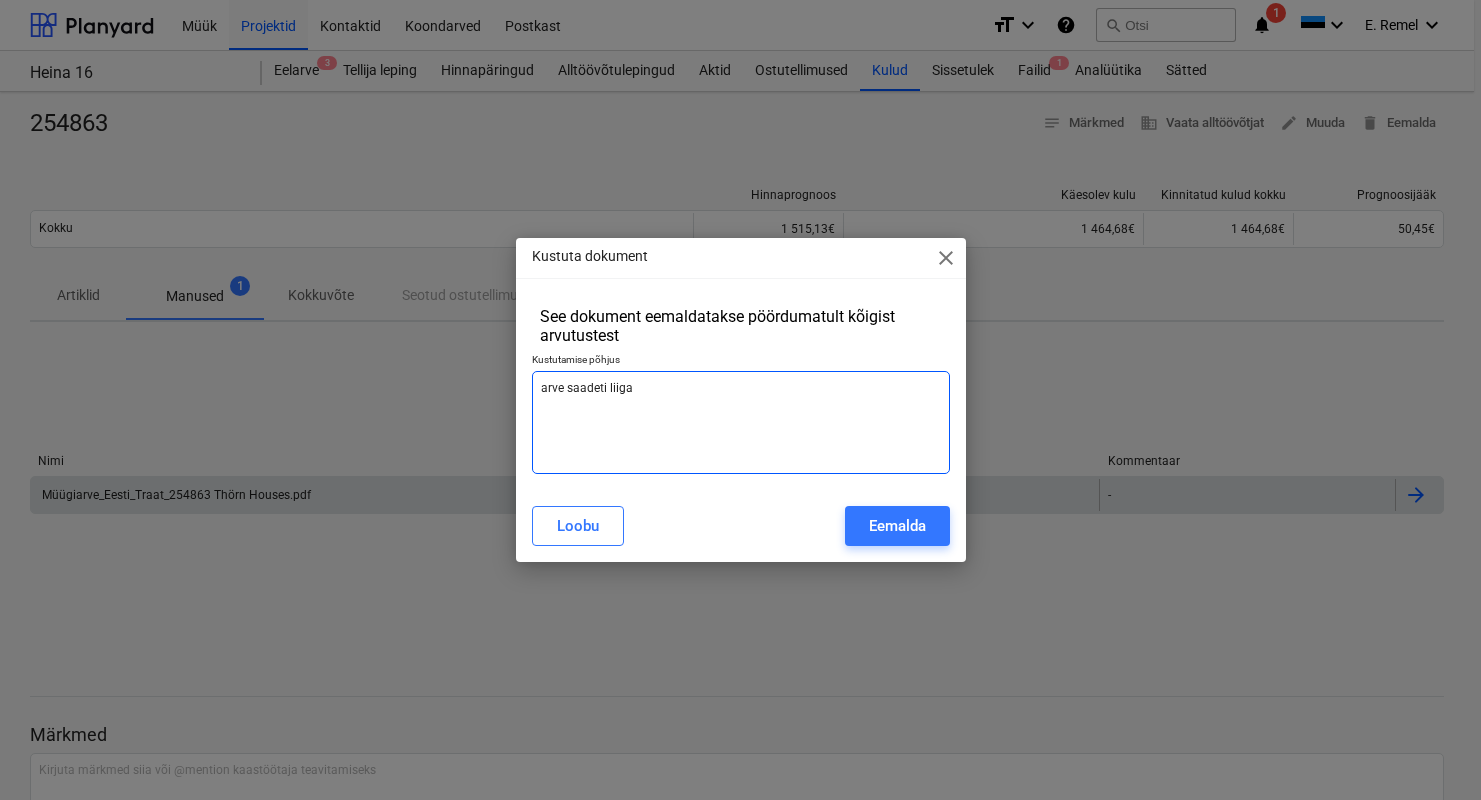 type on "x" 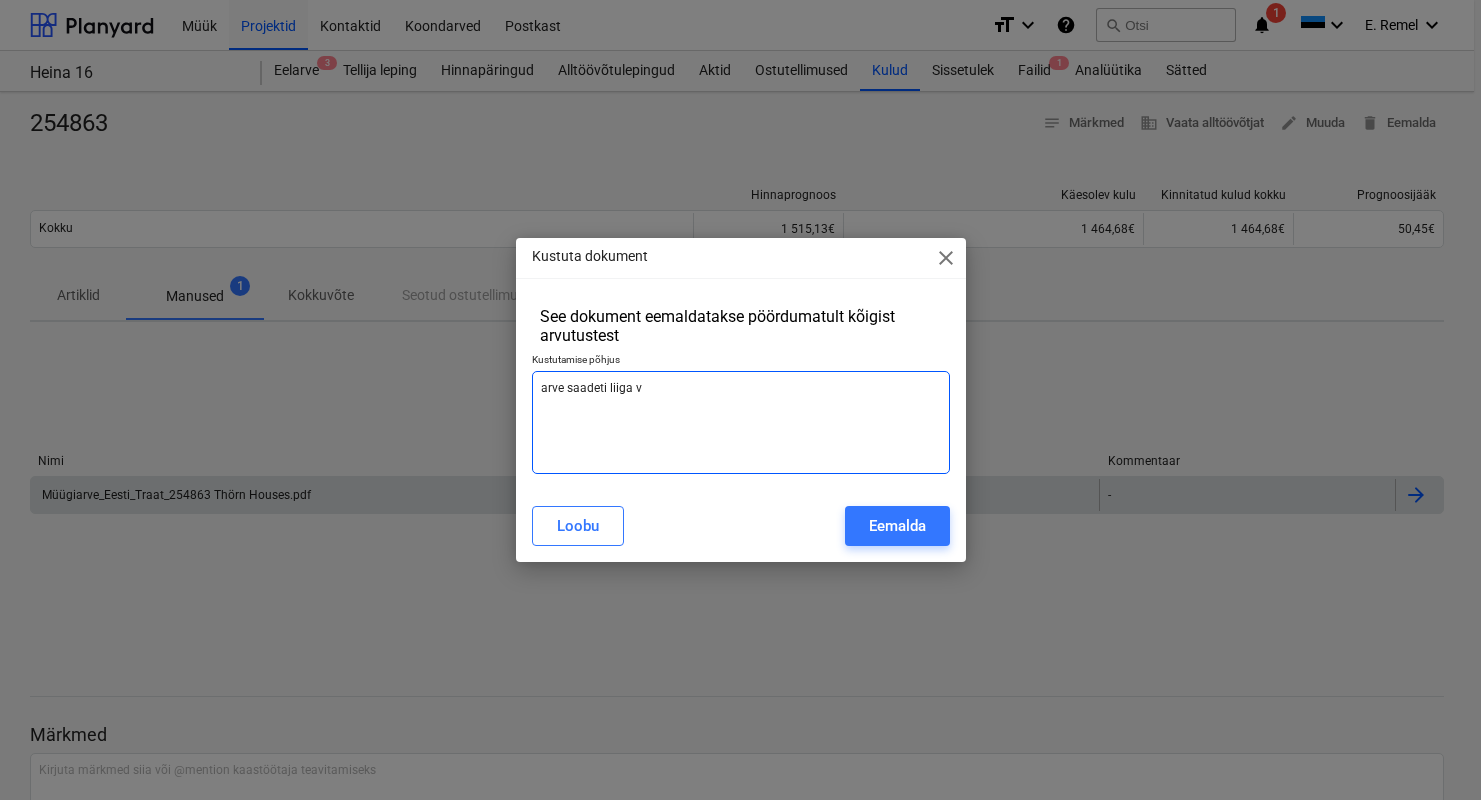 type on "x" 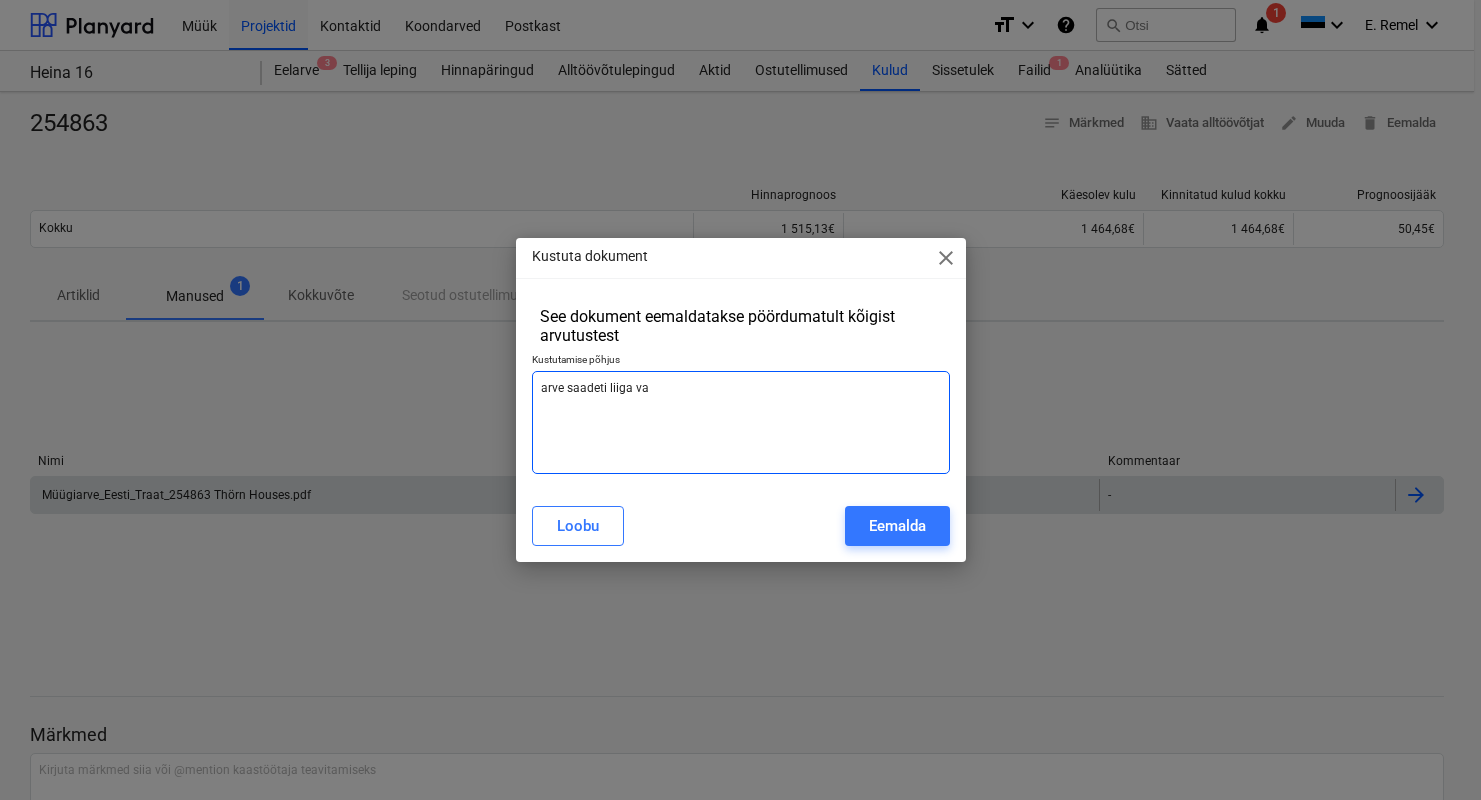 type on "x" 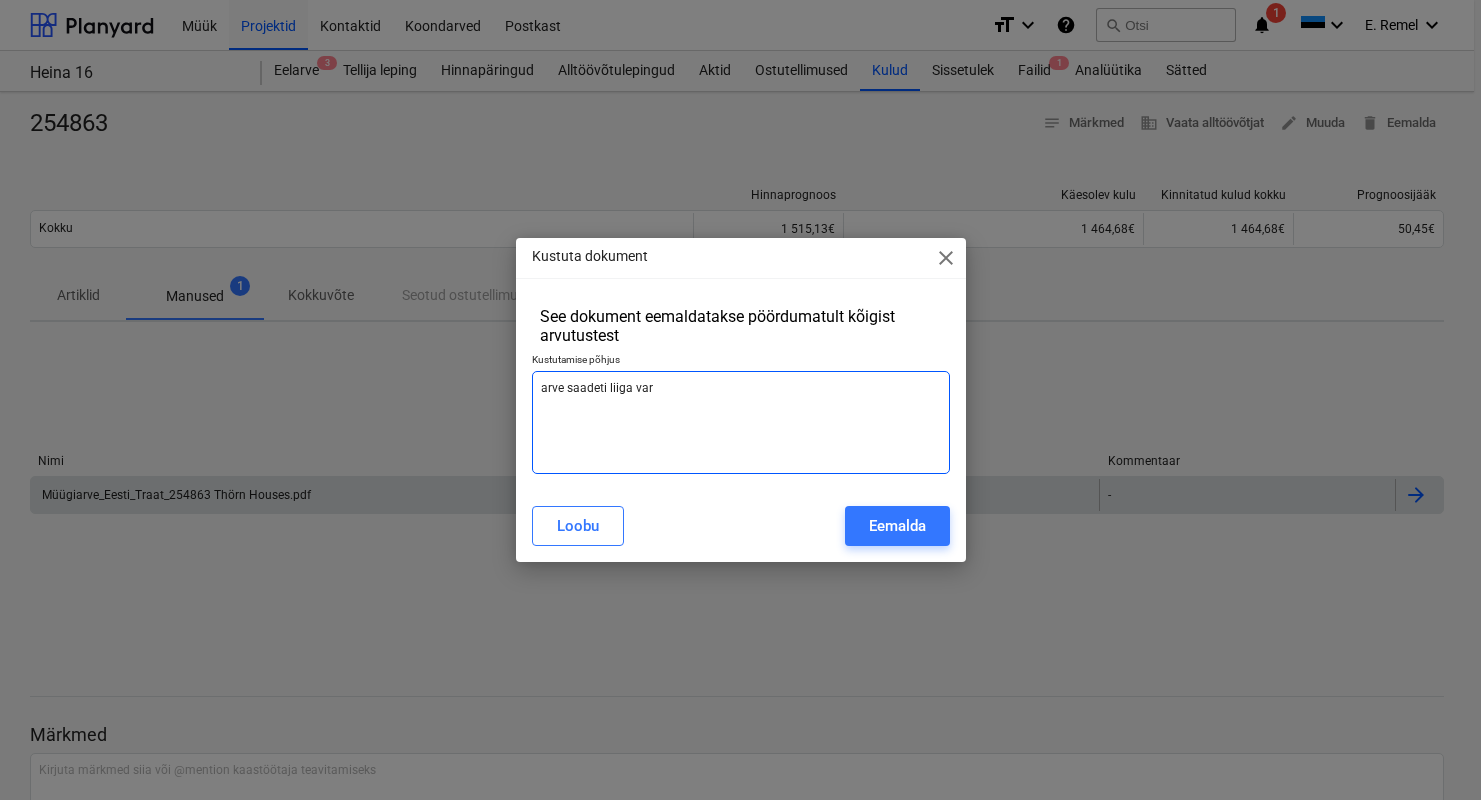 type on "x" 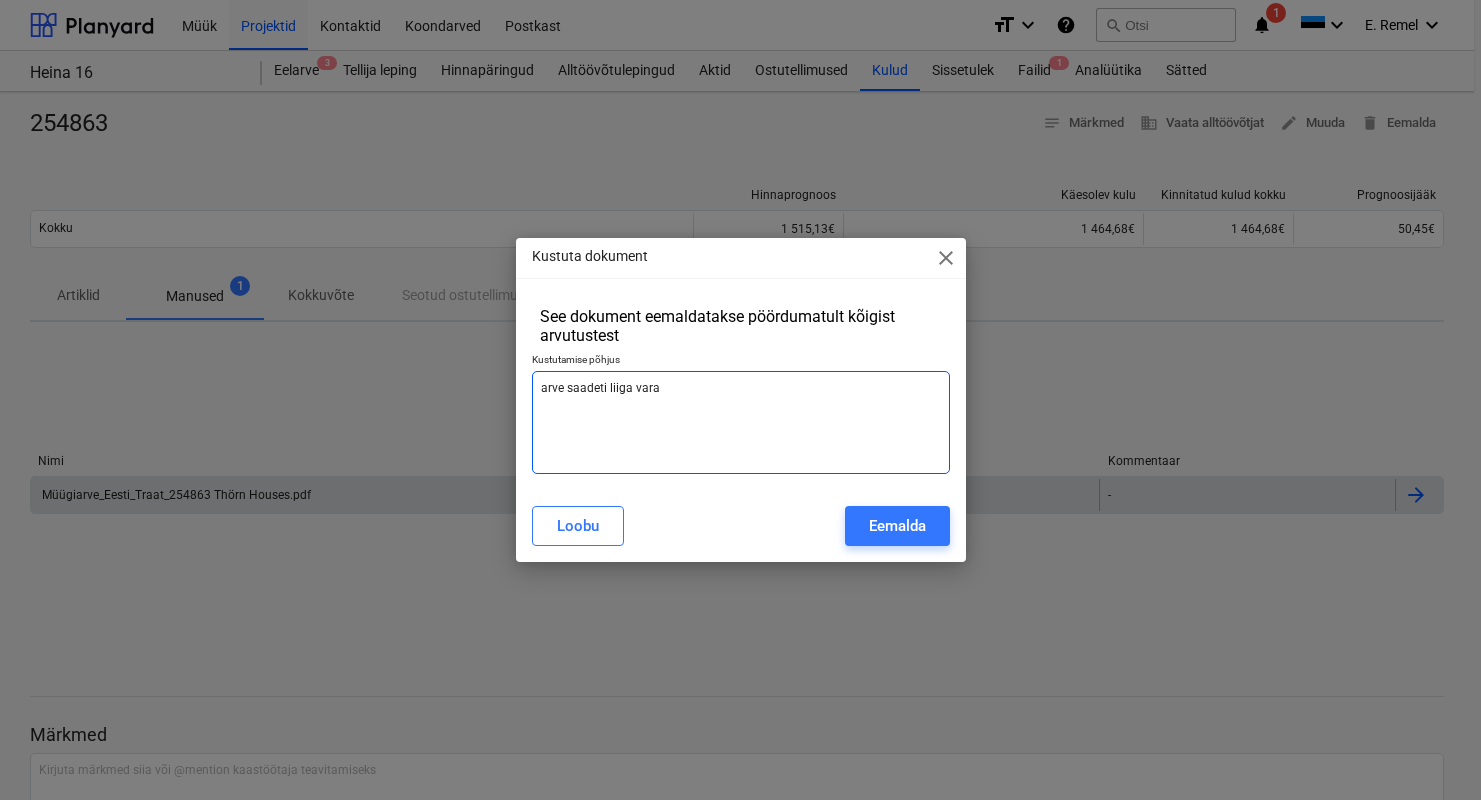type on "x" 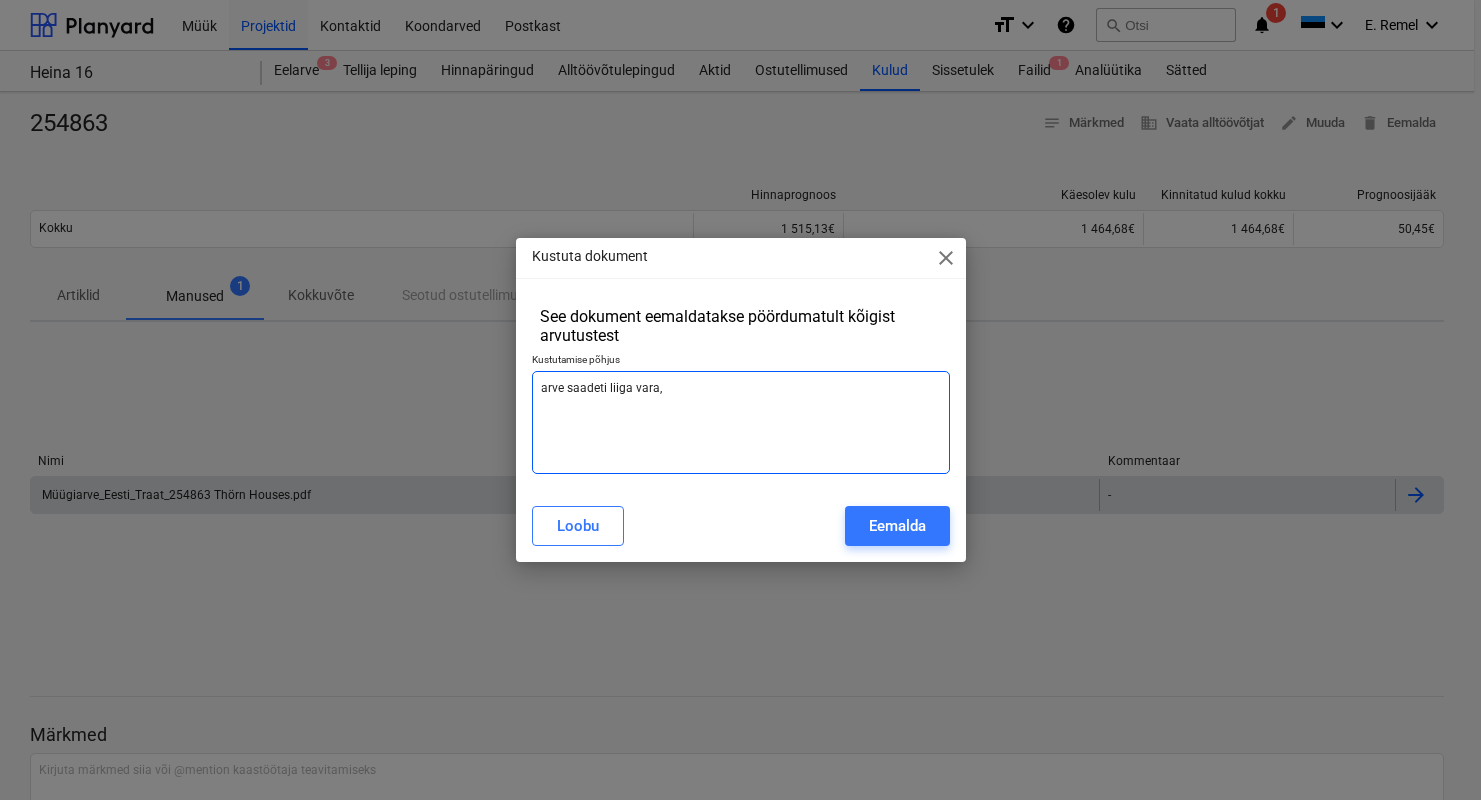 type on "x" 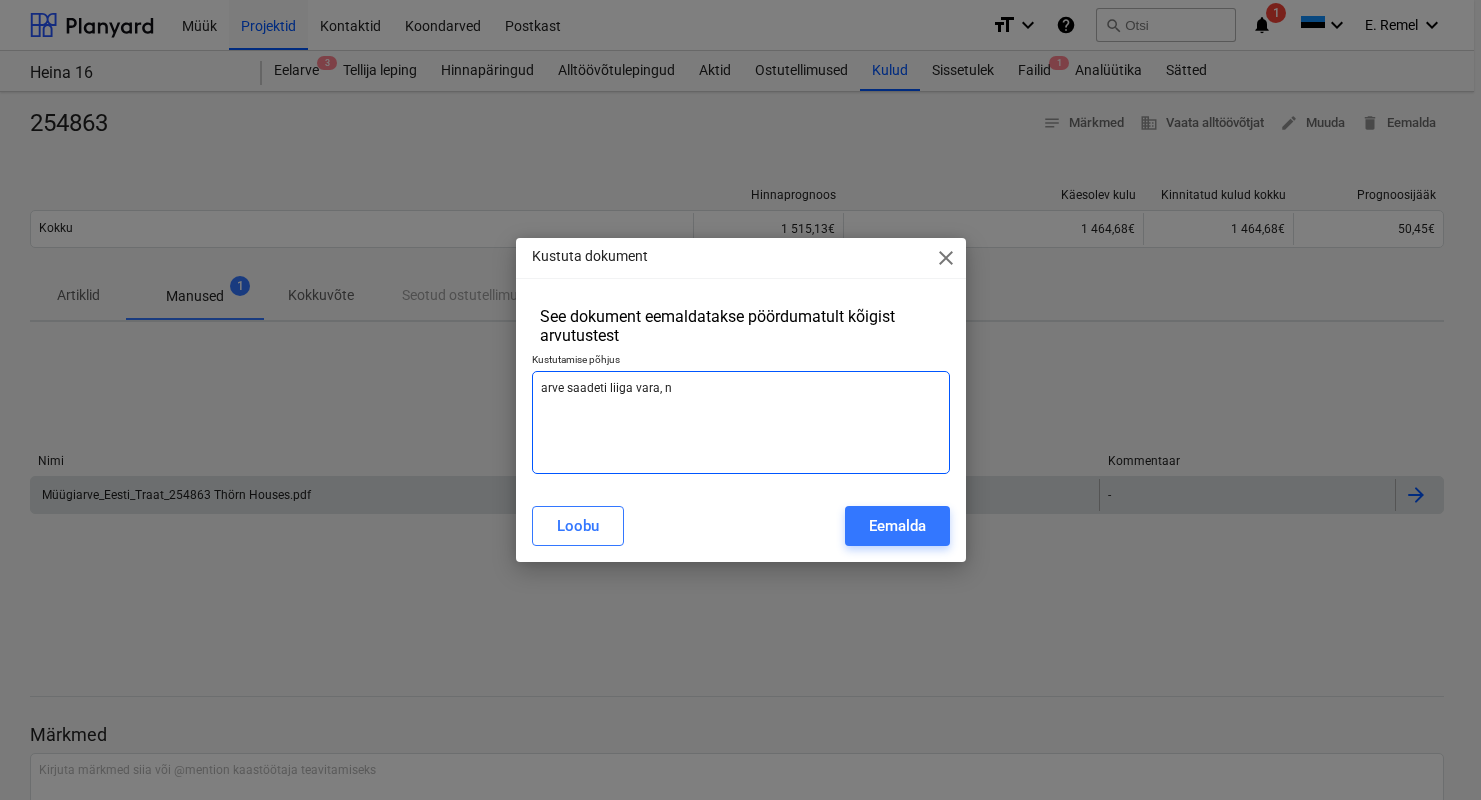 type on "x" 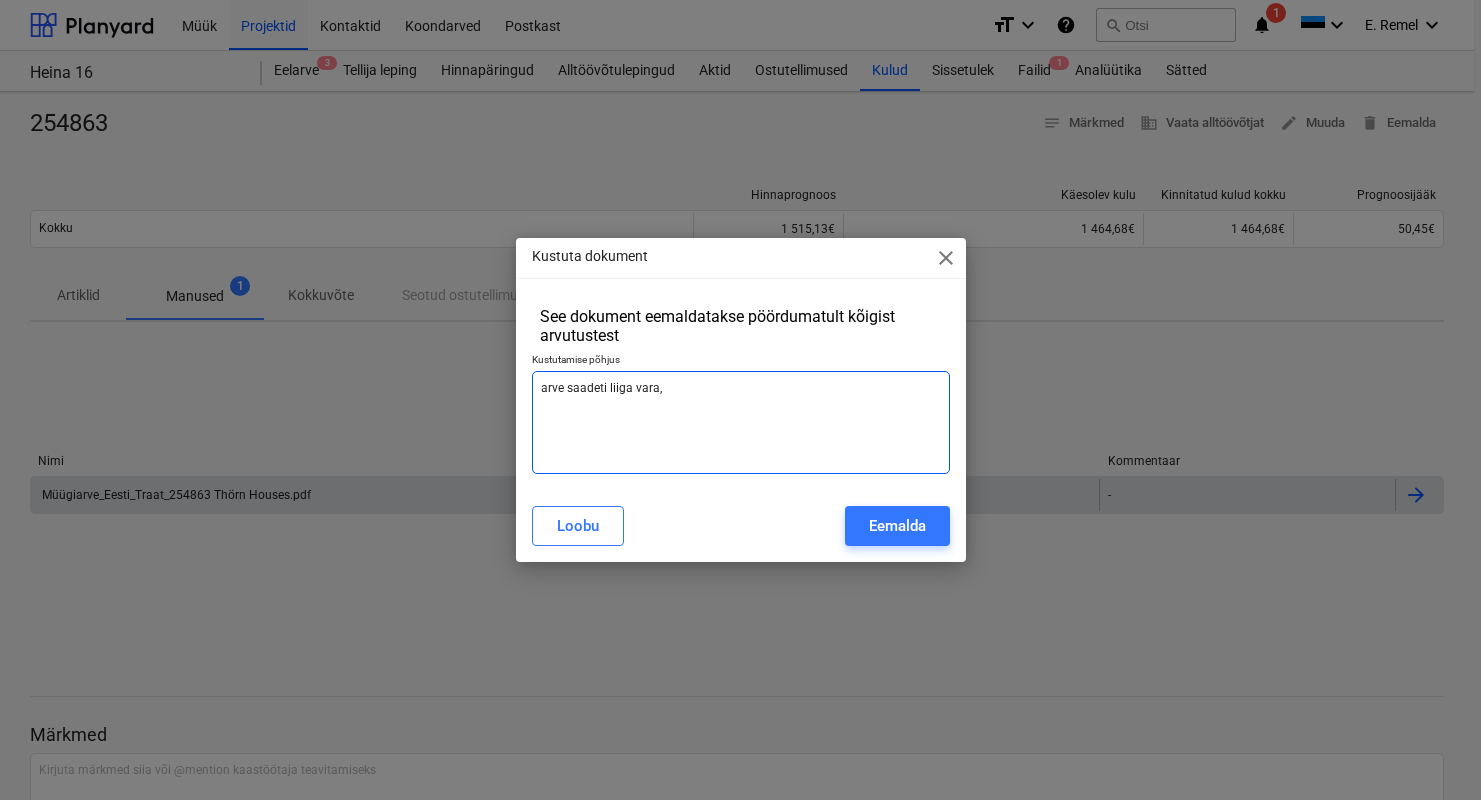 type on "x" 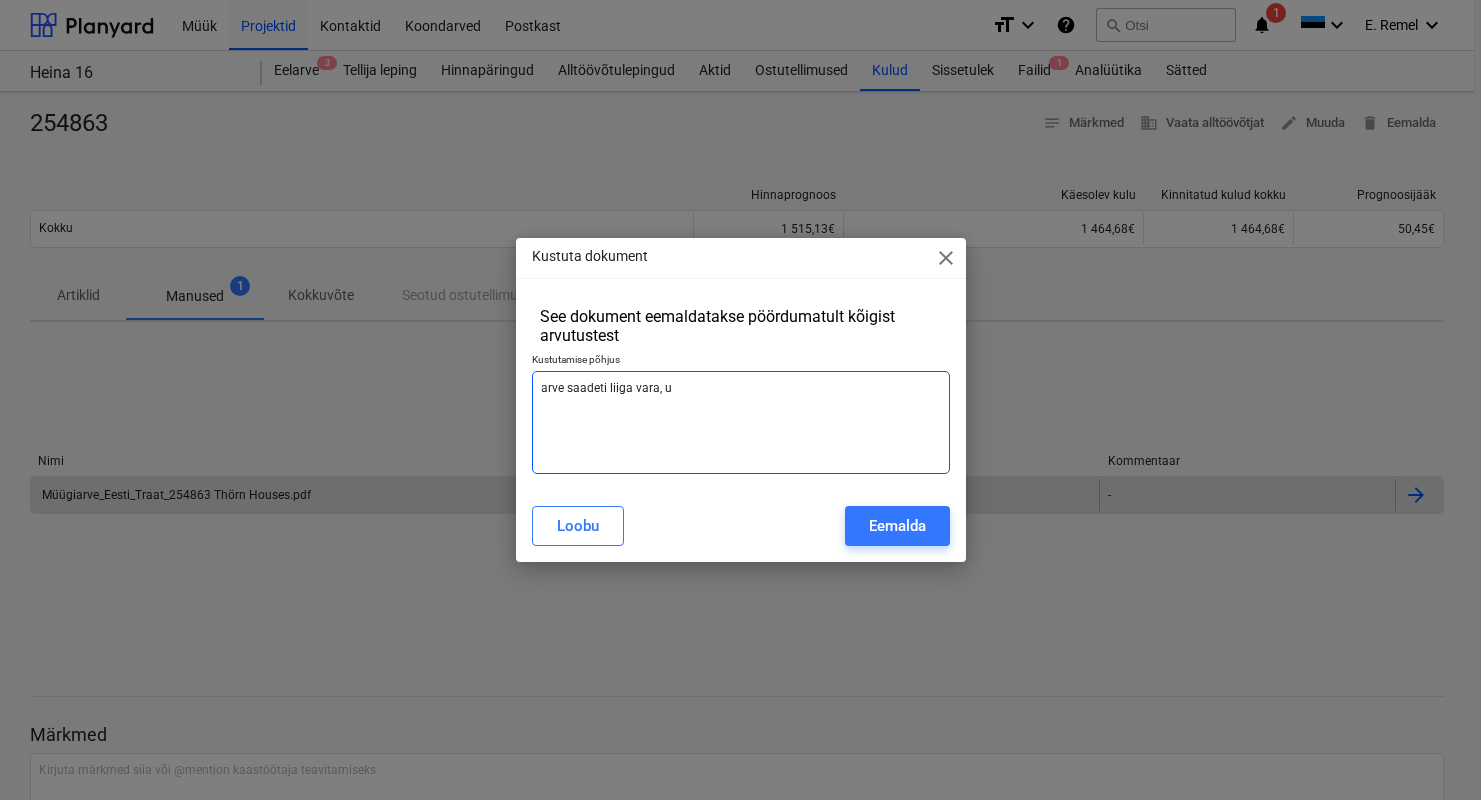 type on "x" 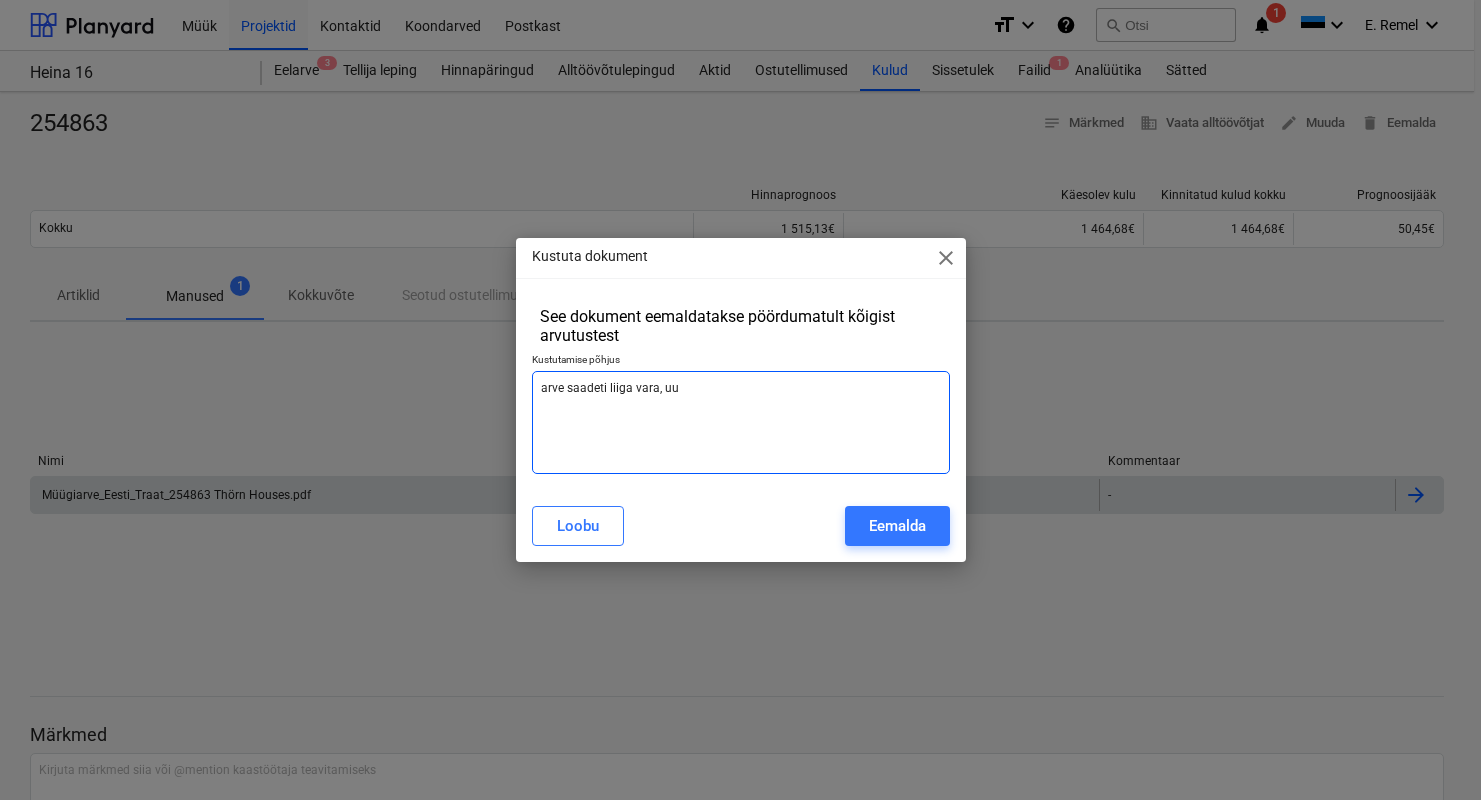 type on "x" 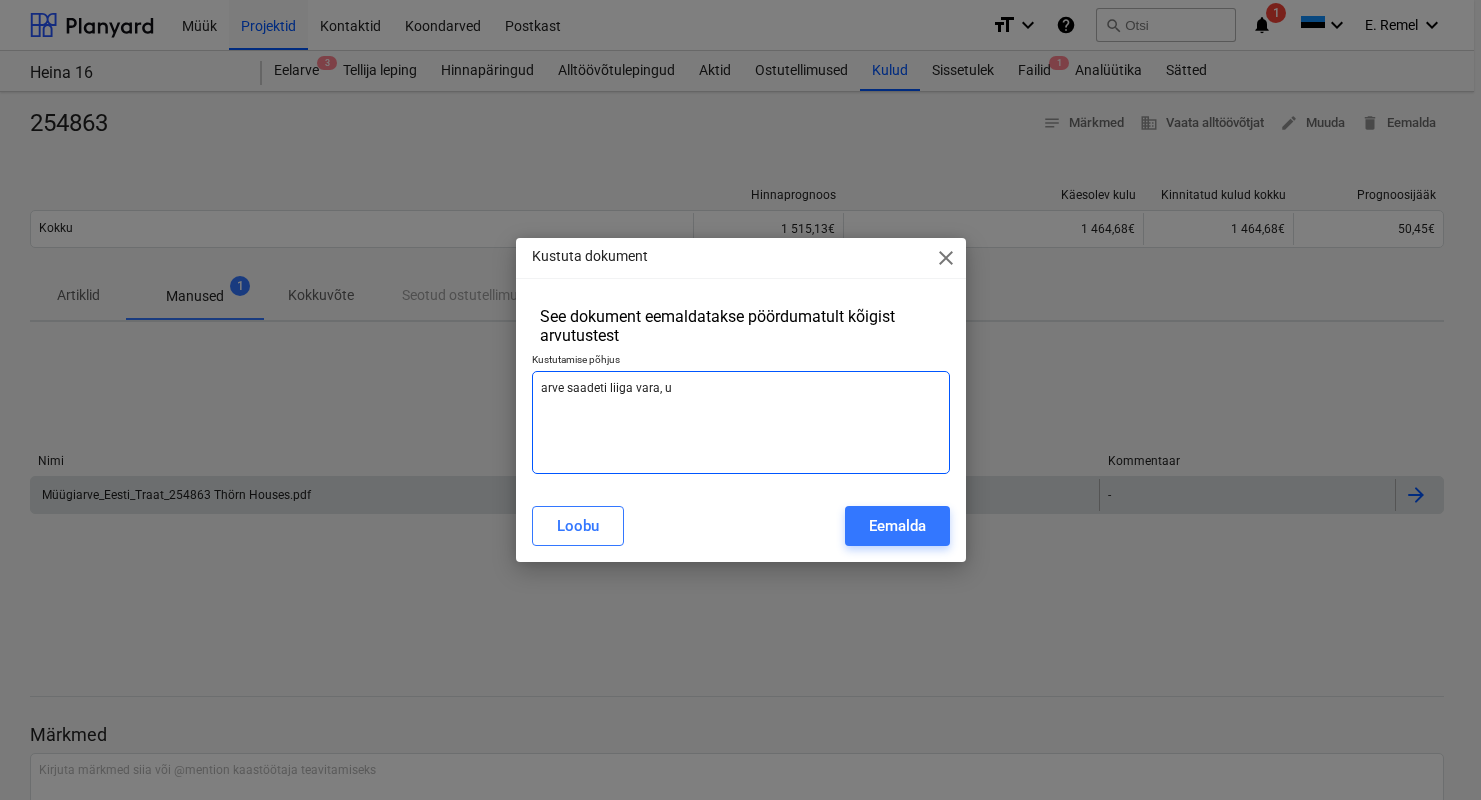 drag, startPoint x: 679, startPoint y: 387, endPoint x: 526, endPoint y: 373, distance: 153.63919 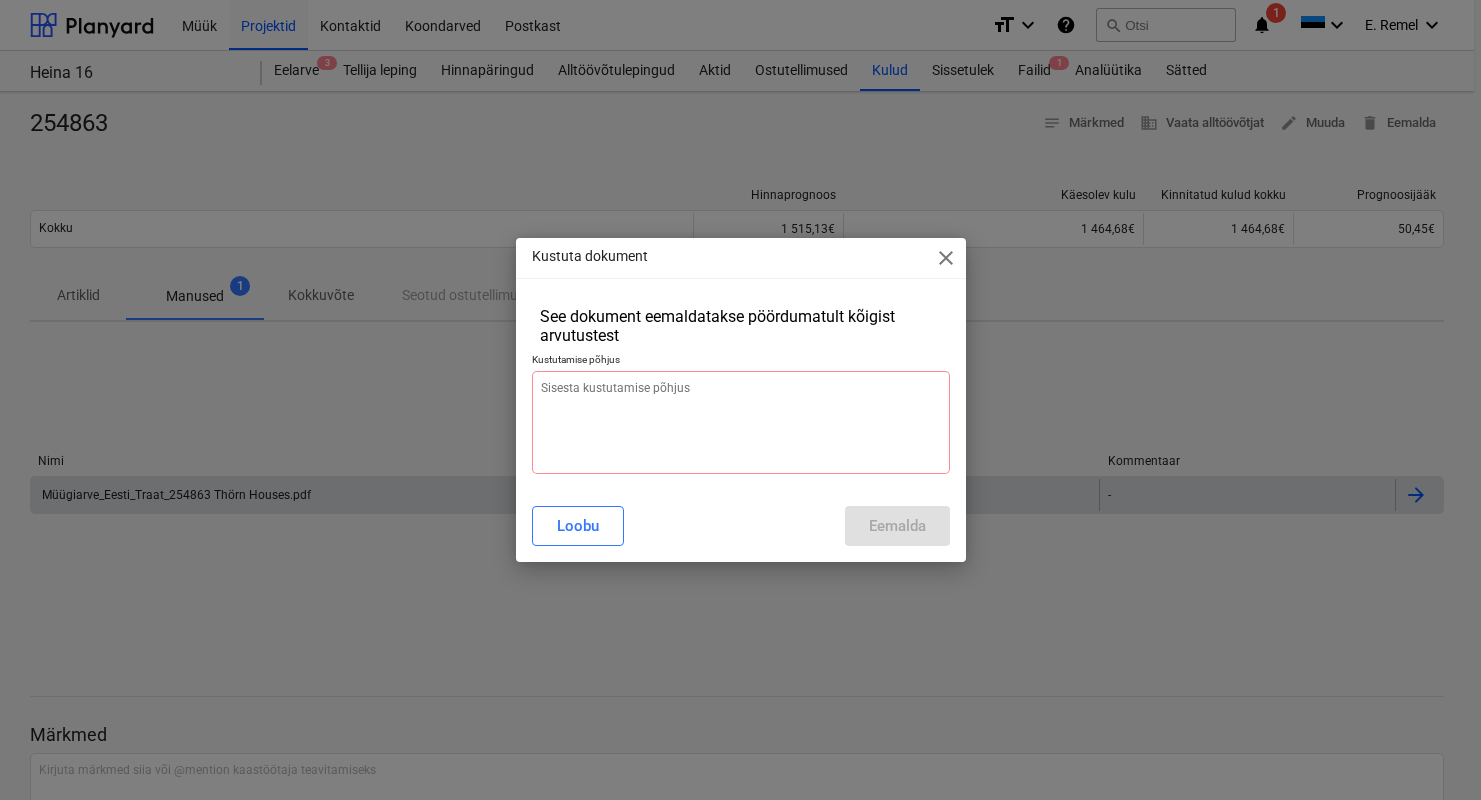click on "Loobu Eemalda" at bounding box center [741, 526] 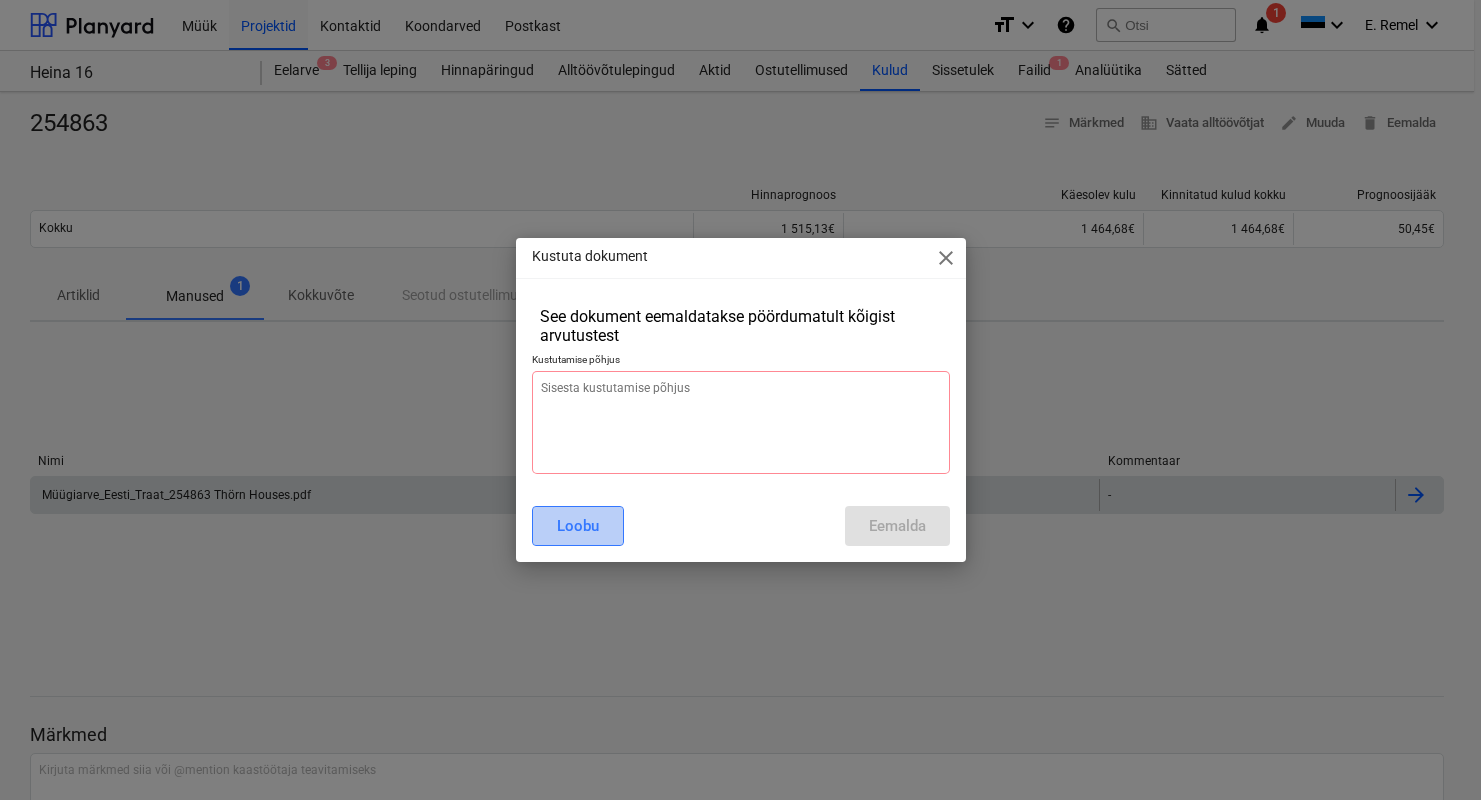 click on "Loobu" at bounding box center (578, 526) 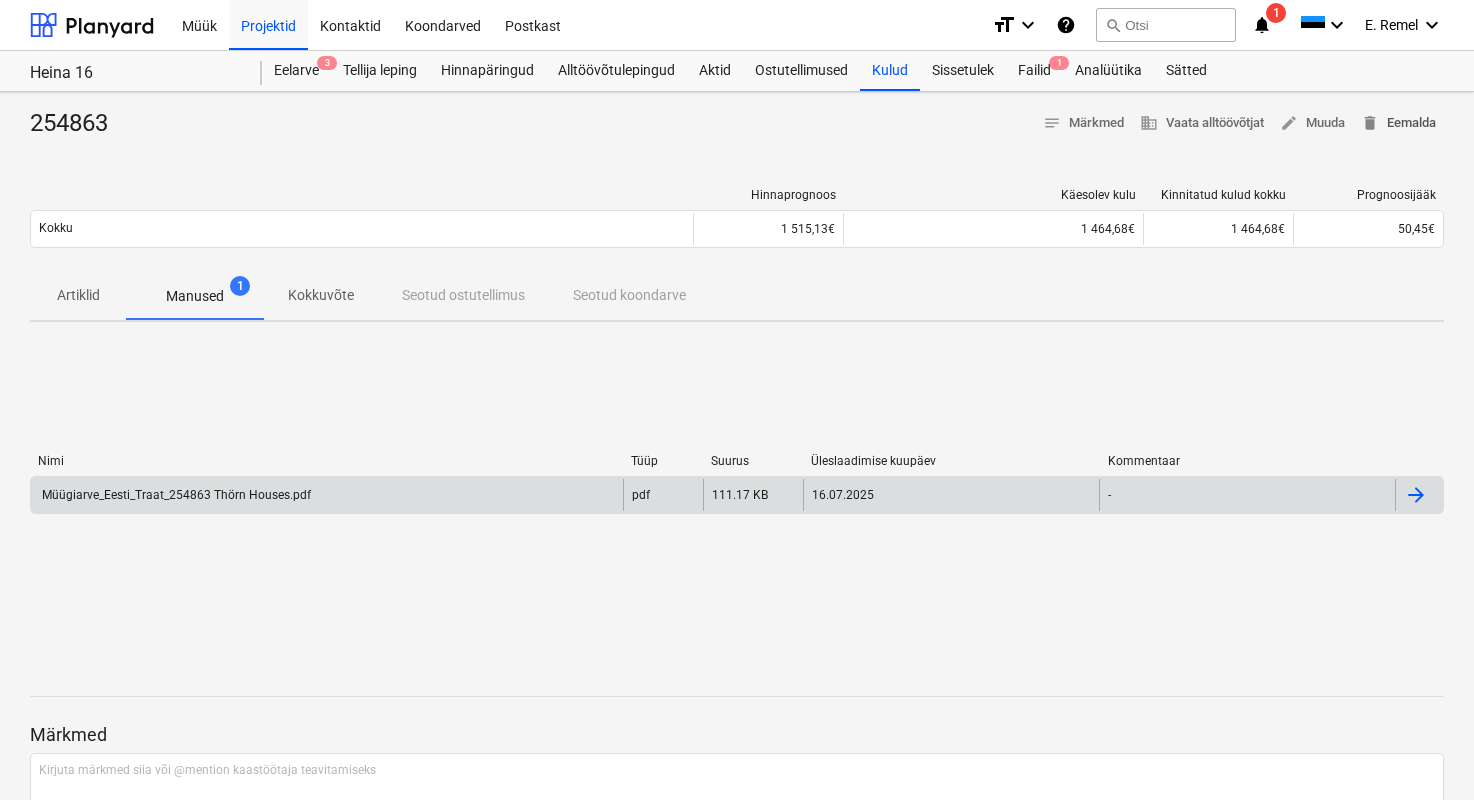 click on "delete" at bounding box center [1370, 123] 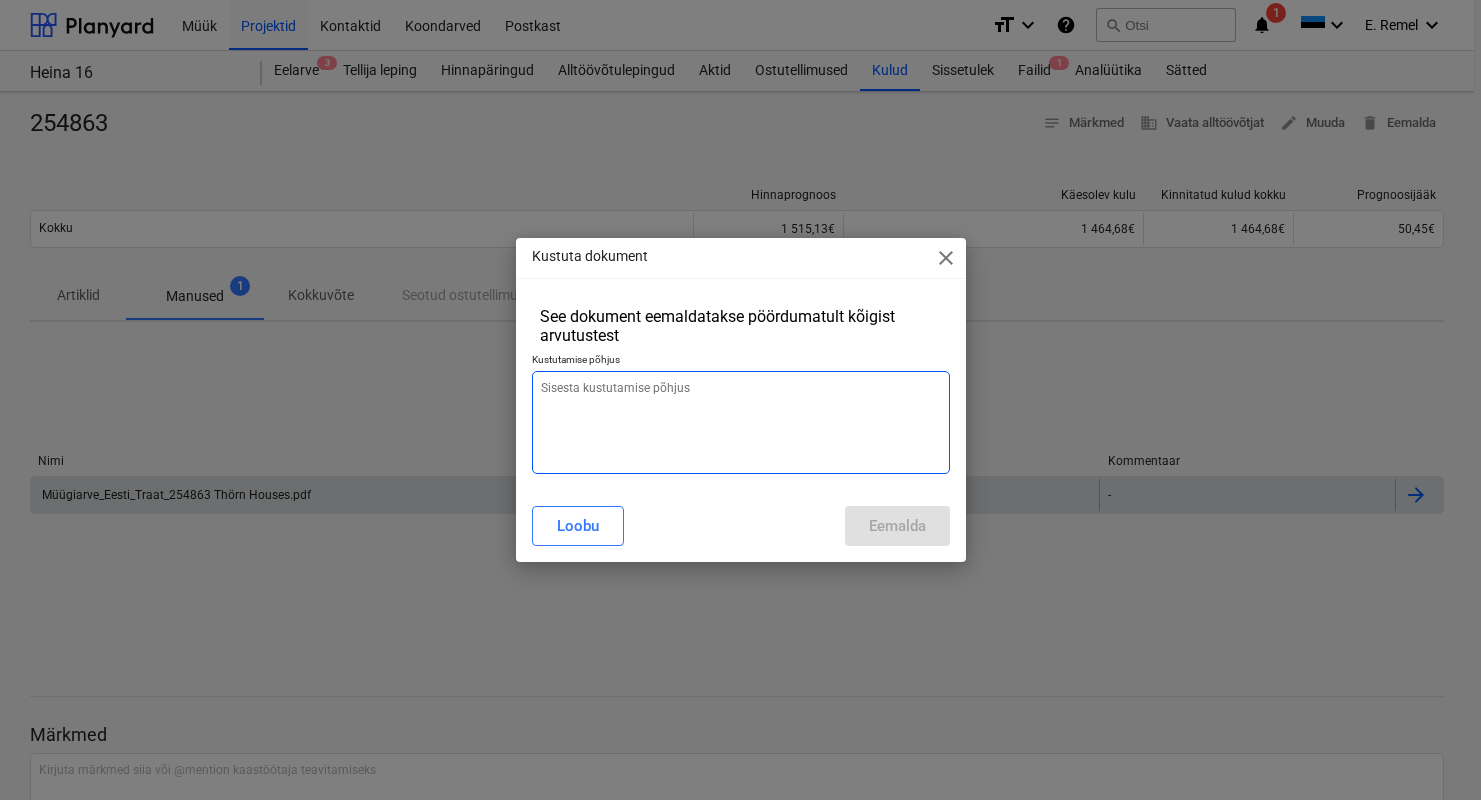 click at bounding box center [741, 422] 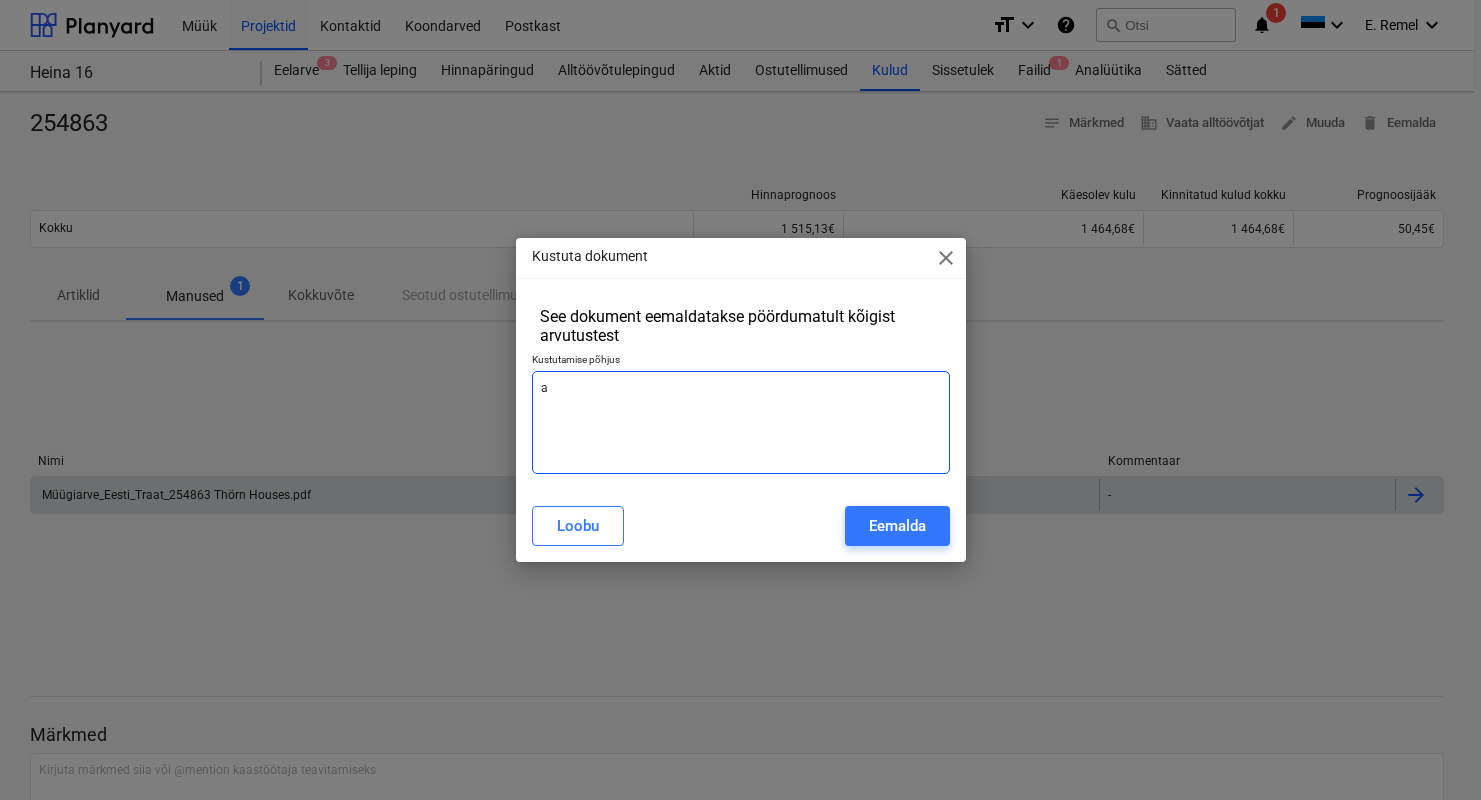 type on "x" 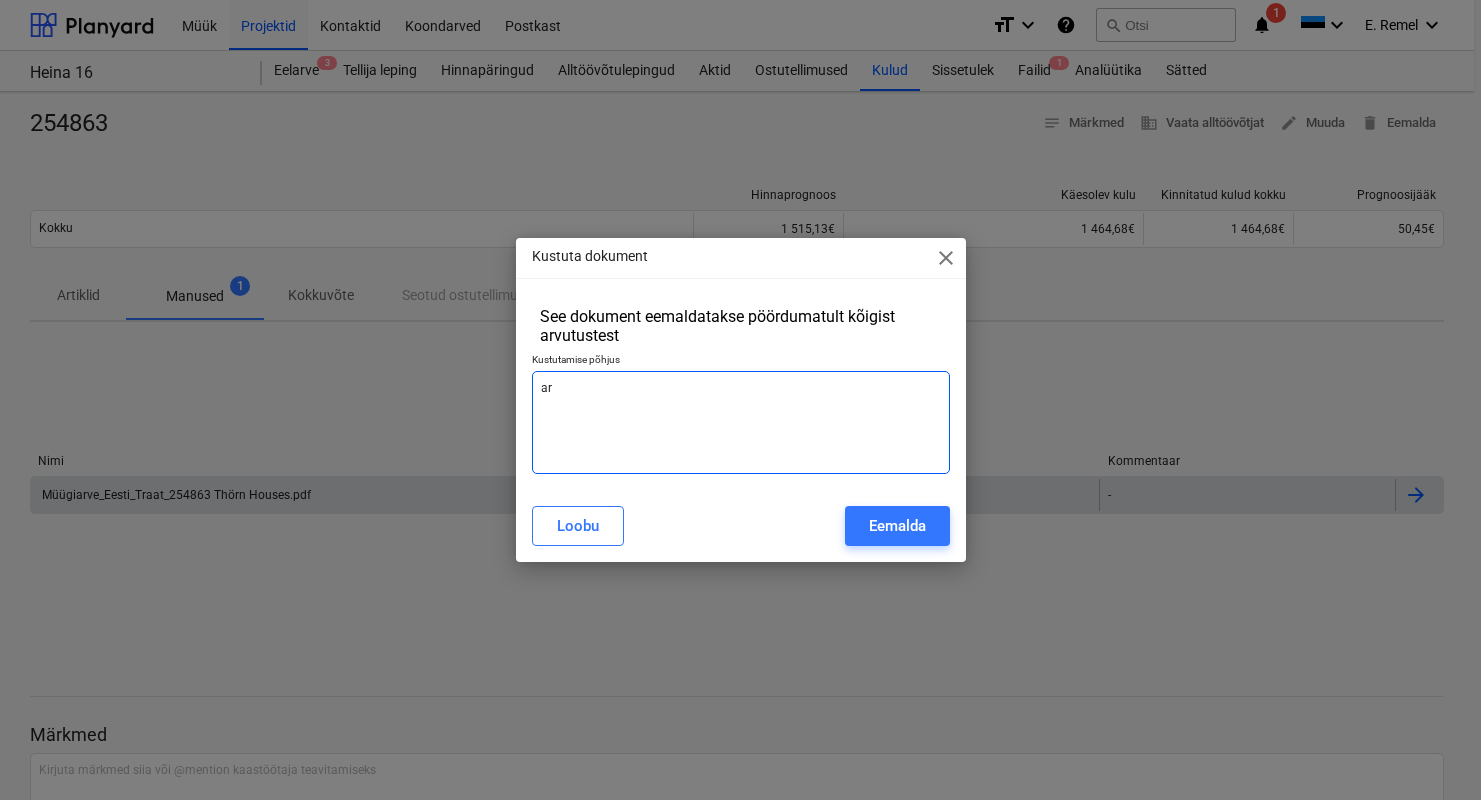 type on "x" 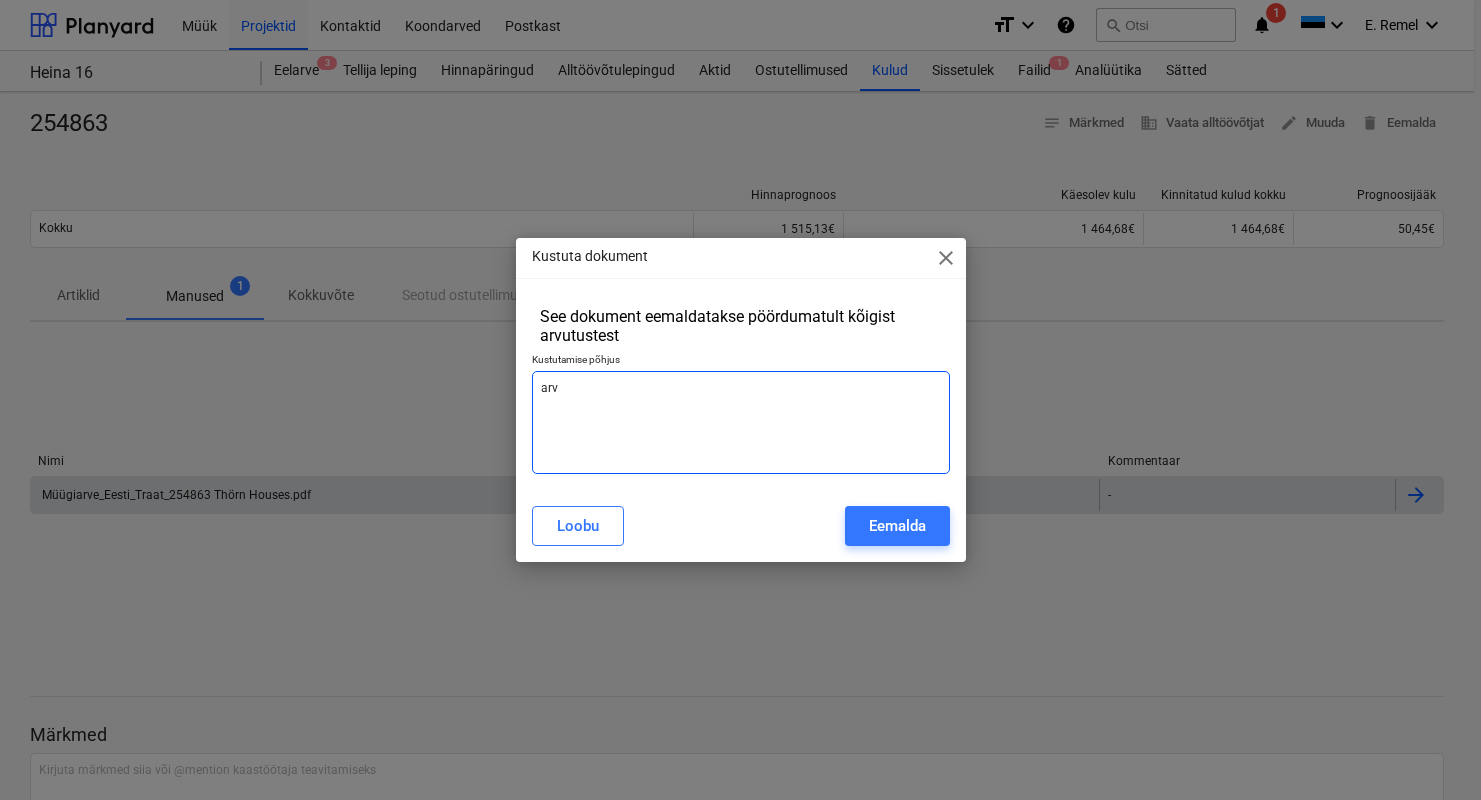 type on "x" 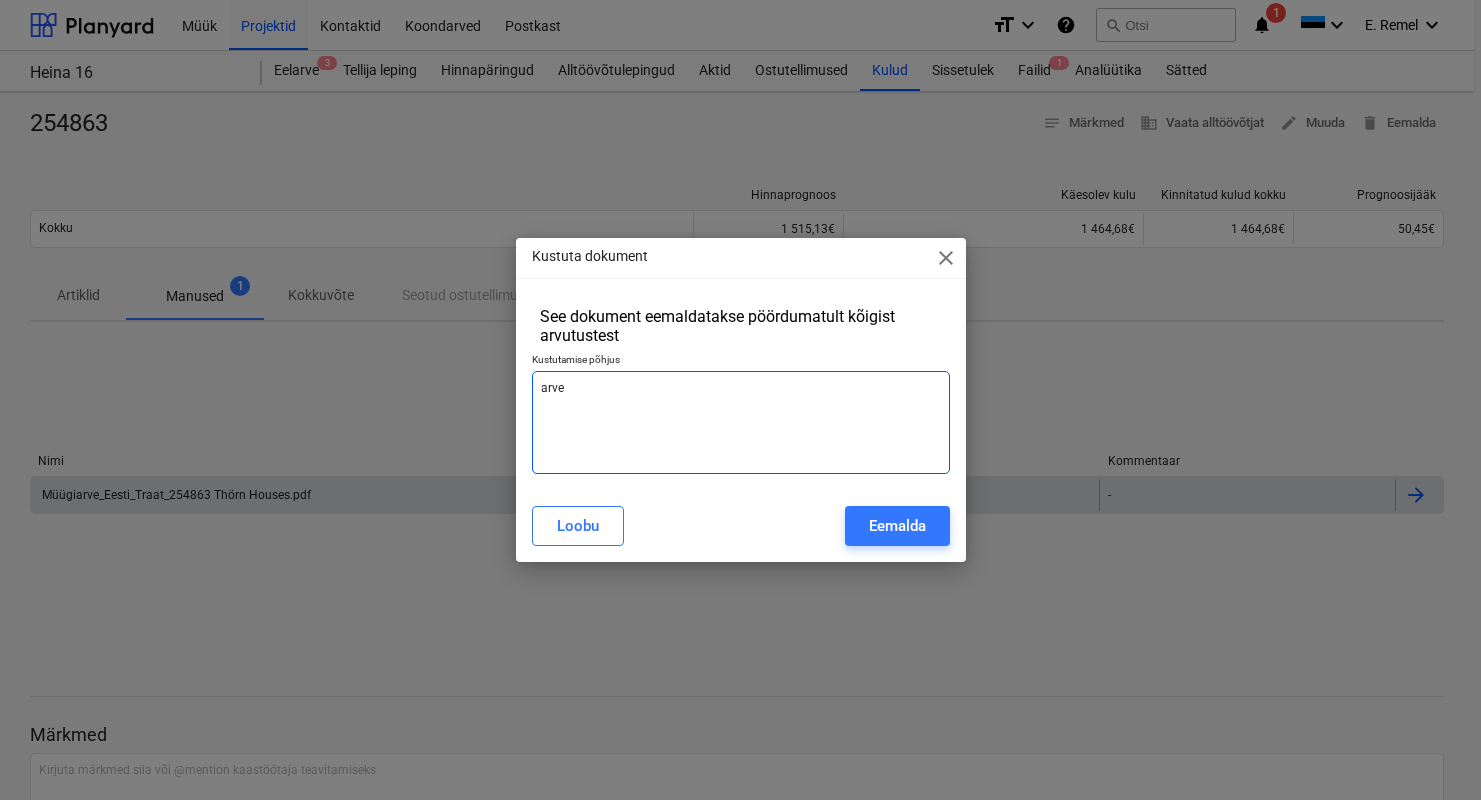 type on "x" 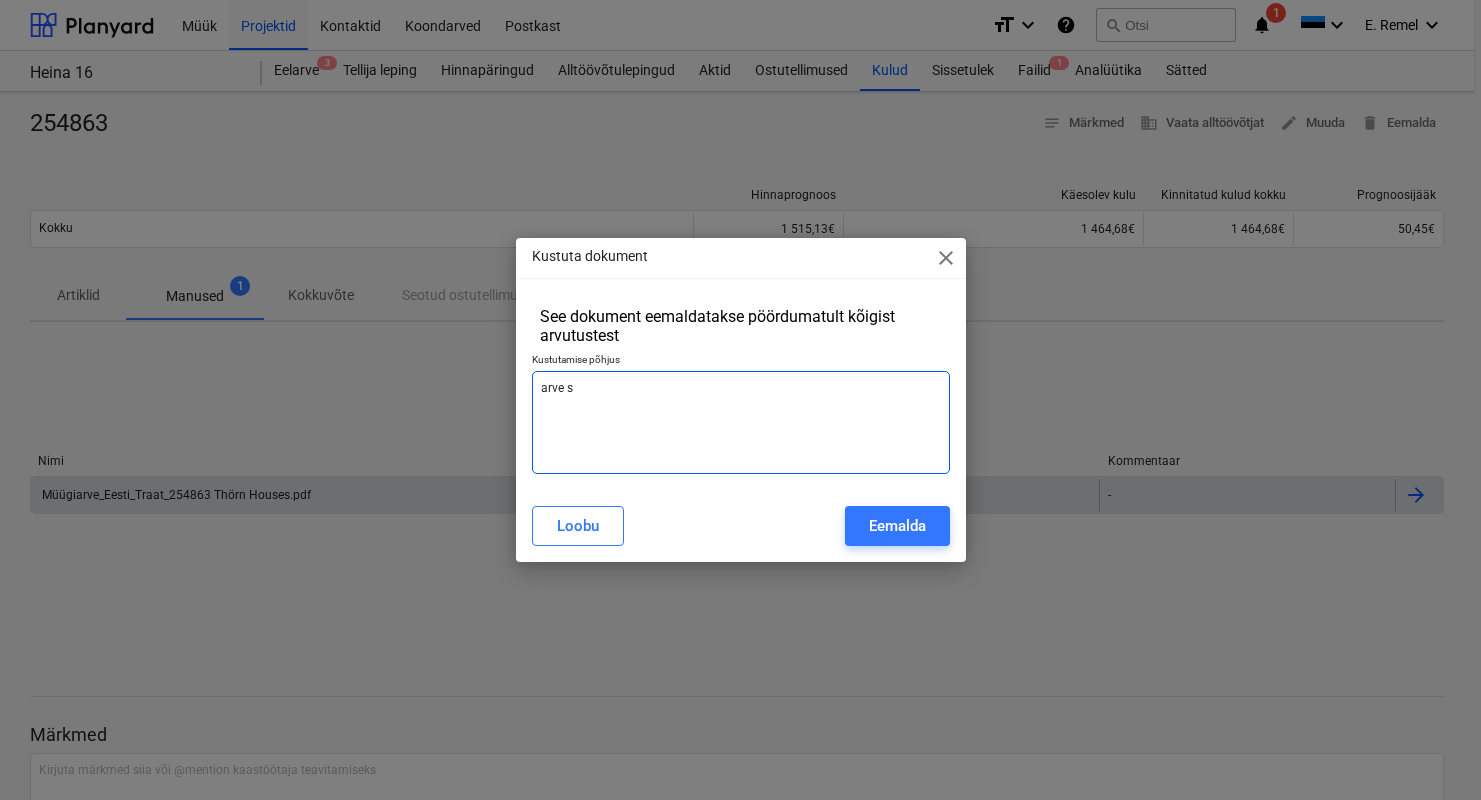 type on "x" 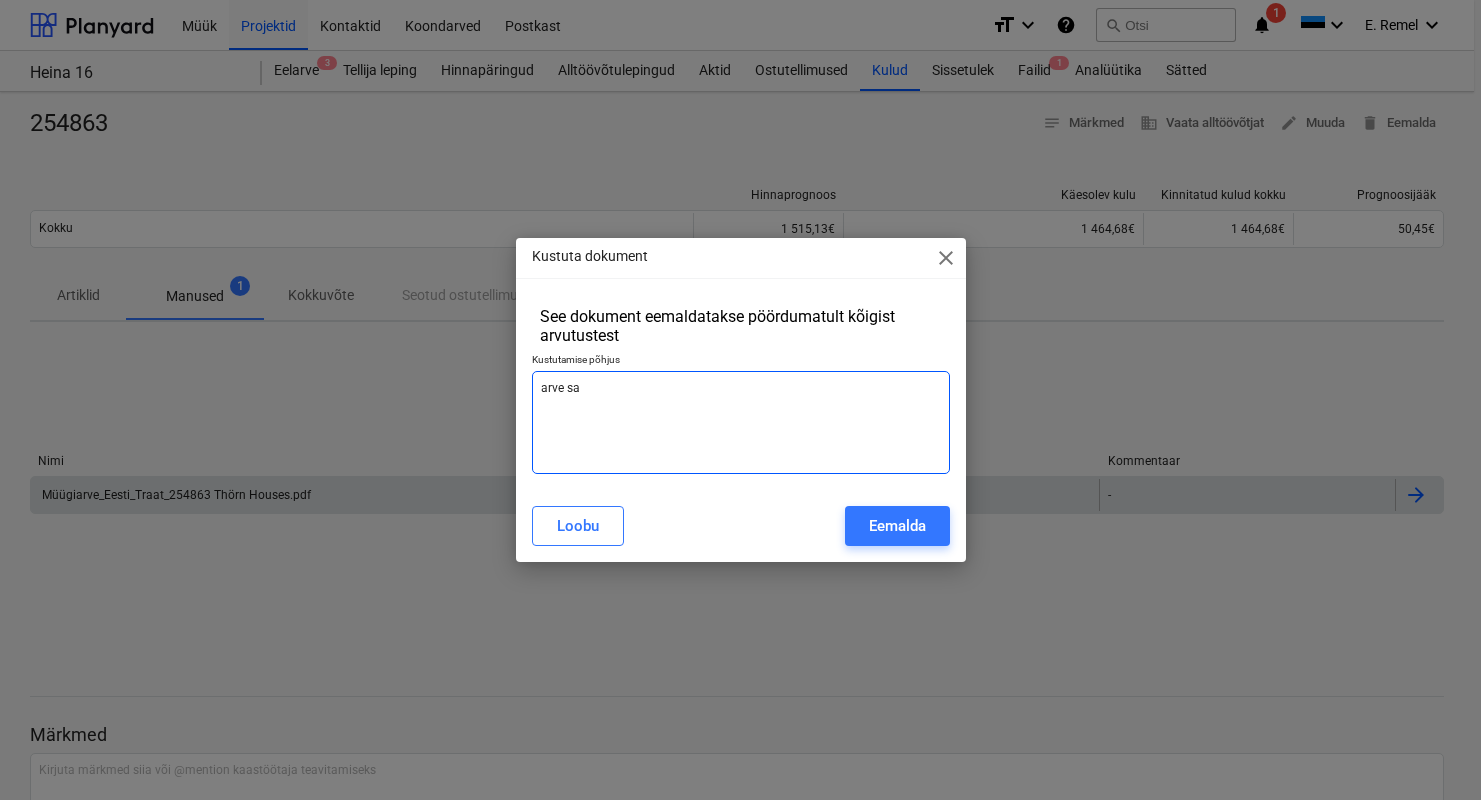type on "x" 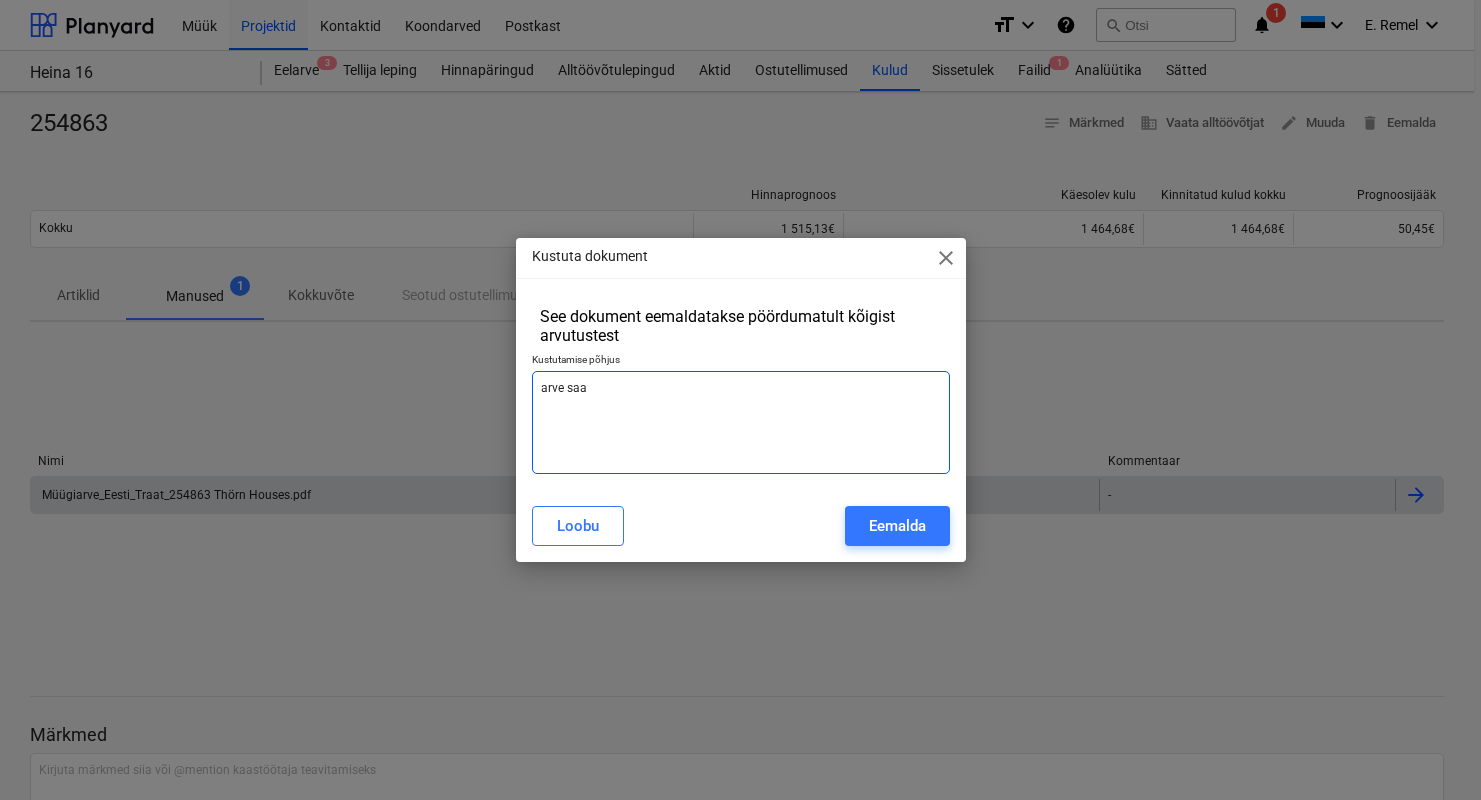 type on "x" 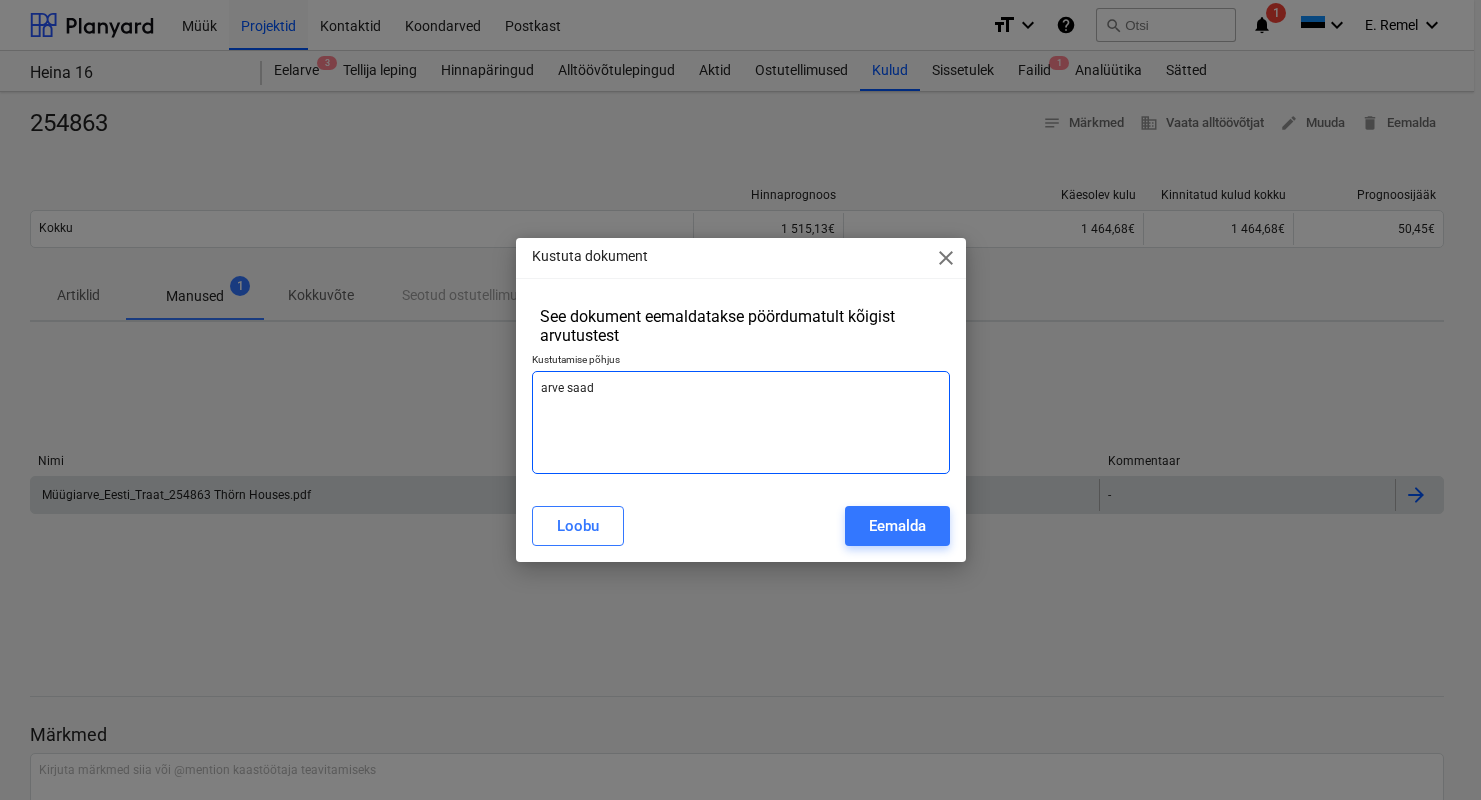 type on "x" 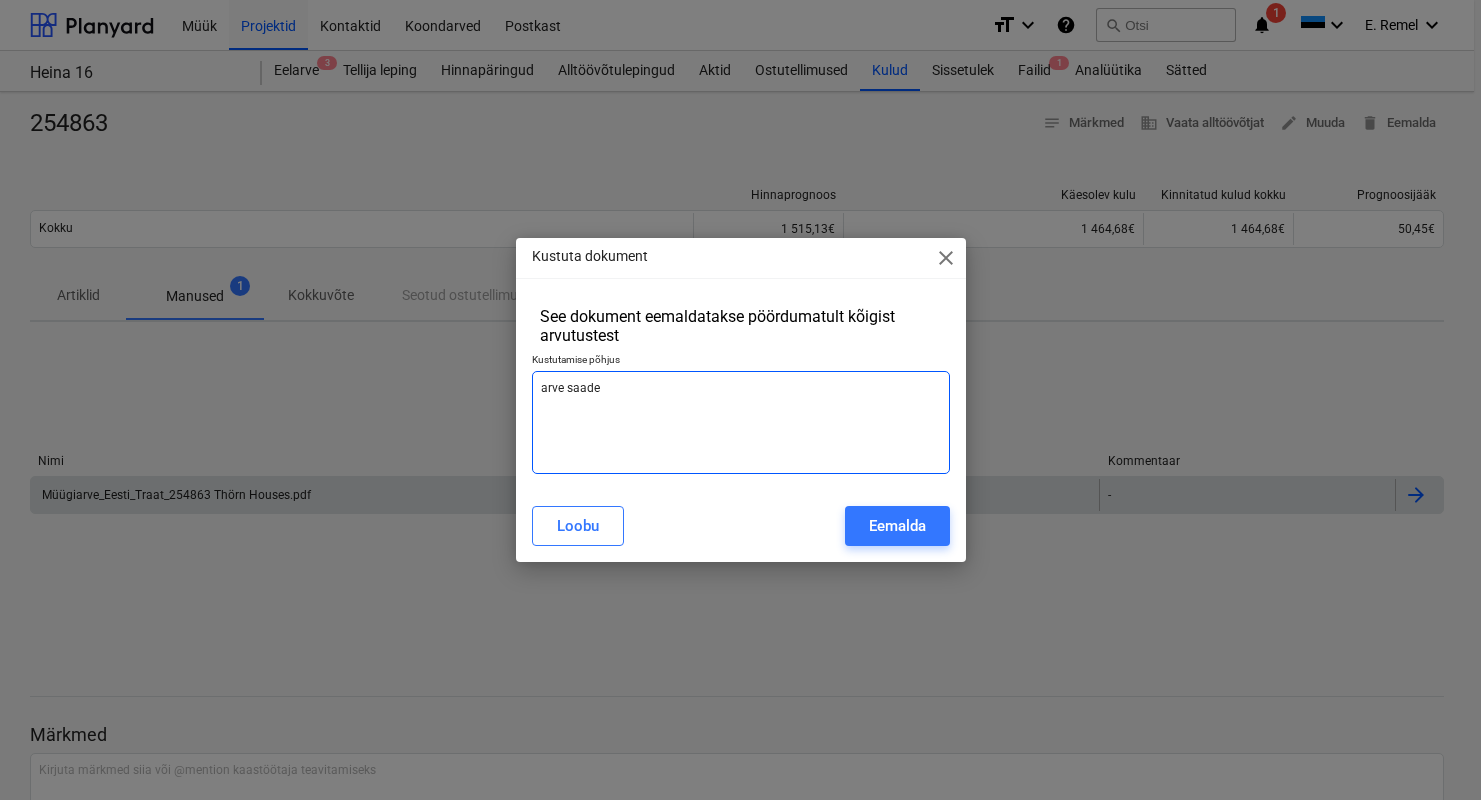 type on "x" 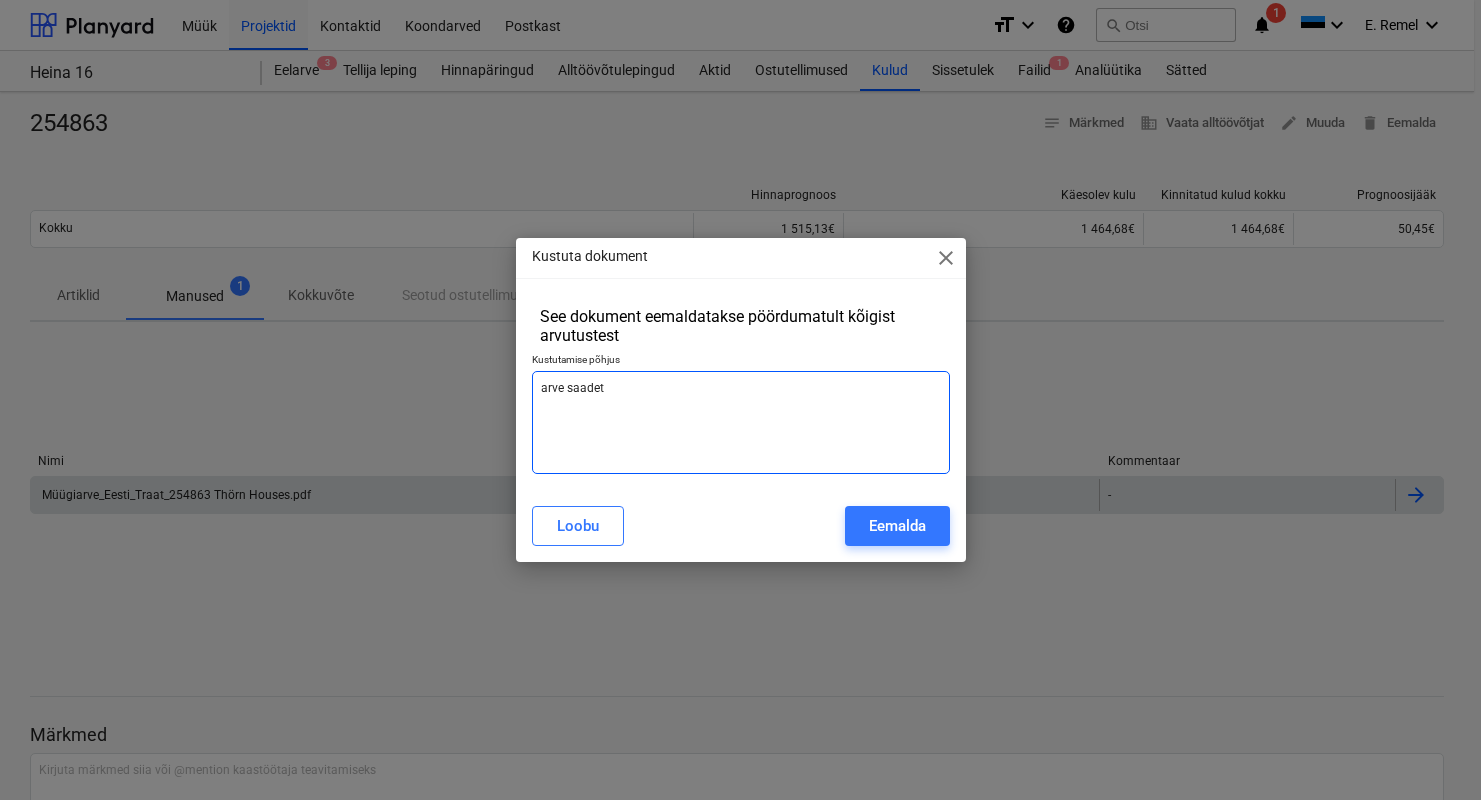 type on "x" 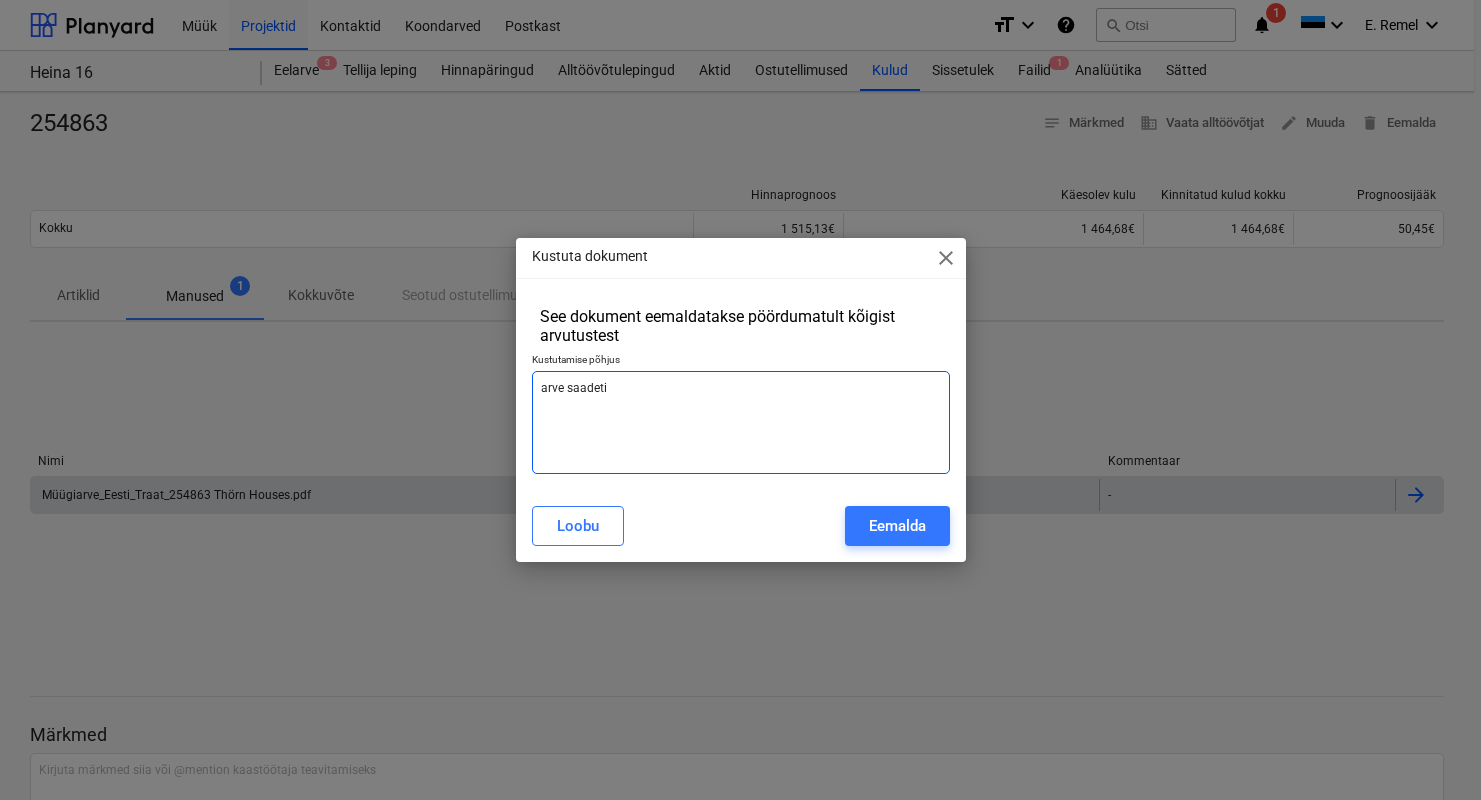 type on "x" 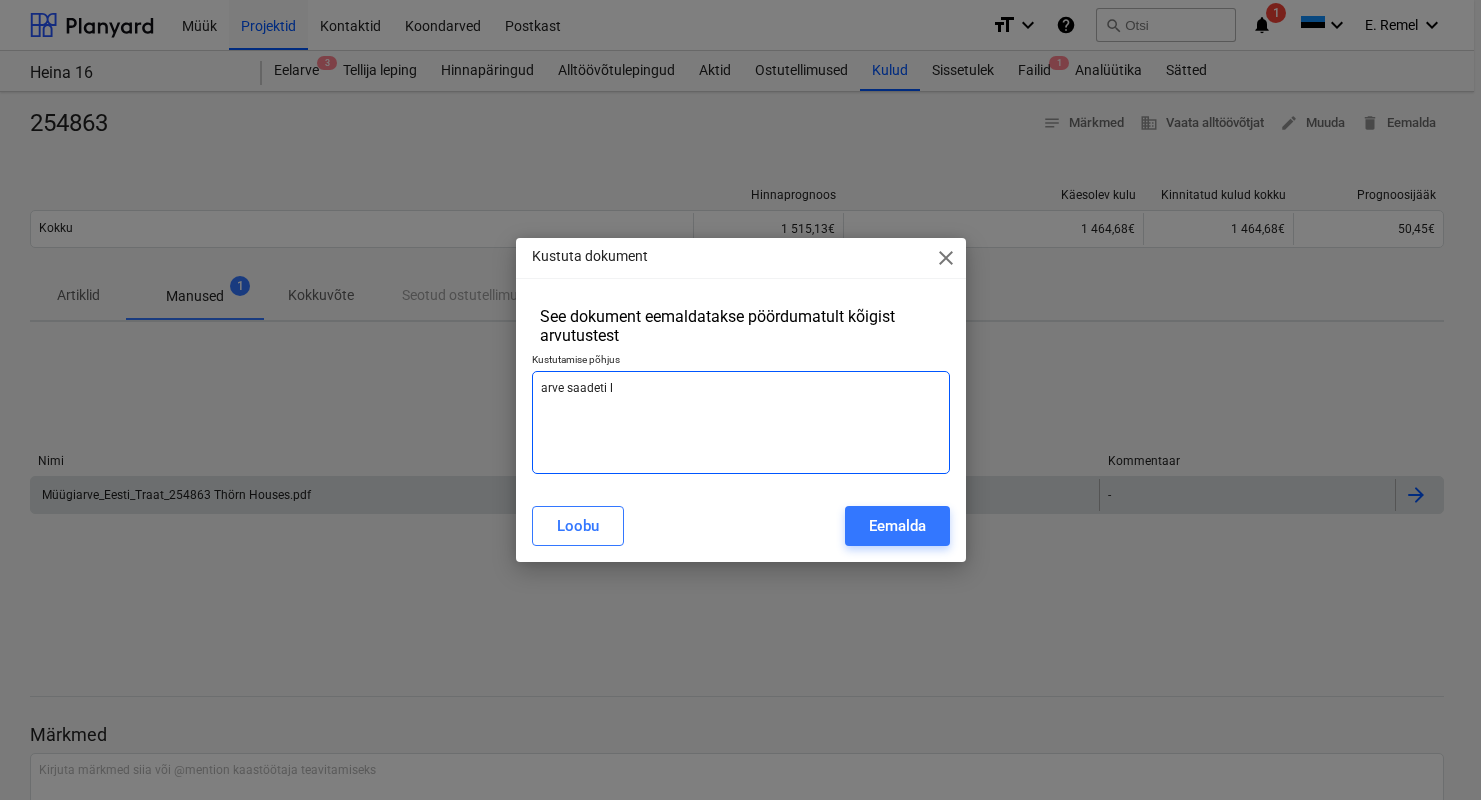 type on "x" 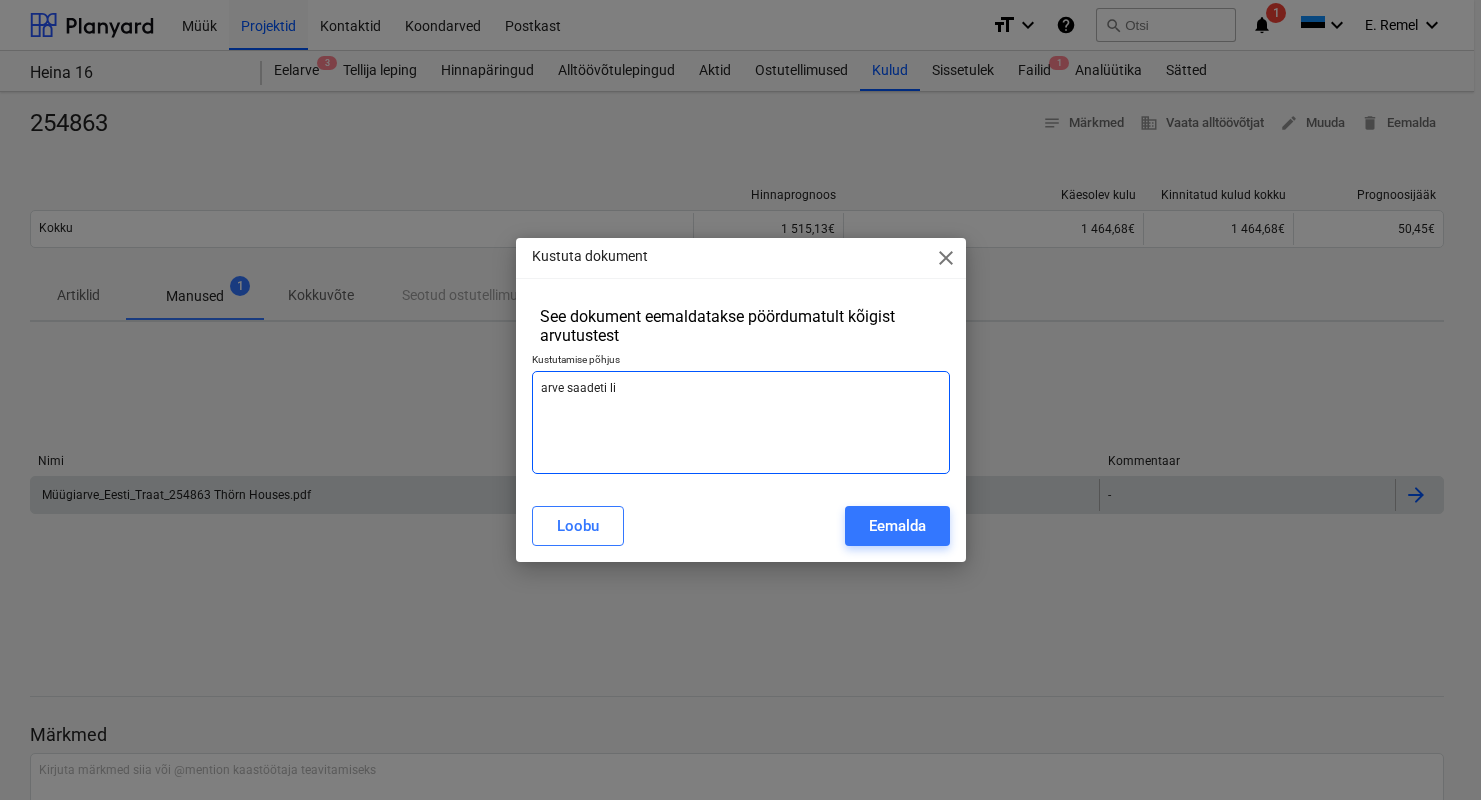 type on "x" 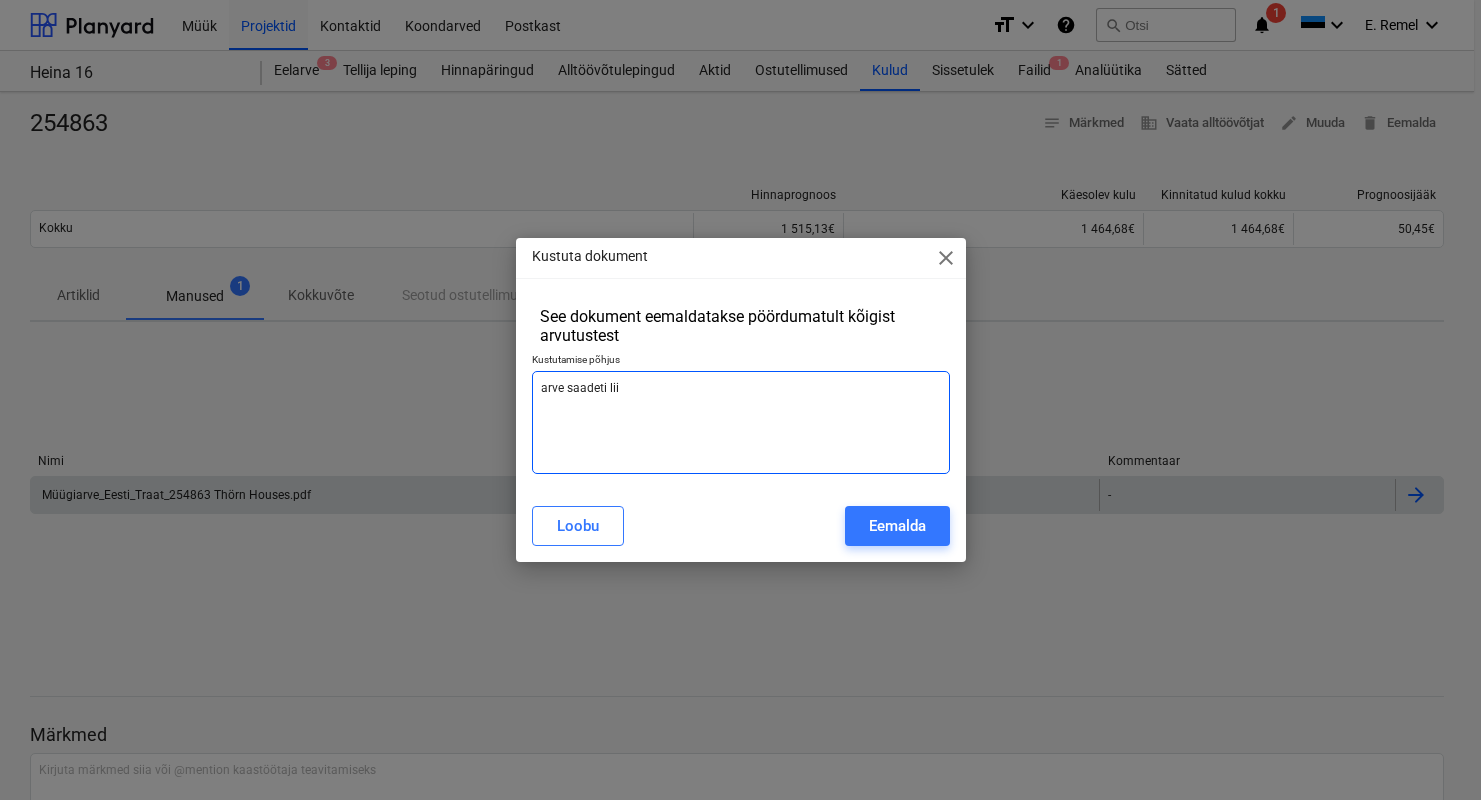 type on "x" 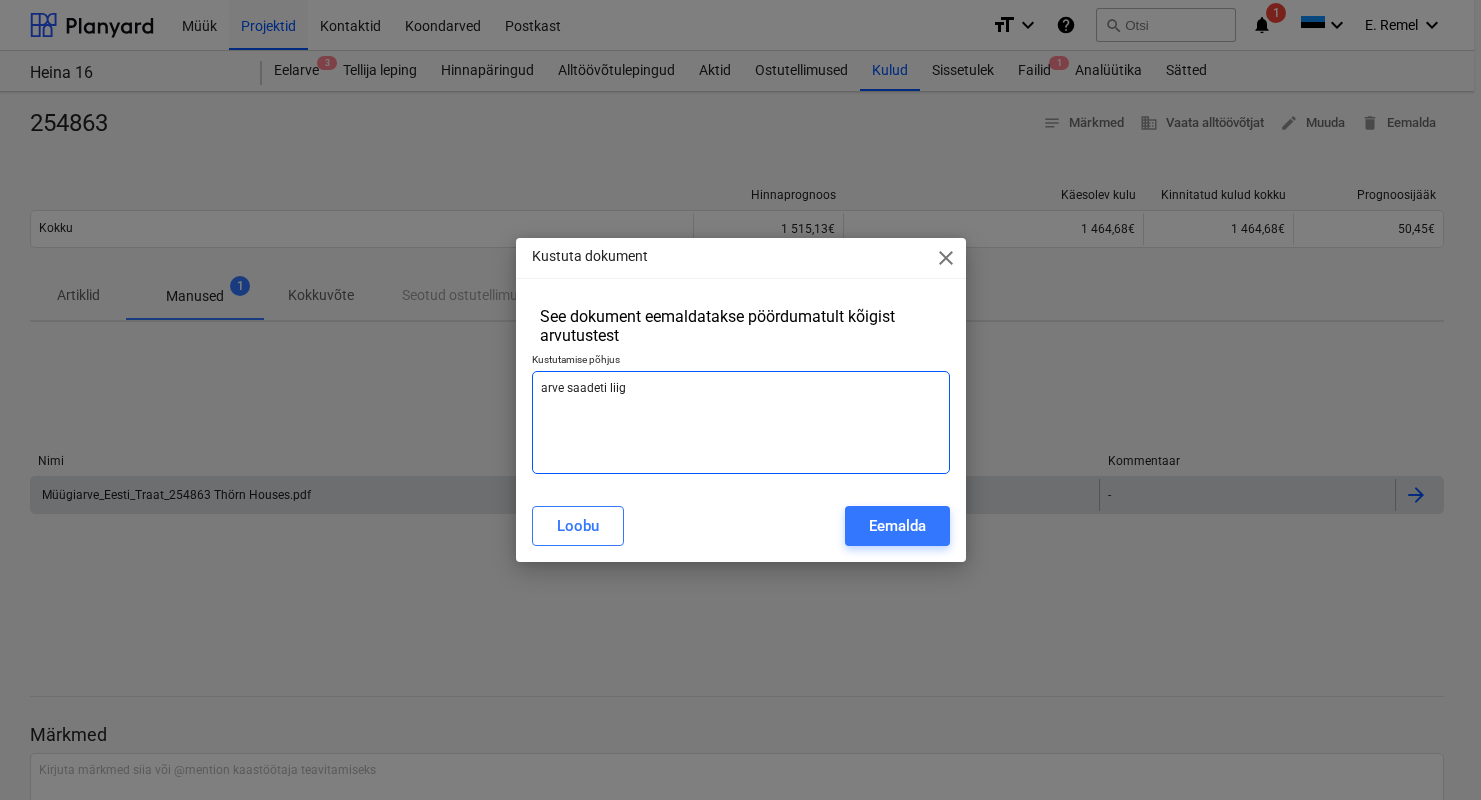 type on "x" 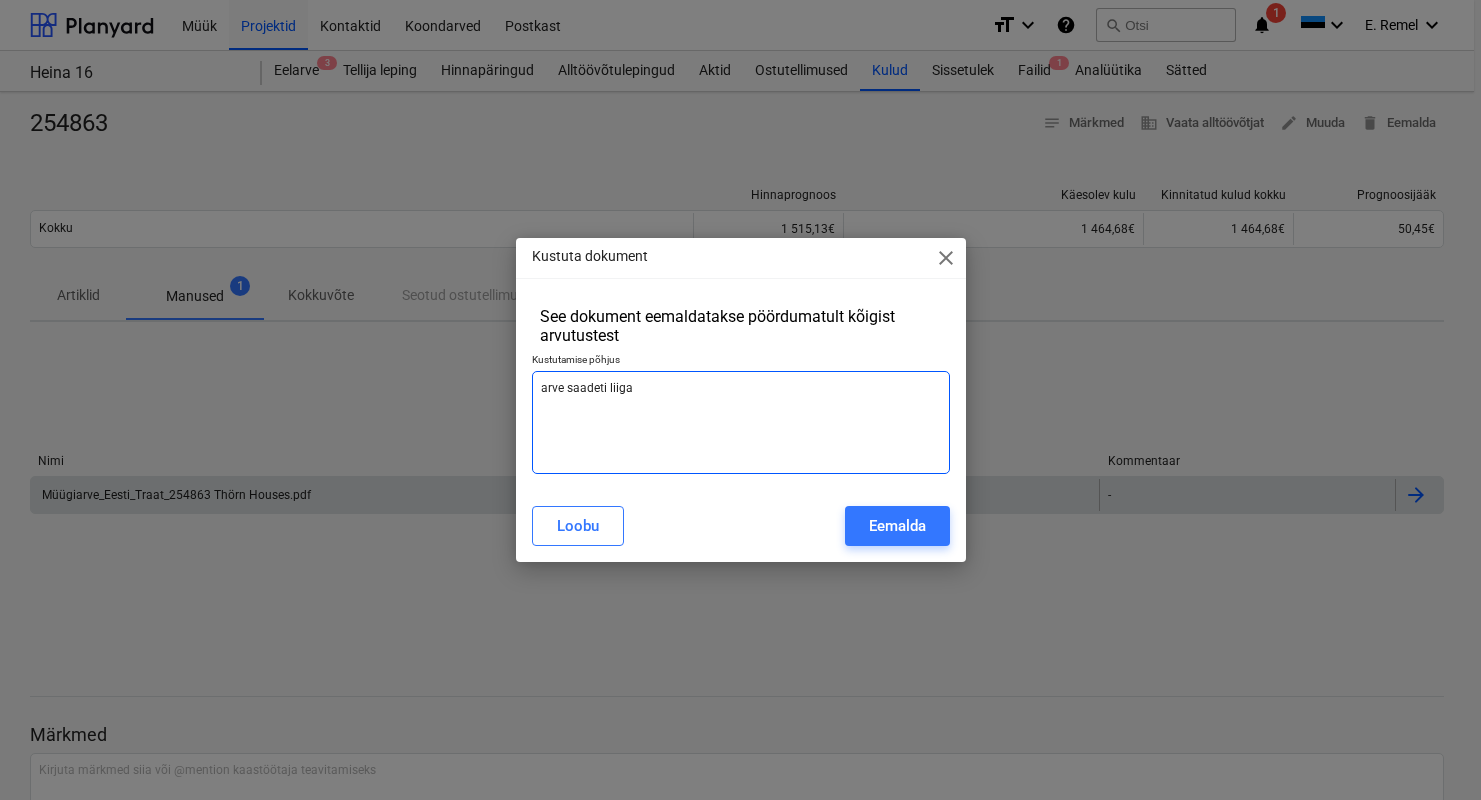 type on "arve saadeti liiga" 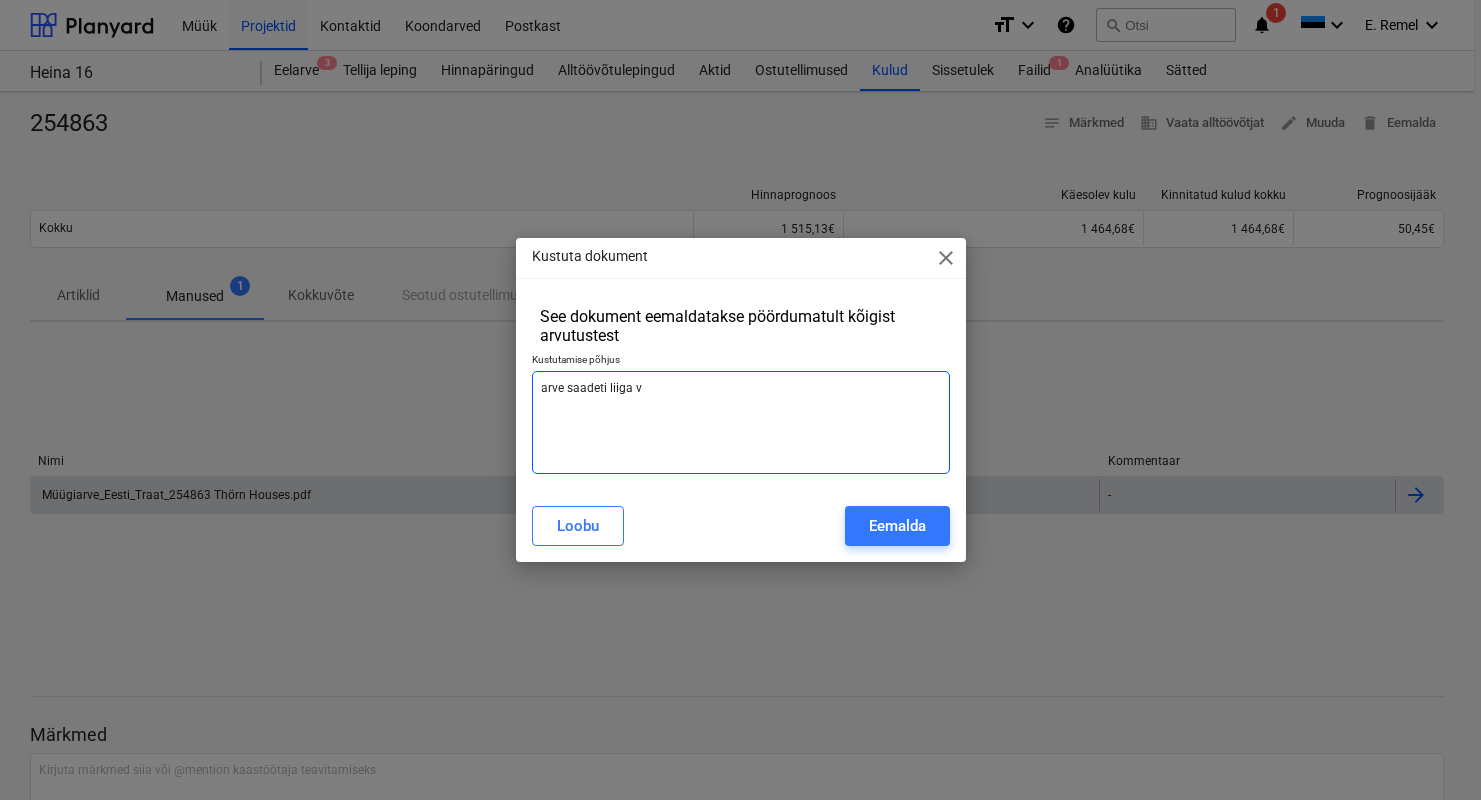 type on "x" 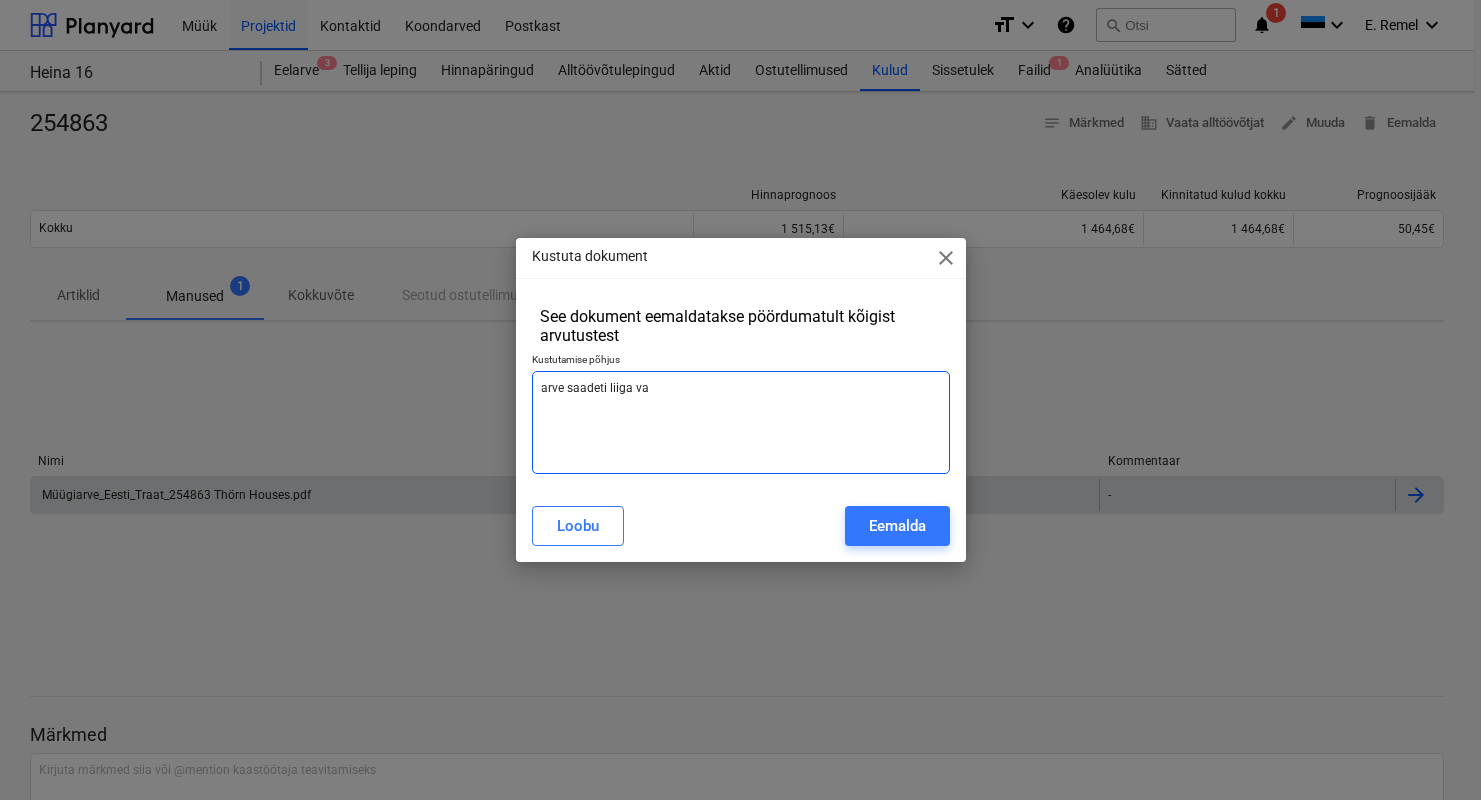 type on "x" 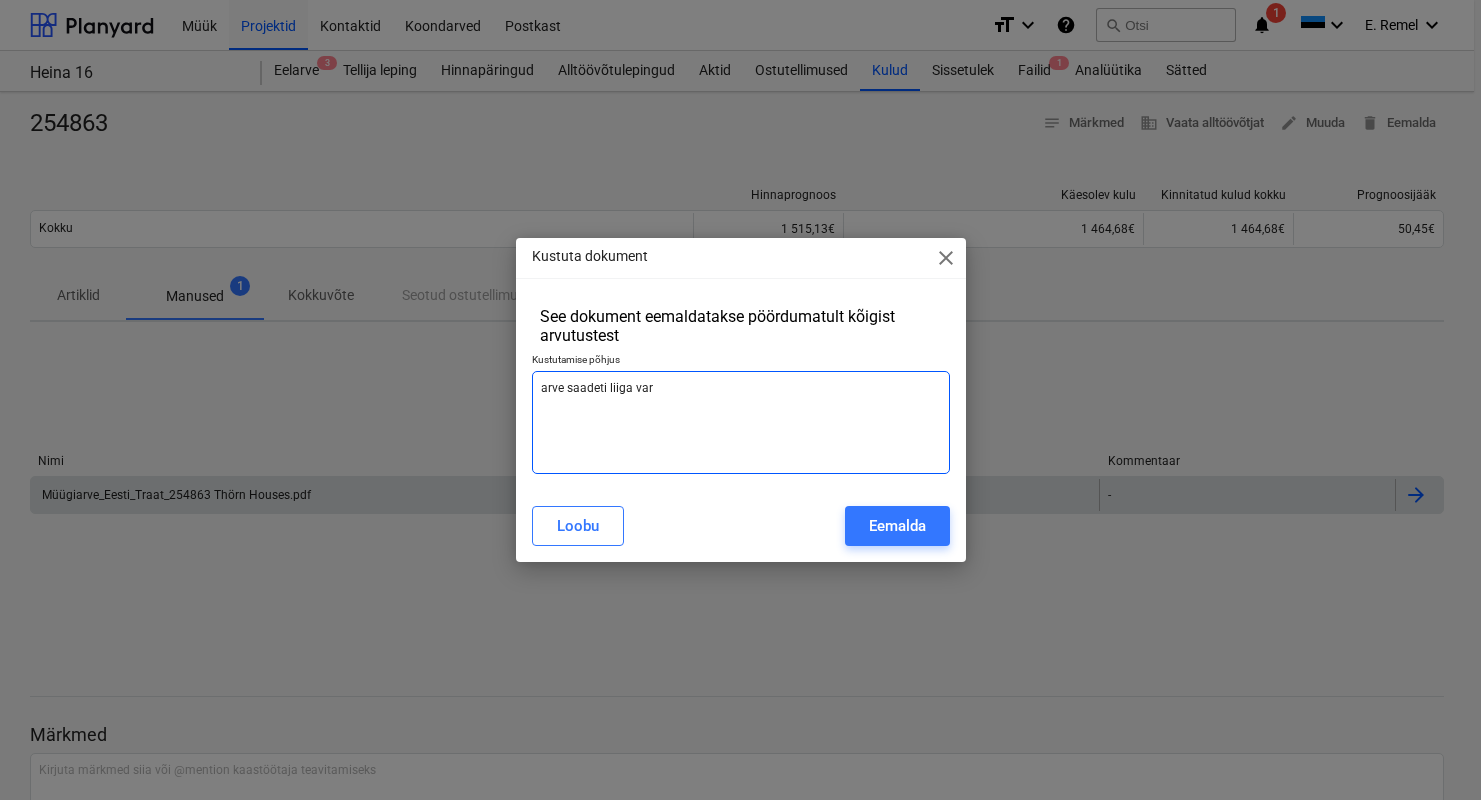 type on "x" 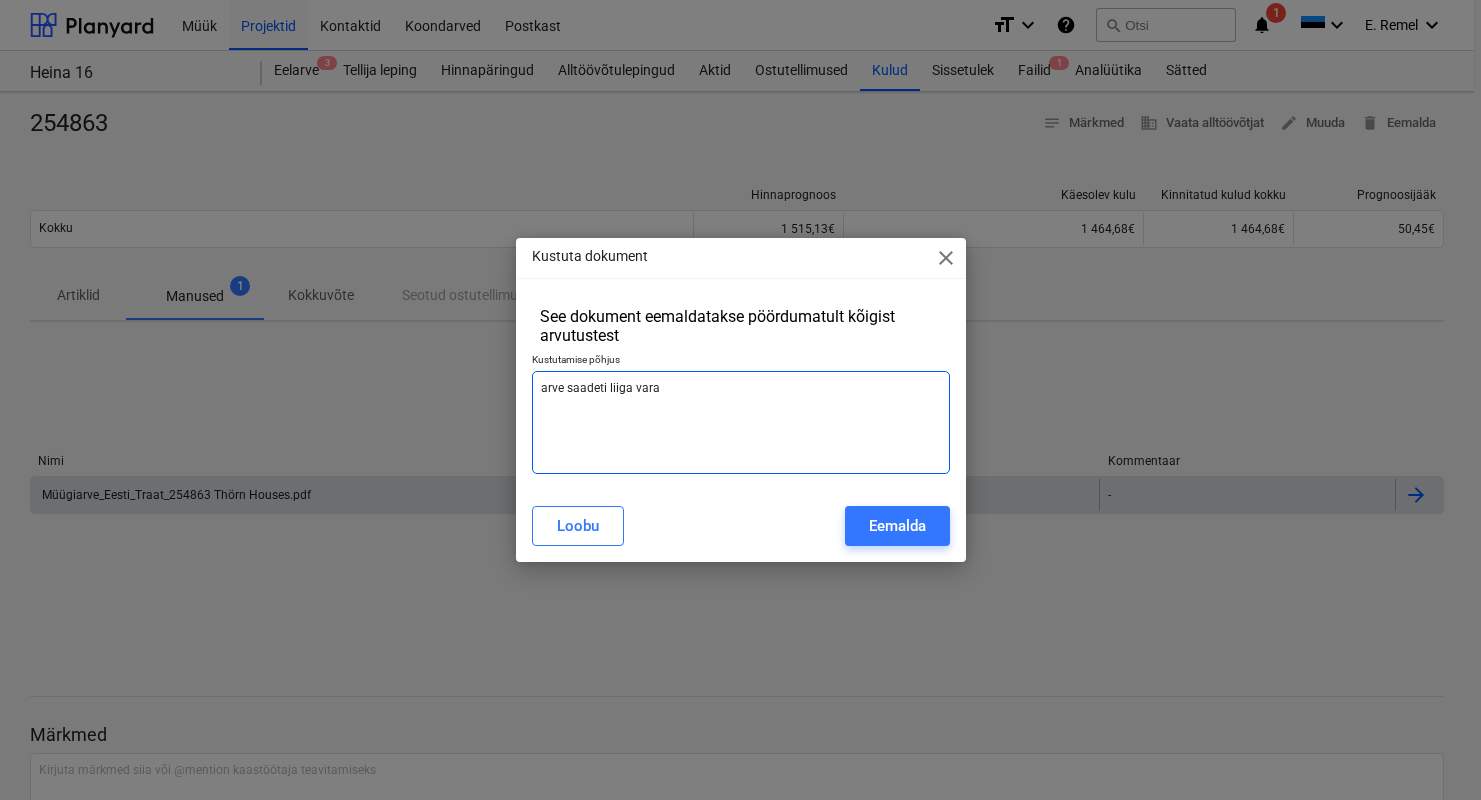 type on "arve saadeti liiga vara" 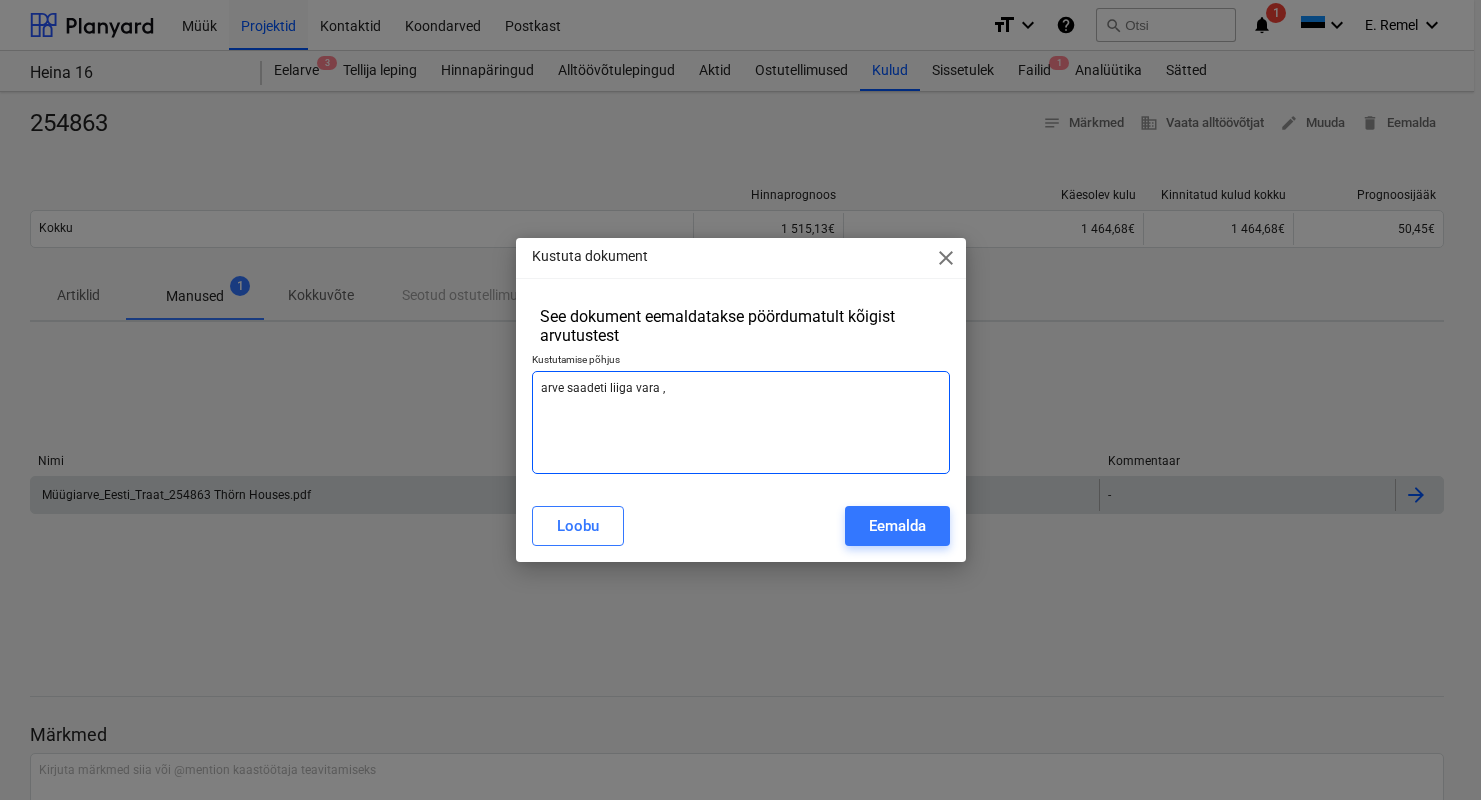 type on "x" 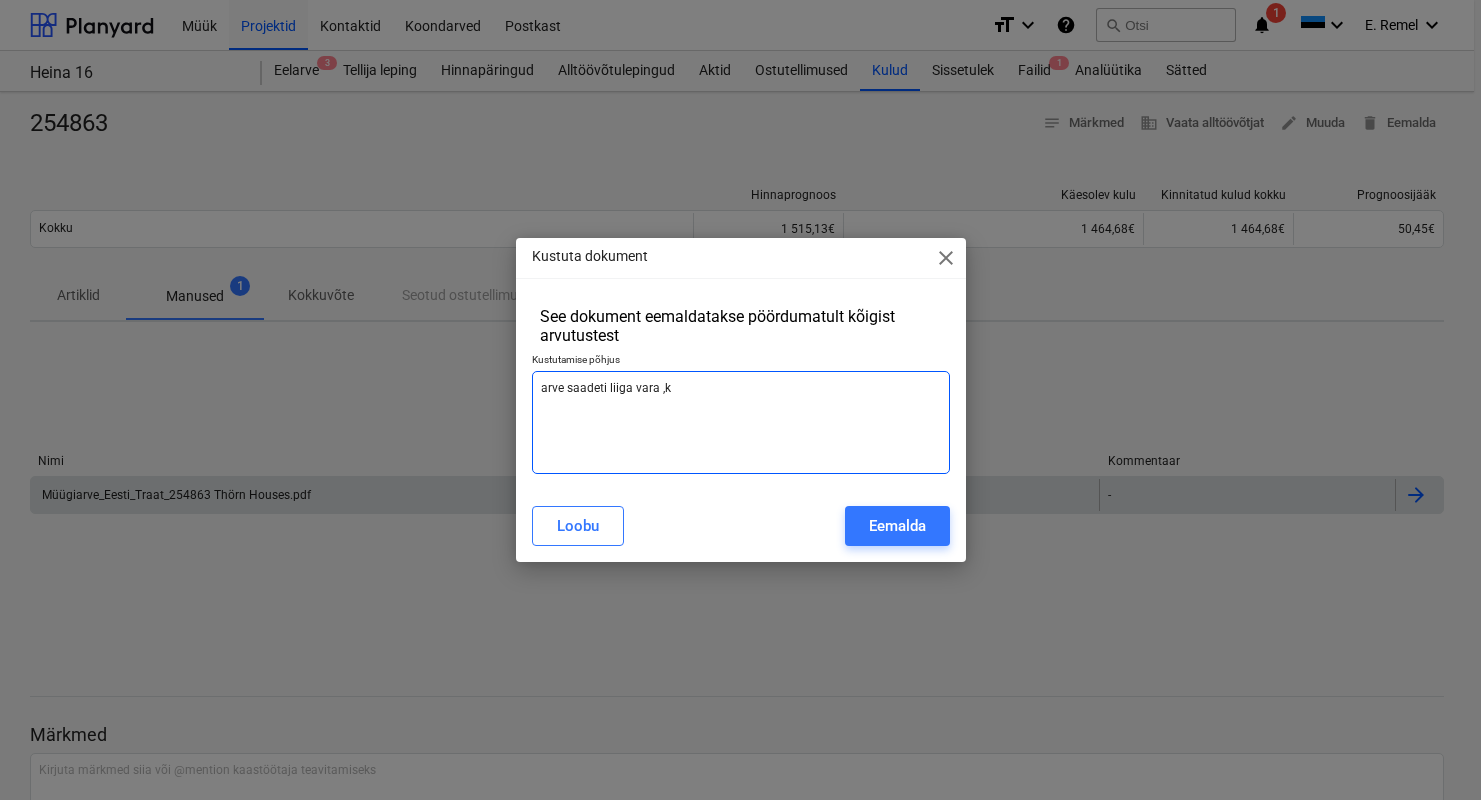 type on "x" 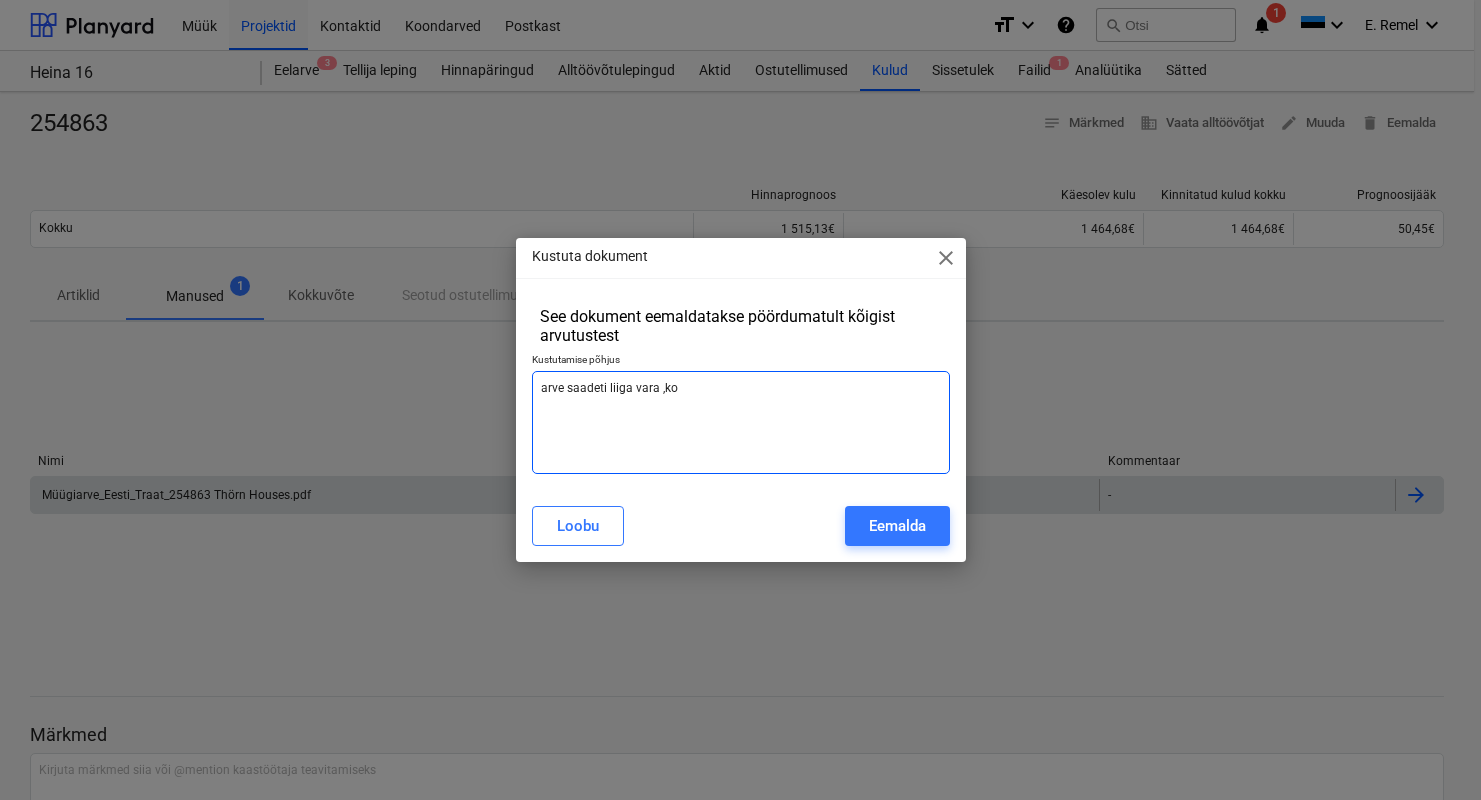 type on "x" 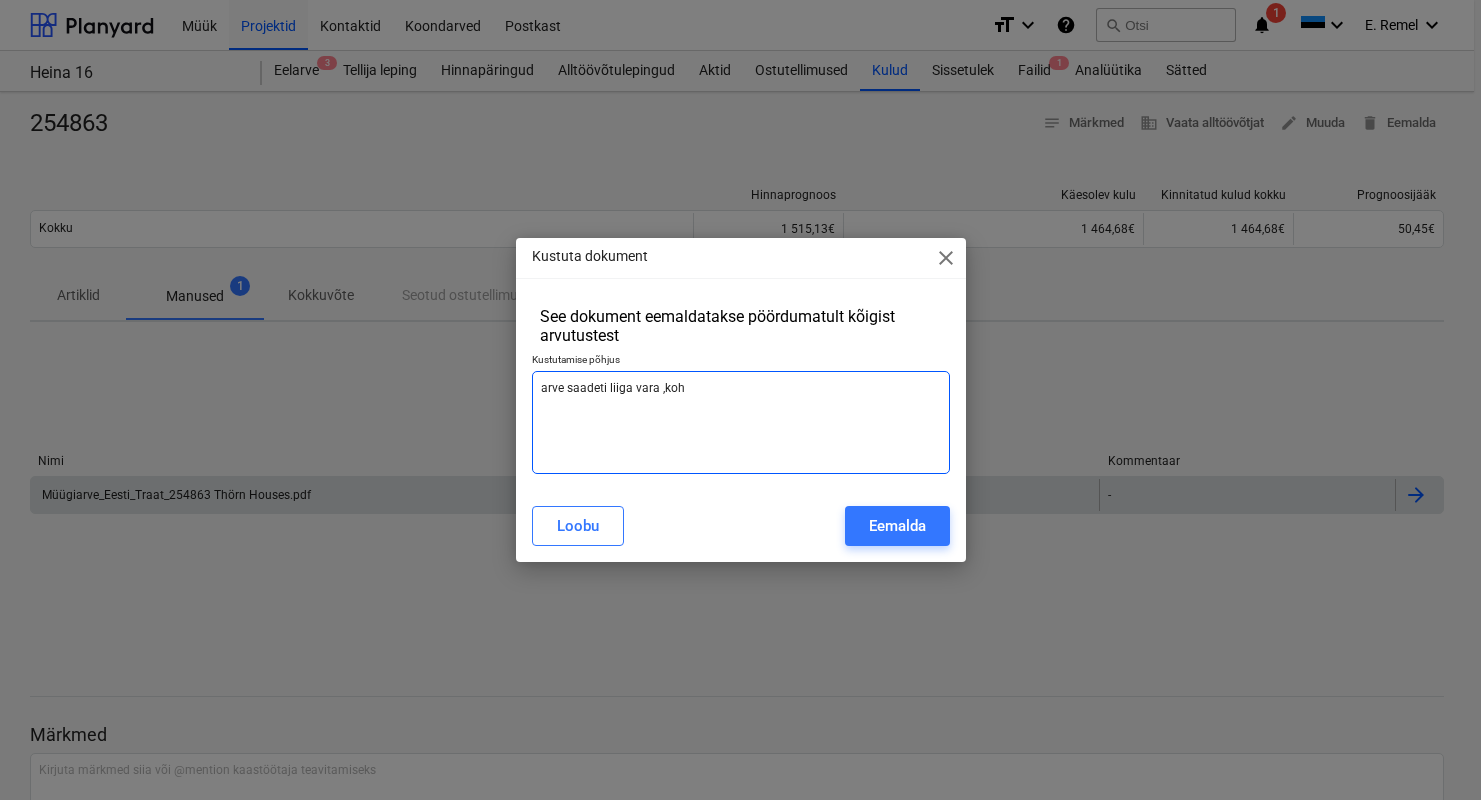 type on "arve saadeti liiga vara ,kohe" 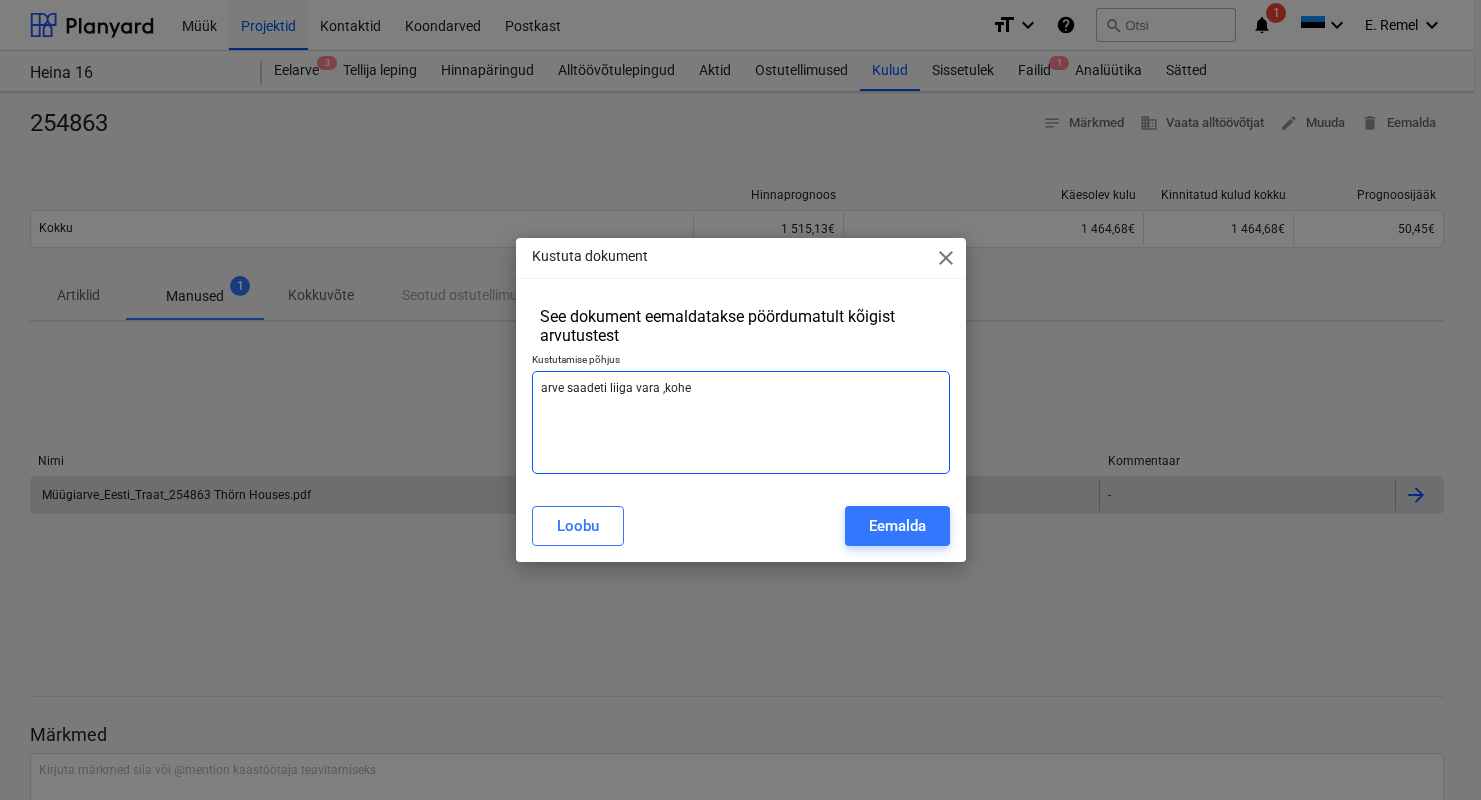 type on "x" 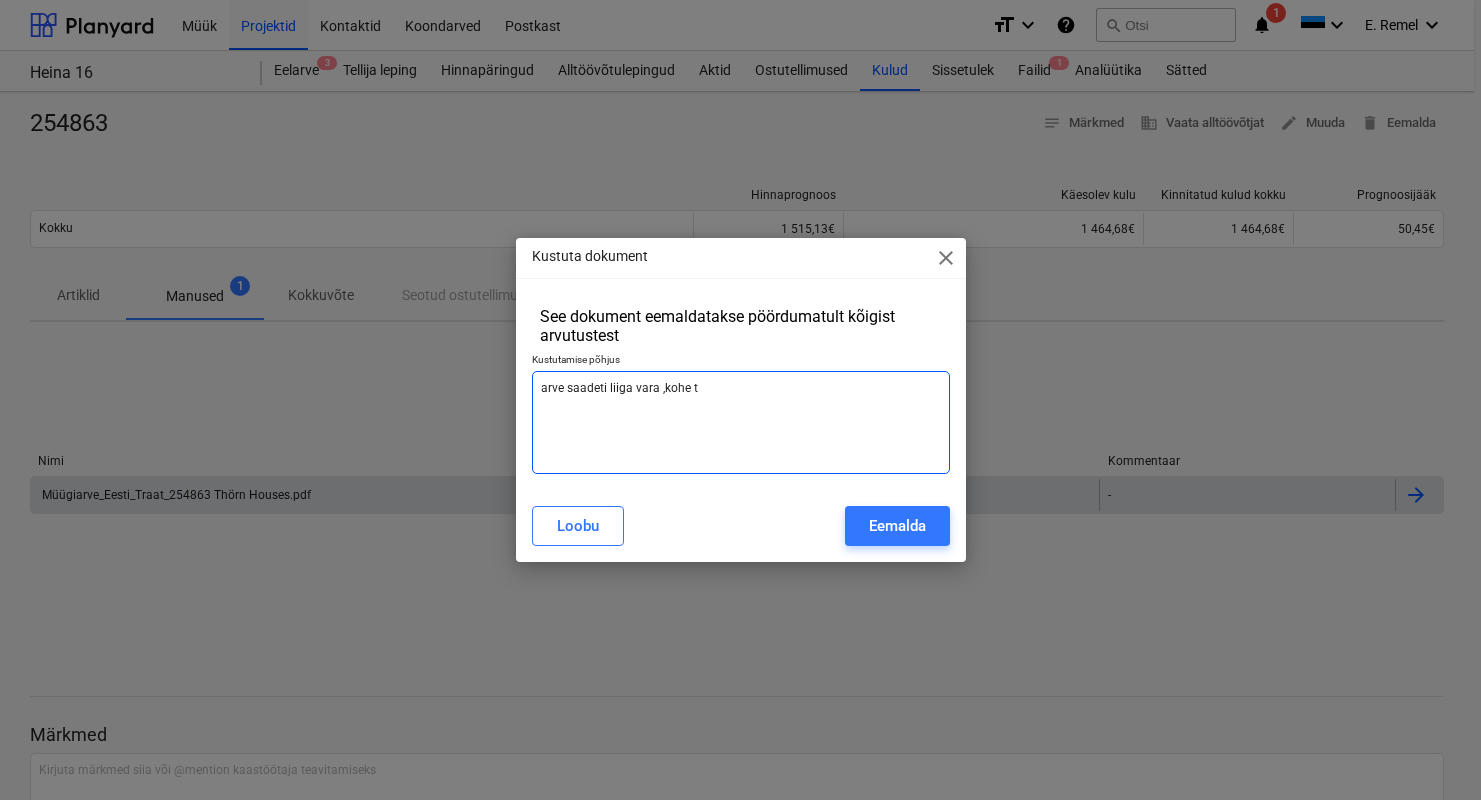 type on "x" 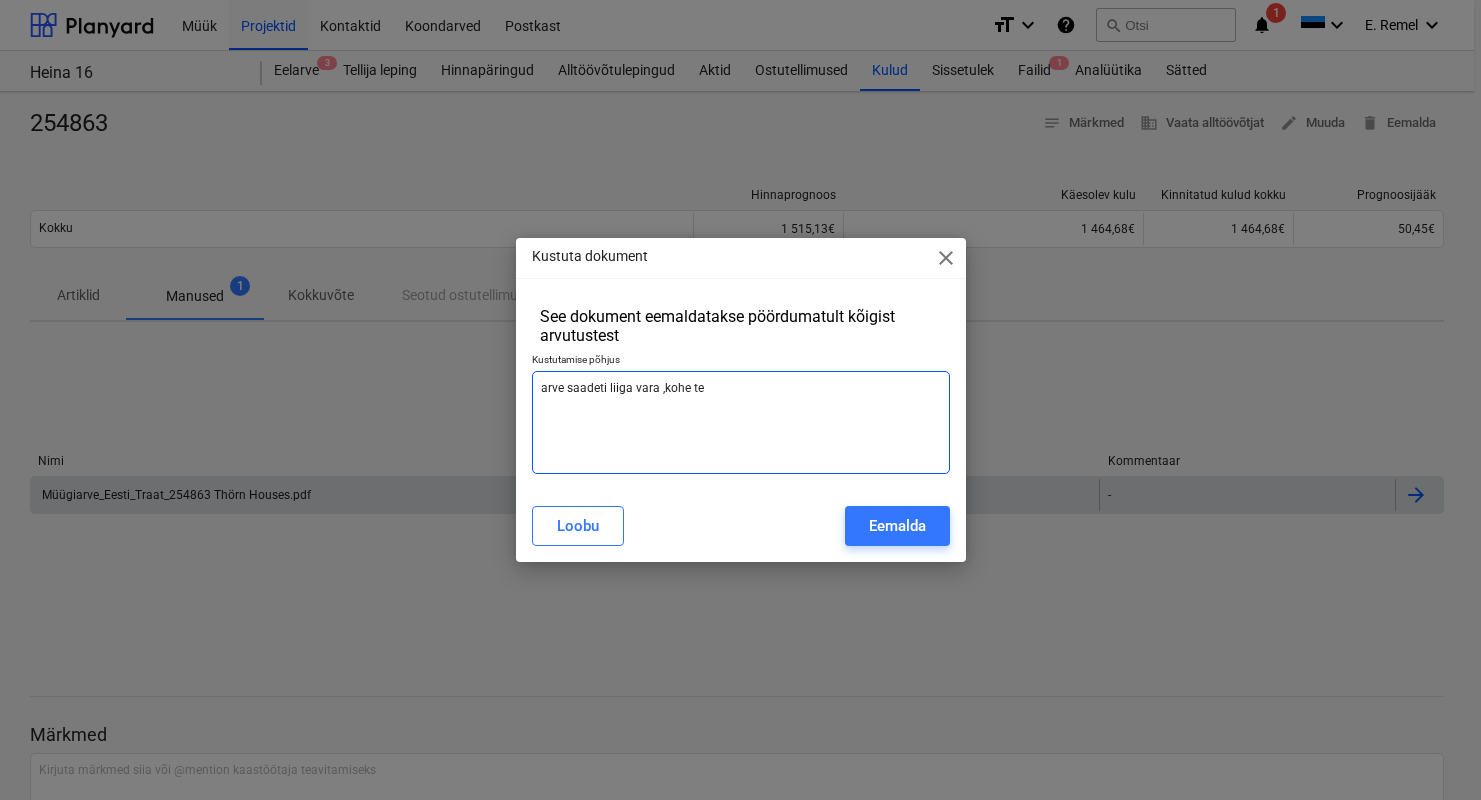 type on "x" 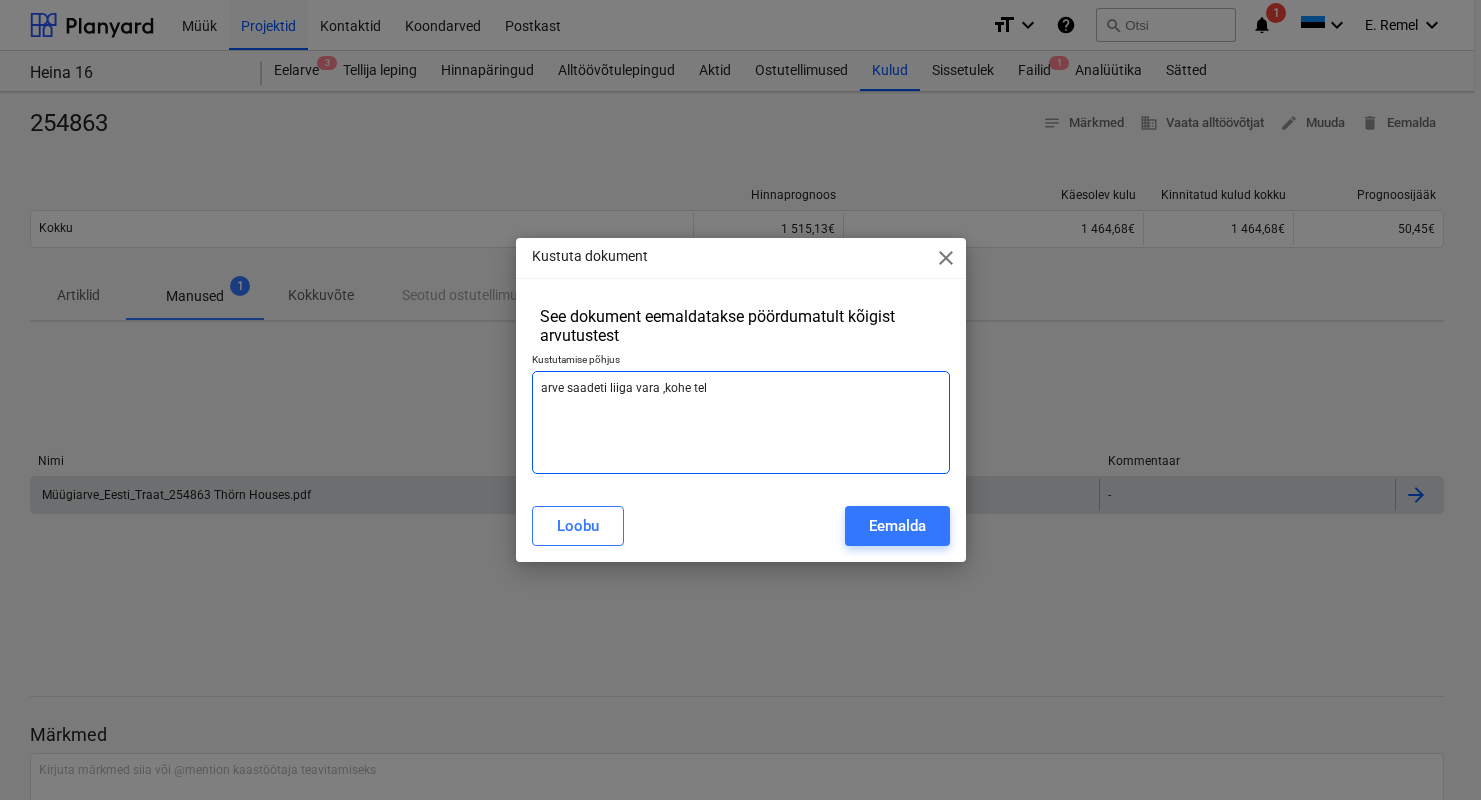 type 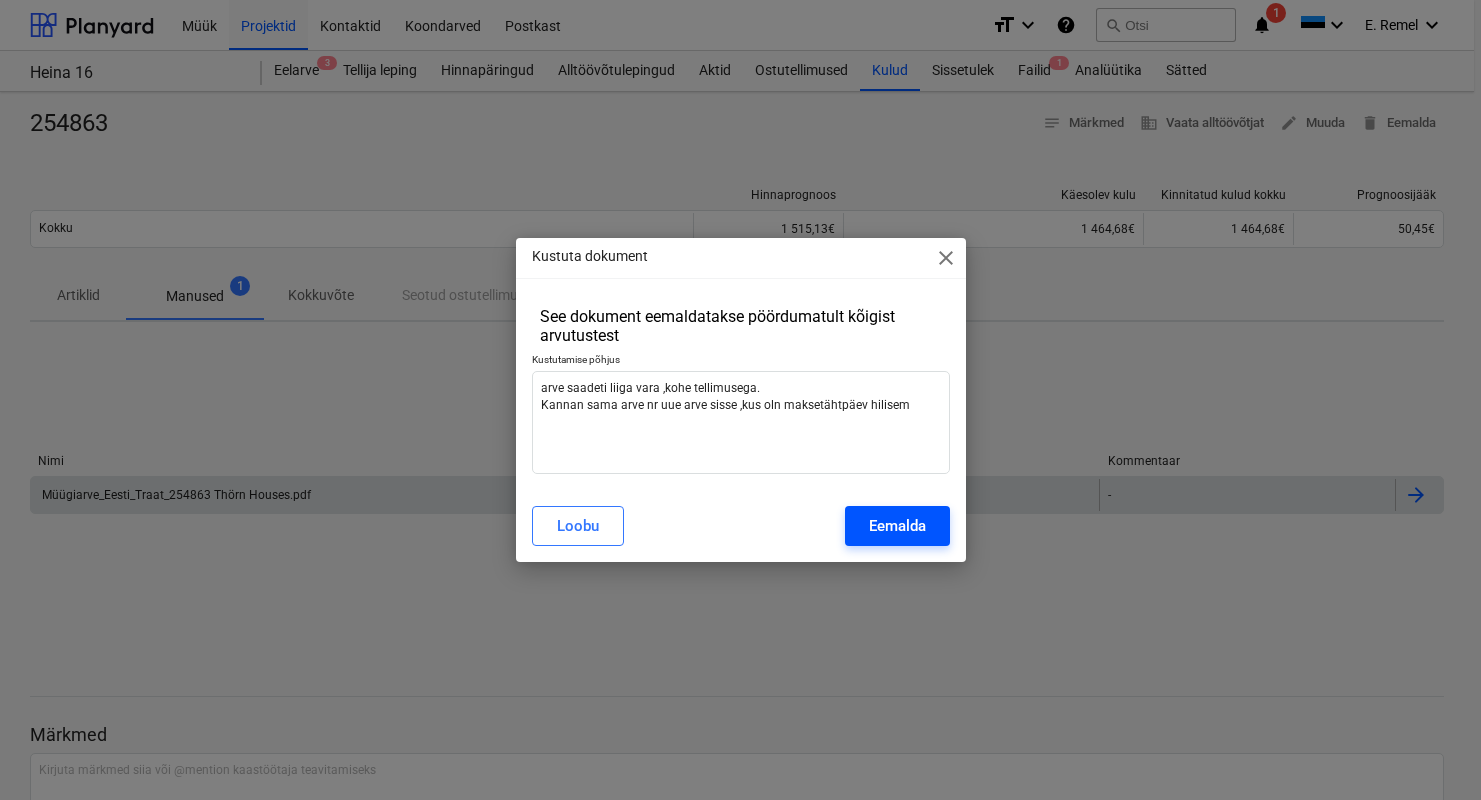 click on "Eemalda" at bounding box center (897, 526) 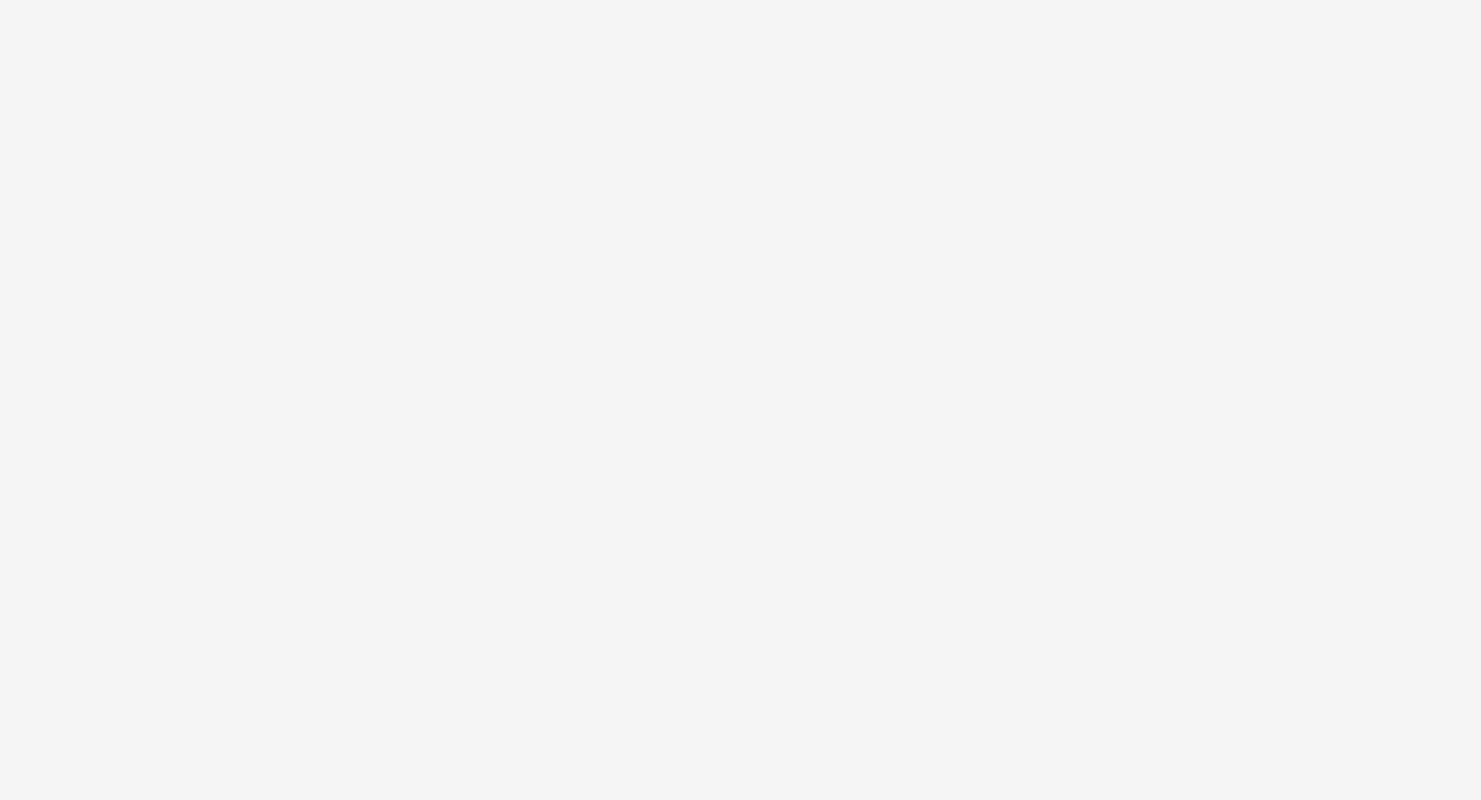 scroll, scrollTop: 0, scrollLeft: 0, axis: both 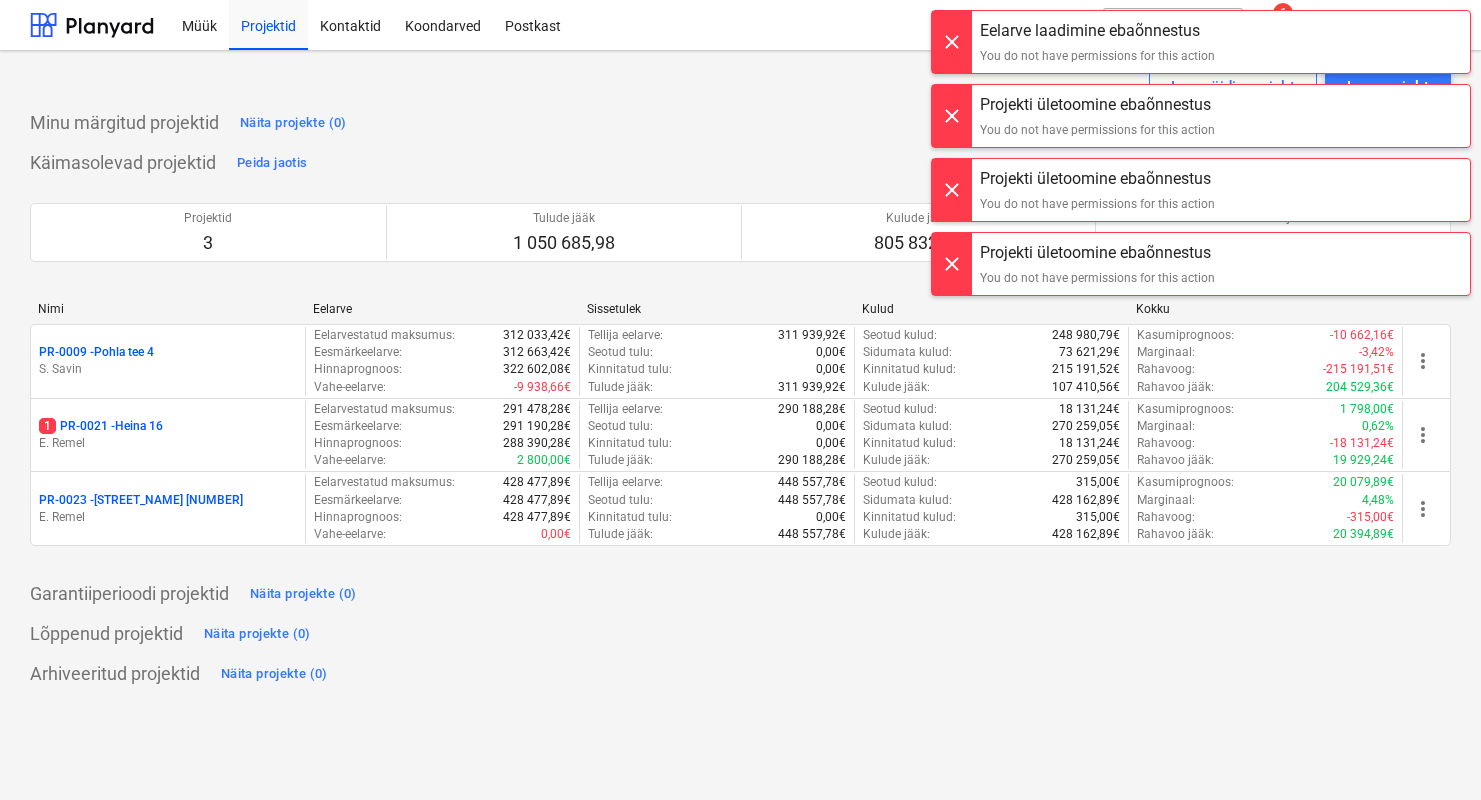 click on "E. Remel" at bounding box center [168, 443] 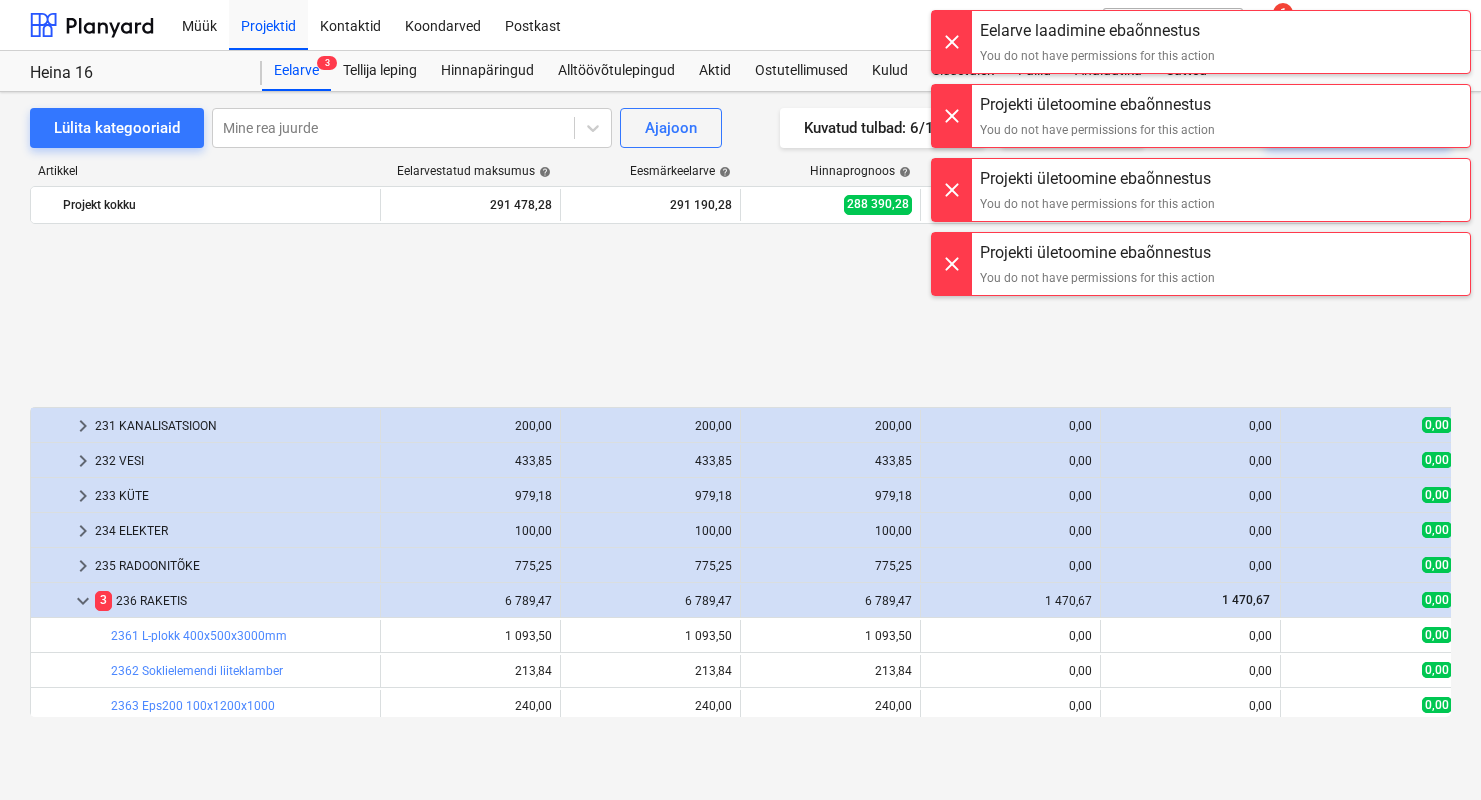 scroll, scrollTop: 891, scrollLeft: 0, axis: vertical 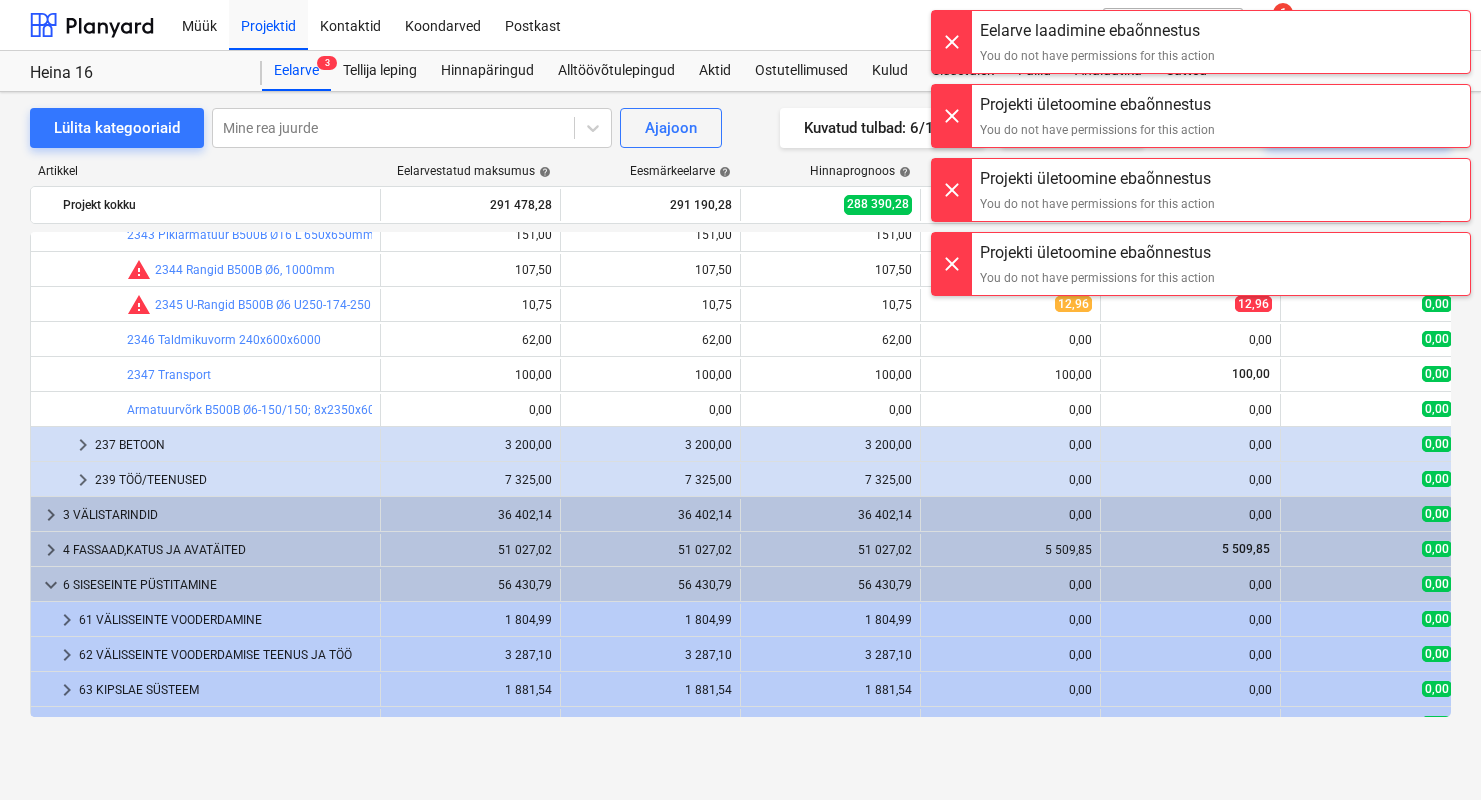 click at bounding box center [952, 42] 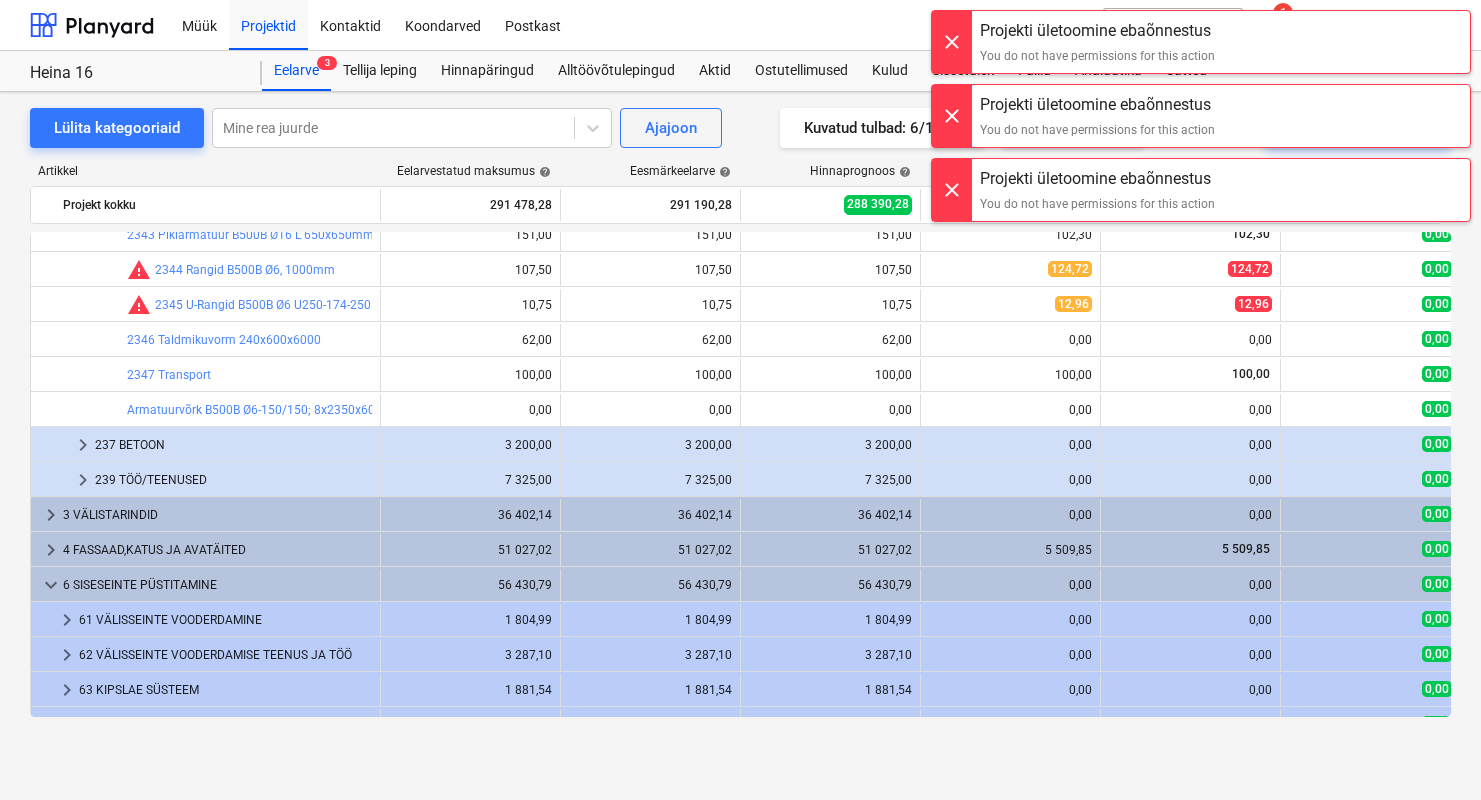 click at bounding box center (952, 42) 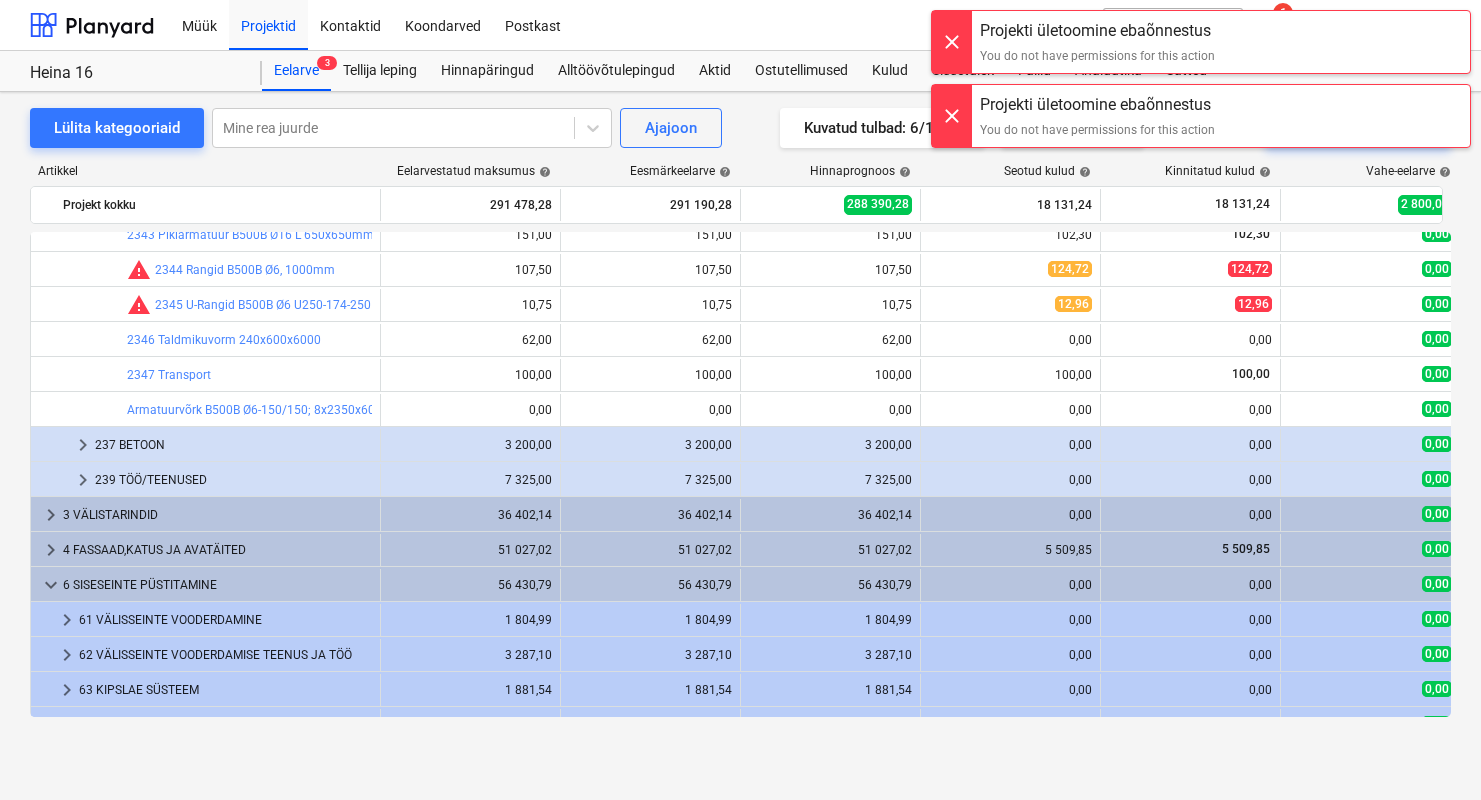 click at bounding box center (952, 42) 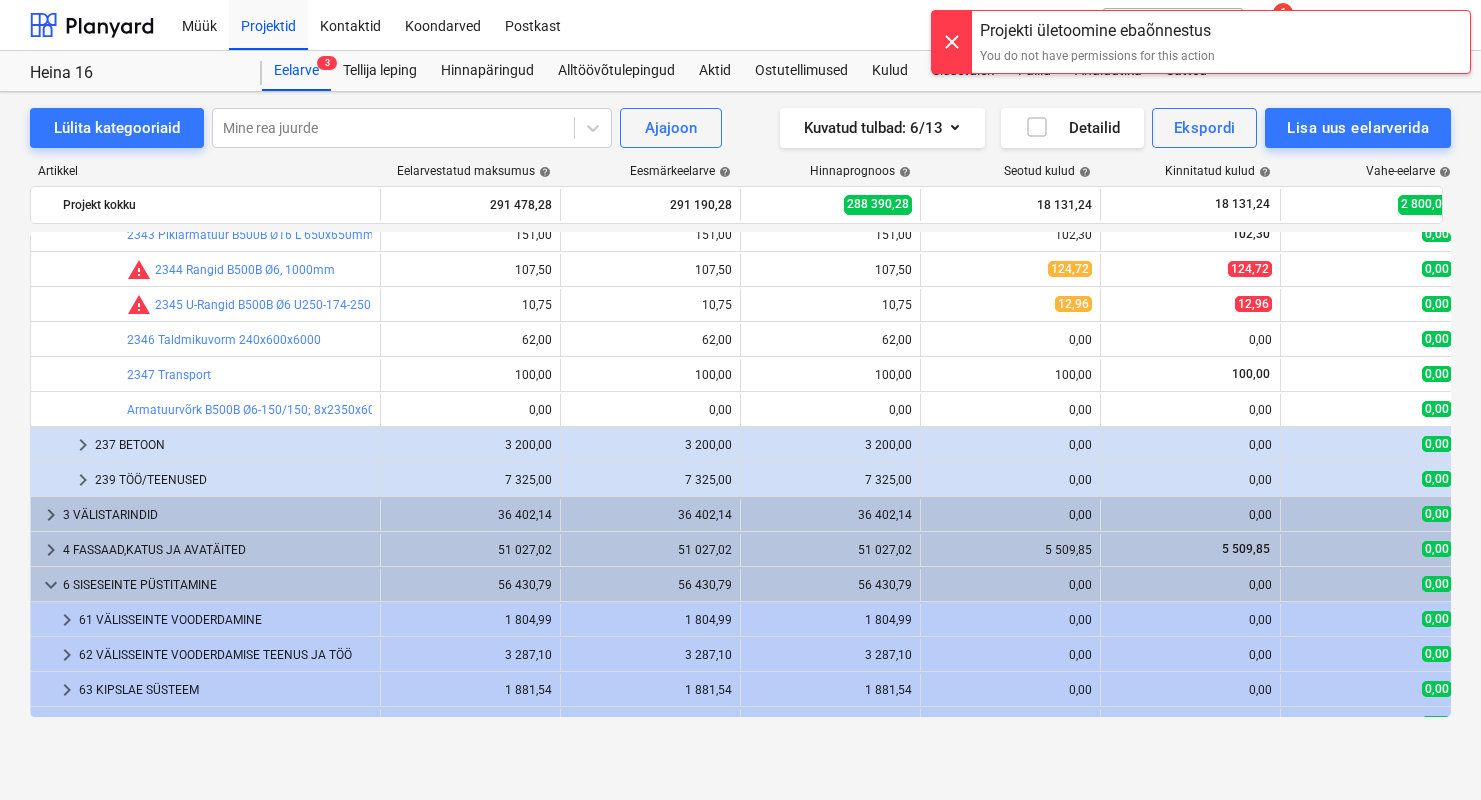 click at bounding box center [952, 42] 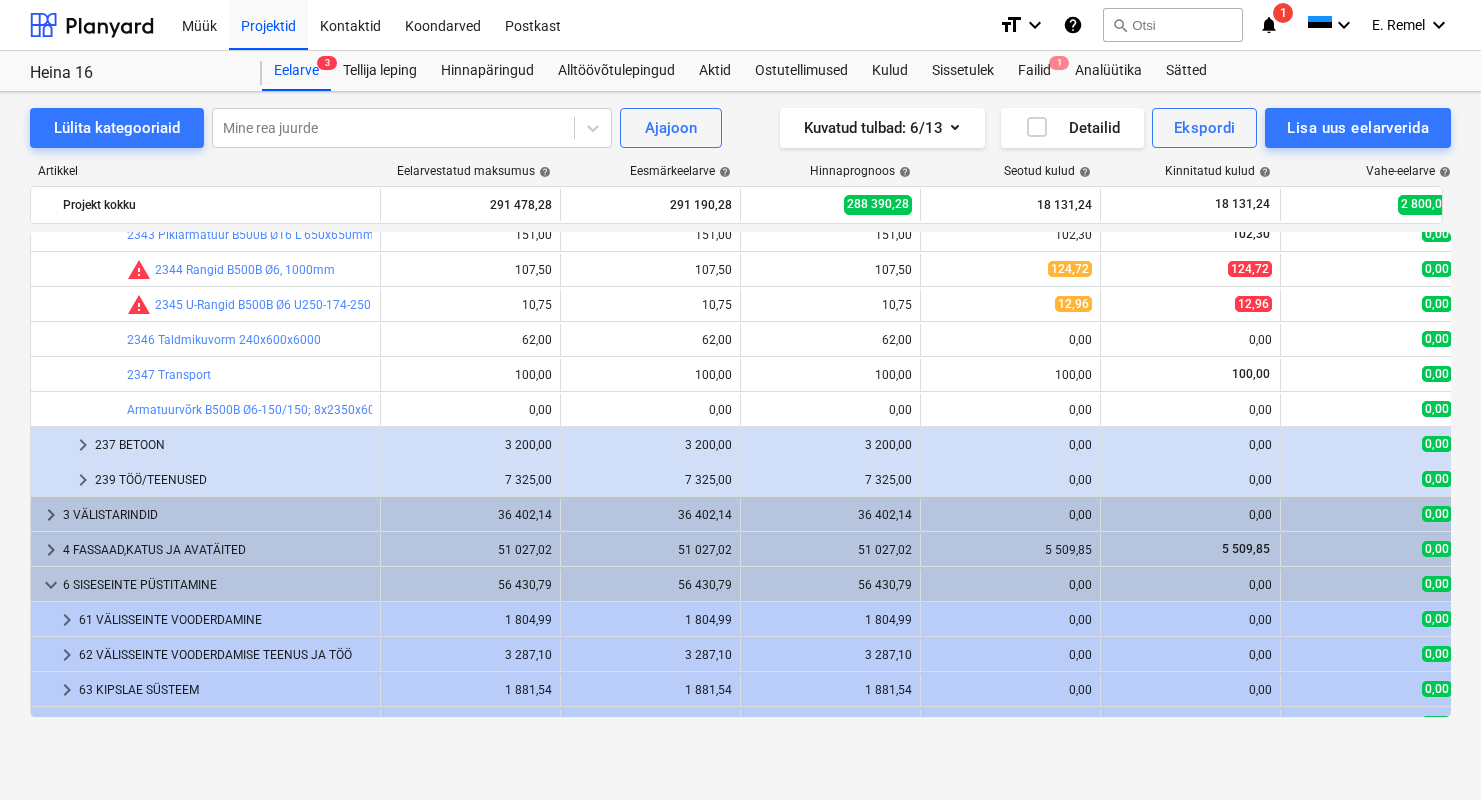 click on "[NUMBER] [PRODUCT_NAME]" at bounding box center (241, 130) 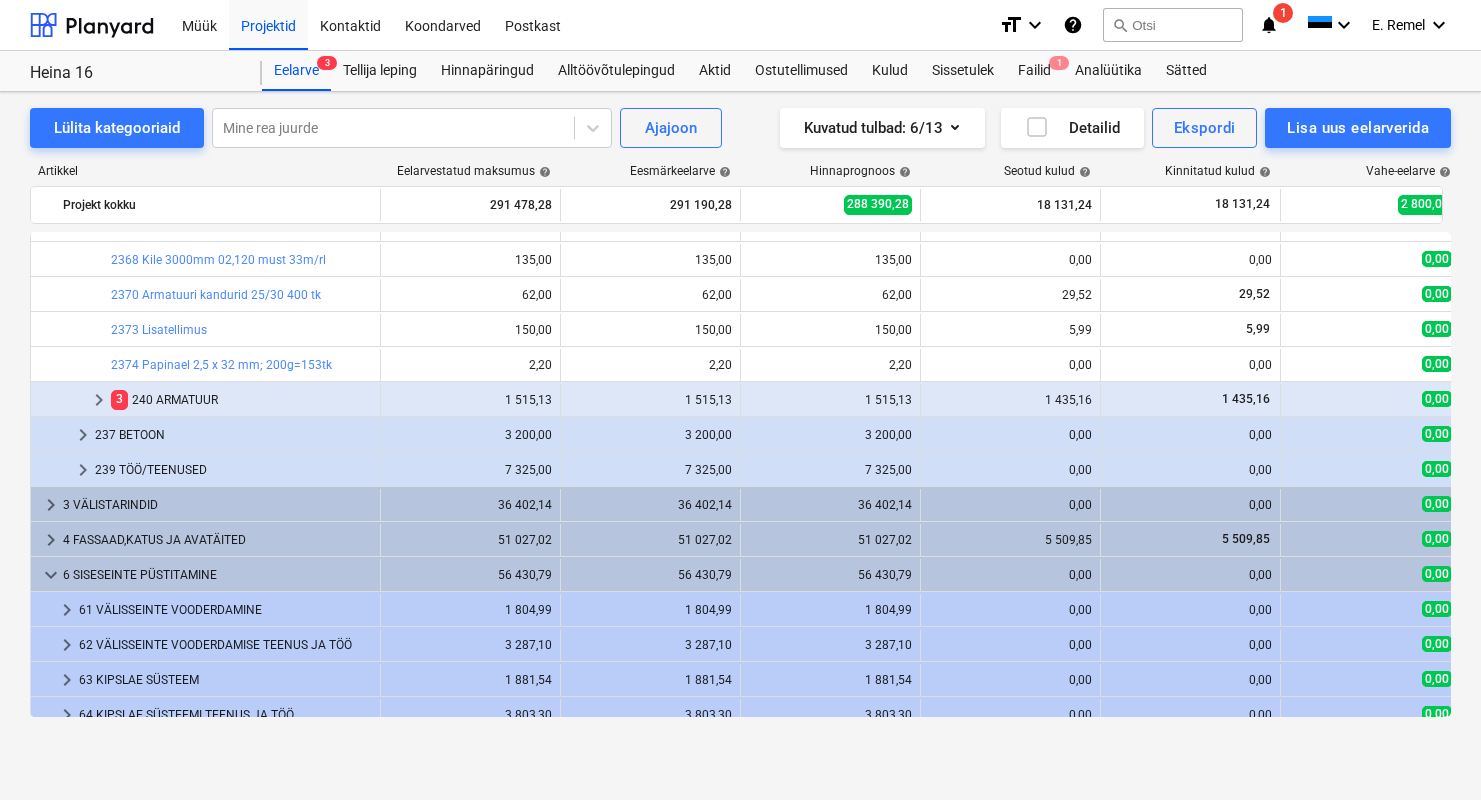 click on "[NUMBER] [PRODUCT_NAME]" at bounding box center (241, 400) 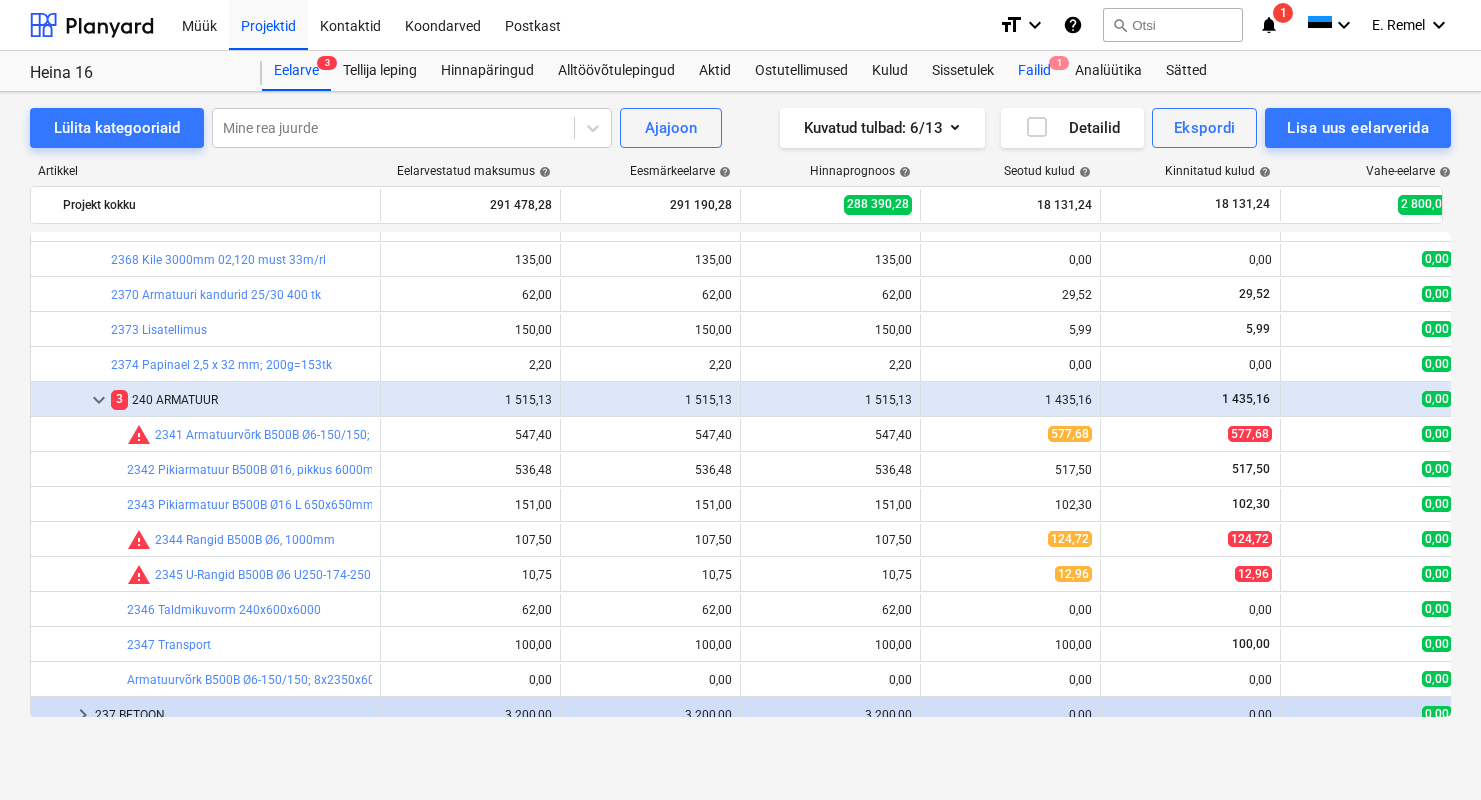 click on "Failid 1" at bounding box center [1034, 71] 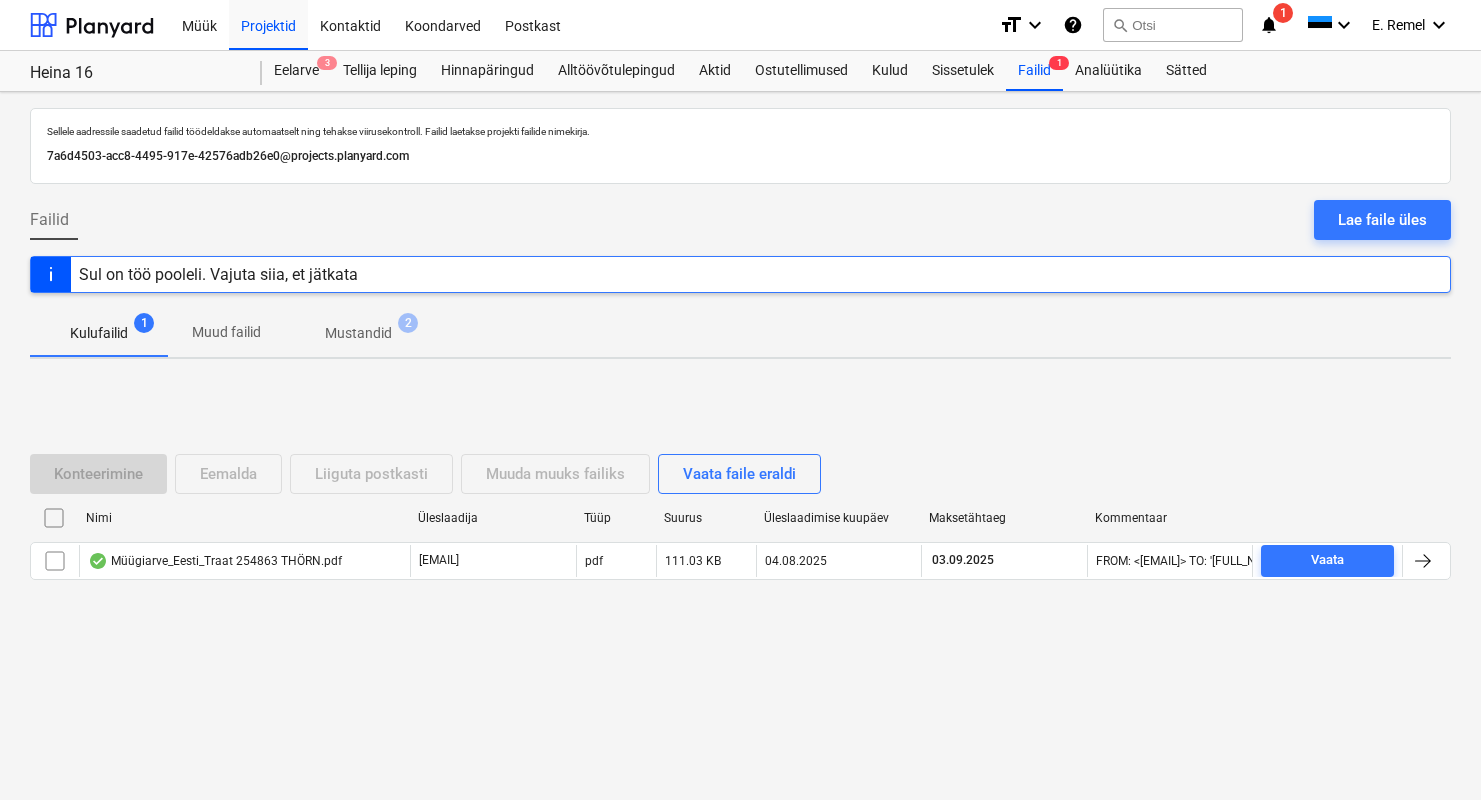 click on "Kulufailid 1" at bounding box center (99, 333) 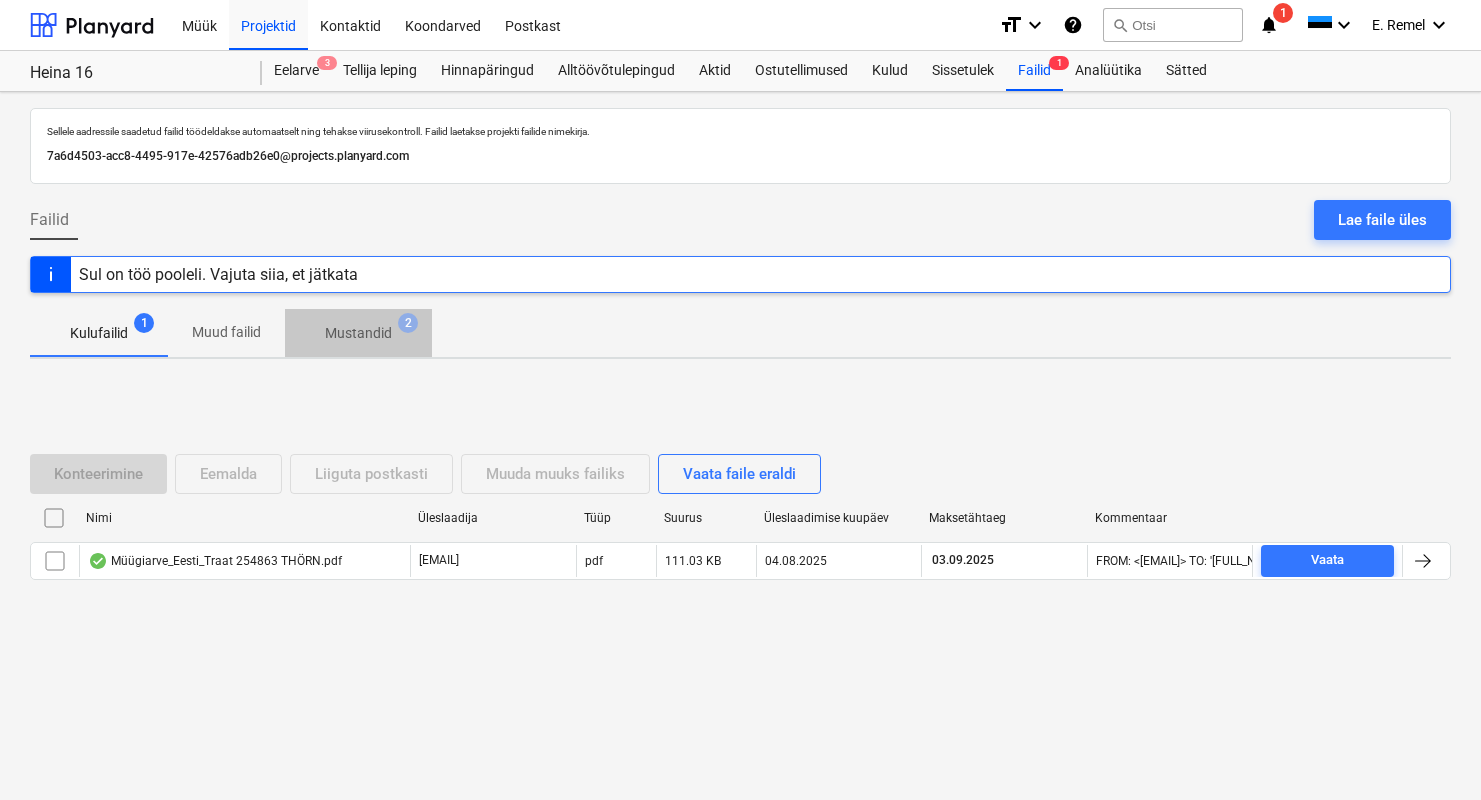 click on "Mustandid" at bounding box center (358, 333) 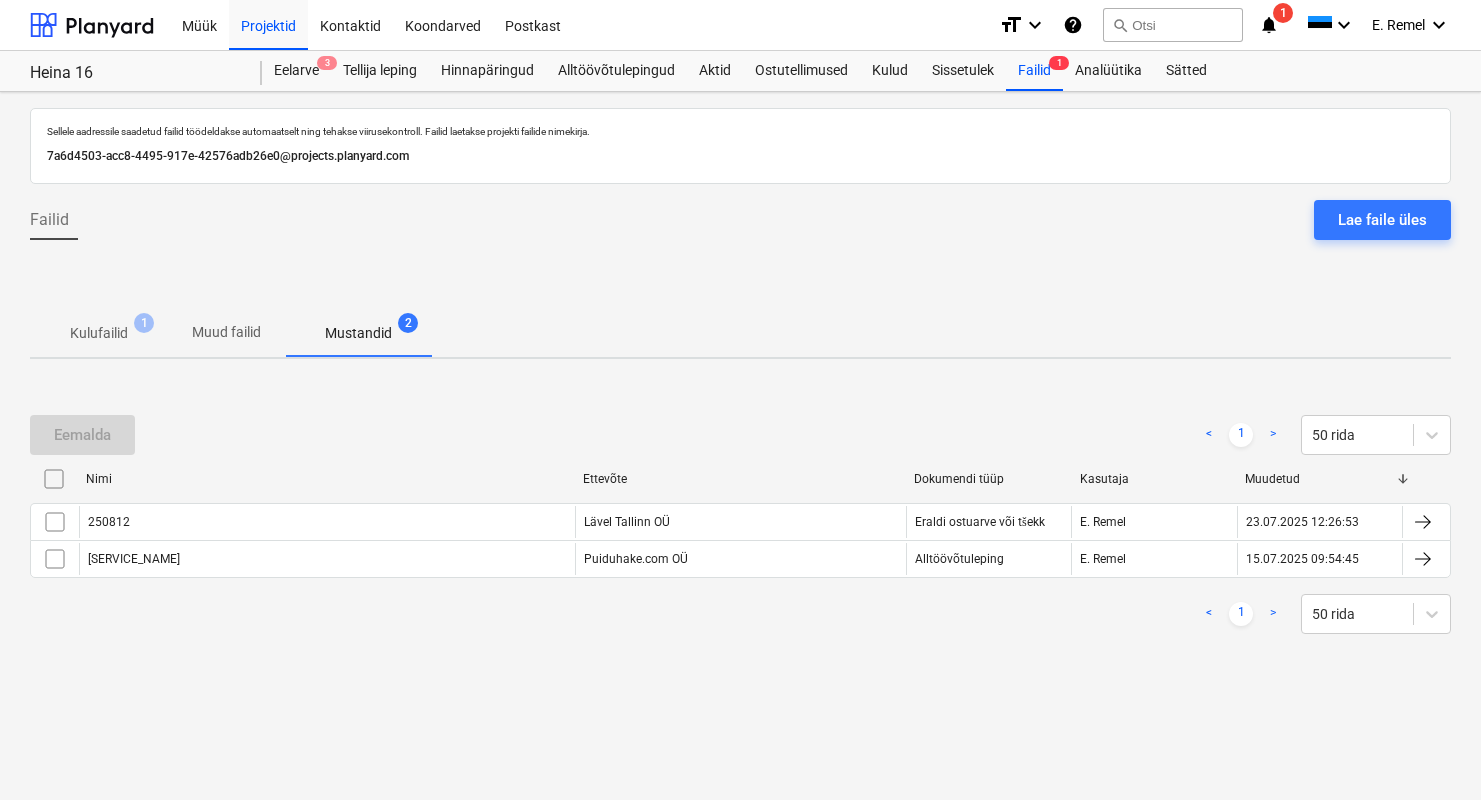 click on "Kulufailid" at bounding box center (99, 333) 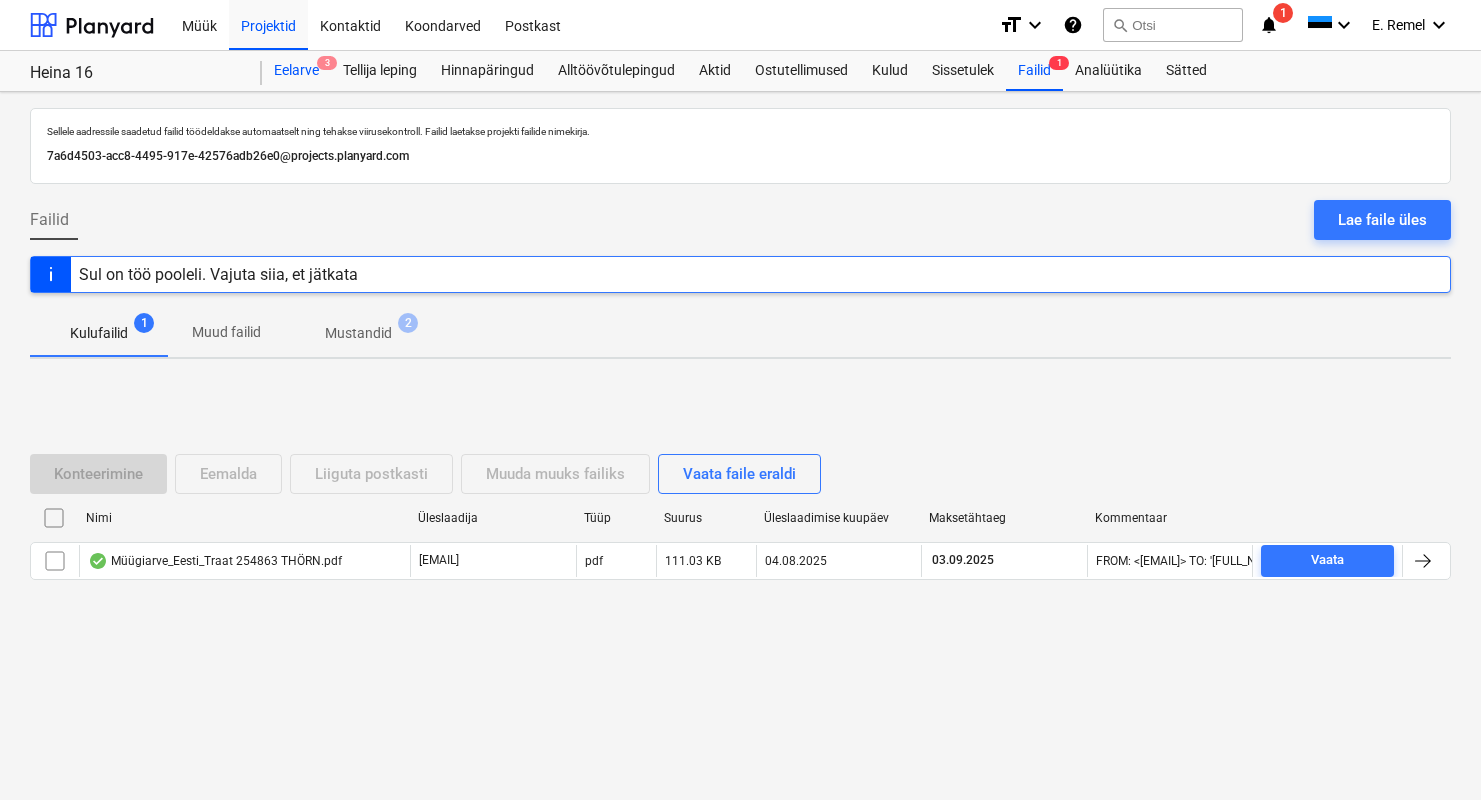 click on "Eelarve 3" at bounding box center [296, 71] 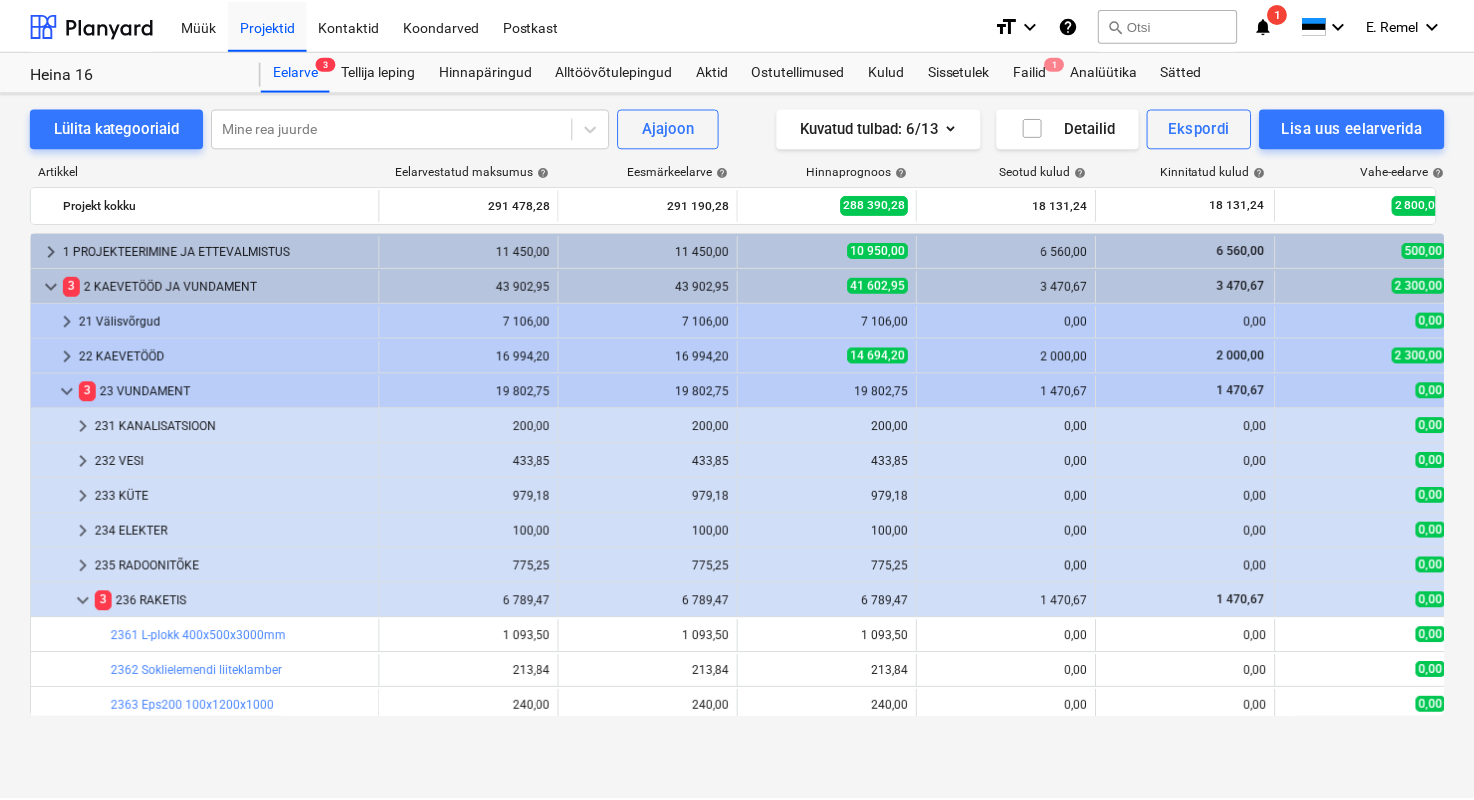 scroll, scrollTop: 621, scrollLeft: 0, axis: vertical 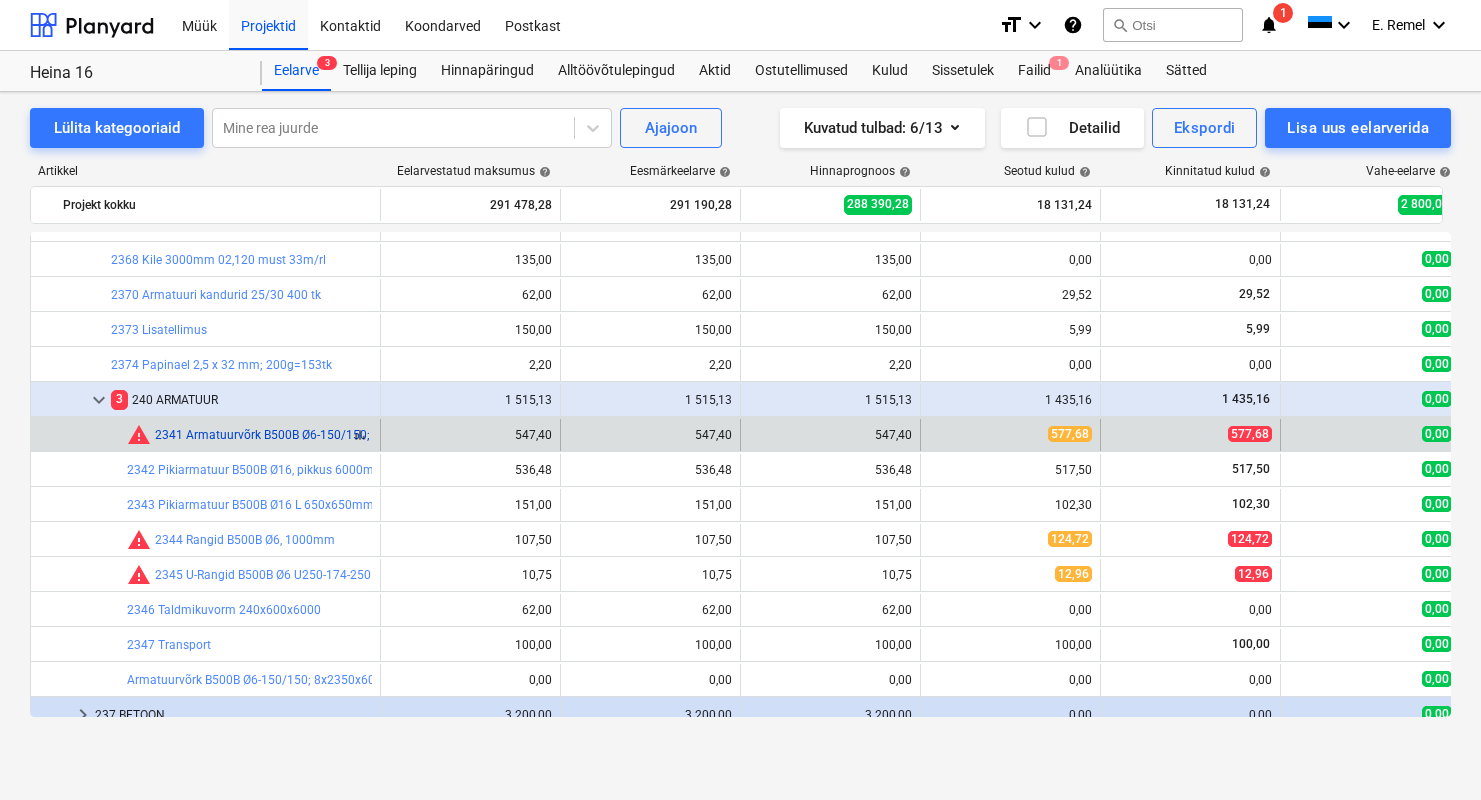 click on "2341 Armatuurvõrk B500B Ø6-150/150; 6x2350x6000, 1võrk=14,1m2" at bounding box center [343, 435] 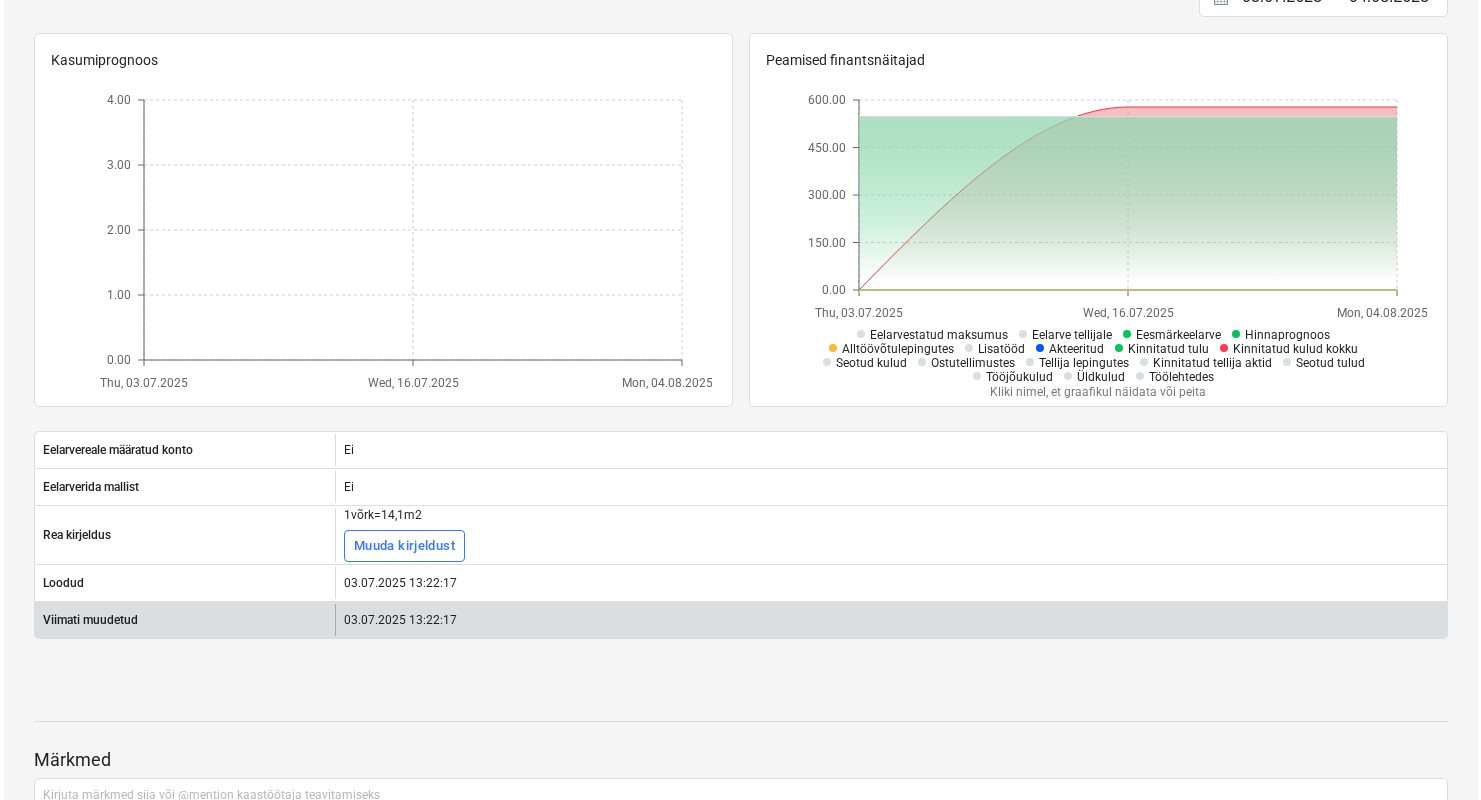 scroll, scrollTop: 0, scrollLeft: 0, axis: both 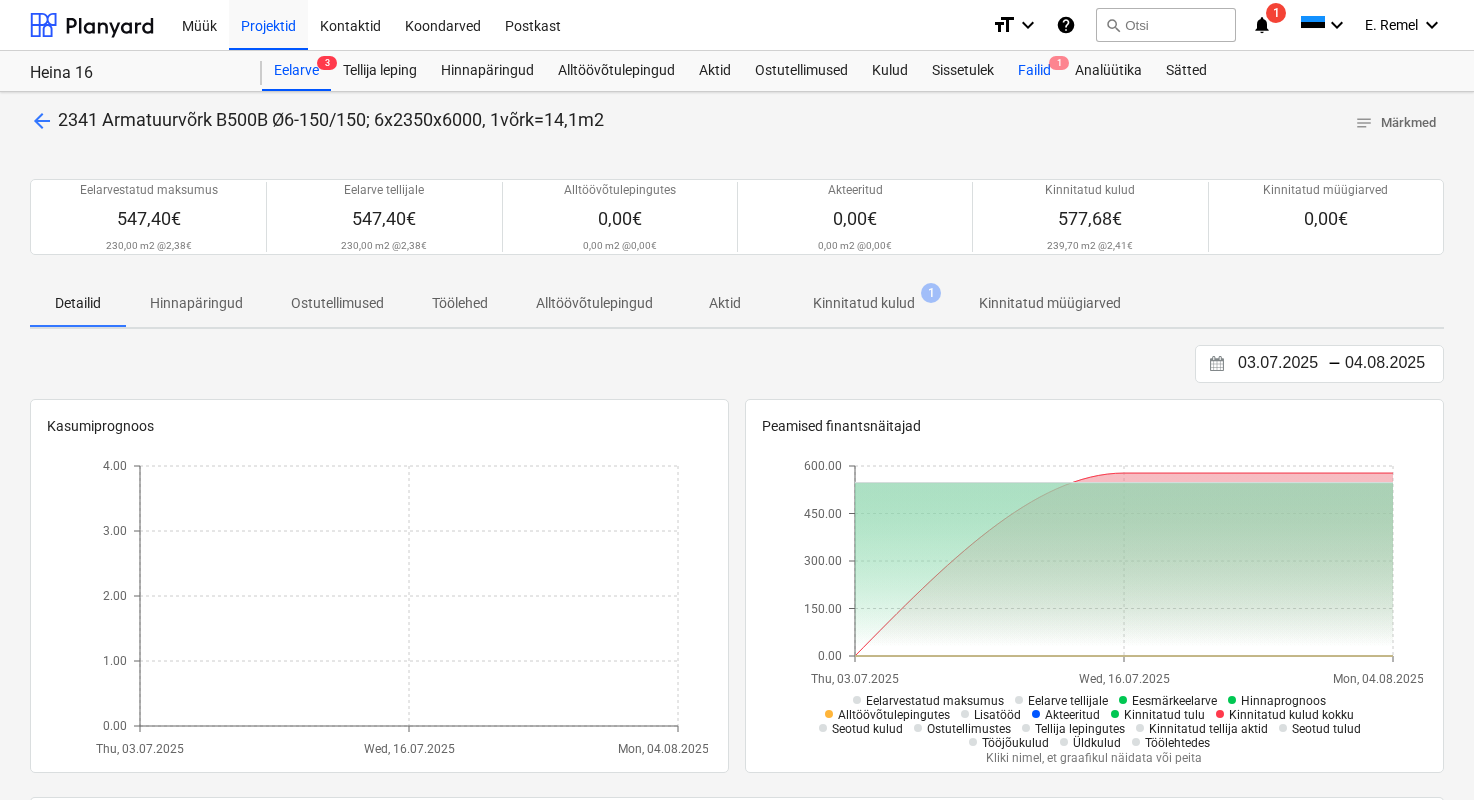 click on "Failid 1" at bounding box center (1034, 71) 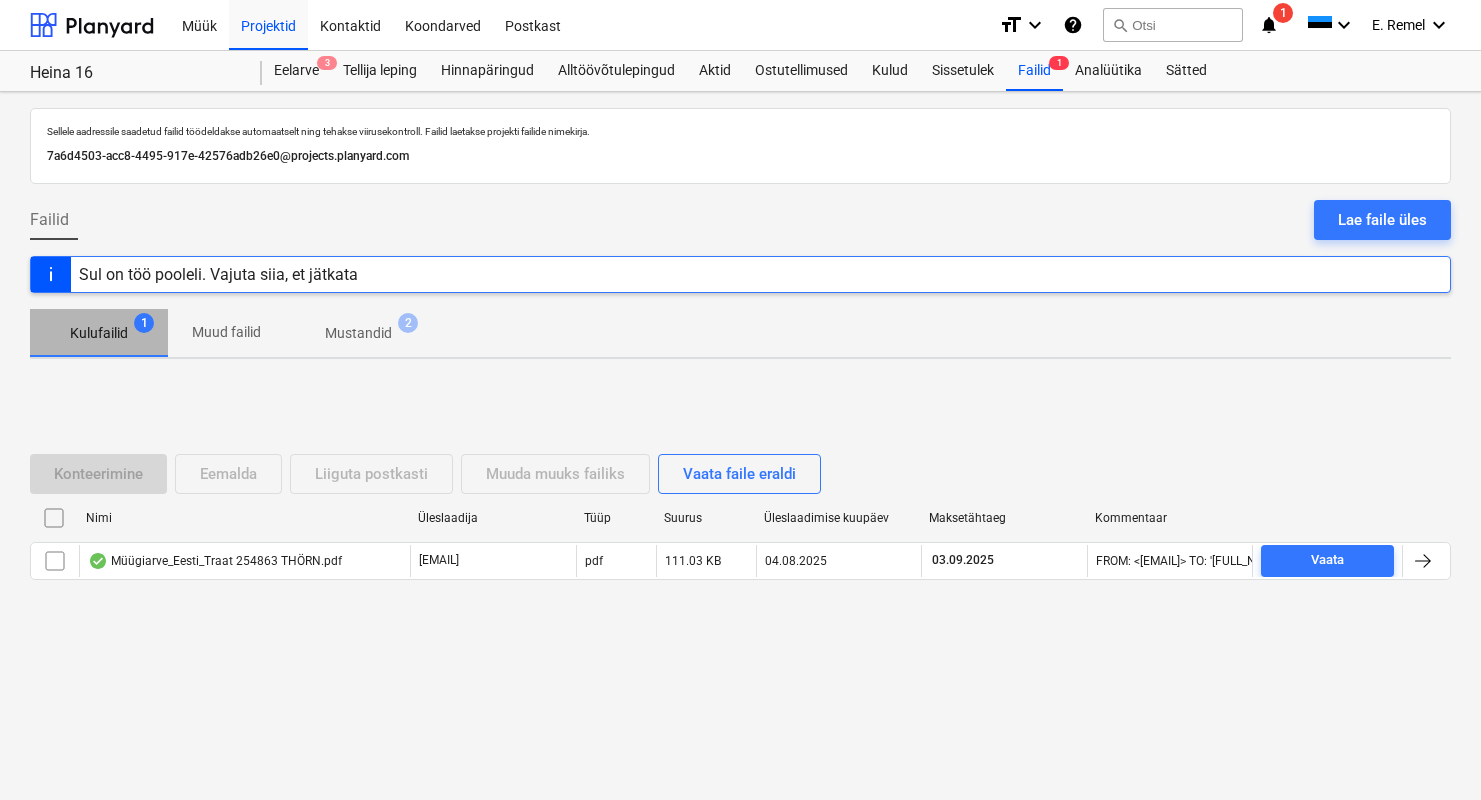 click on "Kulufailid" at bounding box center [99, 333] 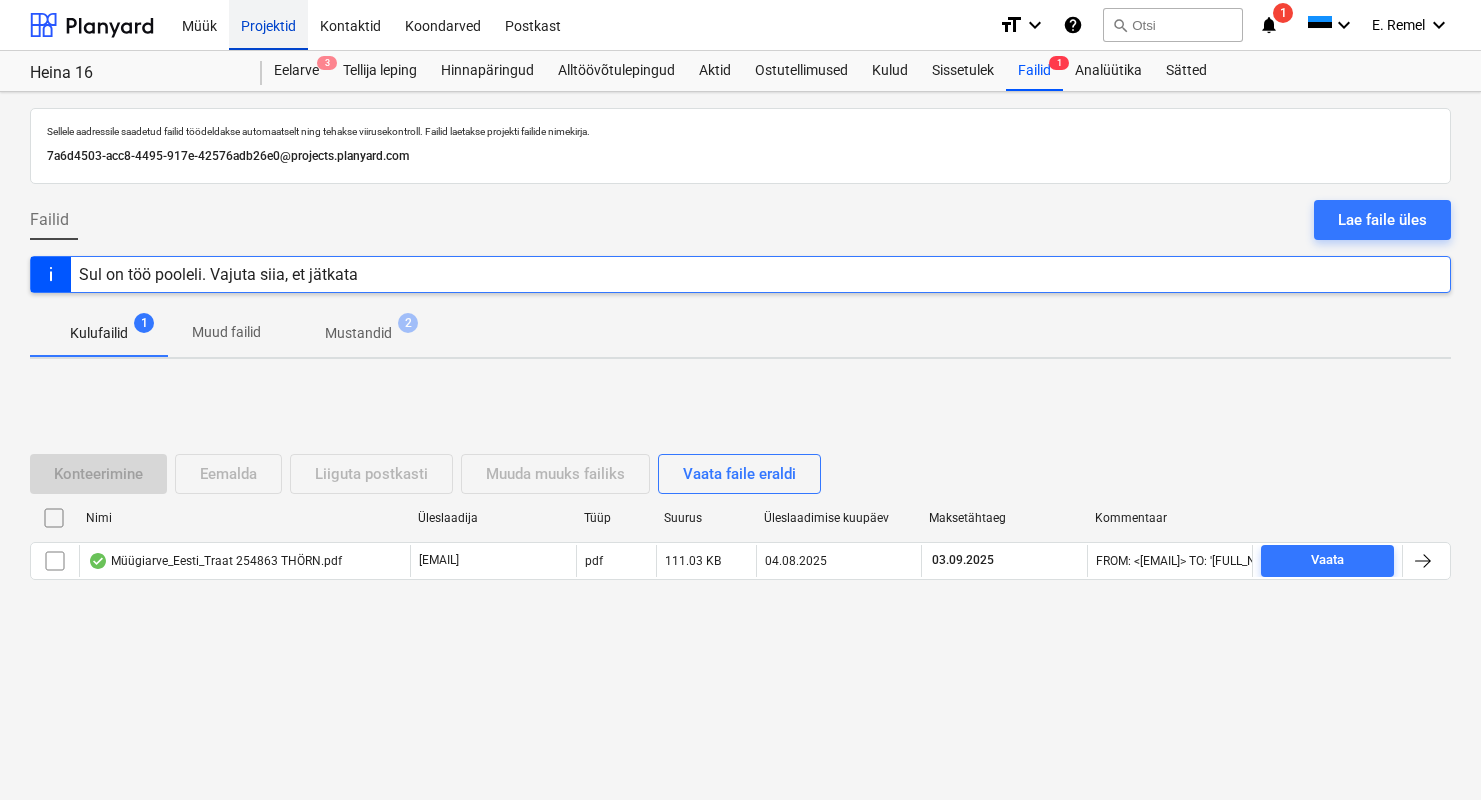click on "Projektid" at bounding box center [268, 24] 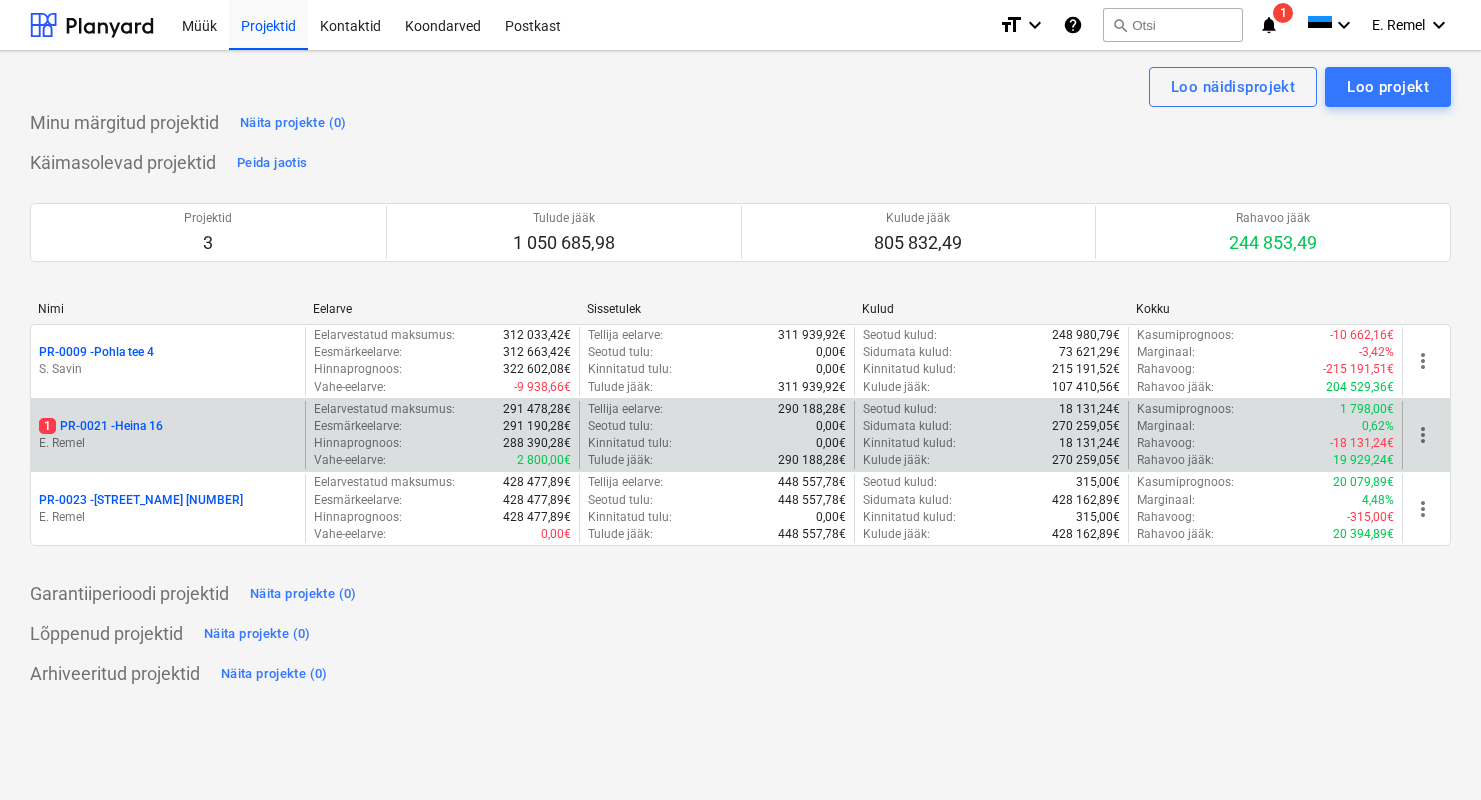 click on "E. Remel" at bounding box center (168, 443) 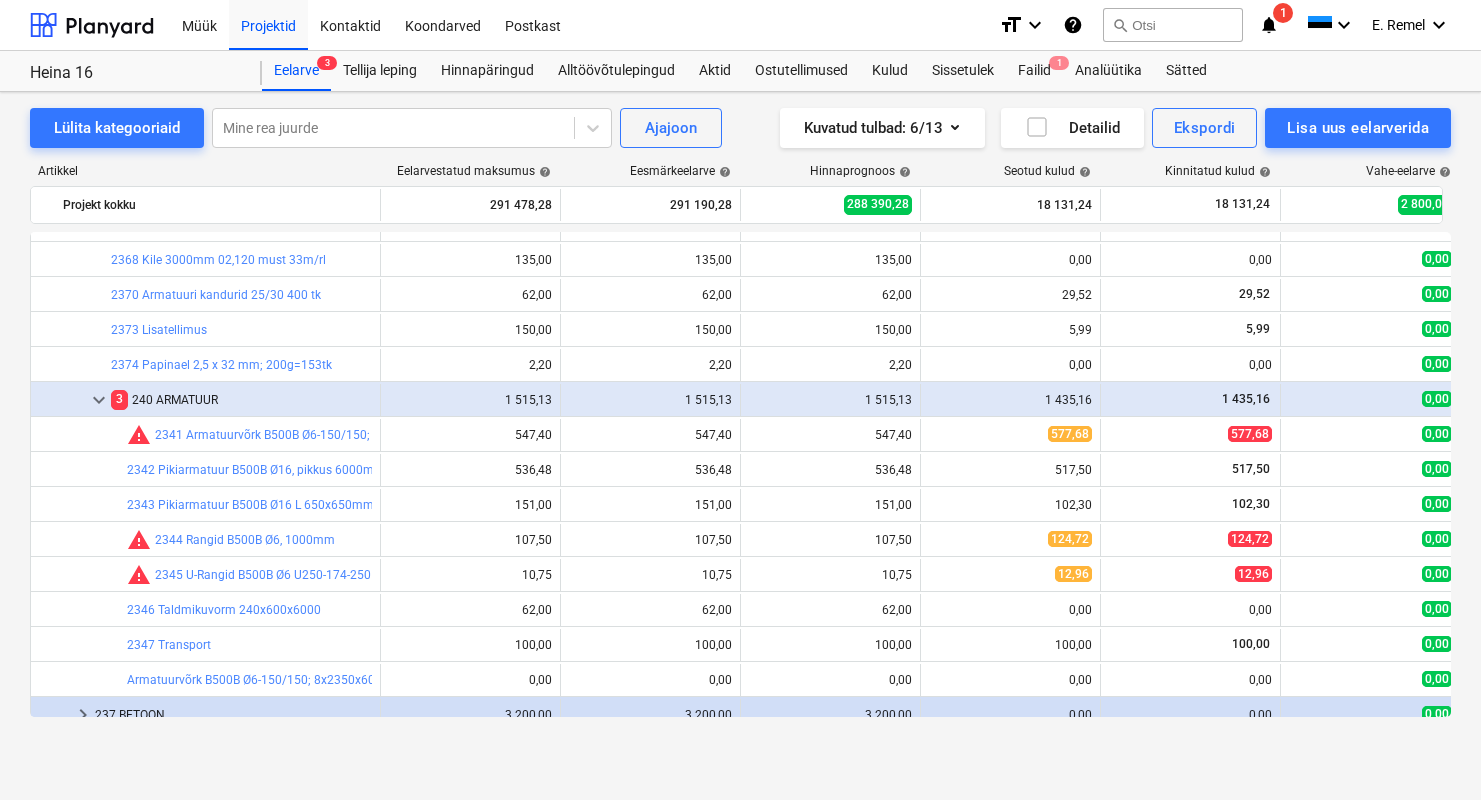 scroll, scrollTop: 0, scrollLeft: 0, axis: both 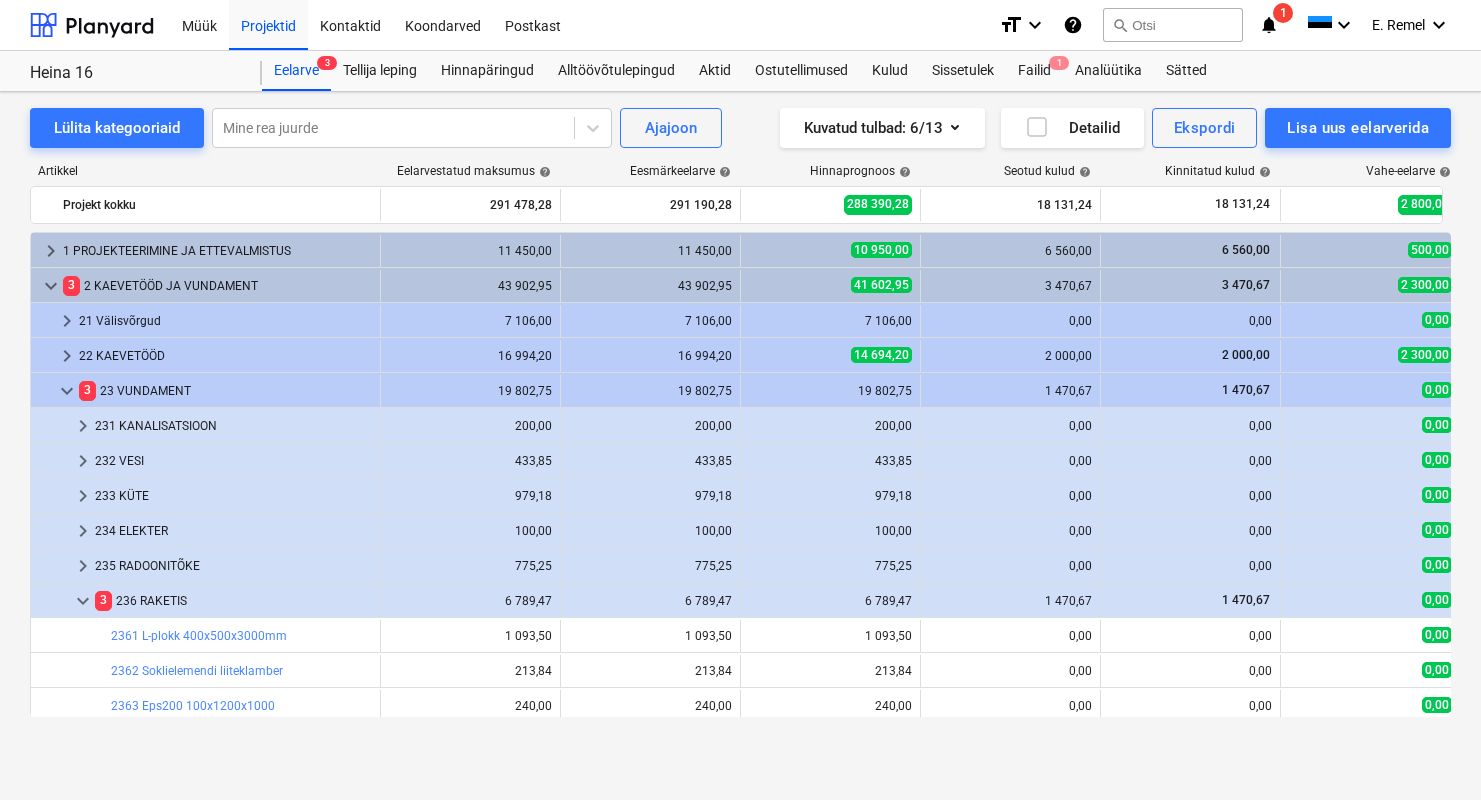 click on "keyboard_arrow_down" at bounding box center (51, 286) 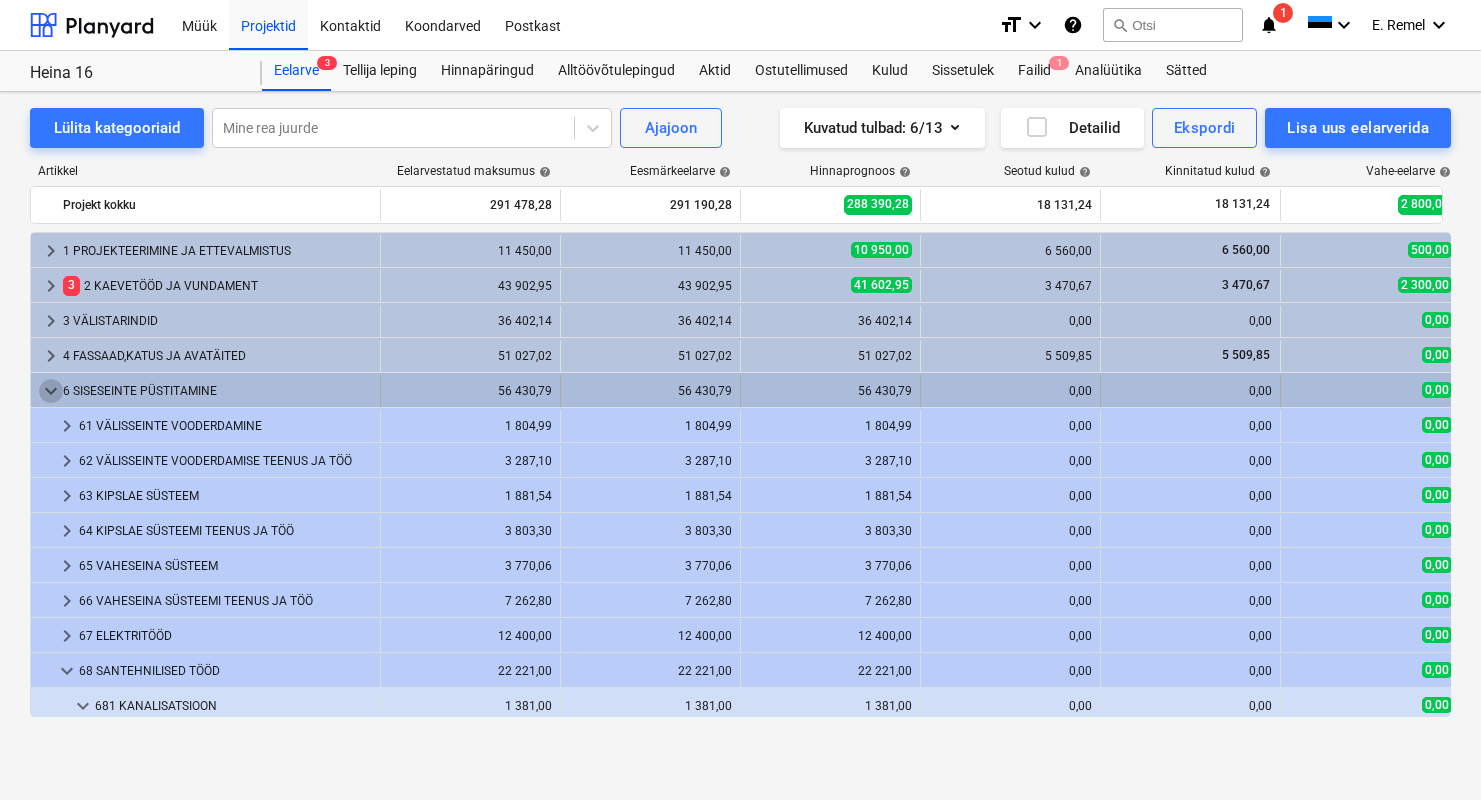 click on "keyboard_arrow_down" at bounding box center [51, 391] 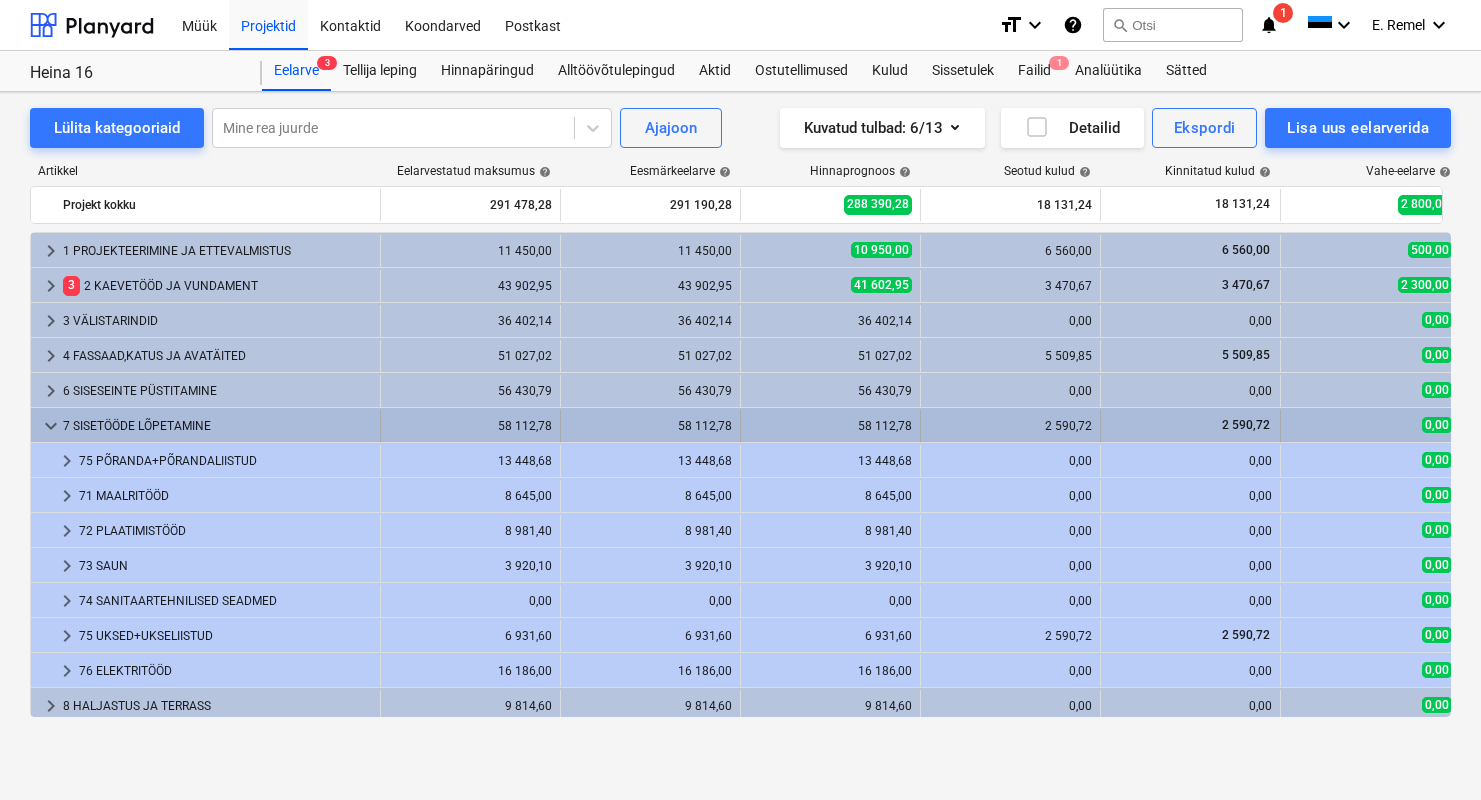 click on "keyboard_arrow_down [NUMBER] [SERVICE_NAME] [AMOUNT] [AMOUNT] [AMOUNT] [AMOUNT] [AMOUNT] 0,00 more_vert" at bounding box center (771, 425) 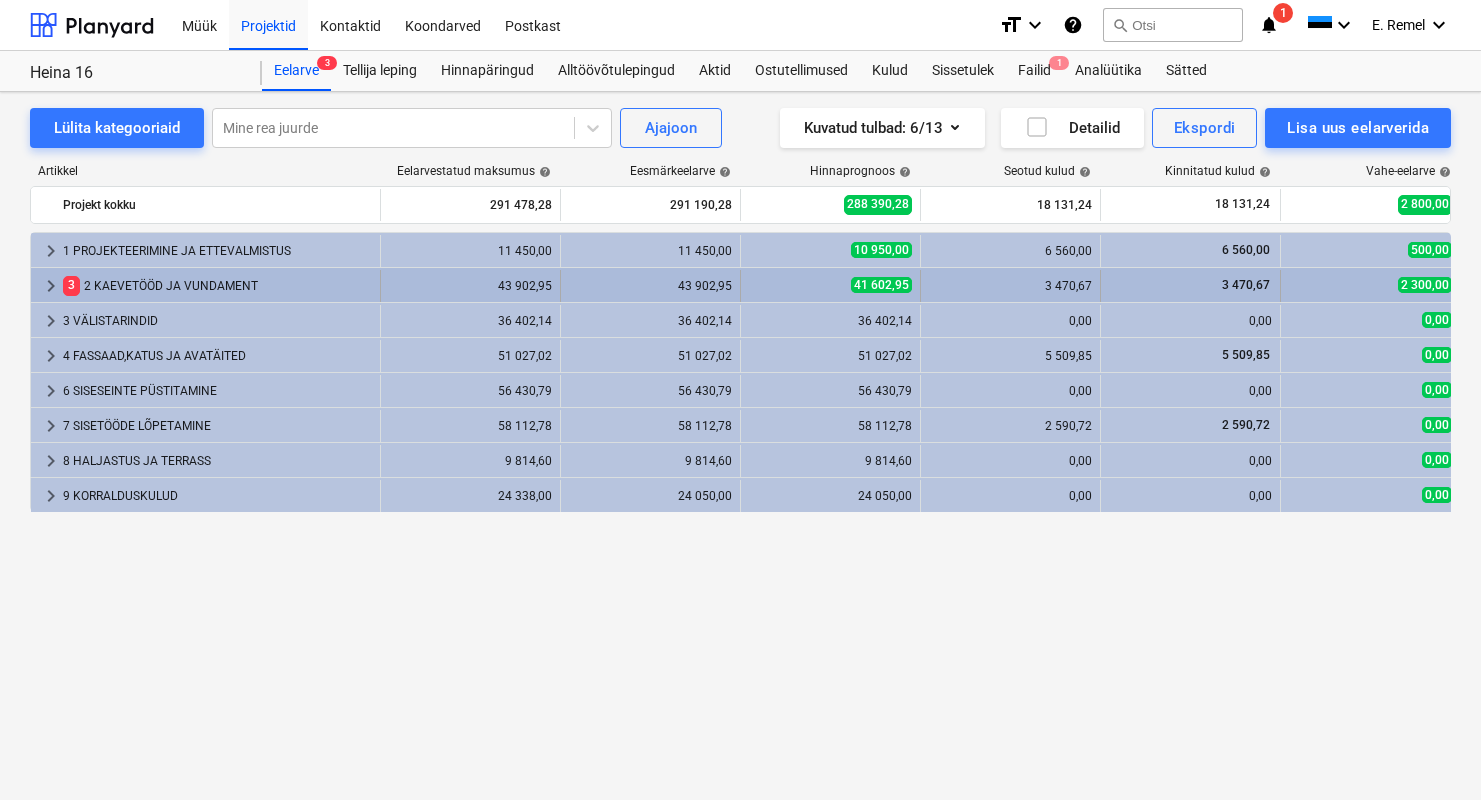 click on "3 2 KAEVETÖÖD JA VUNDAMENT" at bounding box center [217, 286] 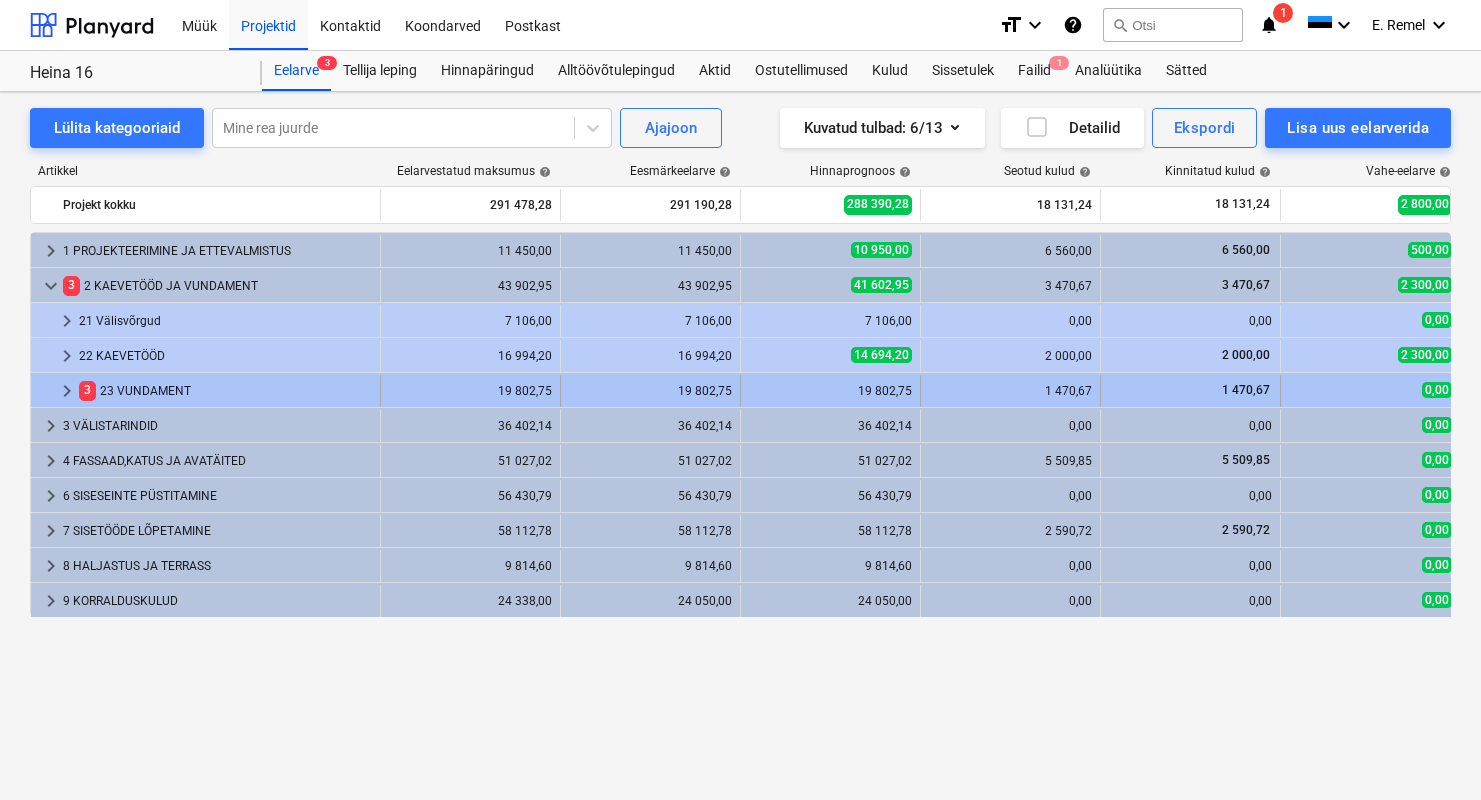 click on "[NUMBER] [PRODUCT_NAME]" at bounding box center [225, 391] 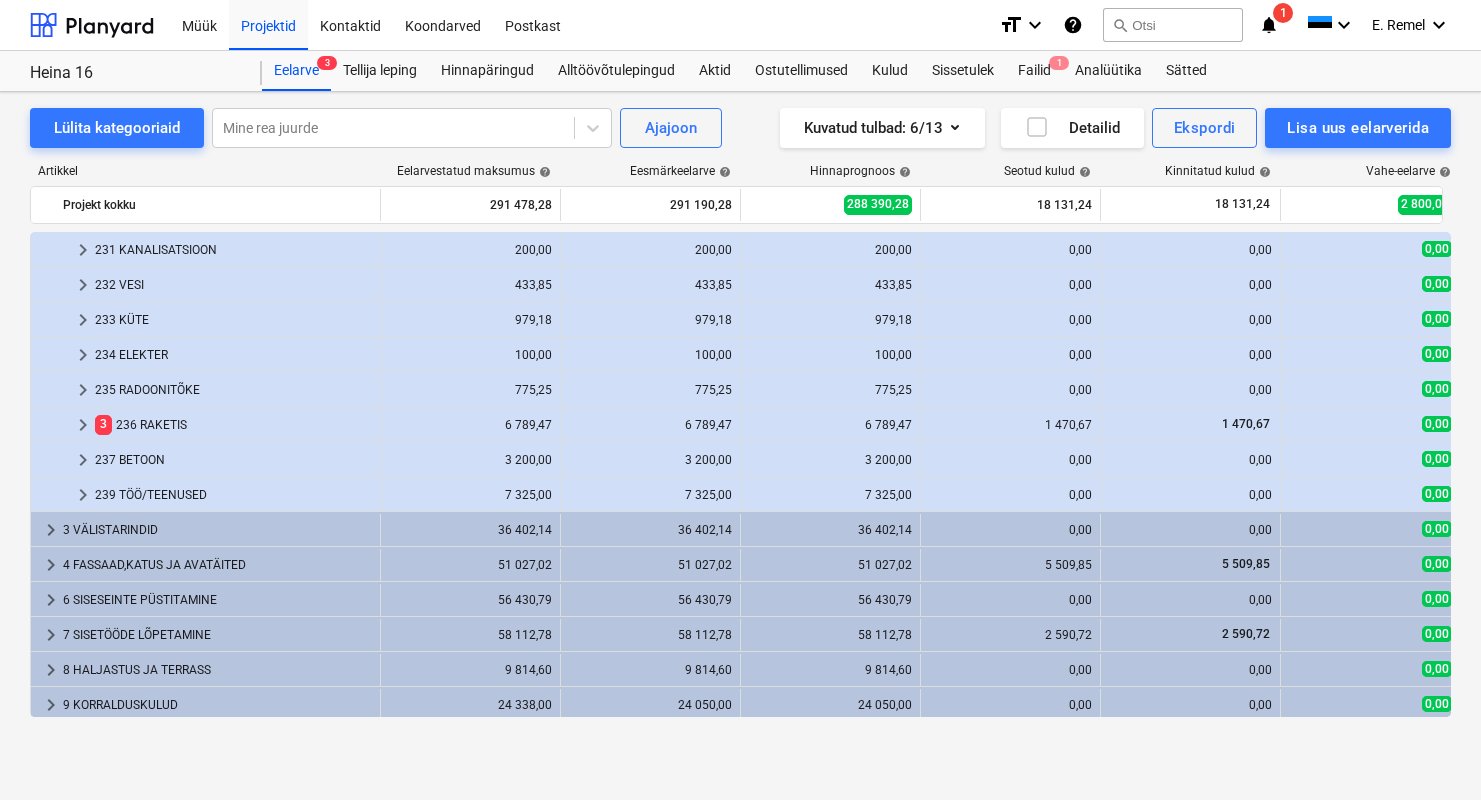 scroll, scrollTop: 112, scrollLeft: 0, axis: vertical 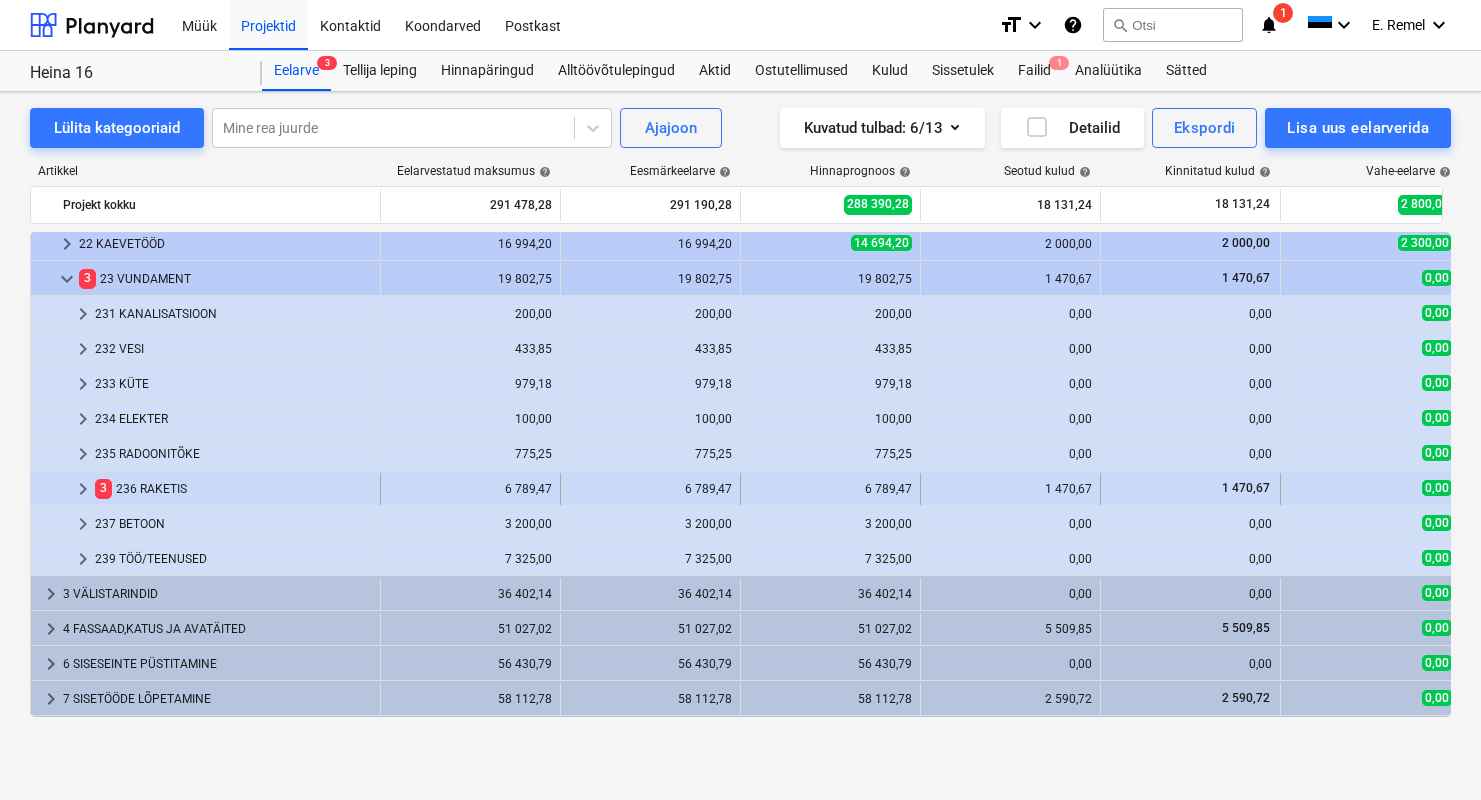 click on "[NUMBER] [PRODUCT_NAME]" at bounding box center [233, 489] 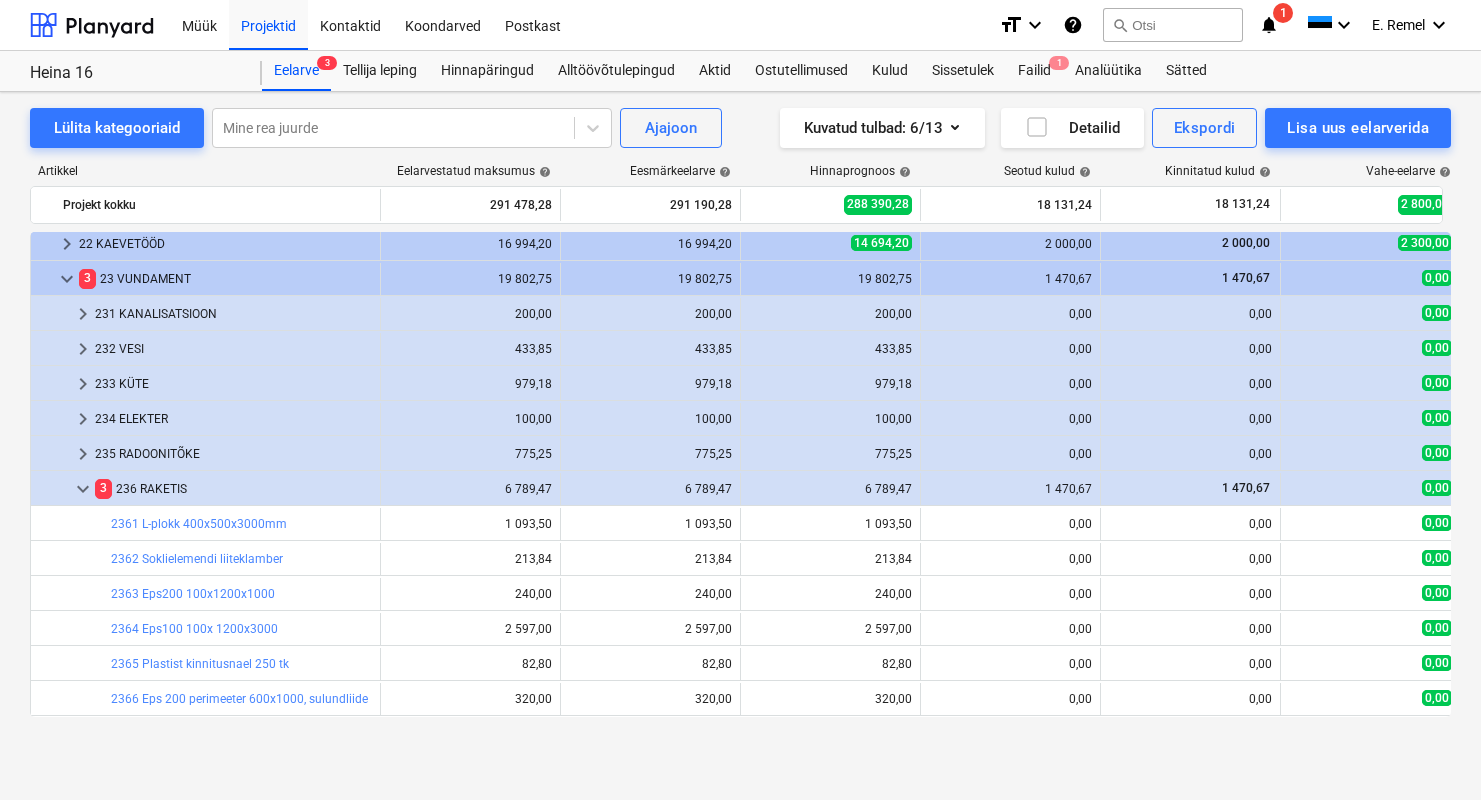 scroll, scrollTop: 538, scrollLeft: 0, axis: vertical 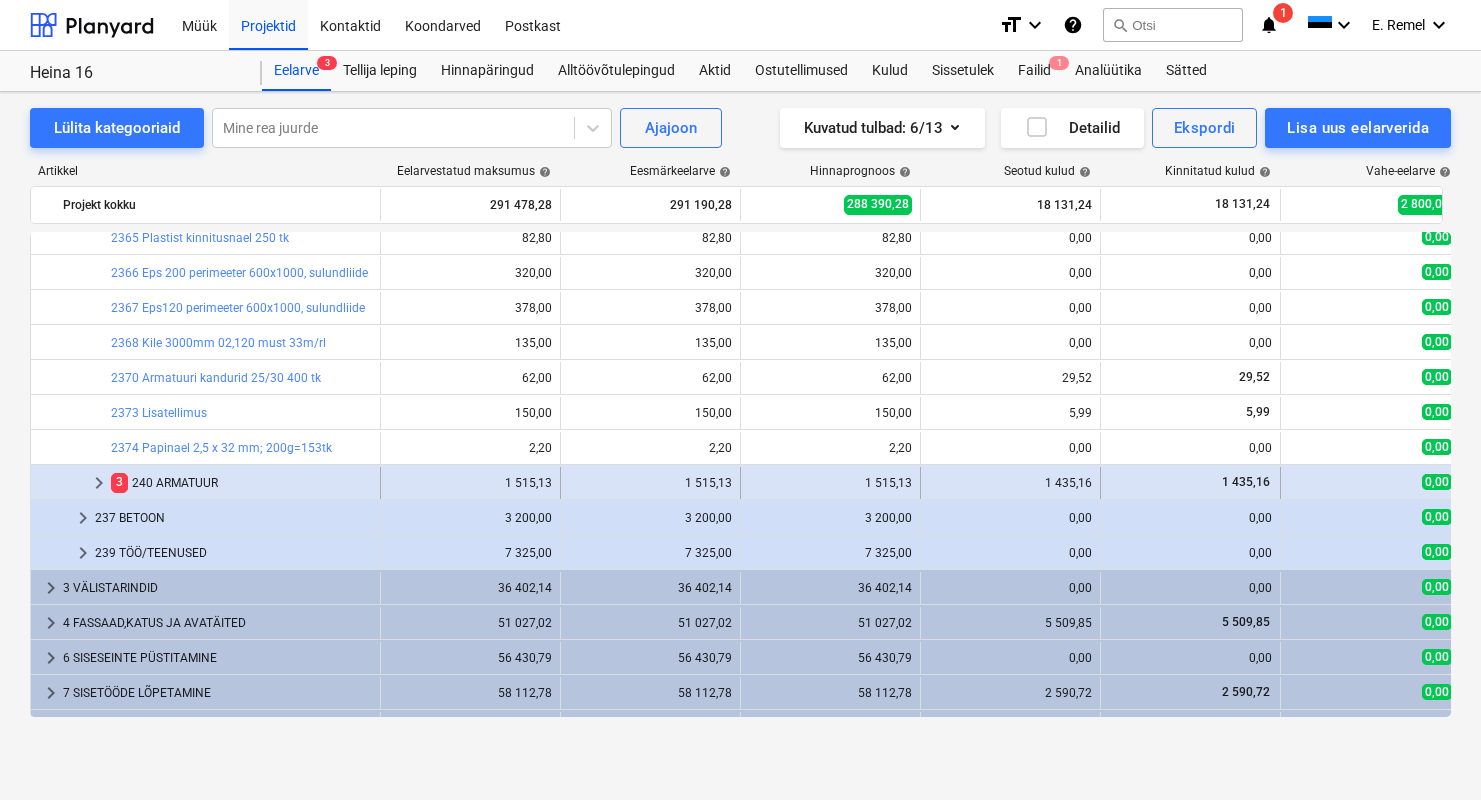 click on "[NUMBER] [PRODUCT_NAME]" at bounding box center (241, 483) 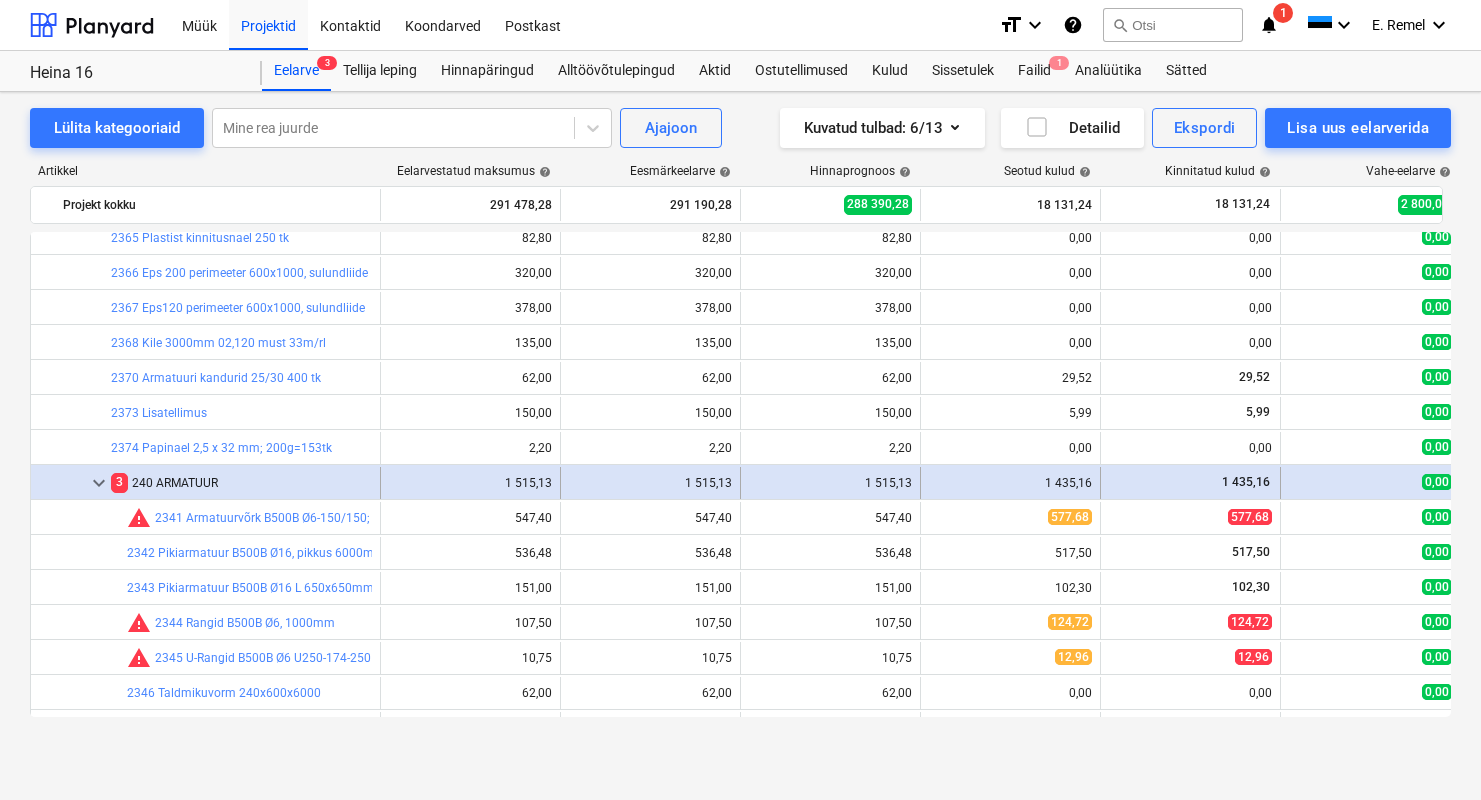 click on "3" at bounding box center [119, 482] 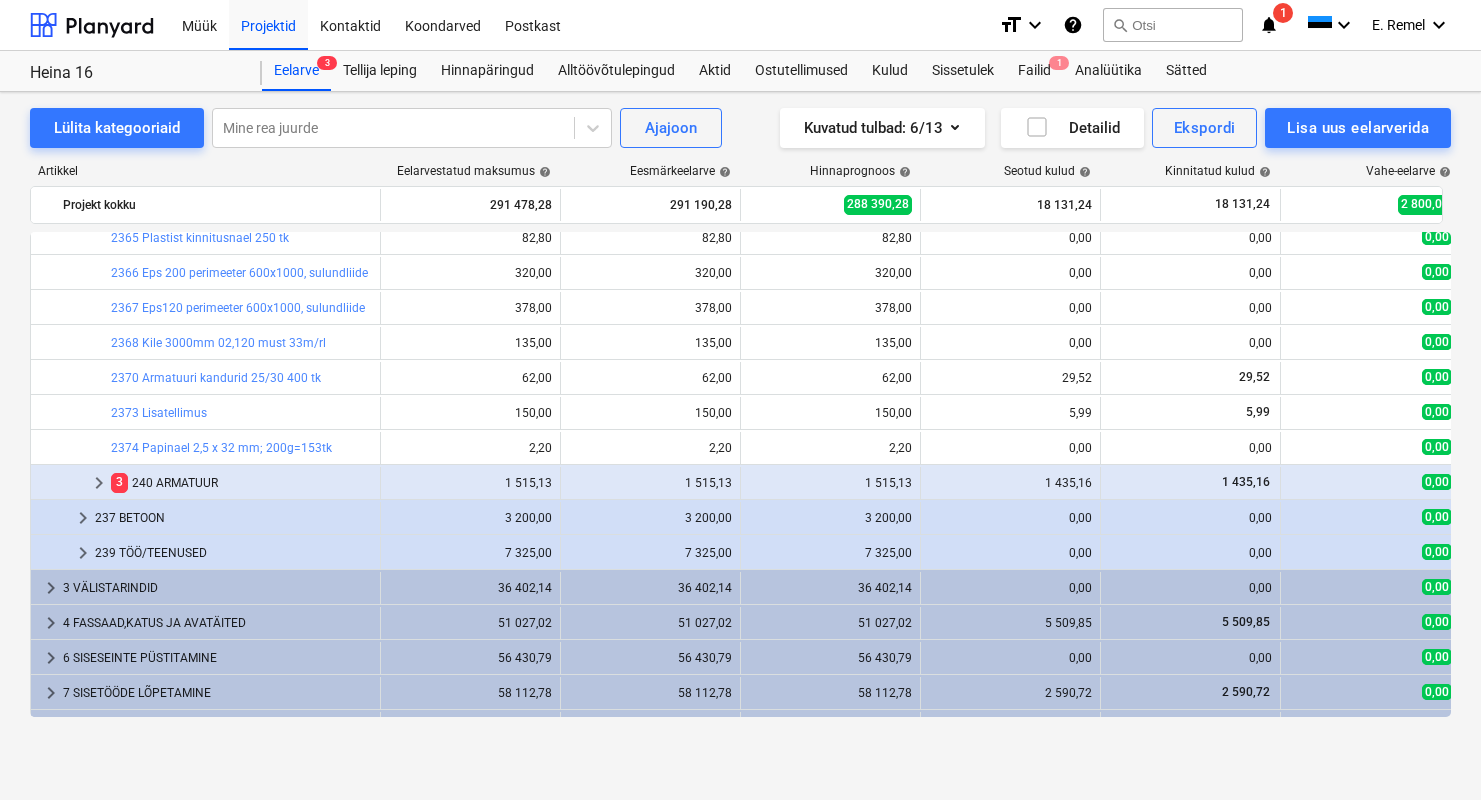 click on "3" at bounding box center [119, 482] 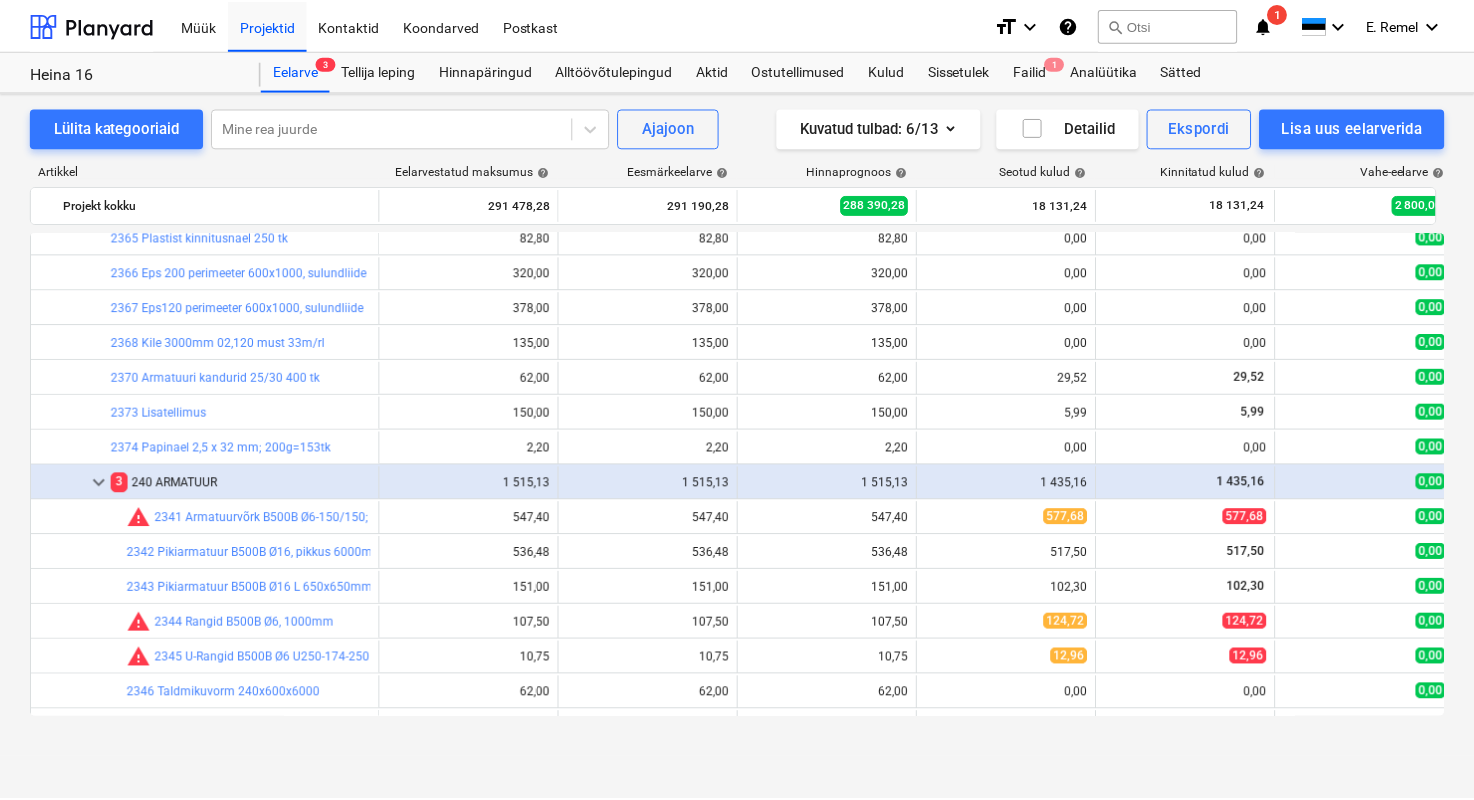 scroll, scrollTop: 779, scrollLeft: 0, axis: vertical 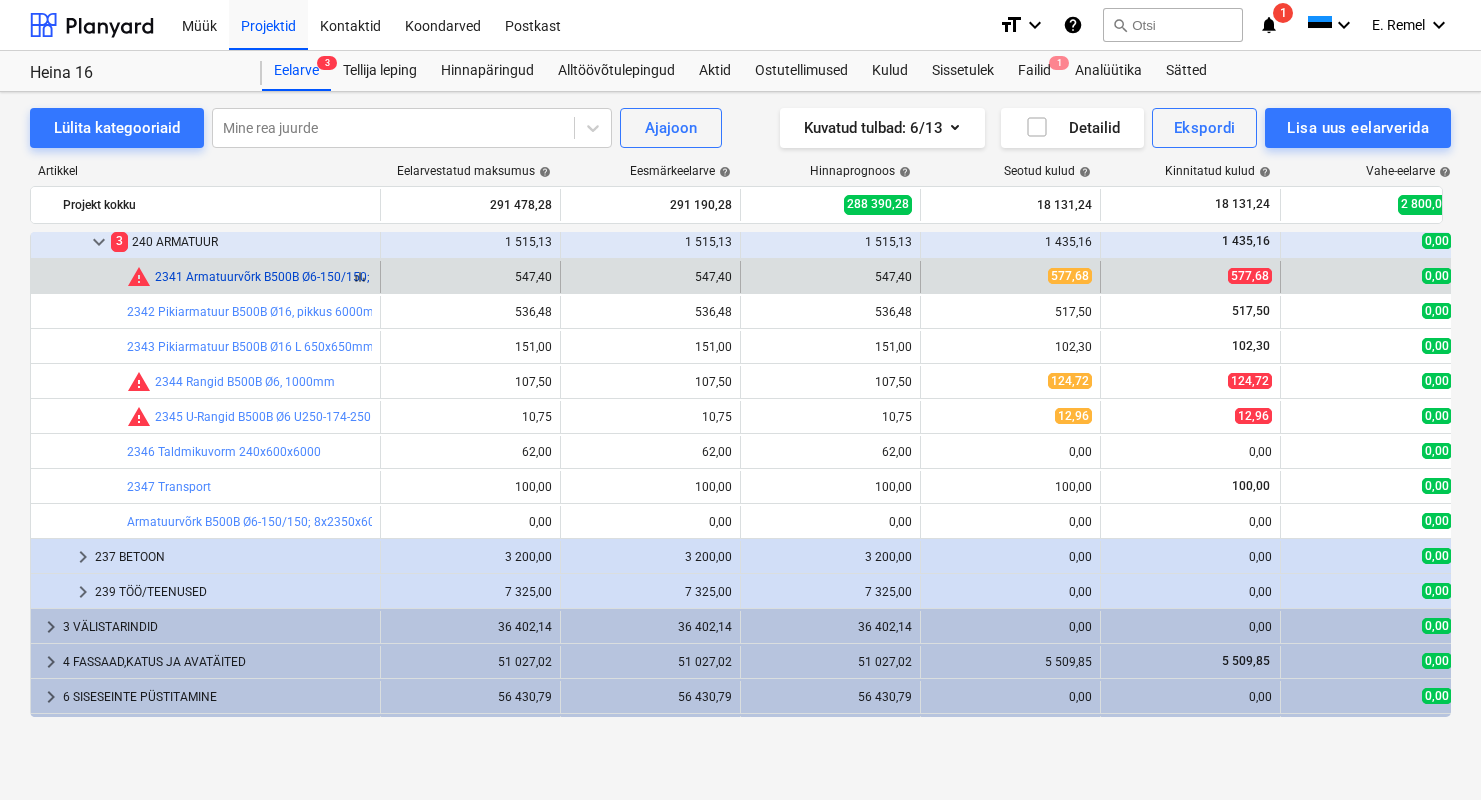 click on "2341 Armatuurvõrk B500B Ø6-150/150; 6x2350x6000, 1võrk=14,1m2" at bounding box center (343, 277) 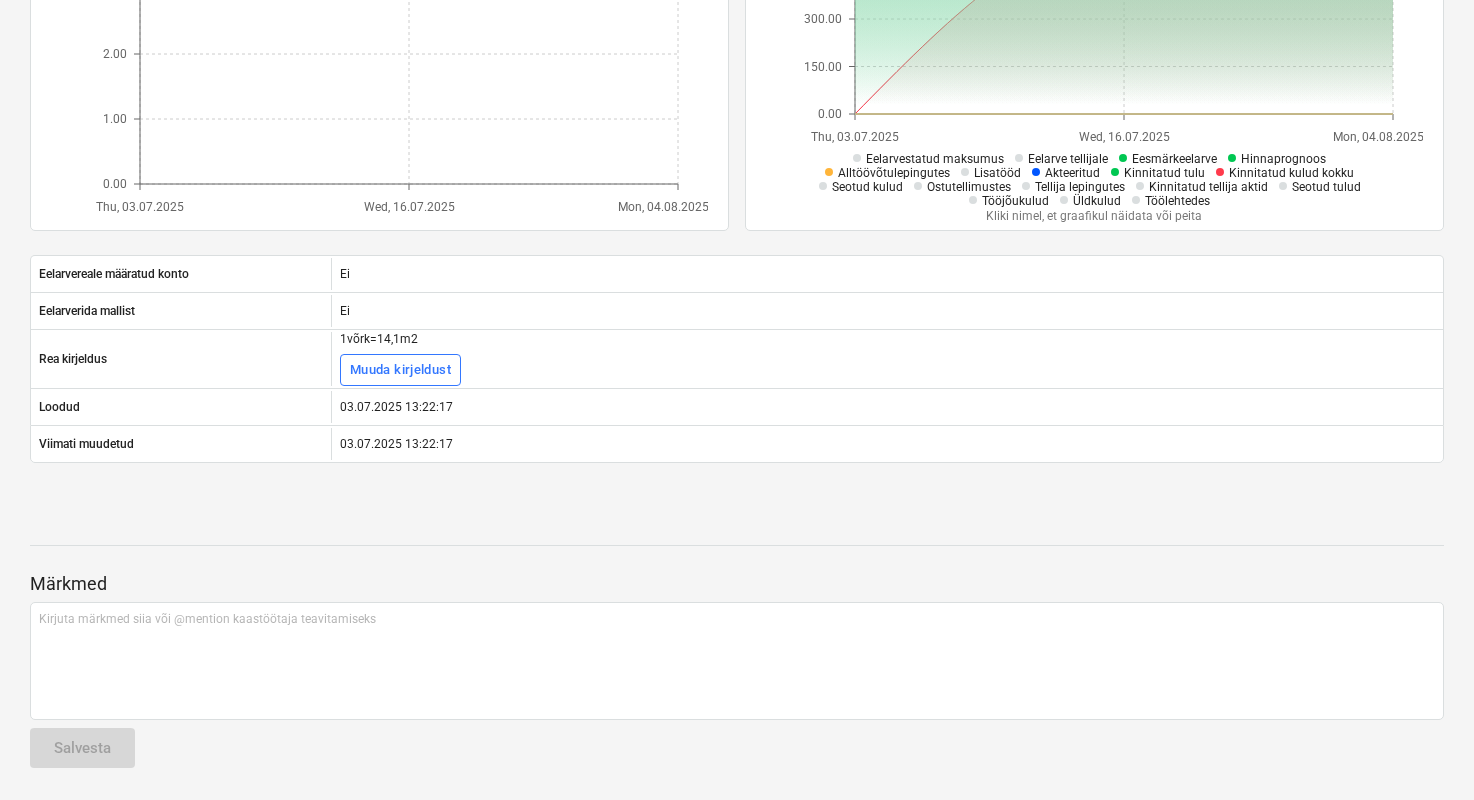 scroll, scrollTop: 0, scrollLeft: 0, axis: both 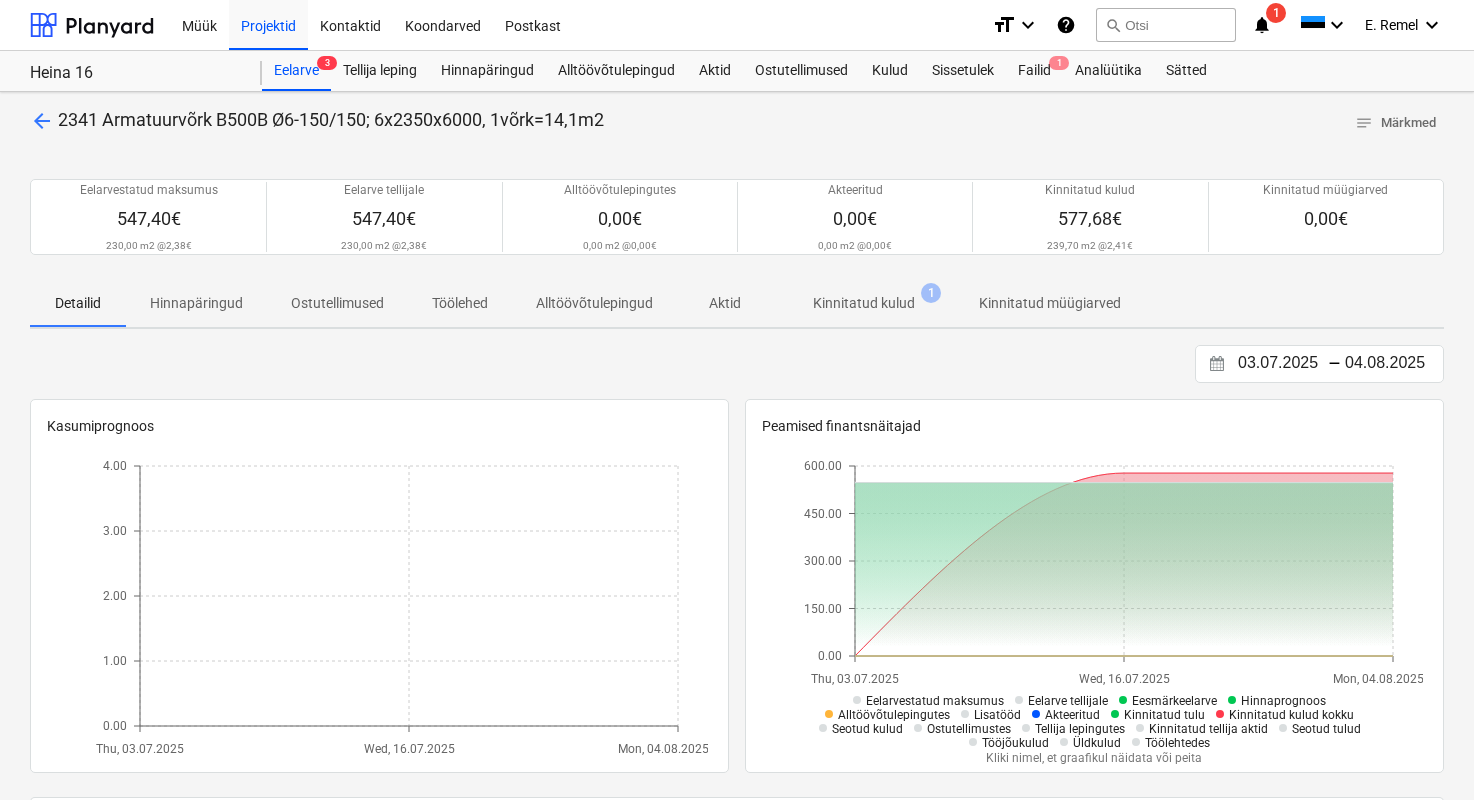 click on "Kinnitatud kulud" at bounding box center (864, 303) 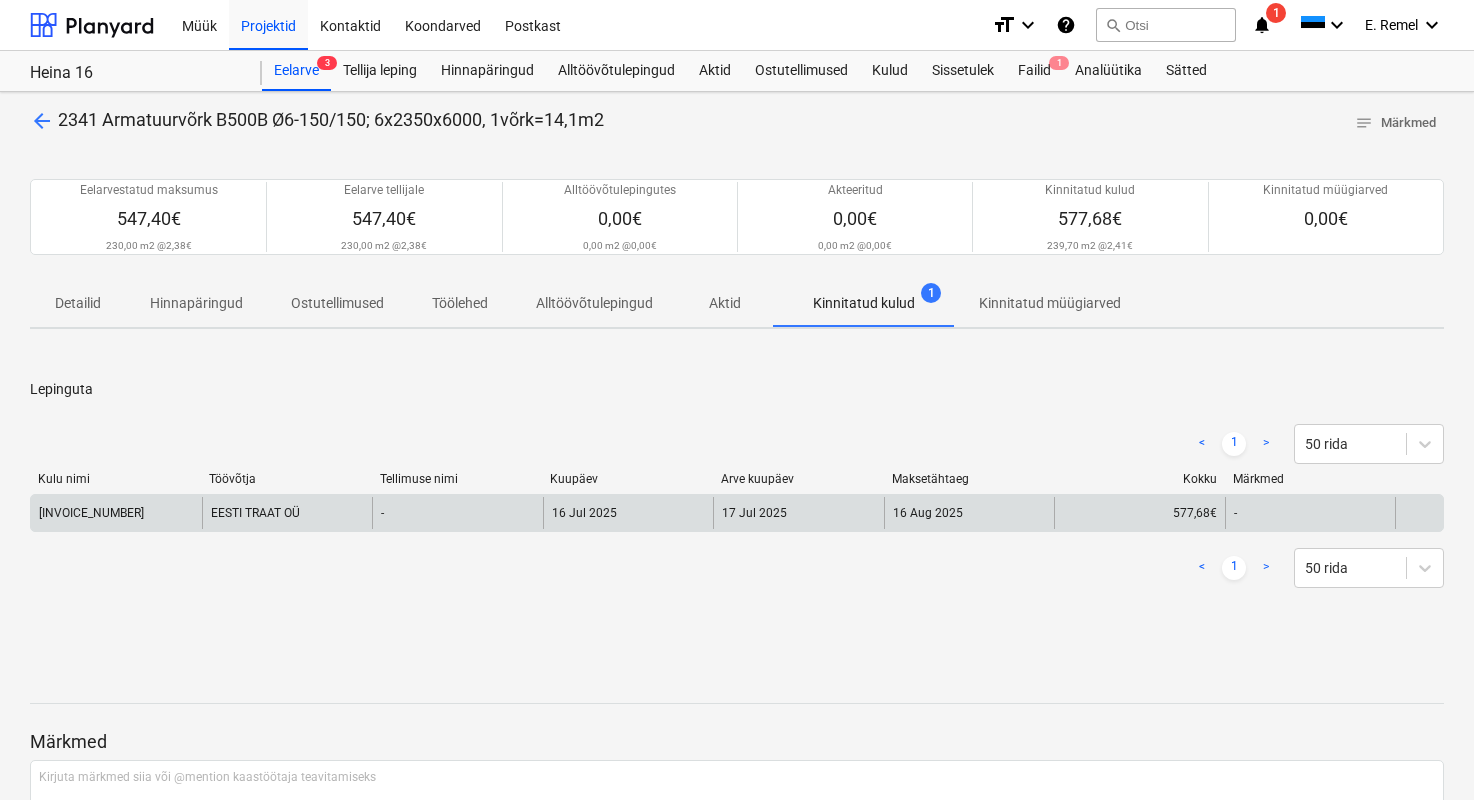 click on "EESTI TRAAT OÜ" at bounding box center [287, 513] 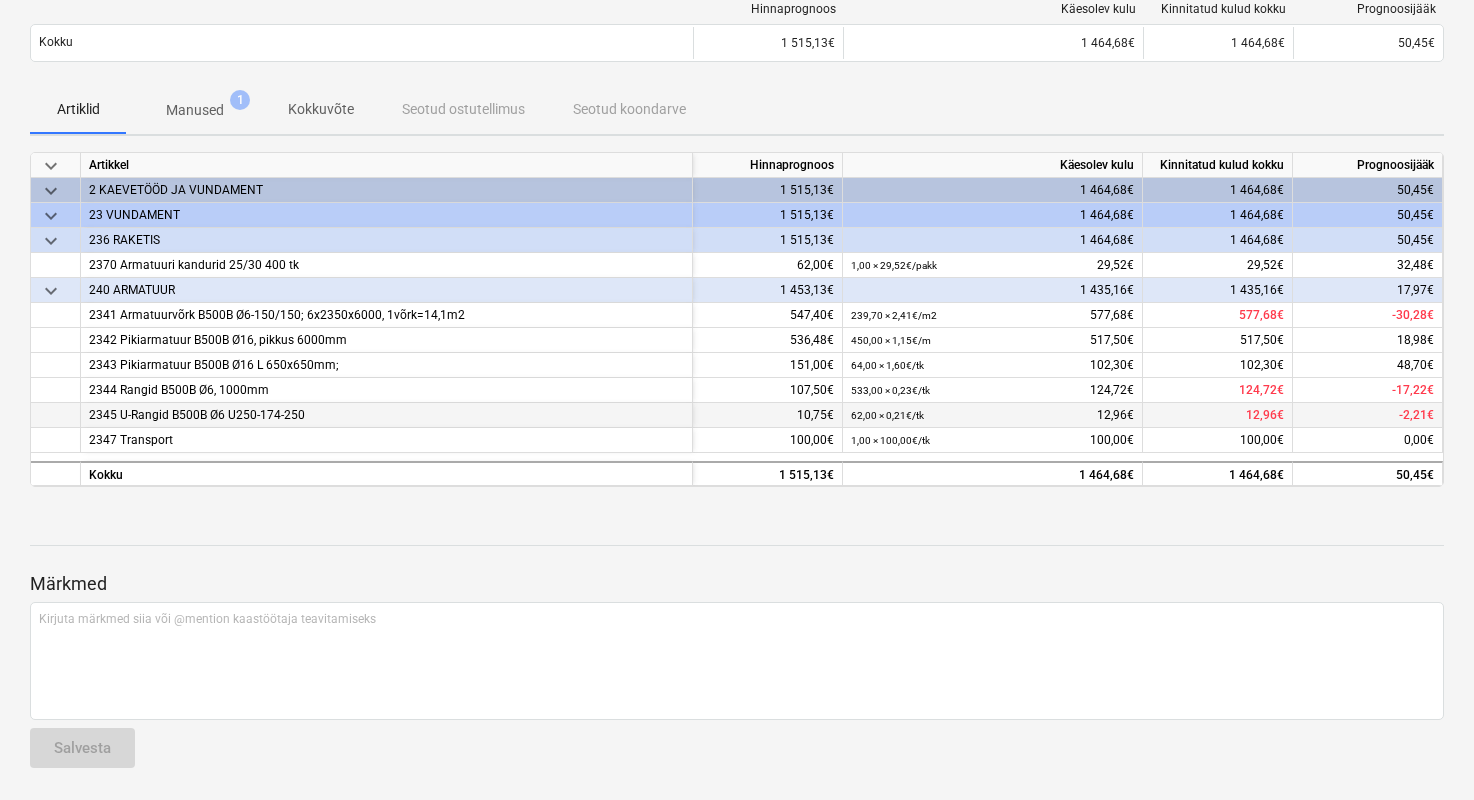 scroll, scrollTop: 182, scrollLeft: 0, axis: vertical 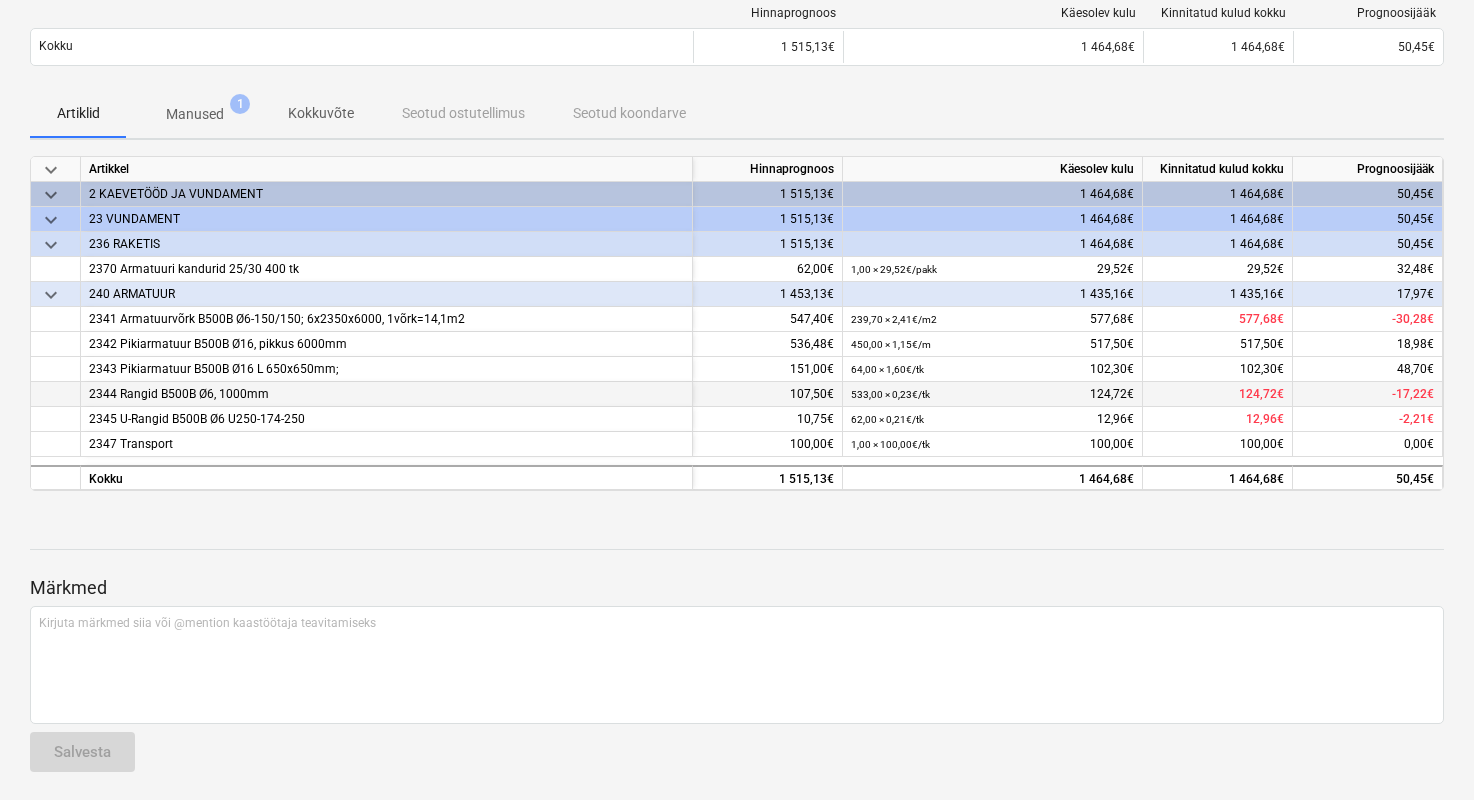 drag, startPoint x: 869, startPoint y: 363, endPoint x: 609, endPoint y: 404, distance: 263.21283 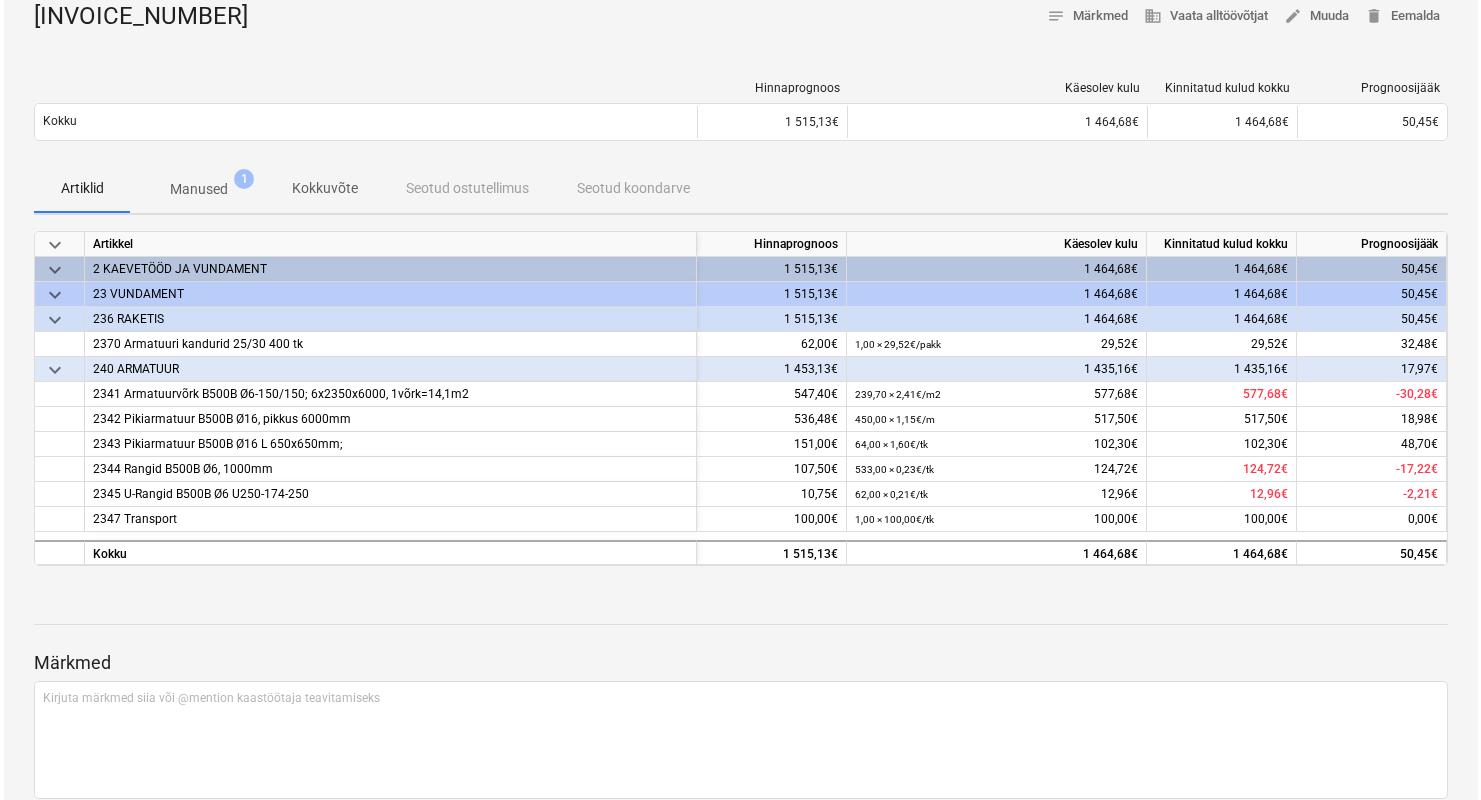 scroll, scrollTop: 0, scrollLeft: 0, axis: both 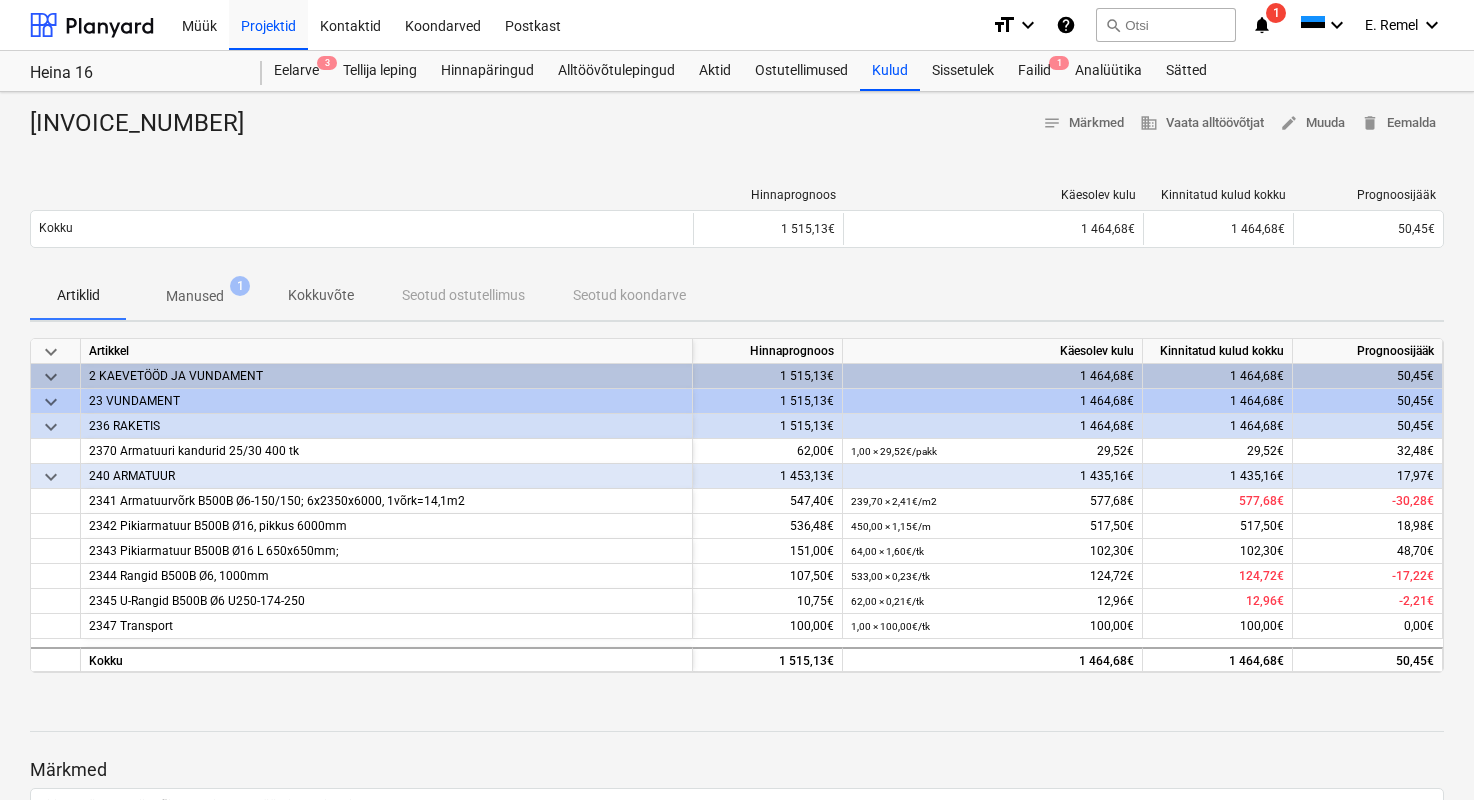 click on "Manused" at bounding box center [195, 296] 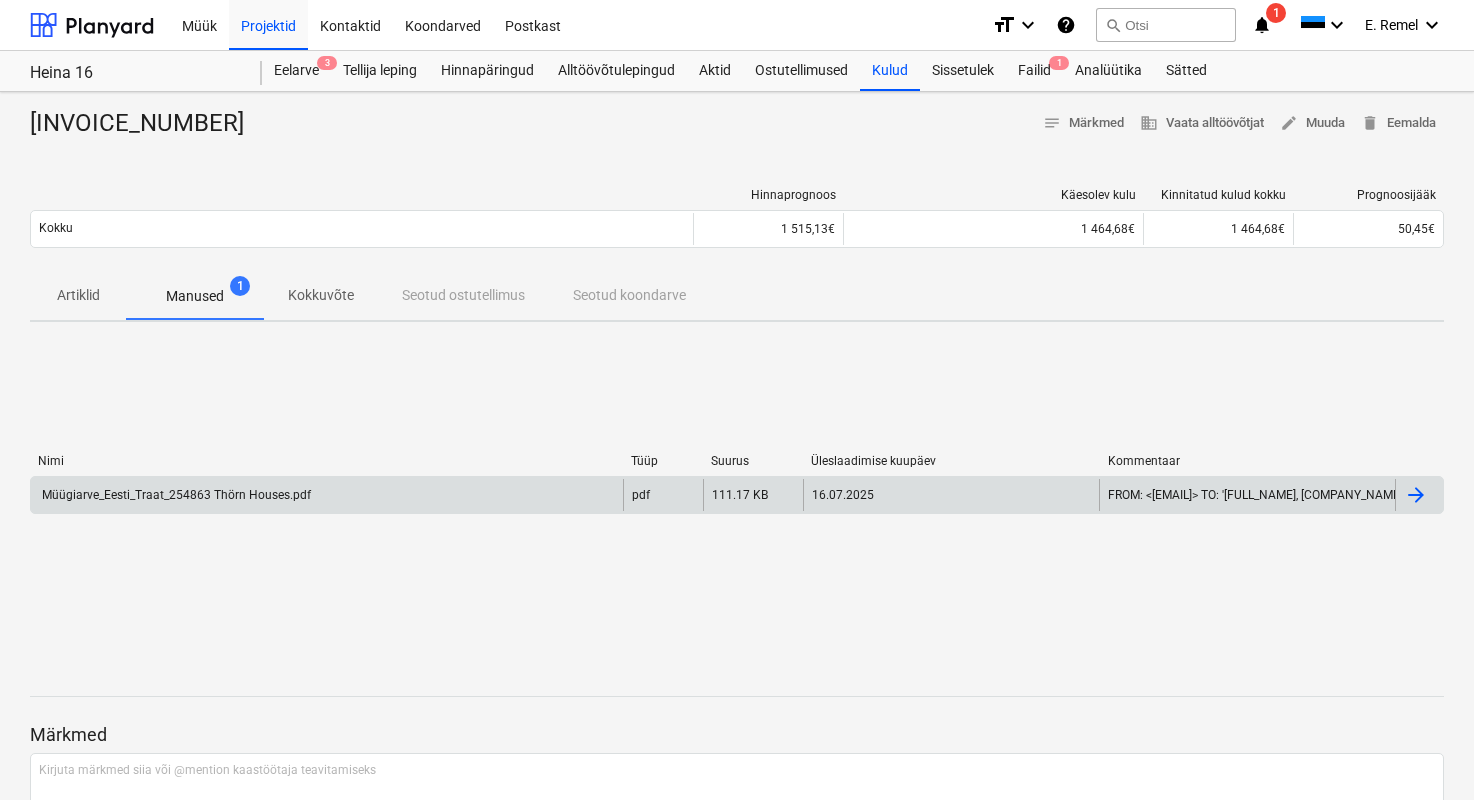 click on "Müügiarve_Eesti_Traat_254863 Thörn Houses.pdf" at bounding box center [327, 495] 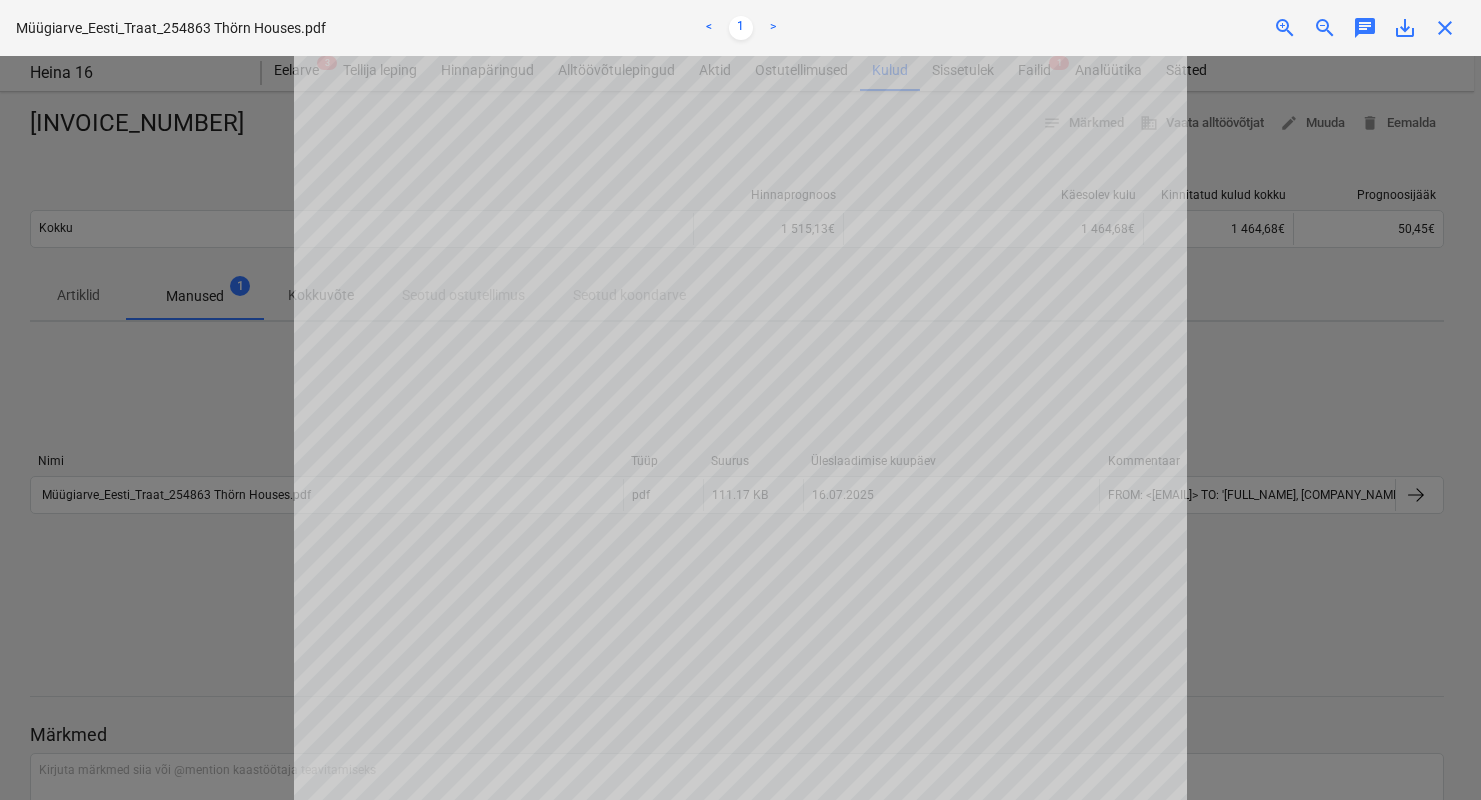 scroll, scrollTop: 437, scrollLeft: 0, axis: vertical 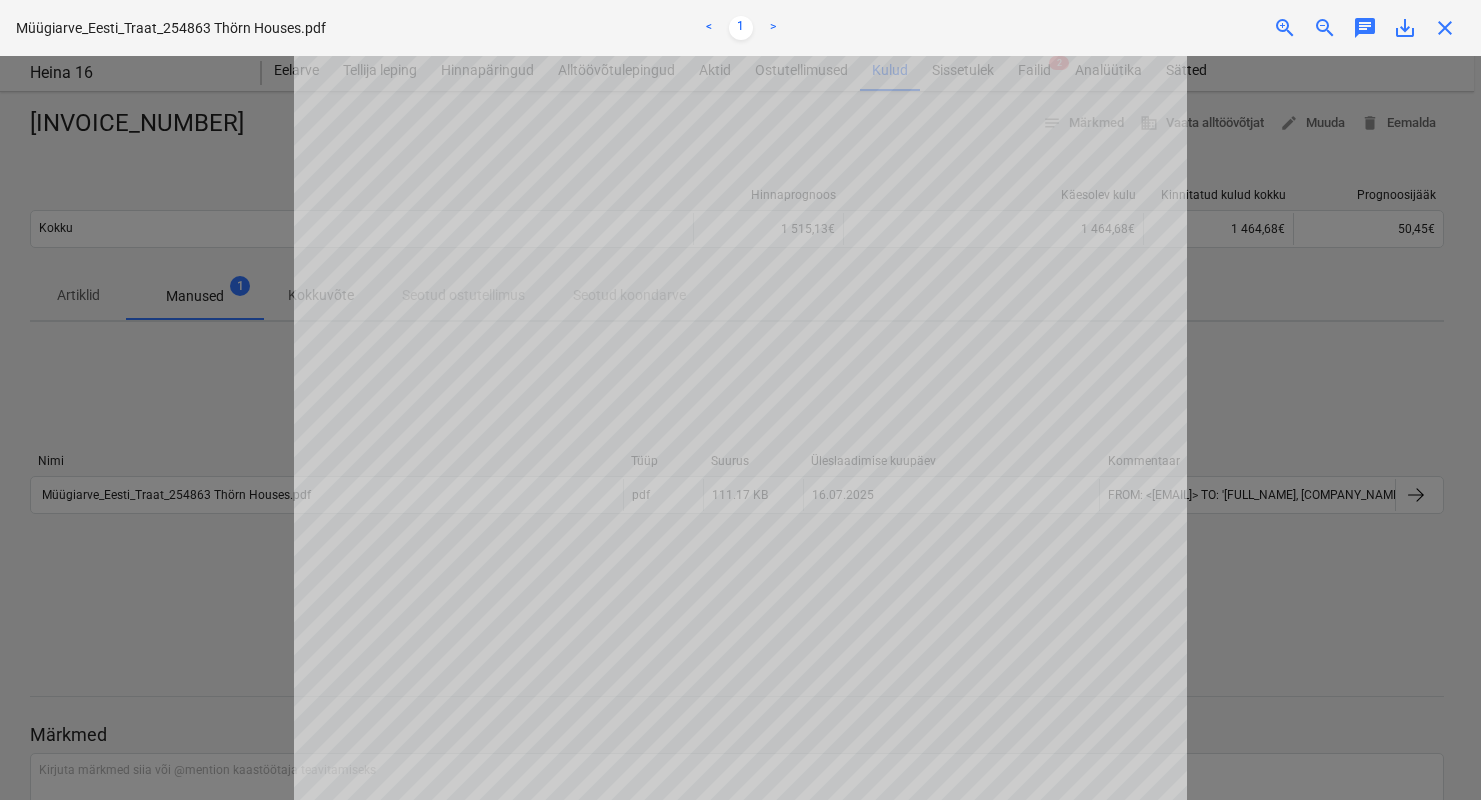 click at bounding box center [740, 428] 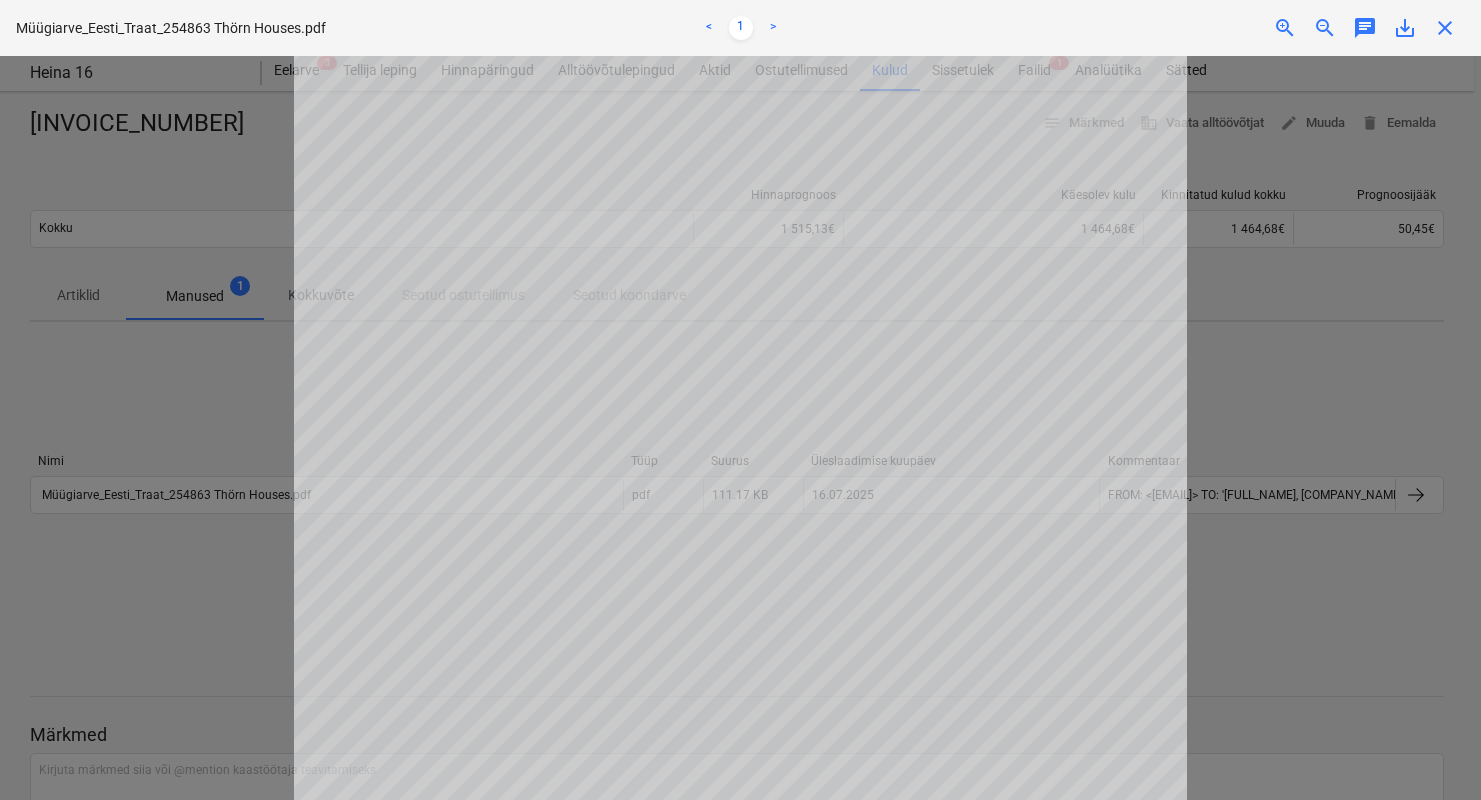 click at bounding box center [740, 428] 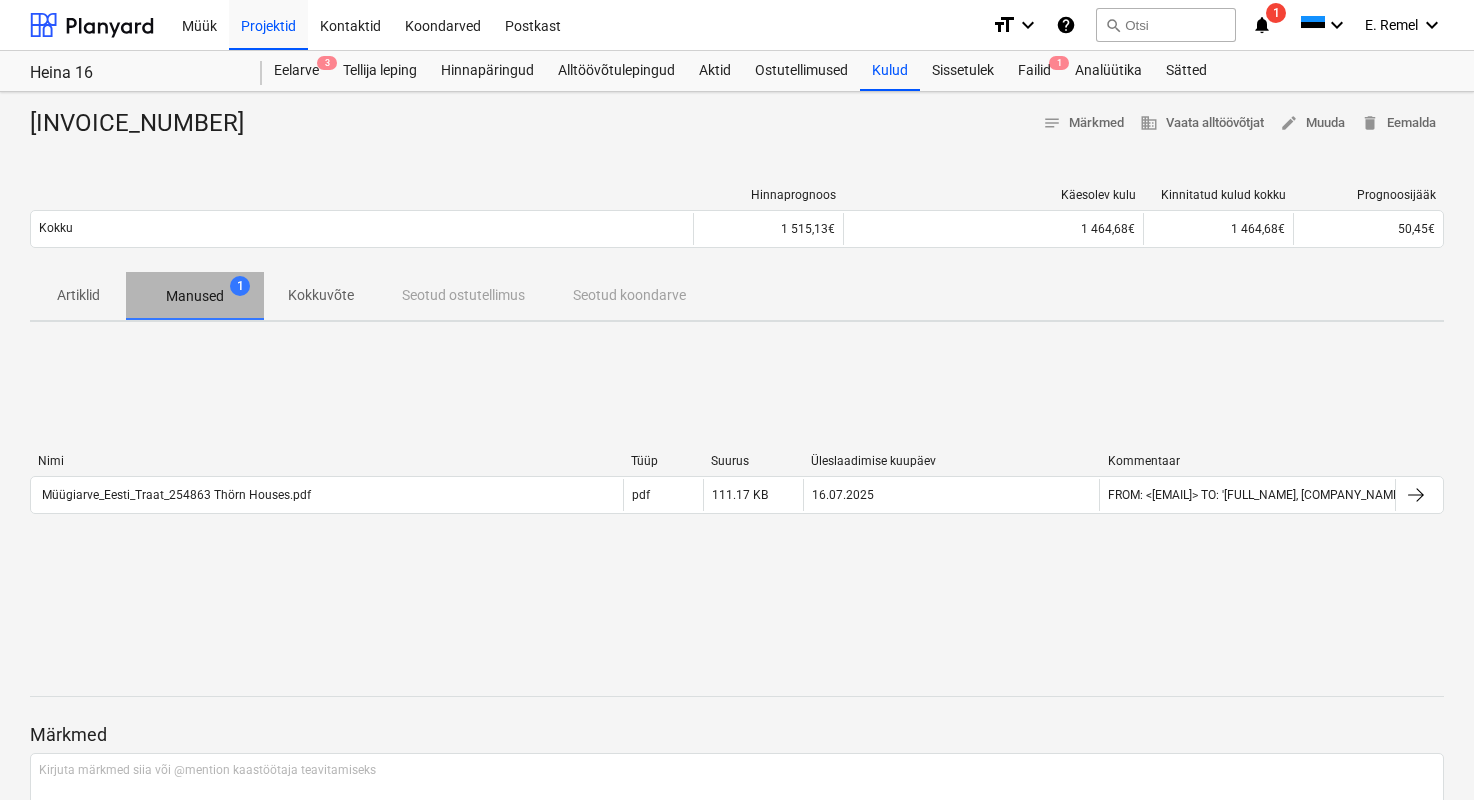 click on "Manused" at bounding box center (195, 296) 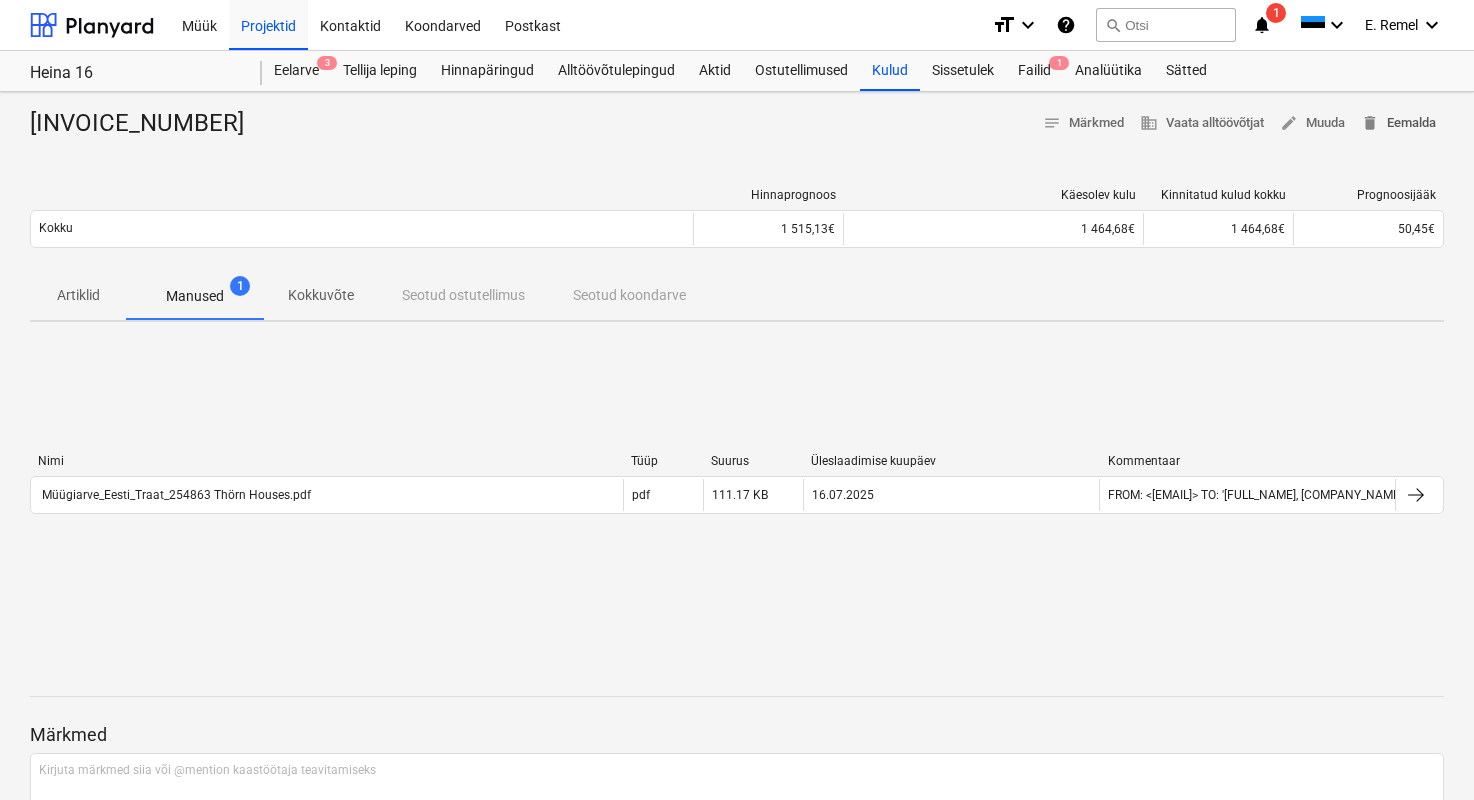 click on "delete Eemalda" at bounding box center [1398, 123] 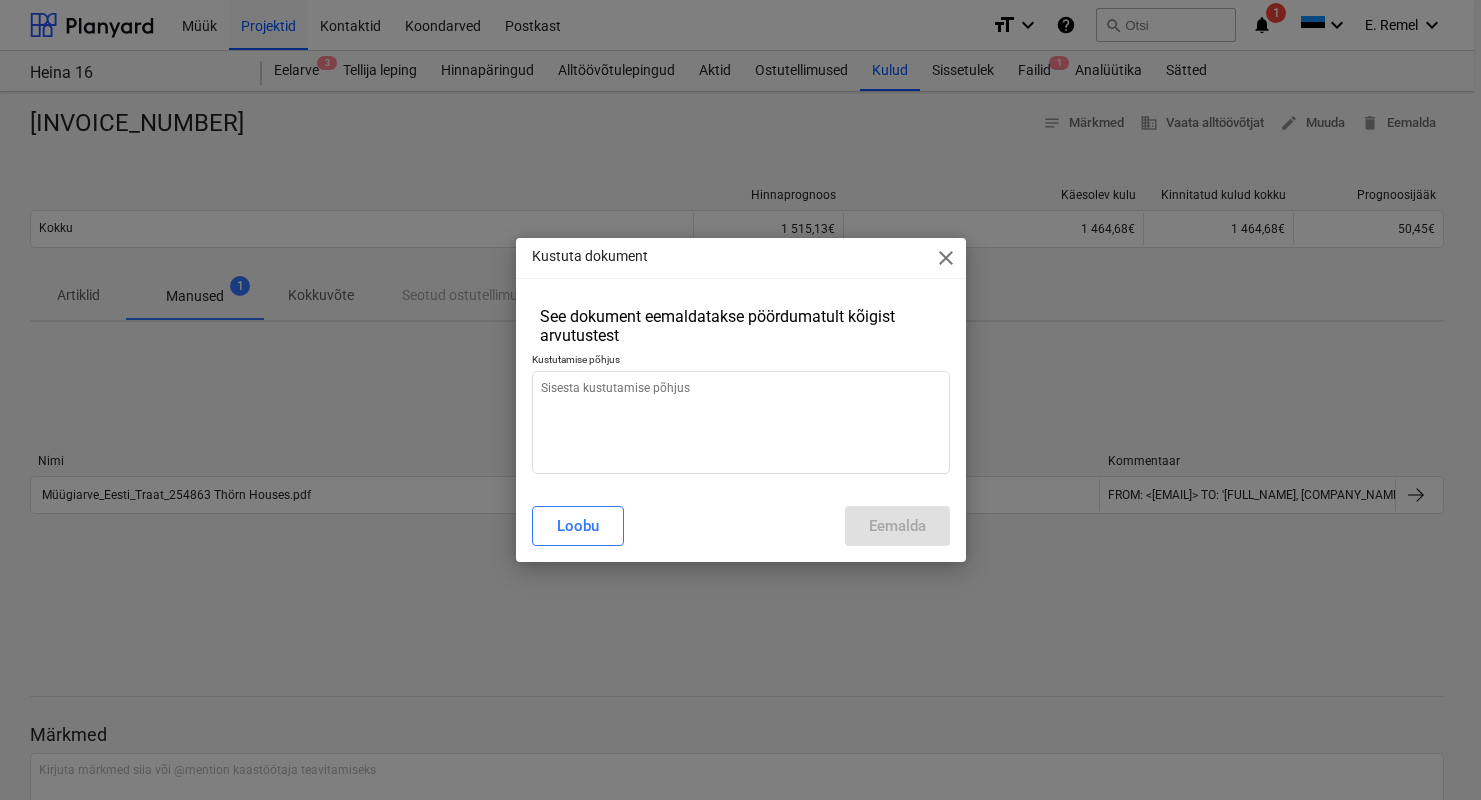click on "close" at bounding box center (946, 258) 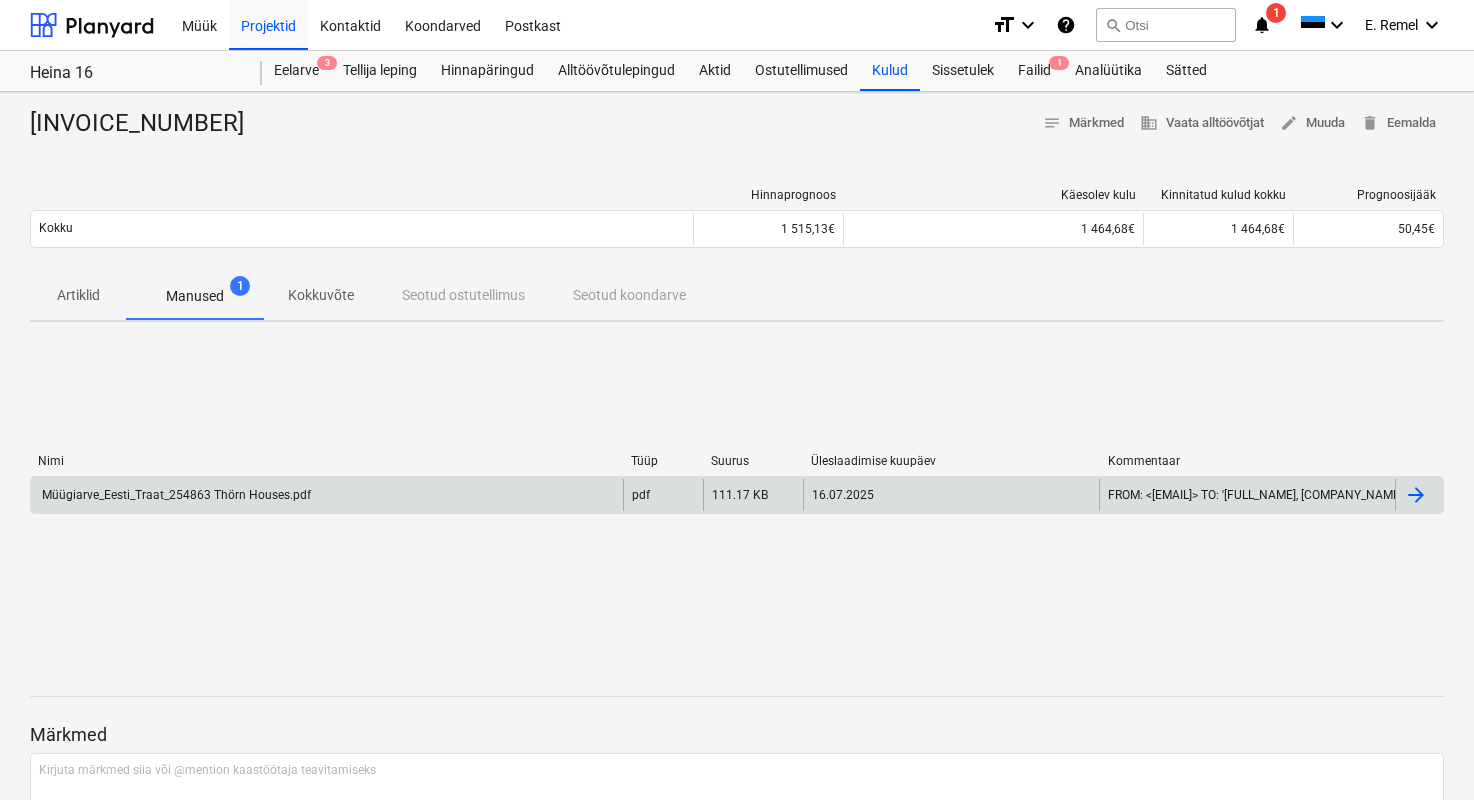 click at bounding box center [1416, 495] 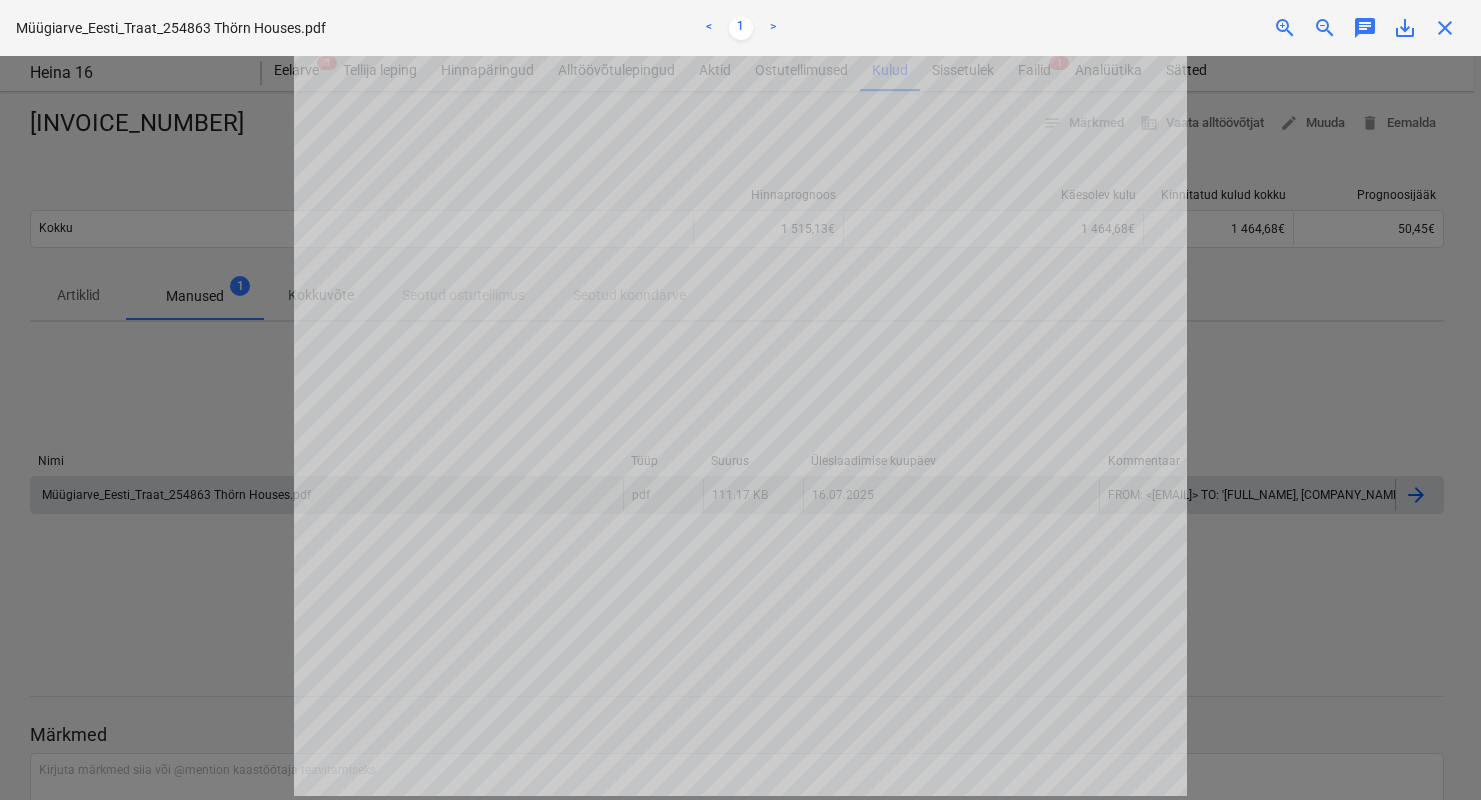 scroll, scrollTop: 0, scrollLeft: 0, axis: both 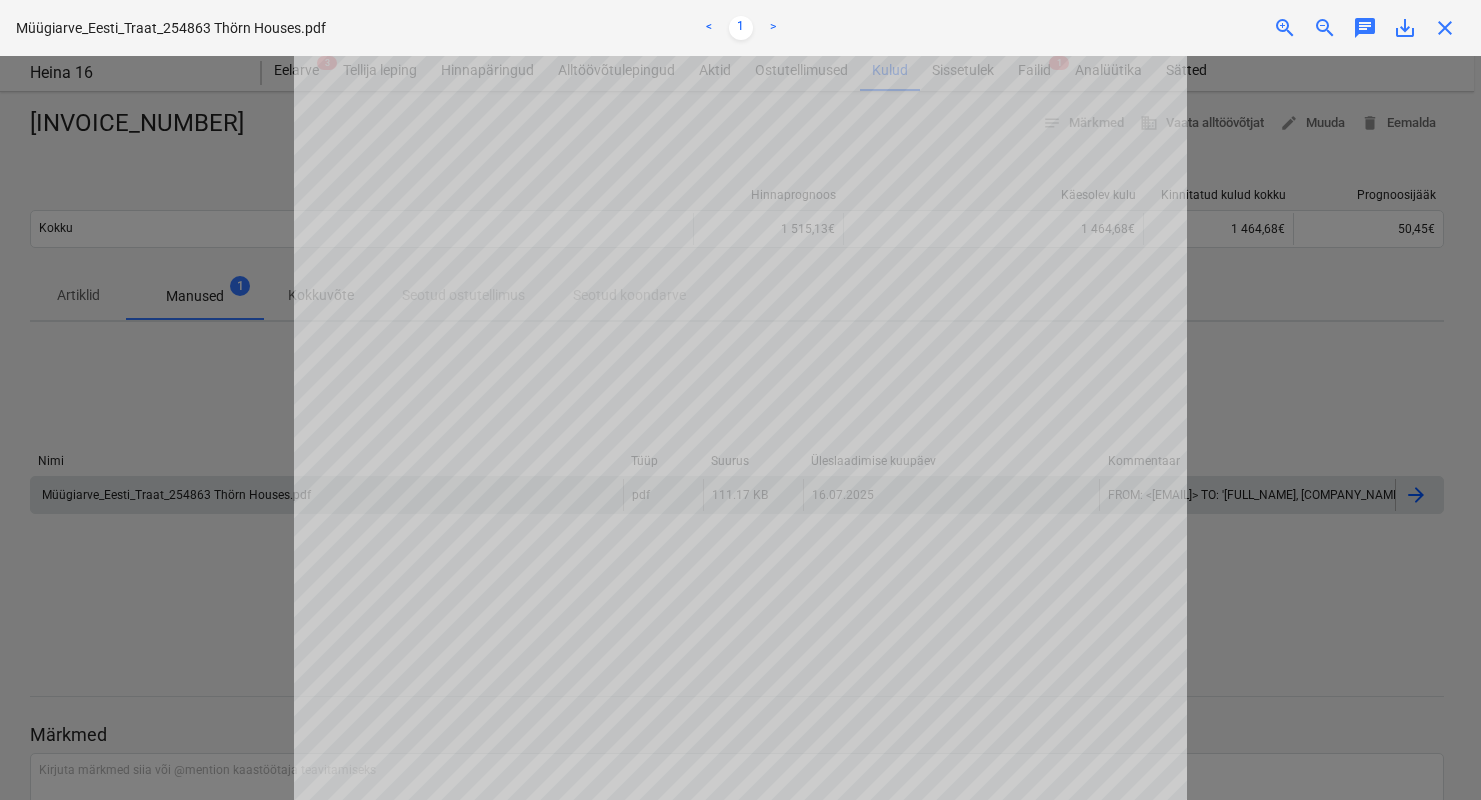 click at bounding box center (740, 428) 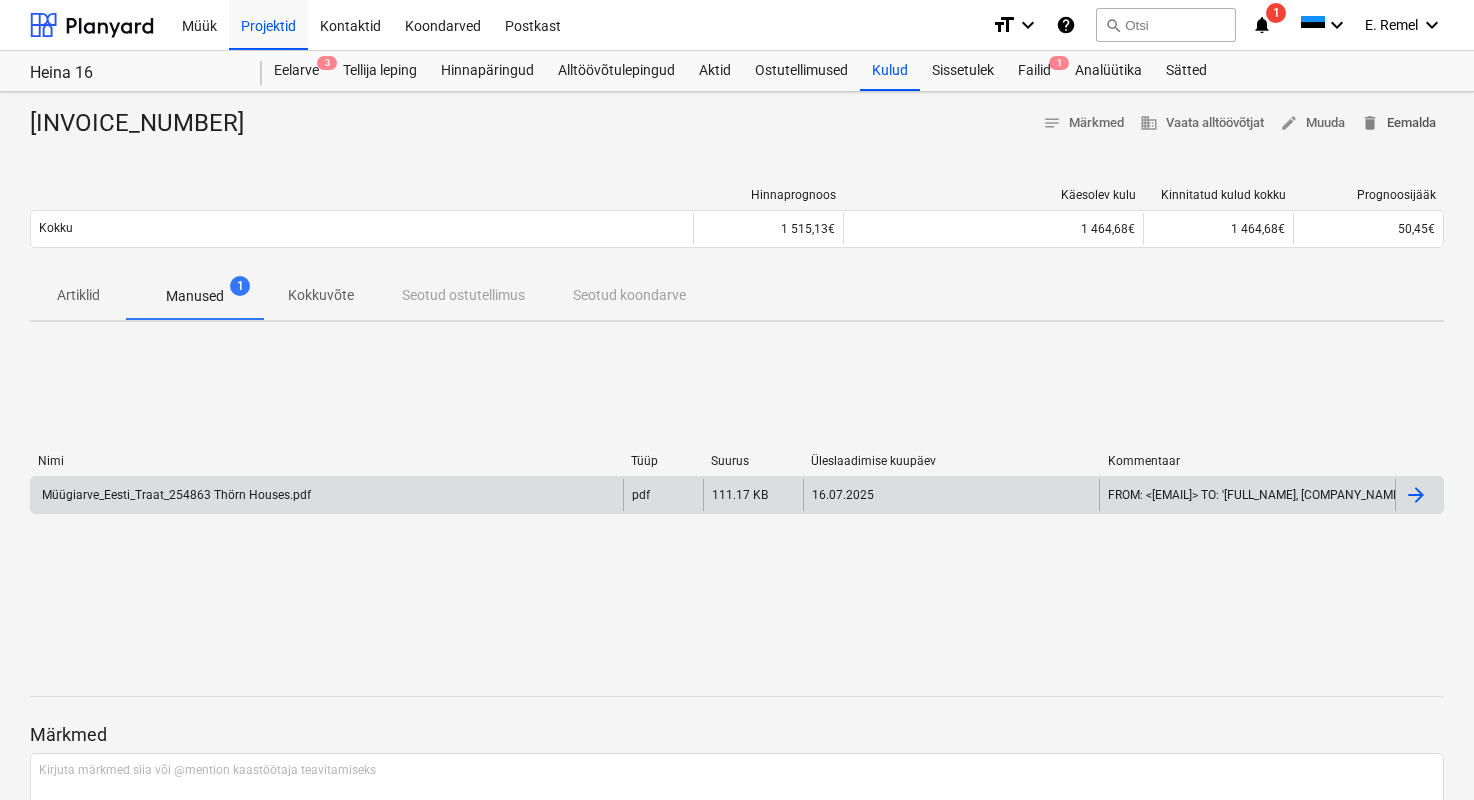 click on "delete Eemalda" at bounding box center (1398, 123) 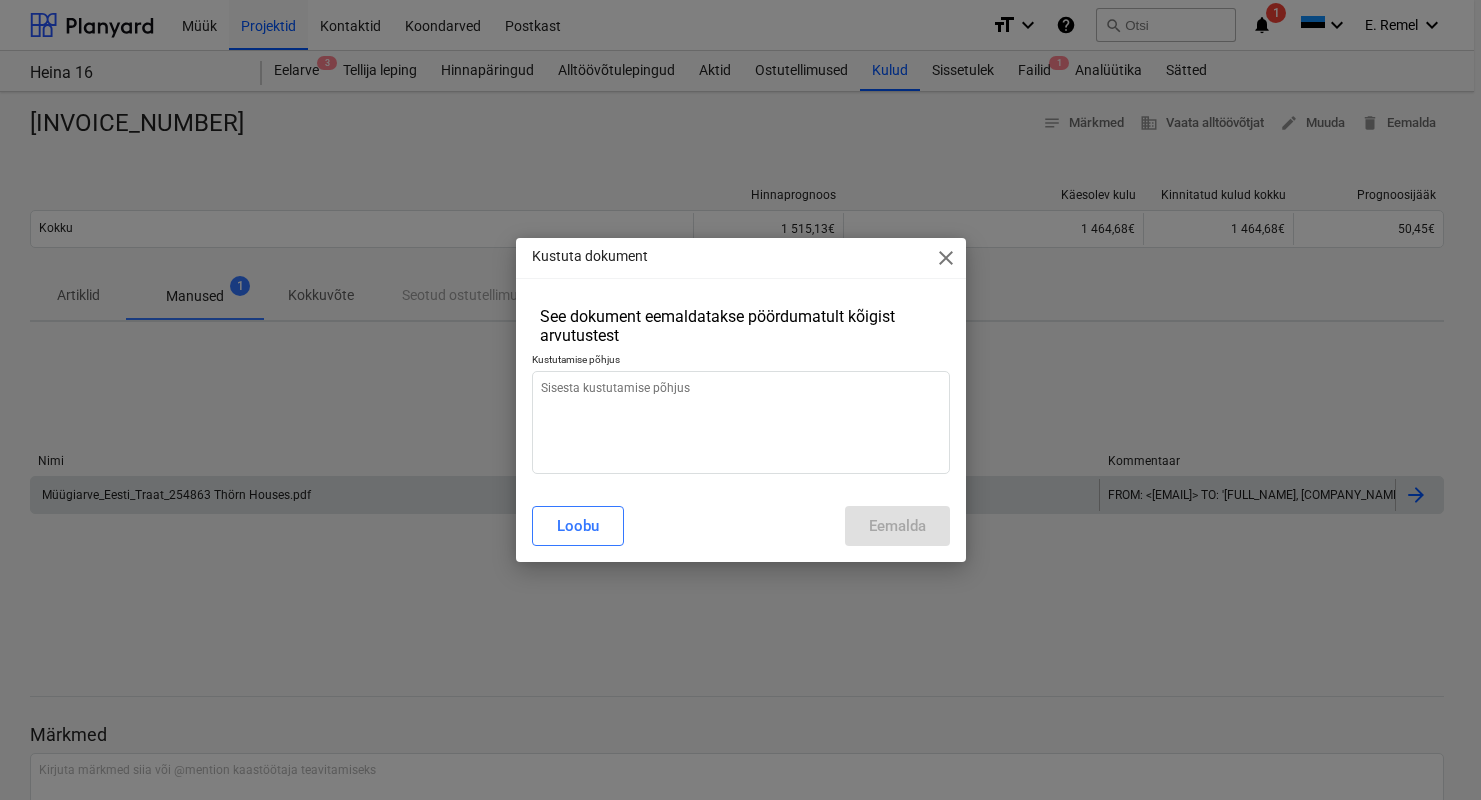 click on "close" at bounding box center [946, 258] 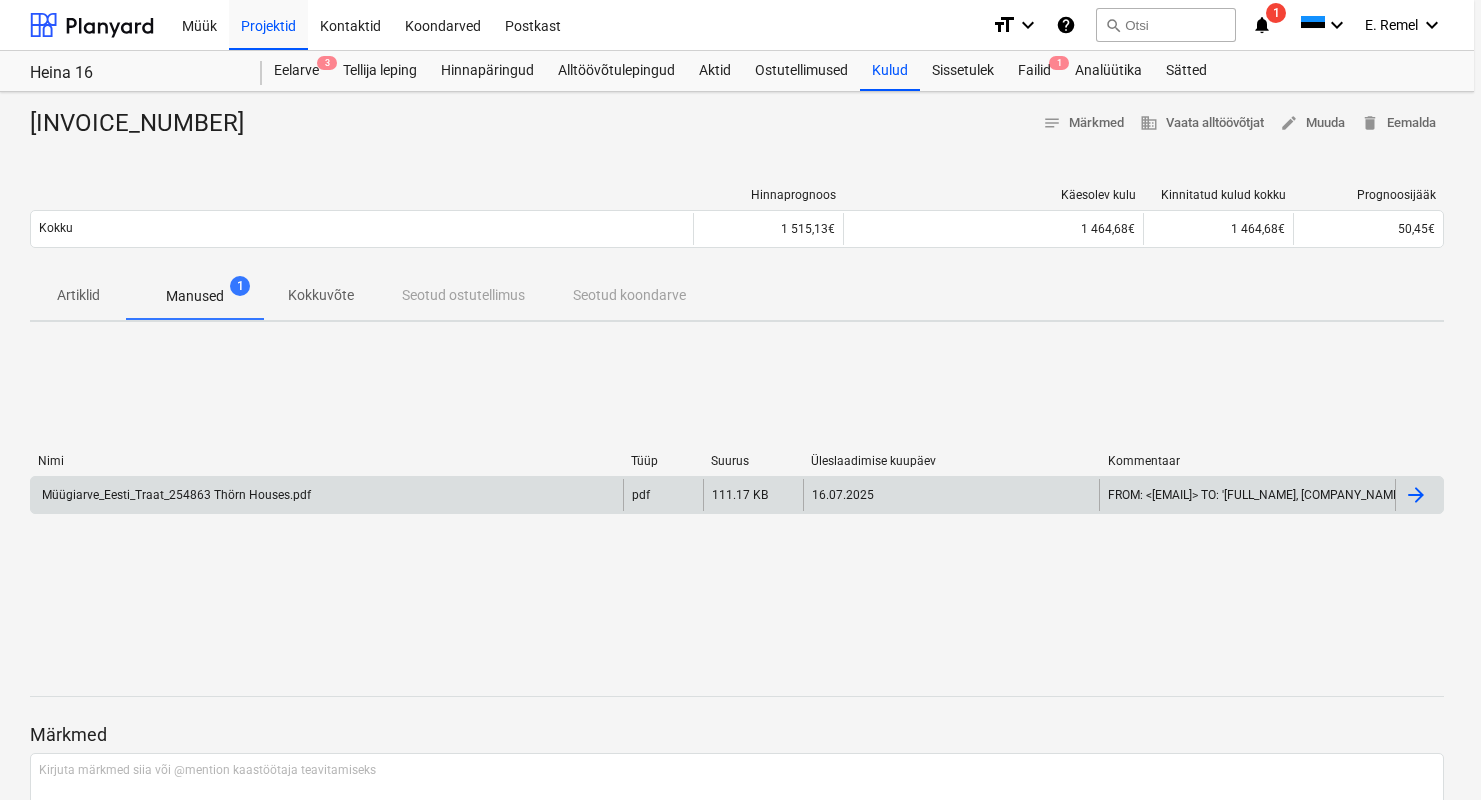 type on "x" 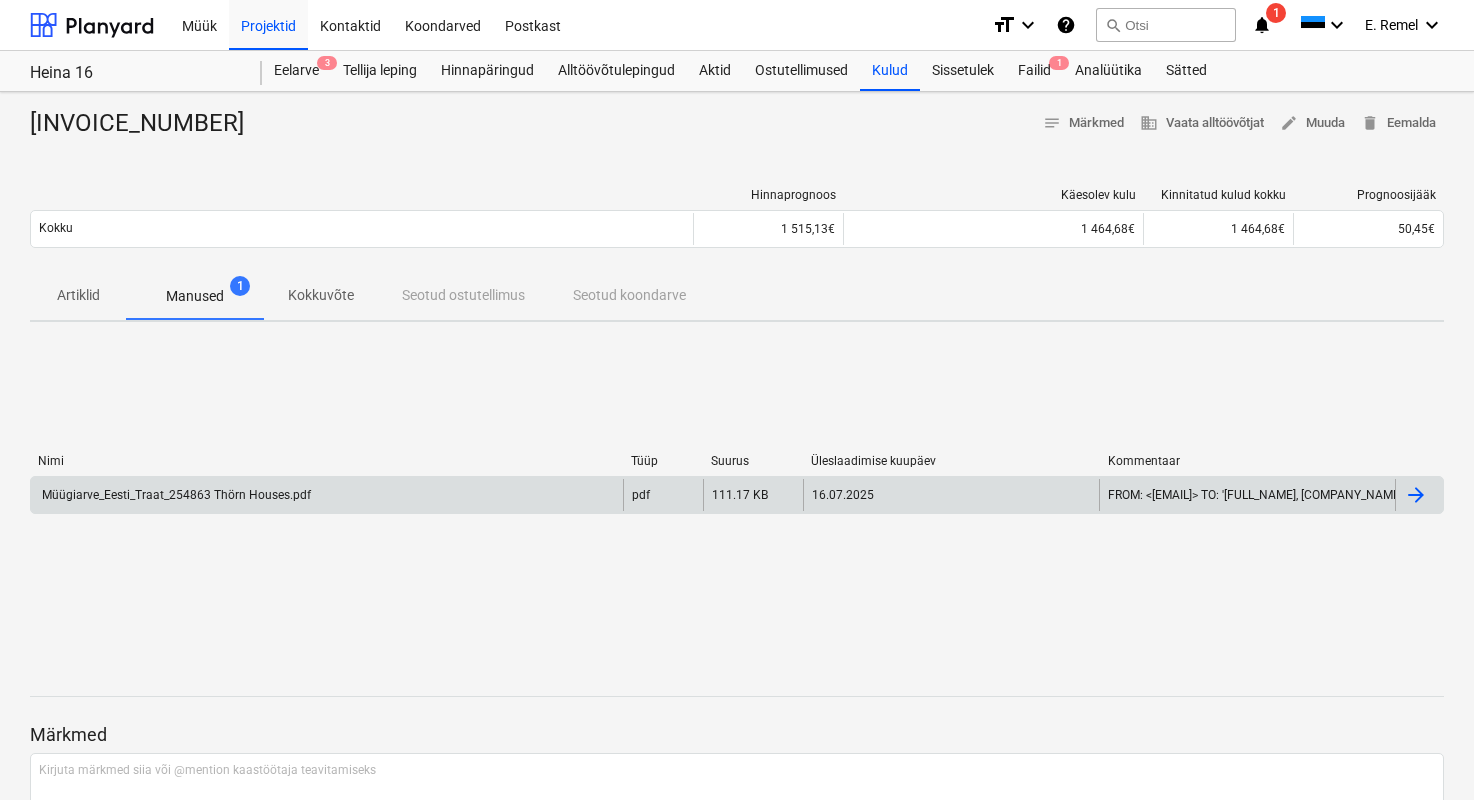 click on "Müügiarve_Eesti_Traat_254863 Thörn Houses.pdf" at bounding box center [327, 495] 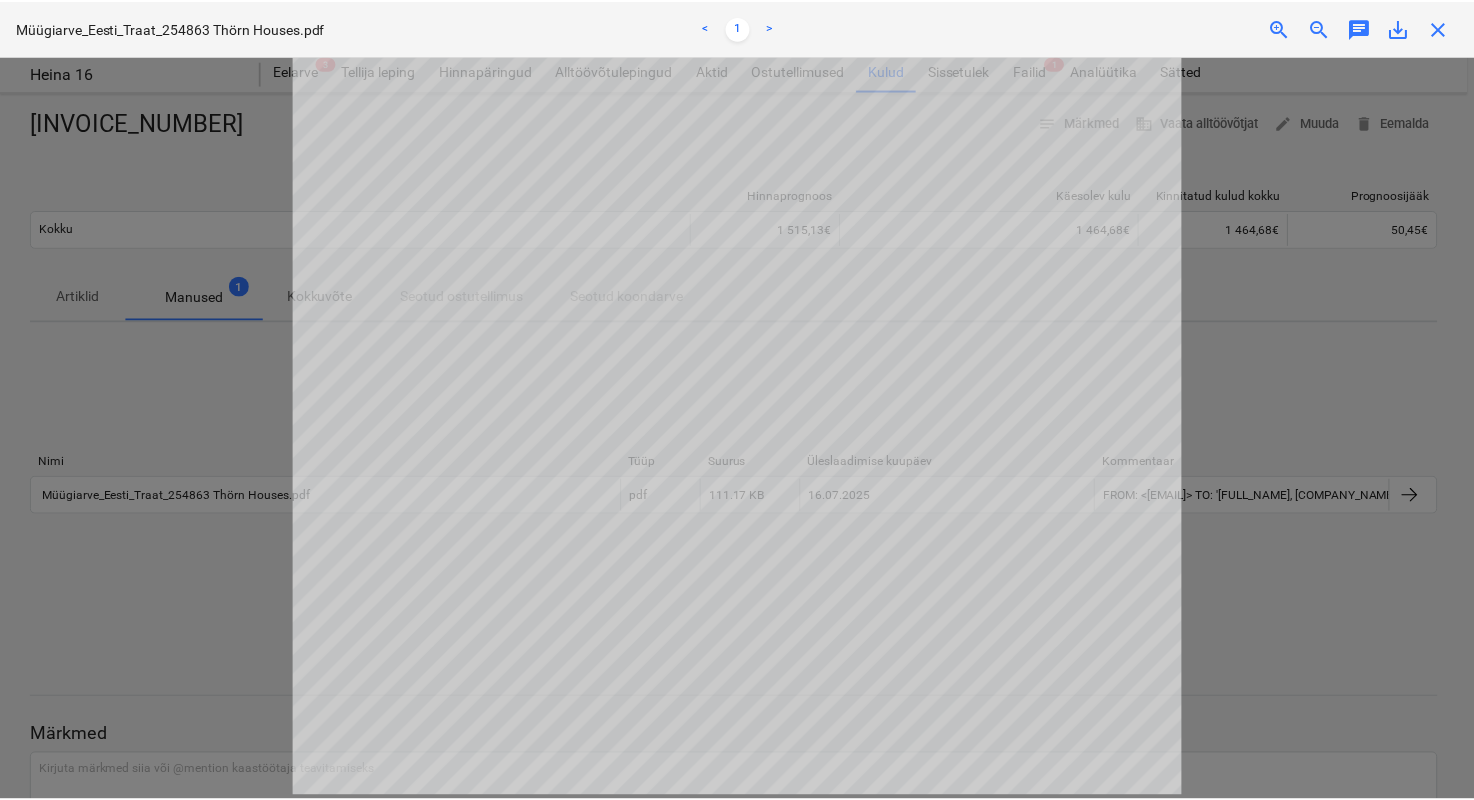 scroll, scrollTop: 0, scrollLeft: 0, axis: both 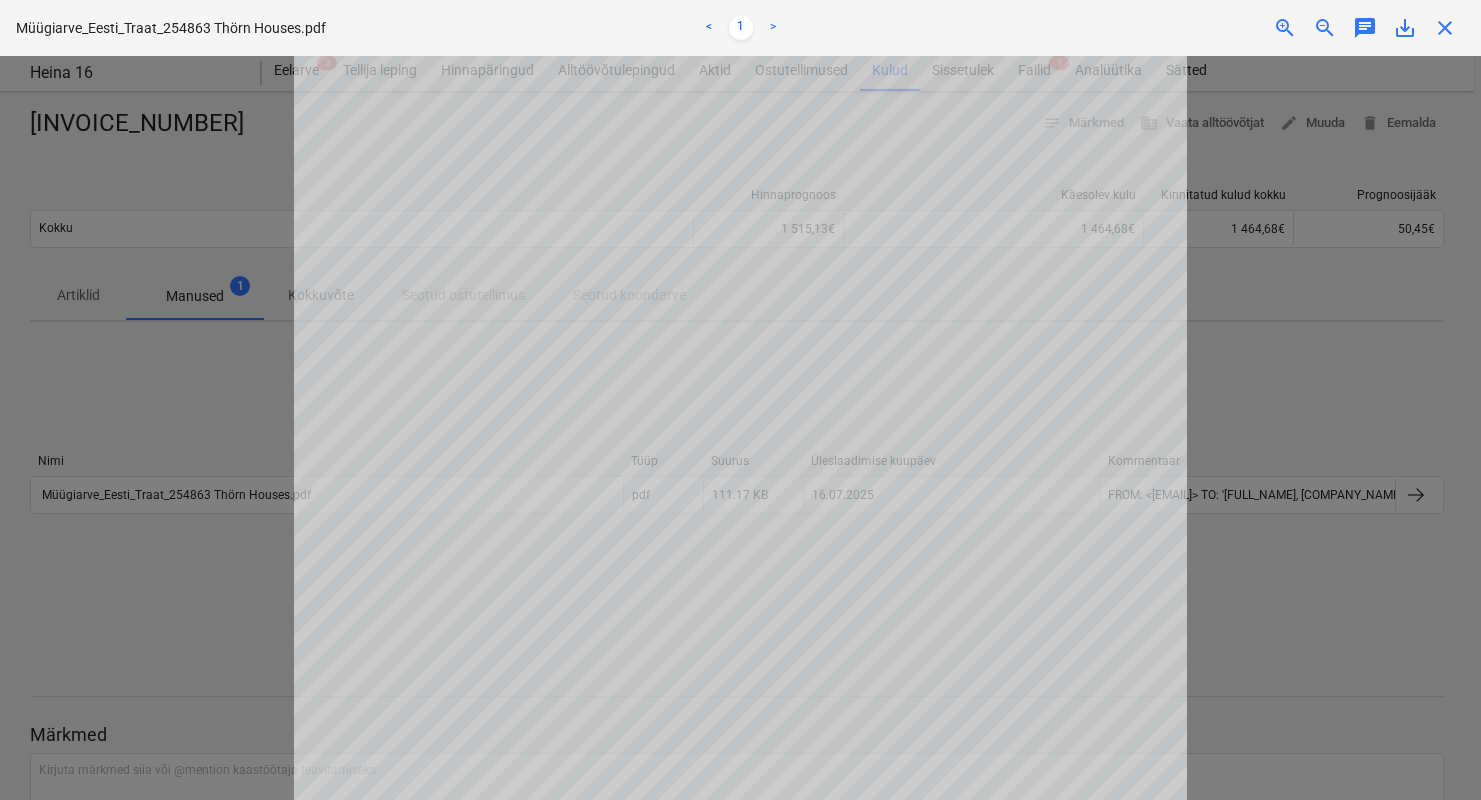 click at bounding box center [740, 428] 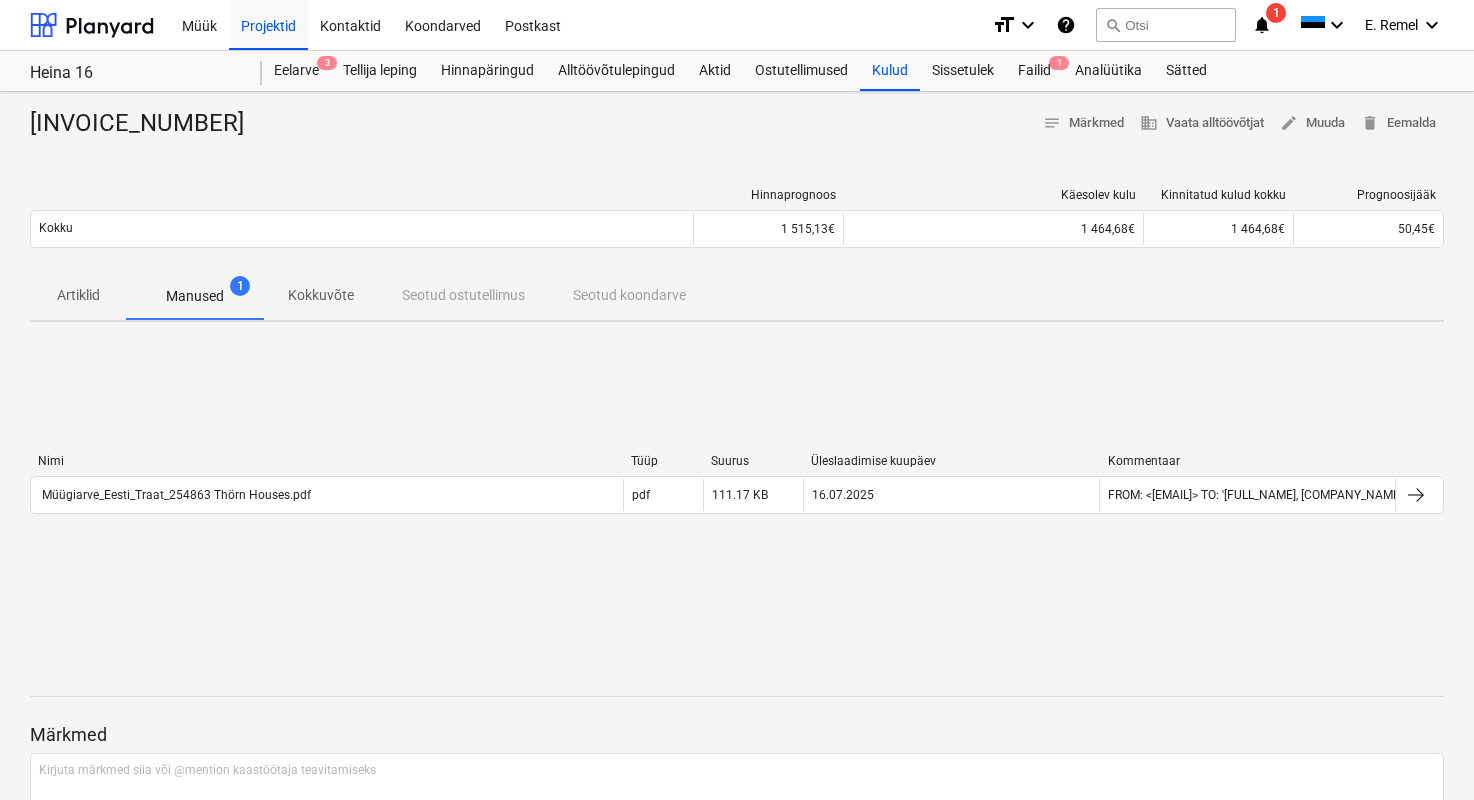 click at bounding box center [1416, 495] 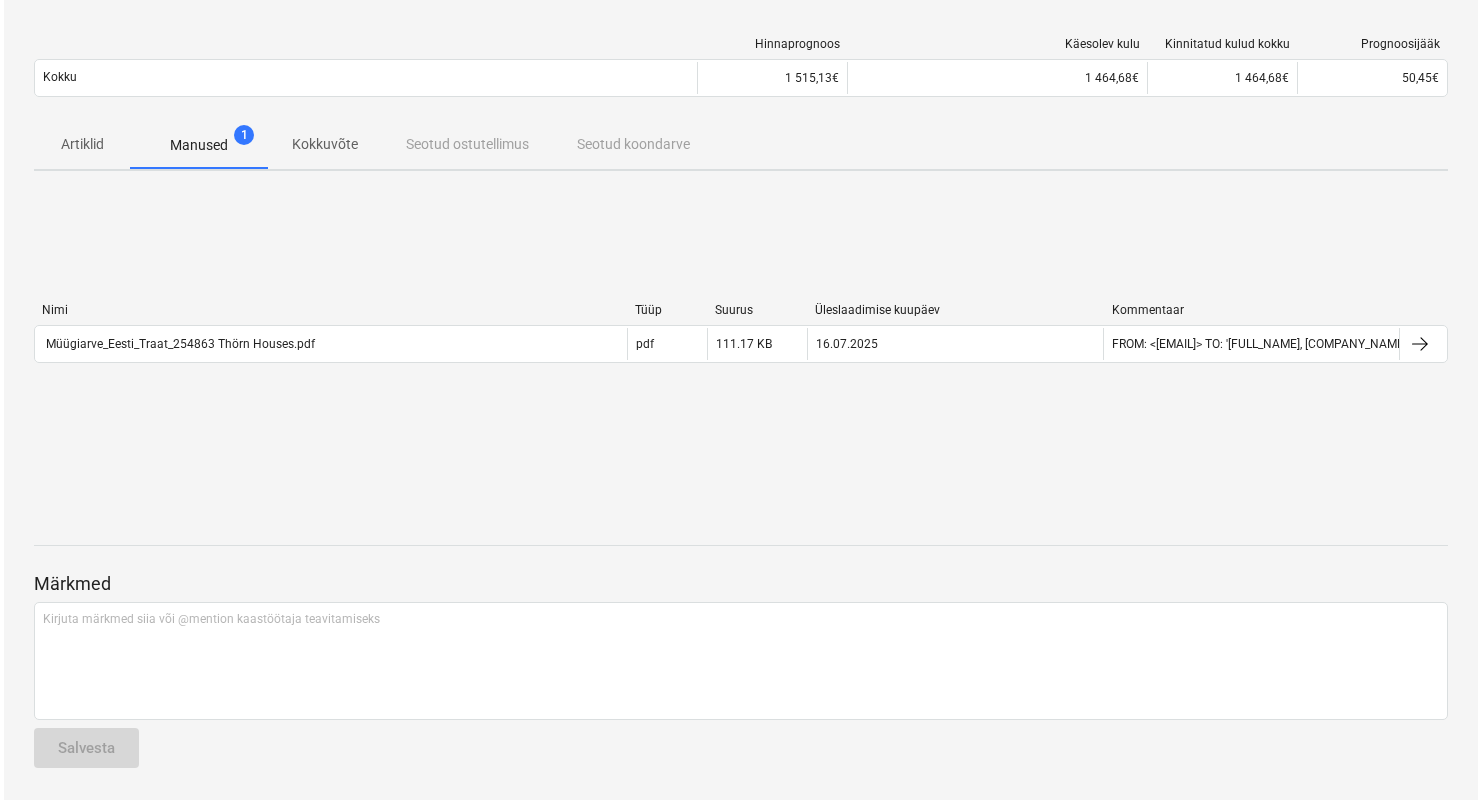 scroll, scrollTop: 0, scrollLeft: 0, axis: both 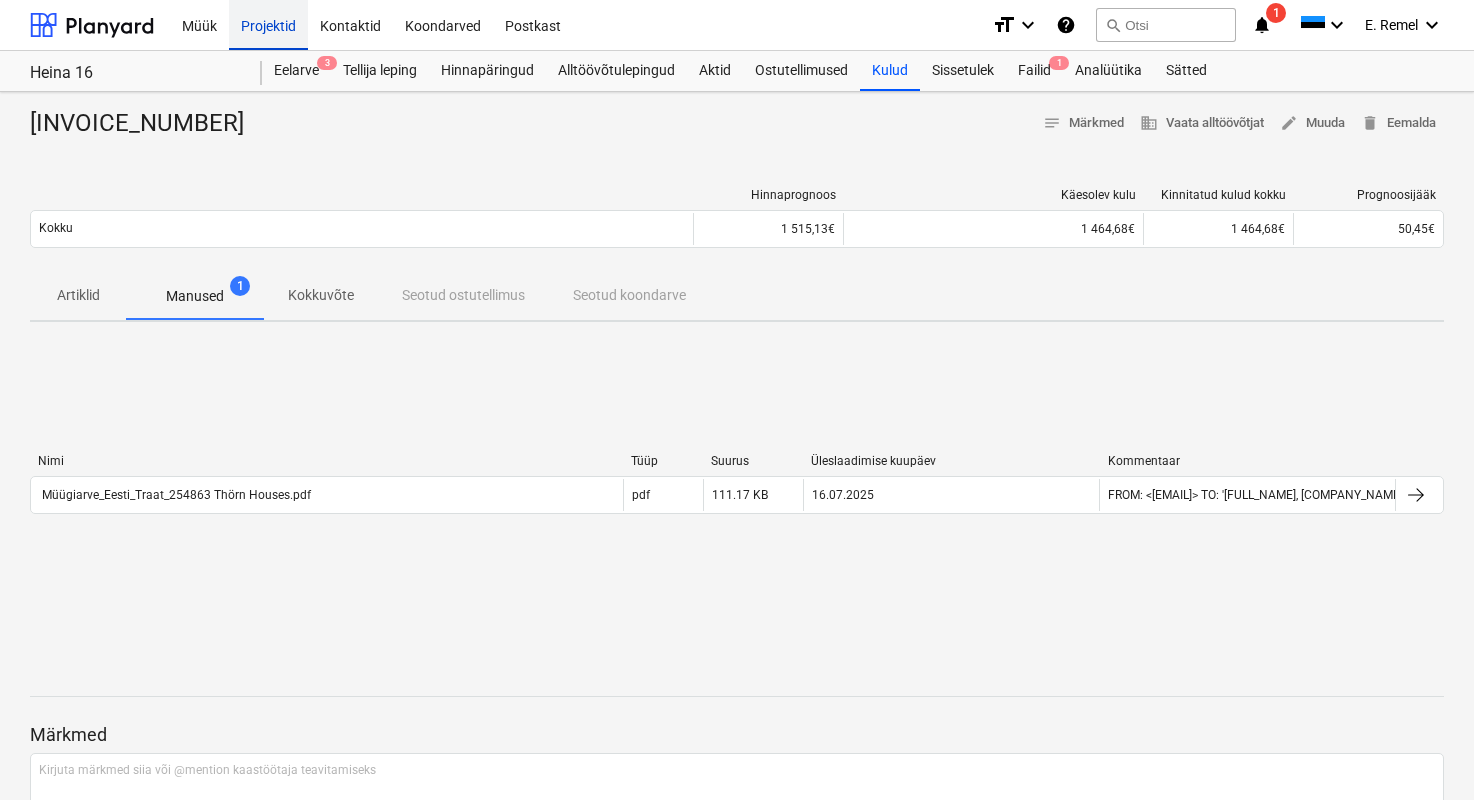 click on "Projektid" at bounding box center [268, 24] 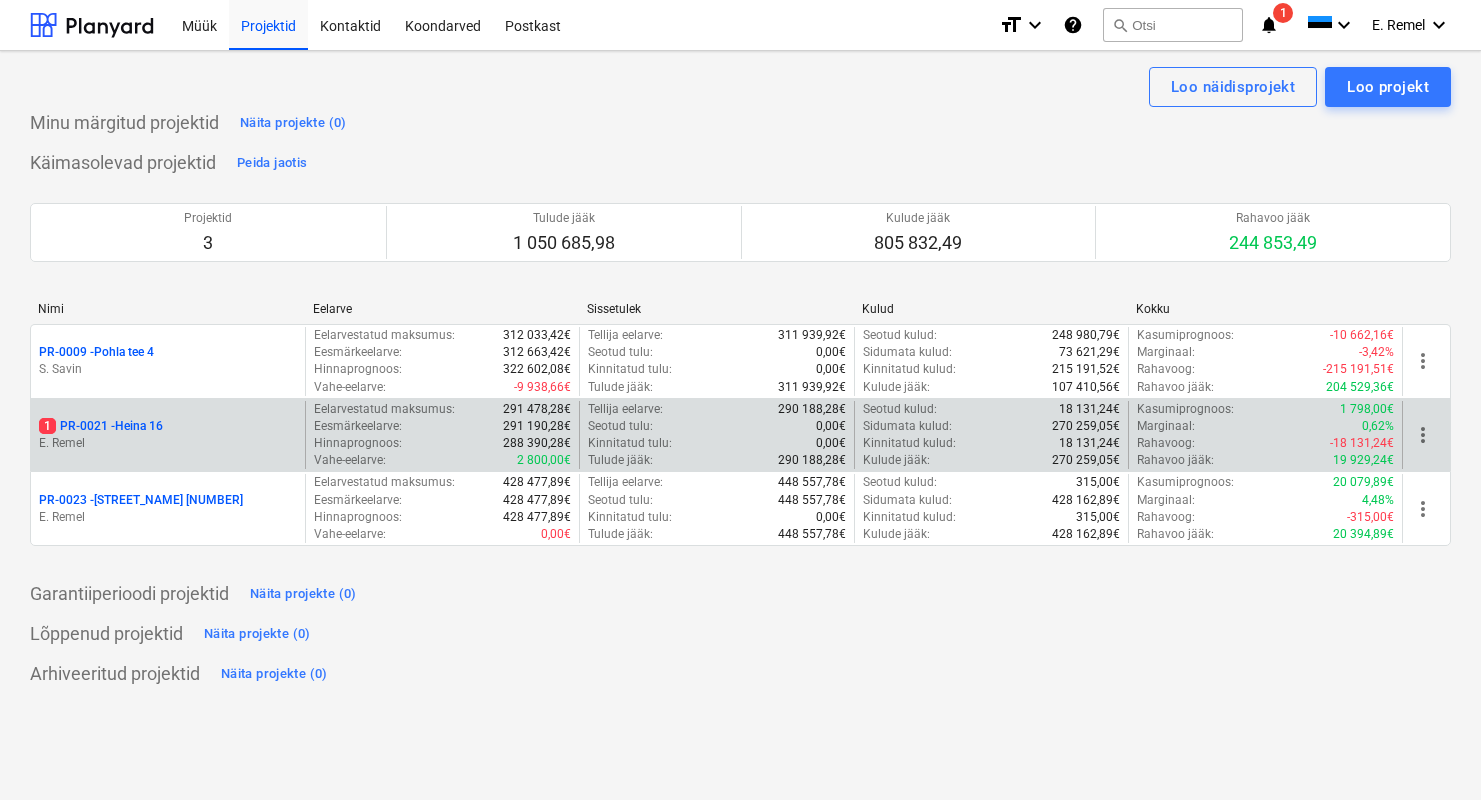 click on "[NUMBER] [PRODUCT_CODE] - [STREET_NAME]" at bounding box center [101, 426] 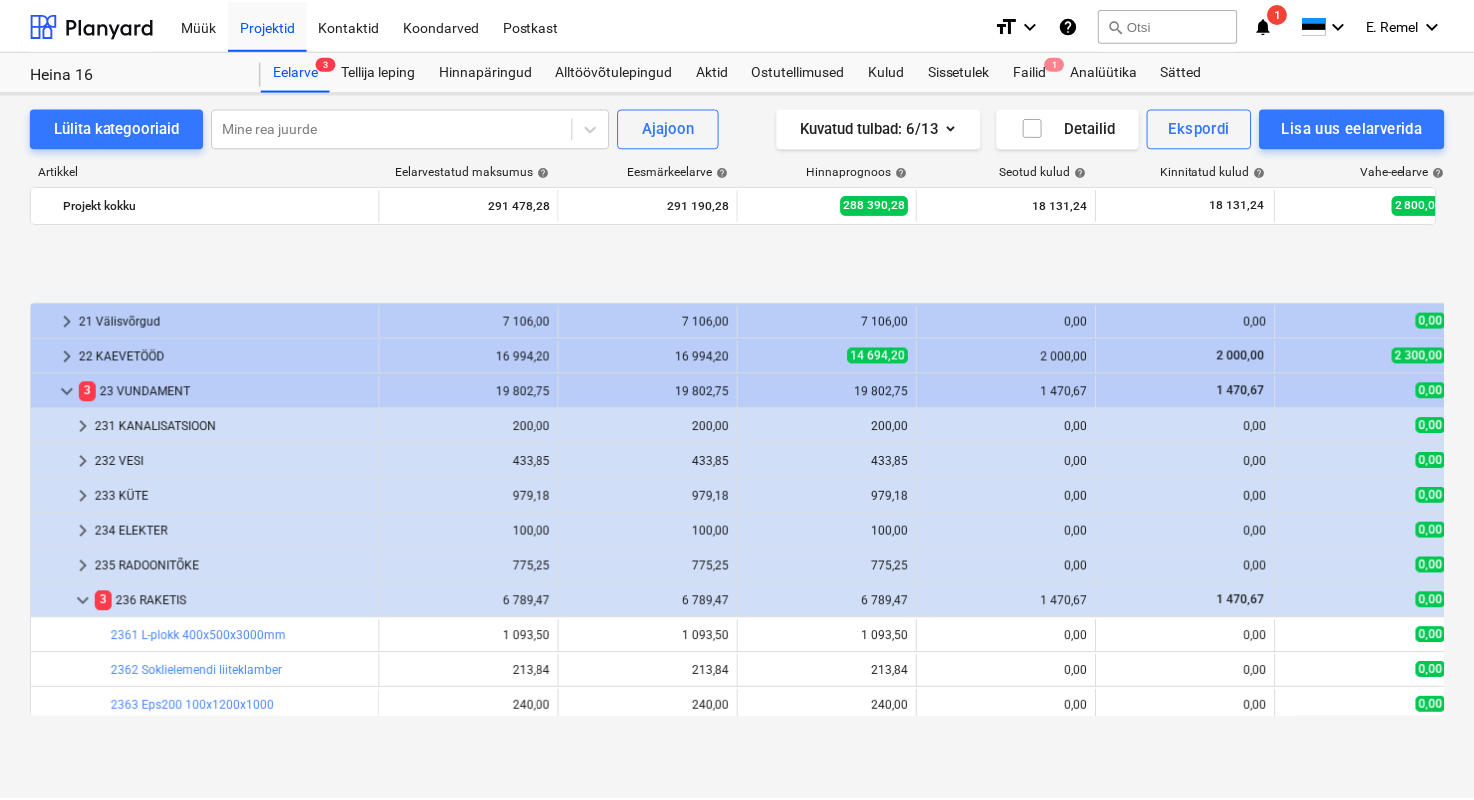 scroll, scrollTop: 779, scrollLeft: 0, axis: vertical 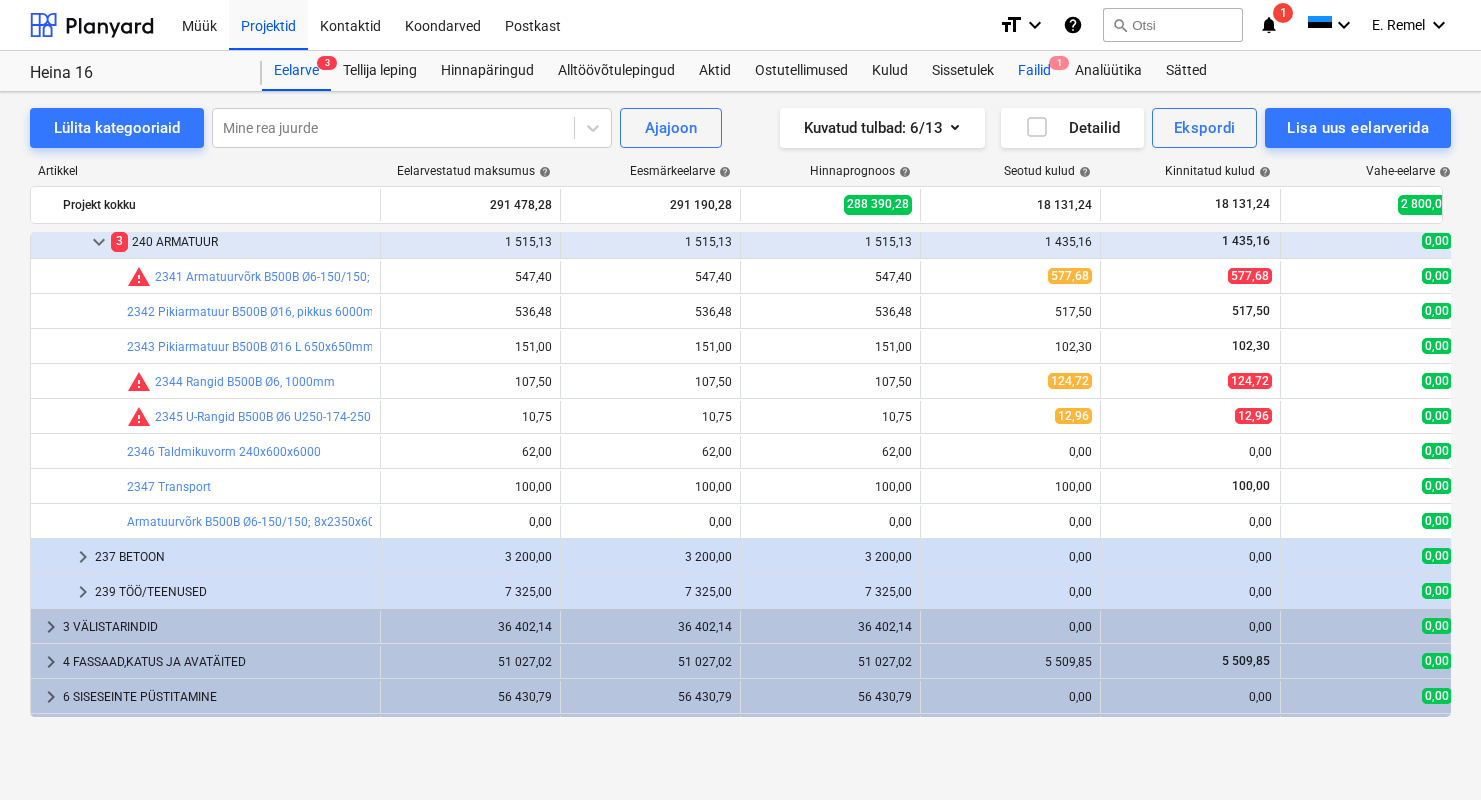 click on "Failid 1" at bounding box center (1034, 71) 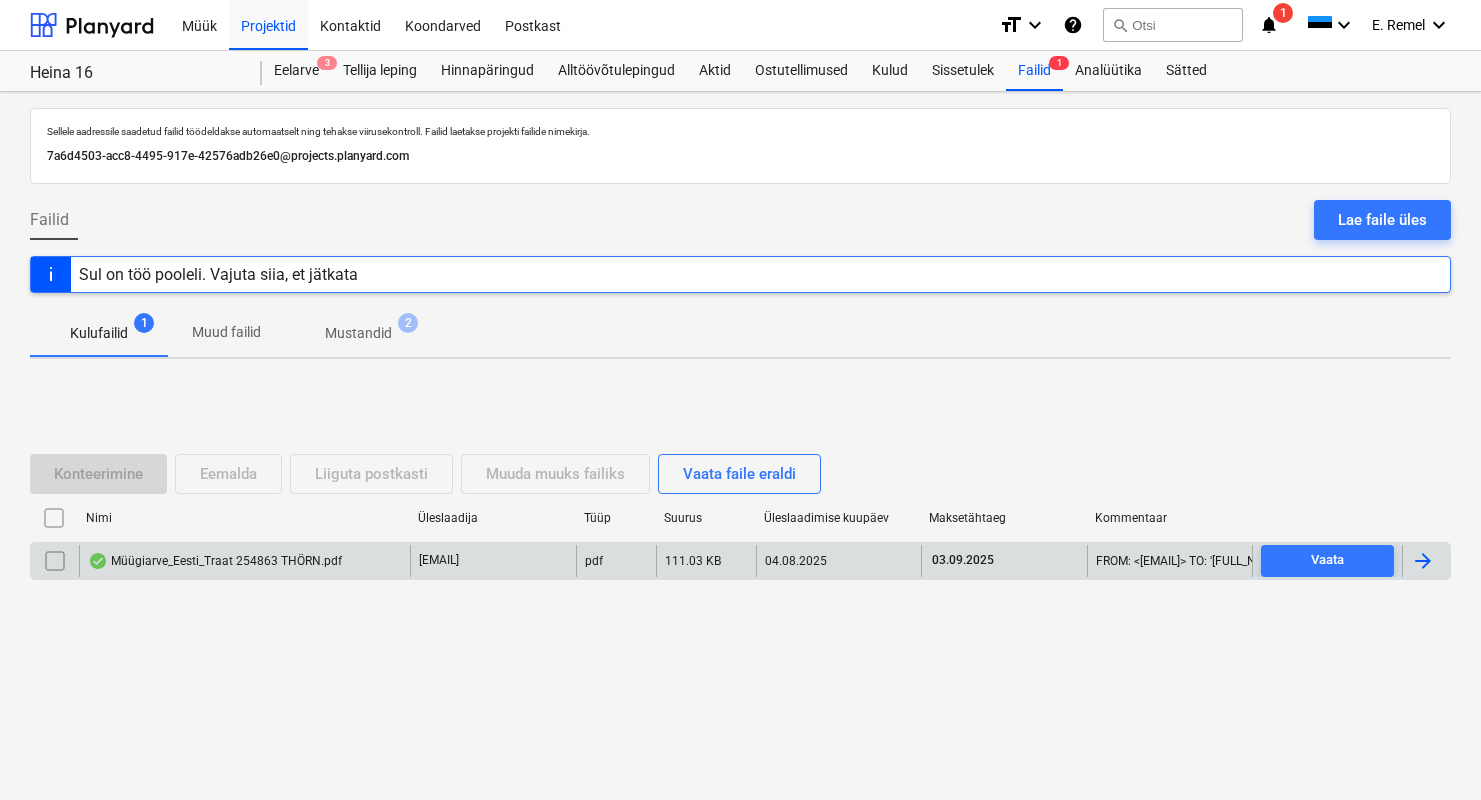 click on "Müügiarve_Eesti_Traat 254863 THÖRN.pdf" at bounding box center [244, 561] 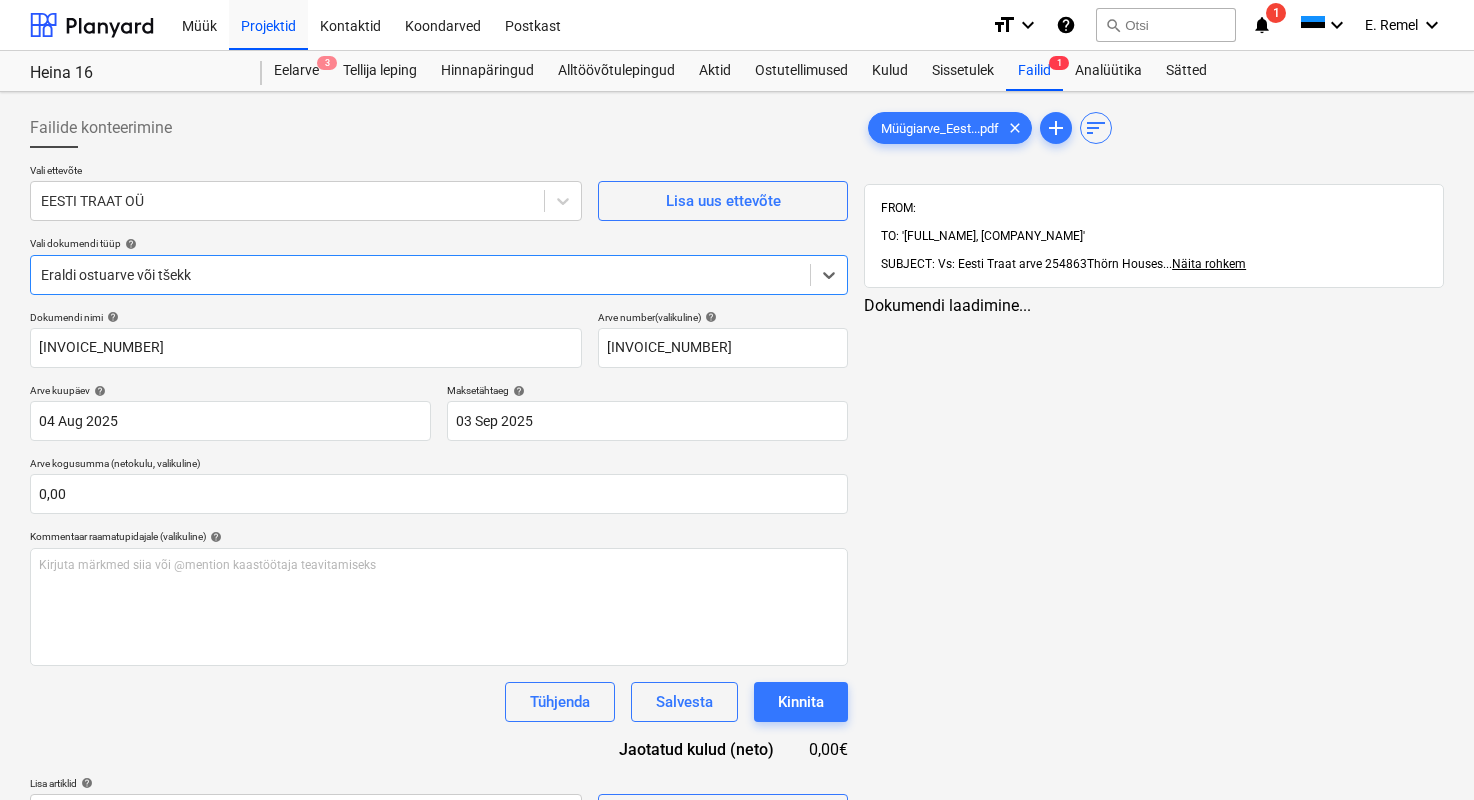 type on "[INVOICE_NUMBER]" 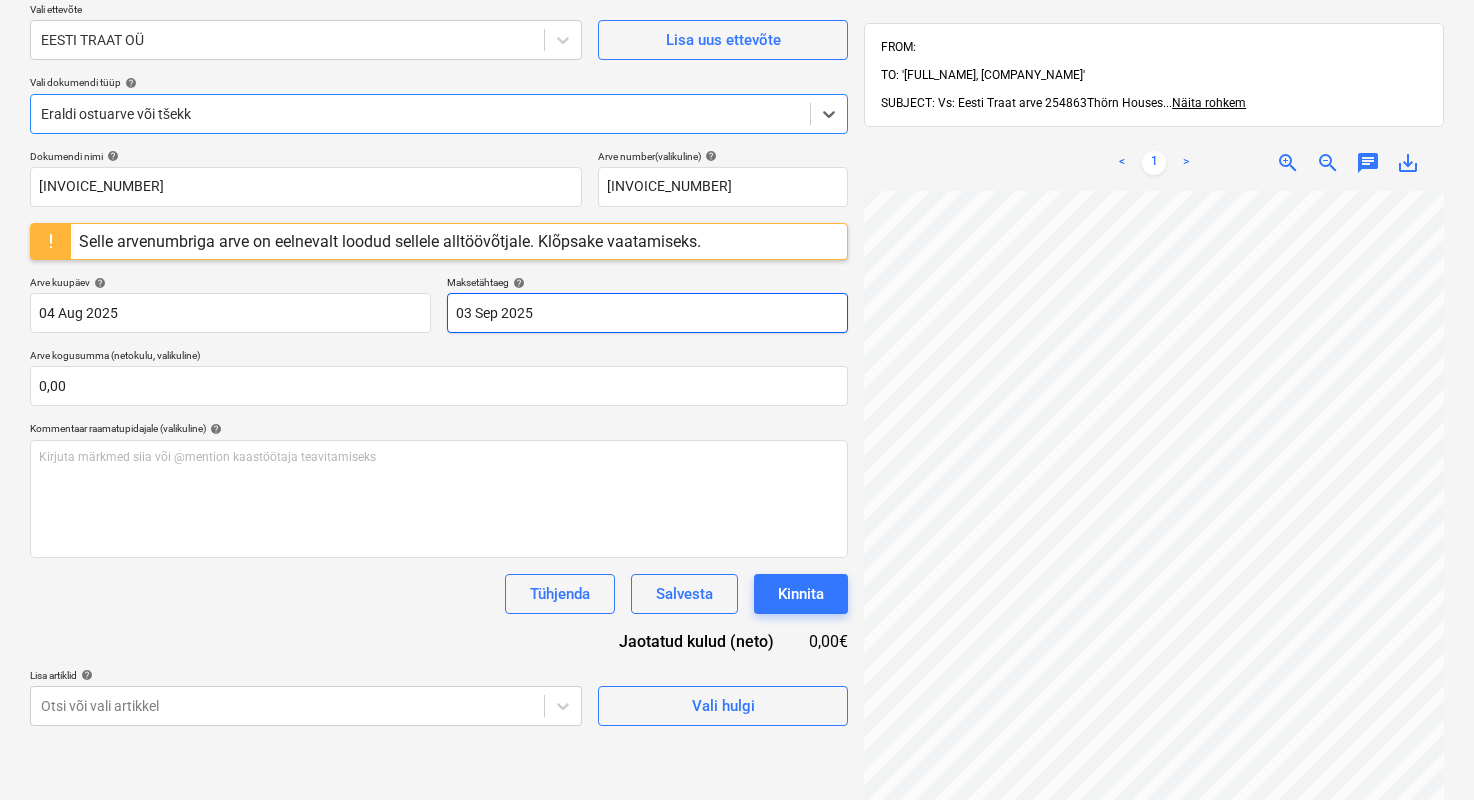 scroll, scrollTop: 0, scrollLeft: 0, axis: both 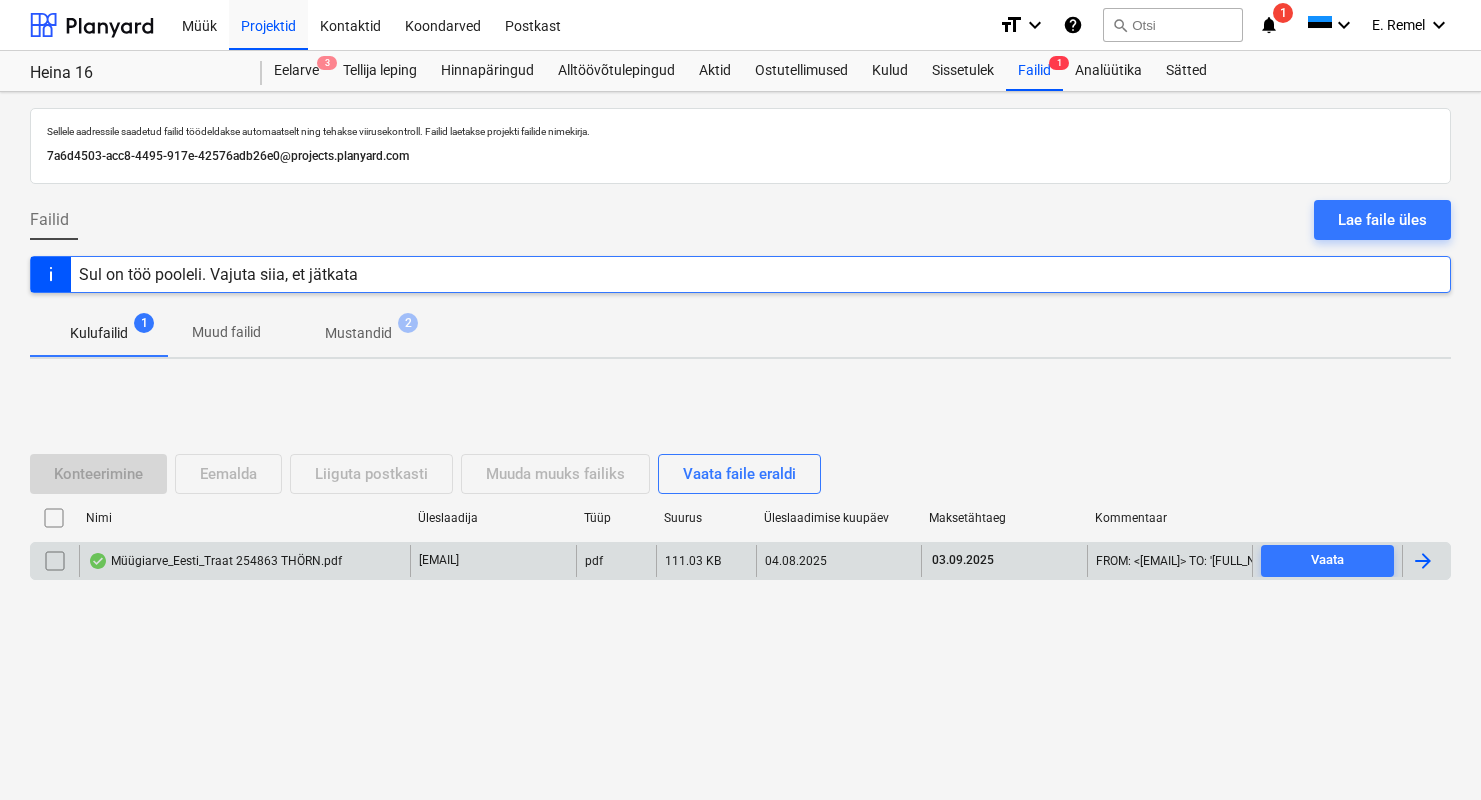 click at bounding box center (1423, 561) 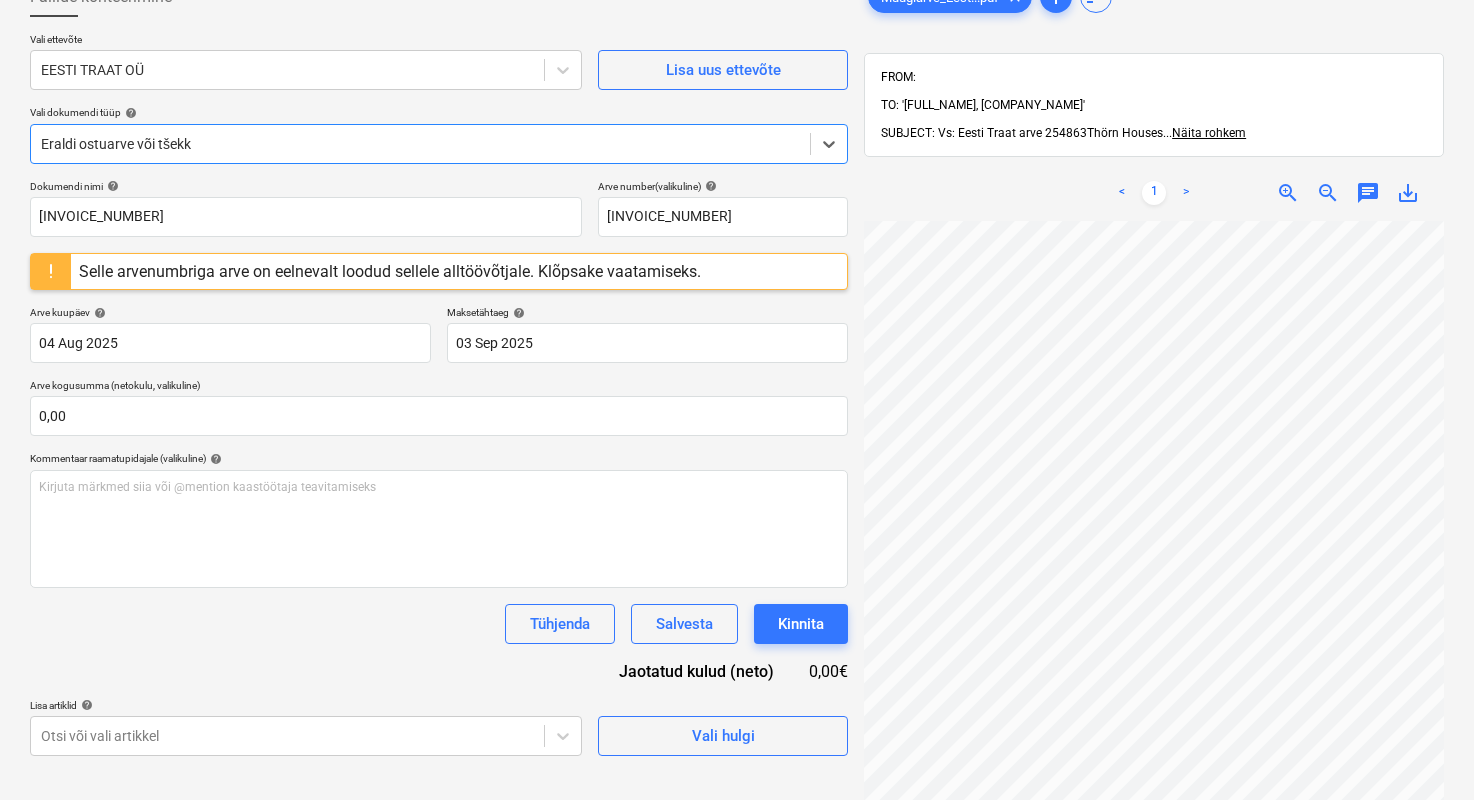 scroll, scrollTop: 0, scrollLeft: 0, axis: both 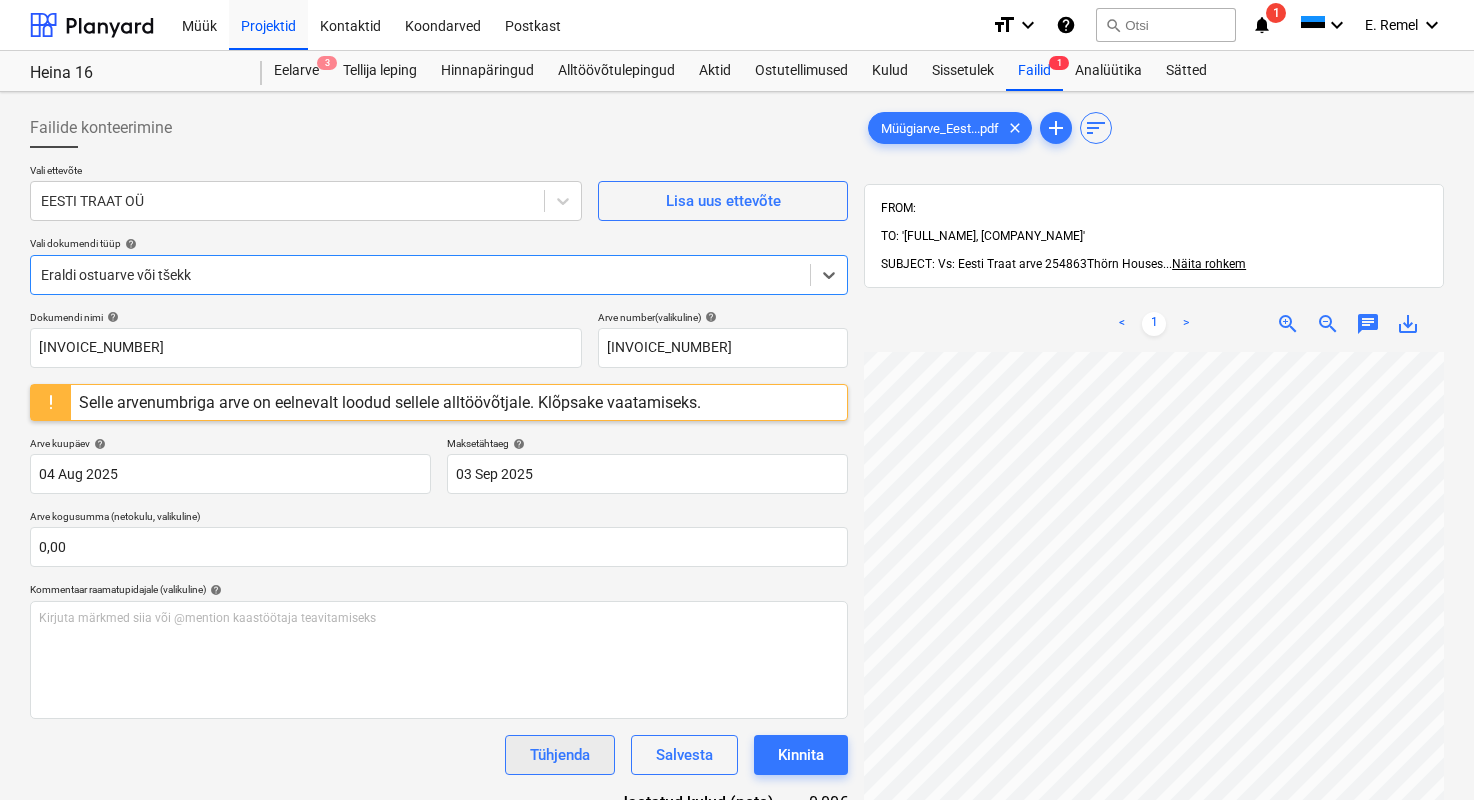 click on "Tühjenda" at bounding box center (560, 755) 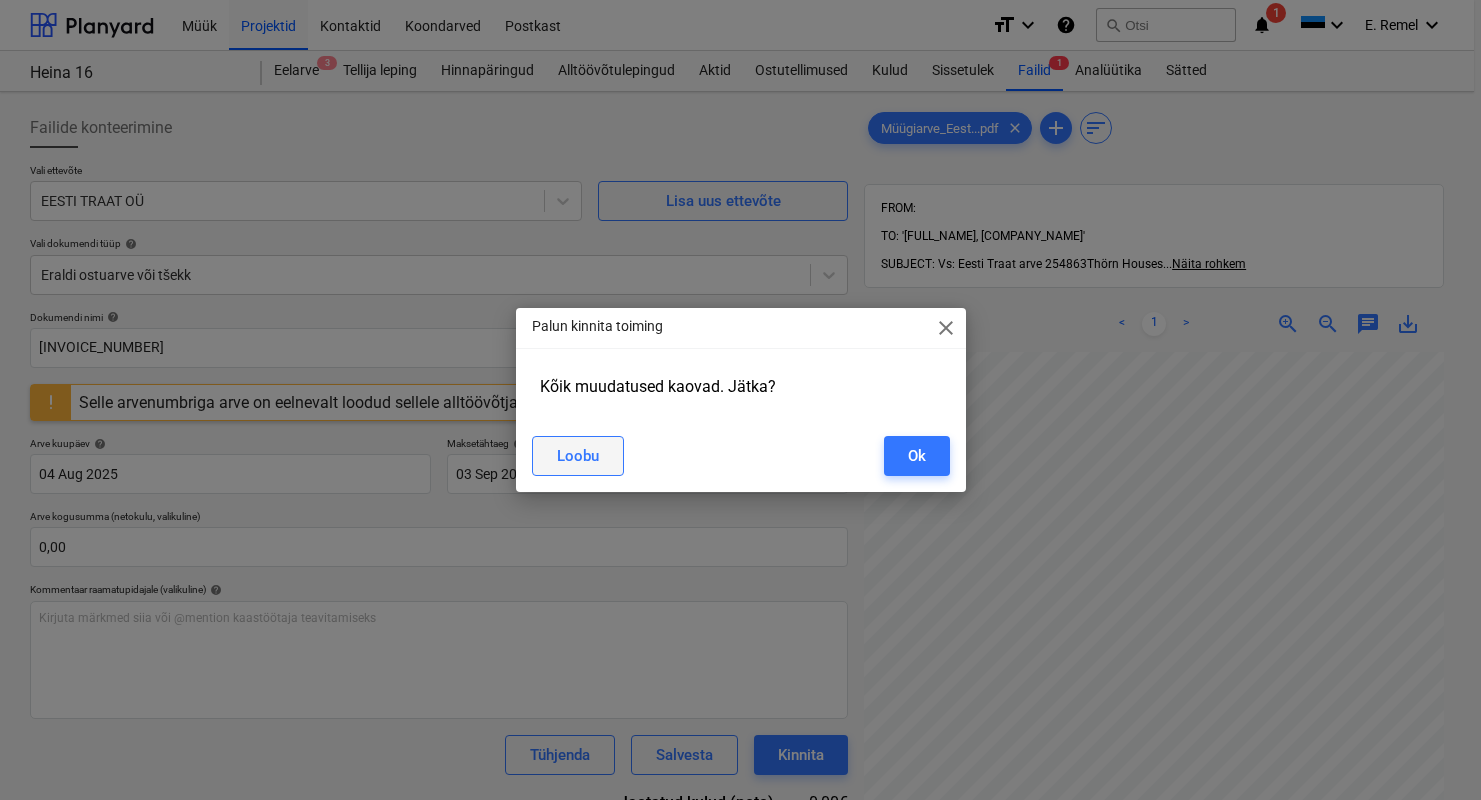 click on "Loobu" at bounding box center (578, 456) 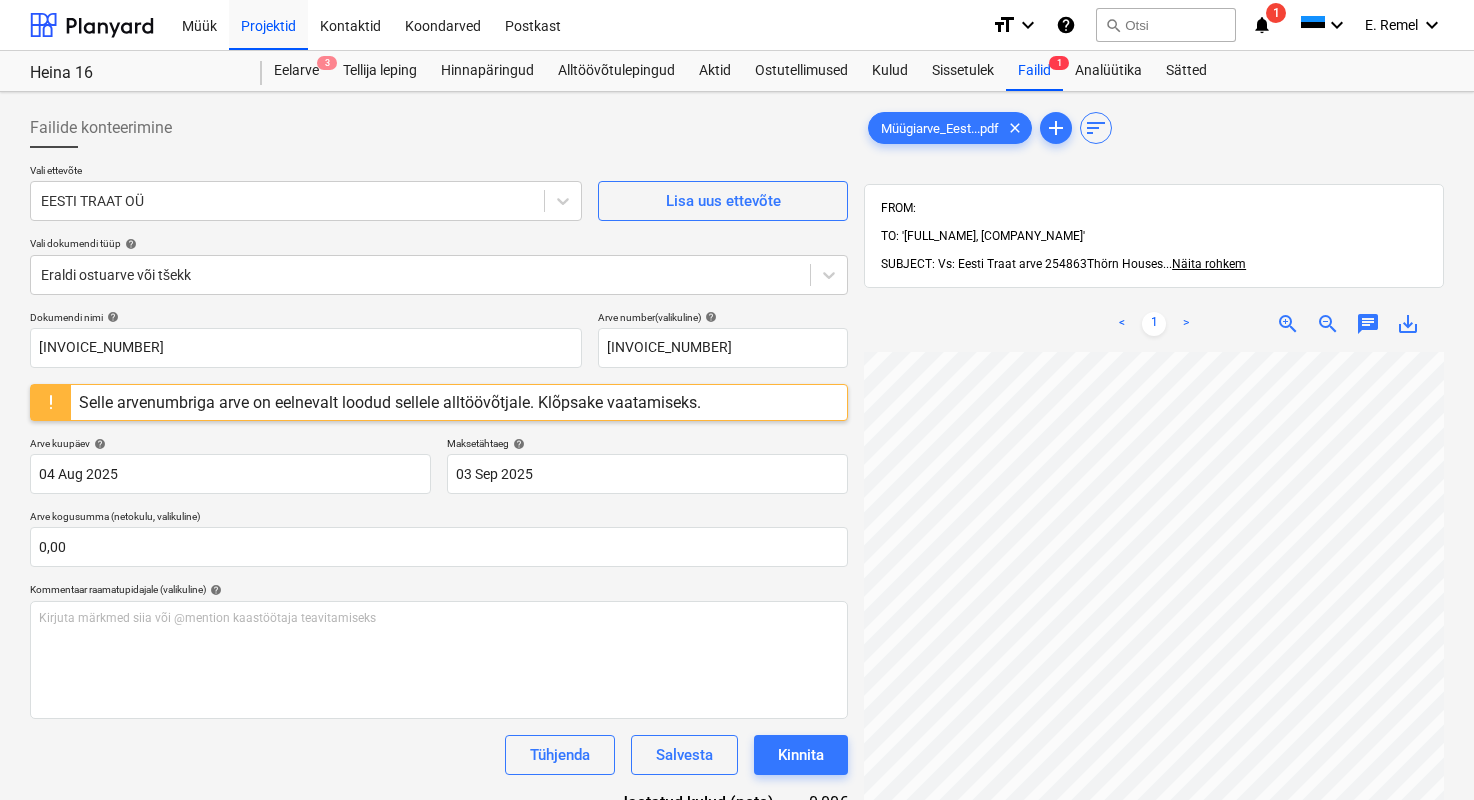 click on "[STREET_NAME] [STREET_NAME]" at bounding box center [146, 71] 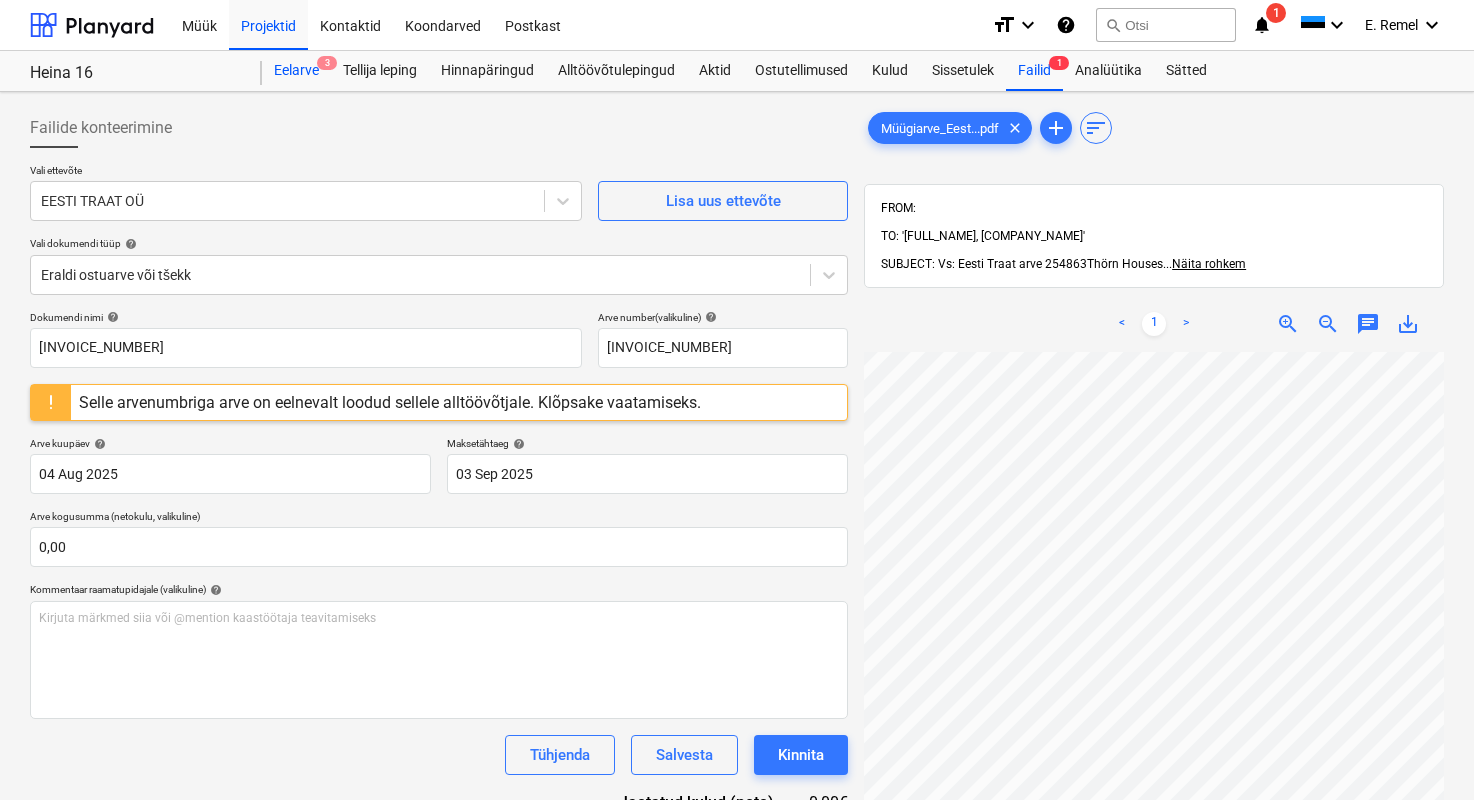 click on "Eelarve 3" at bounding box center (296, 71) 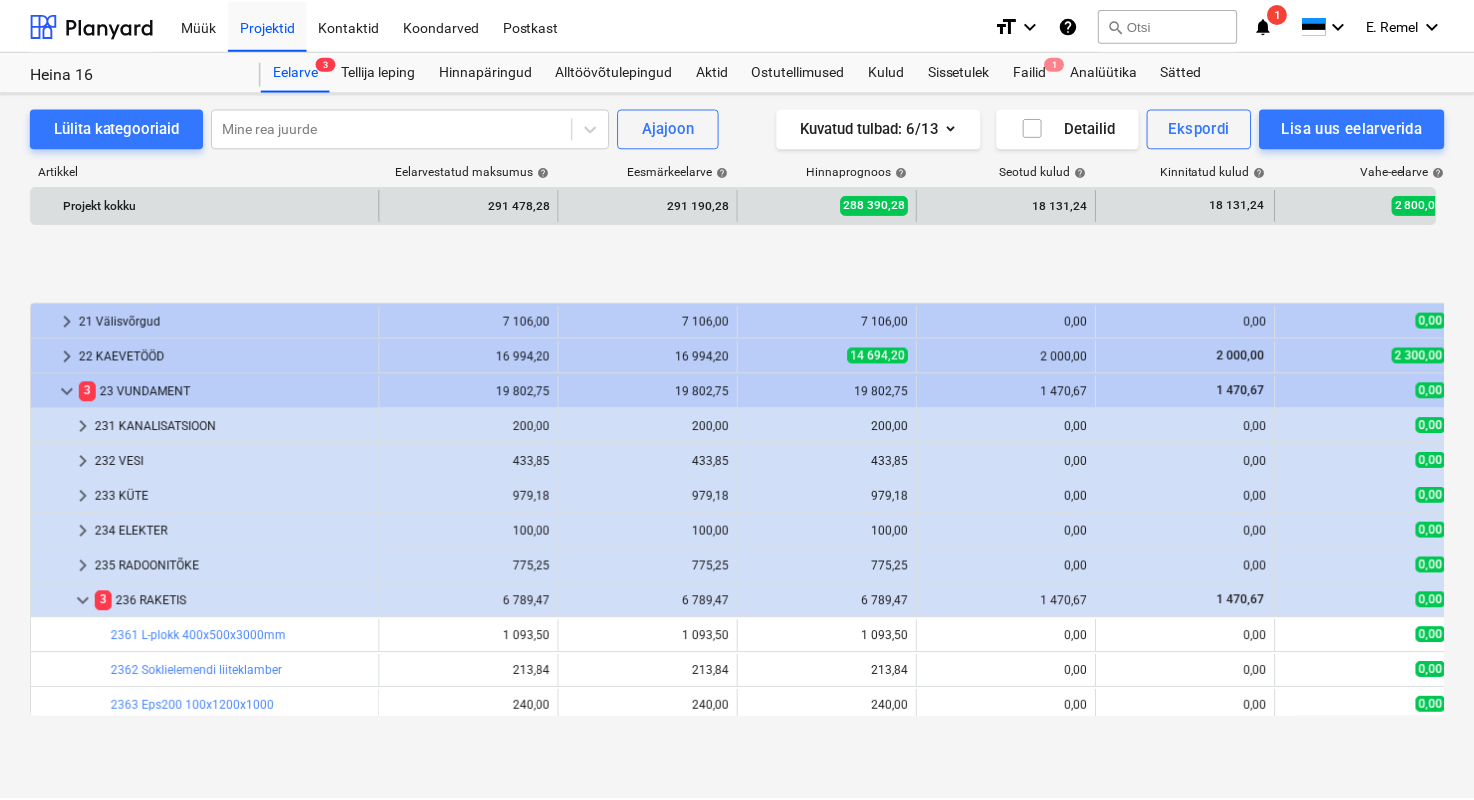 scroll, scrollTop: 779, scrollLeft: 0, axis: vertical 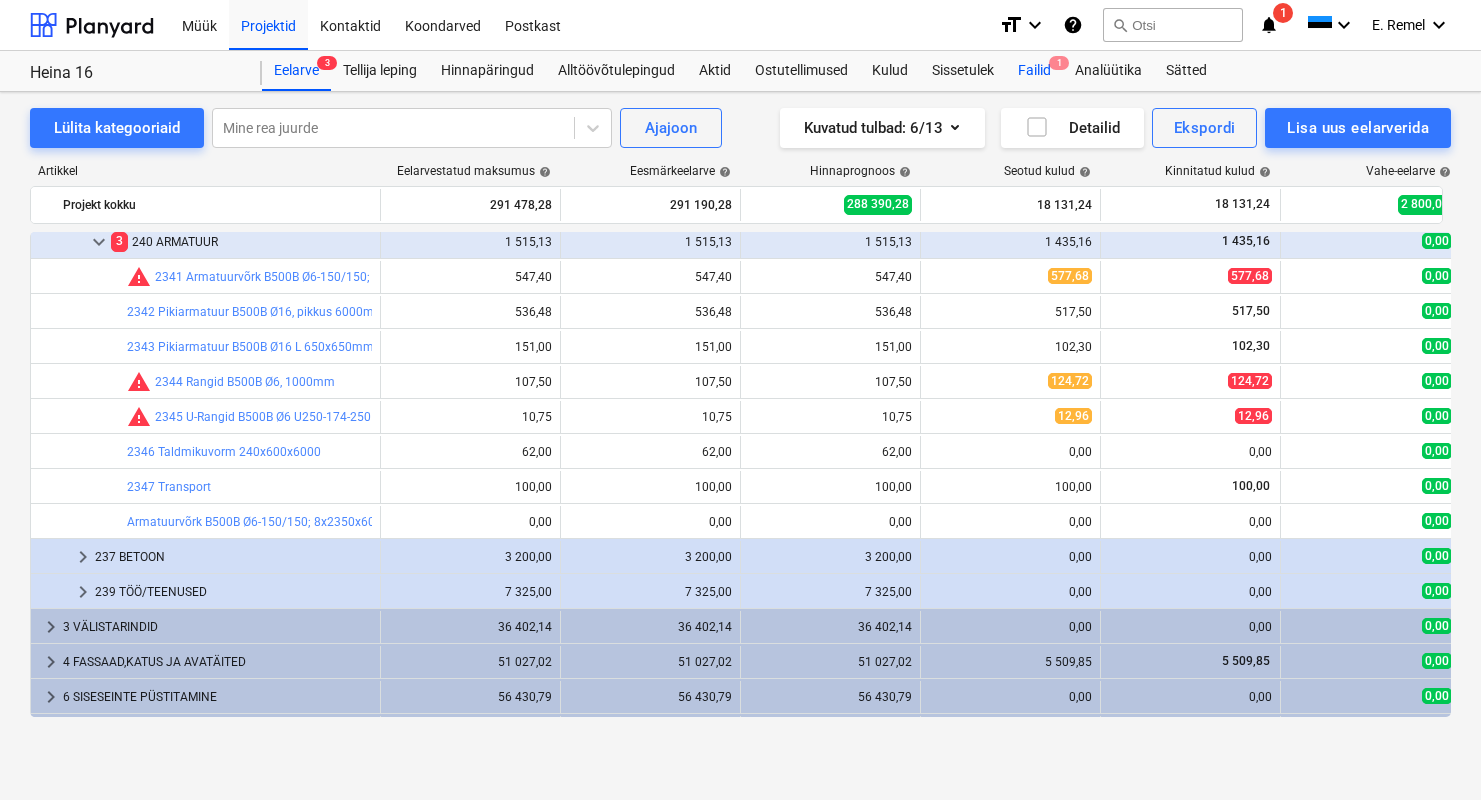 click on "Failid 1" at bounding box center [1034, 71] 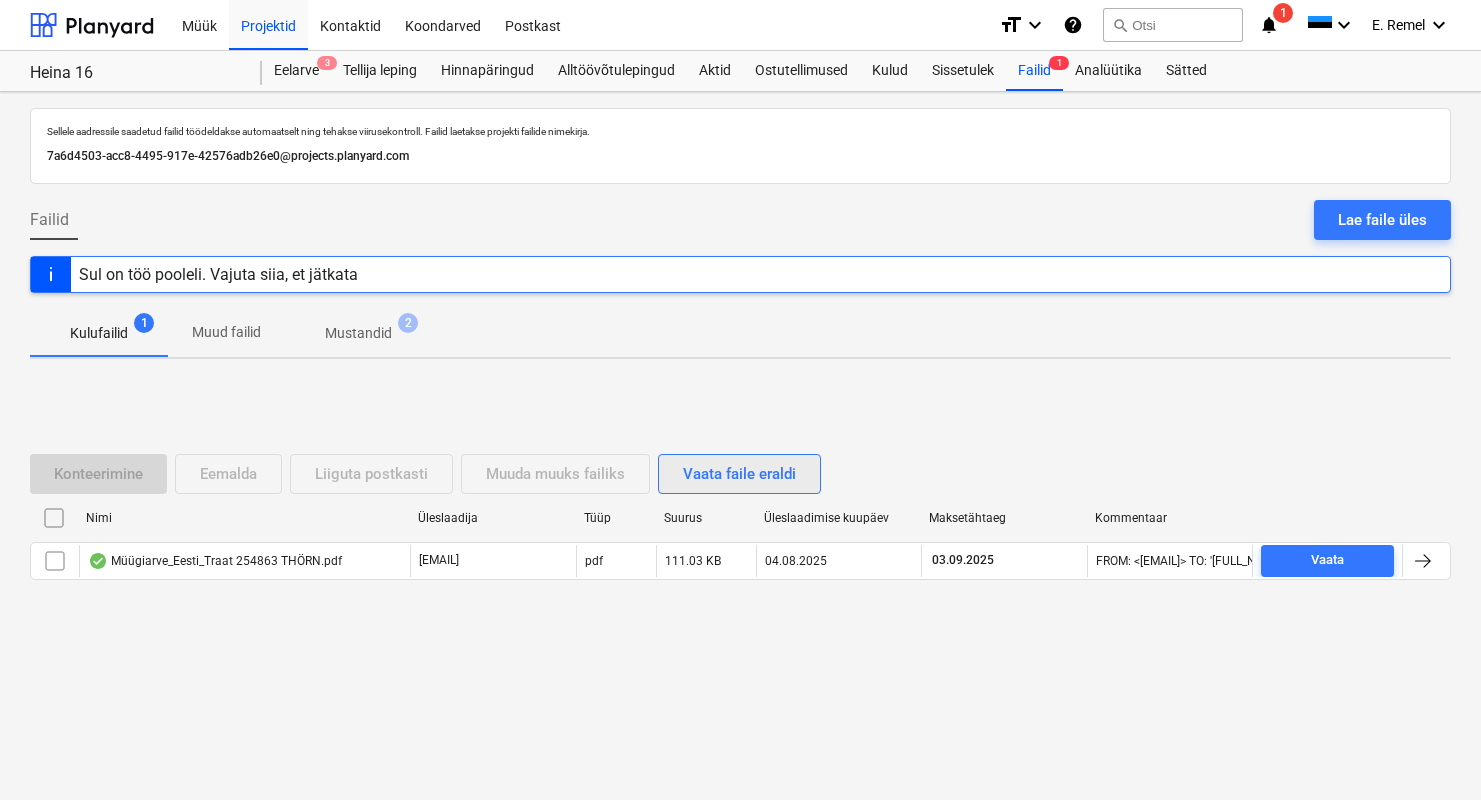 click on "Vaata faile eraldi" at bounding box center [739, 474] 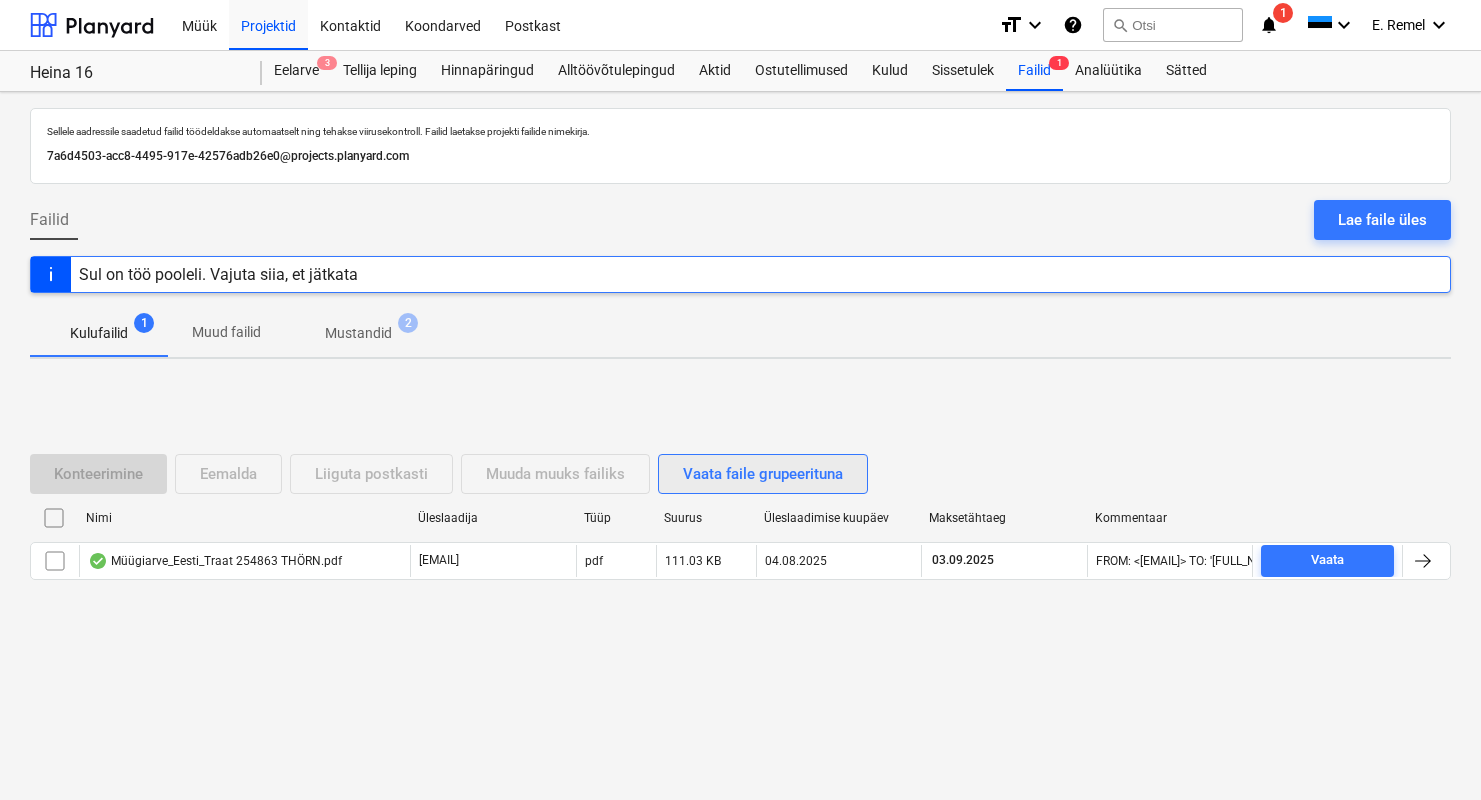 click on "Vaata faile grupeerituna" at bounding box center [763, 474] 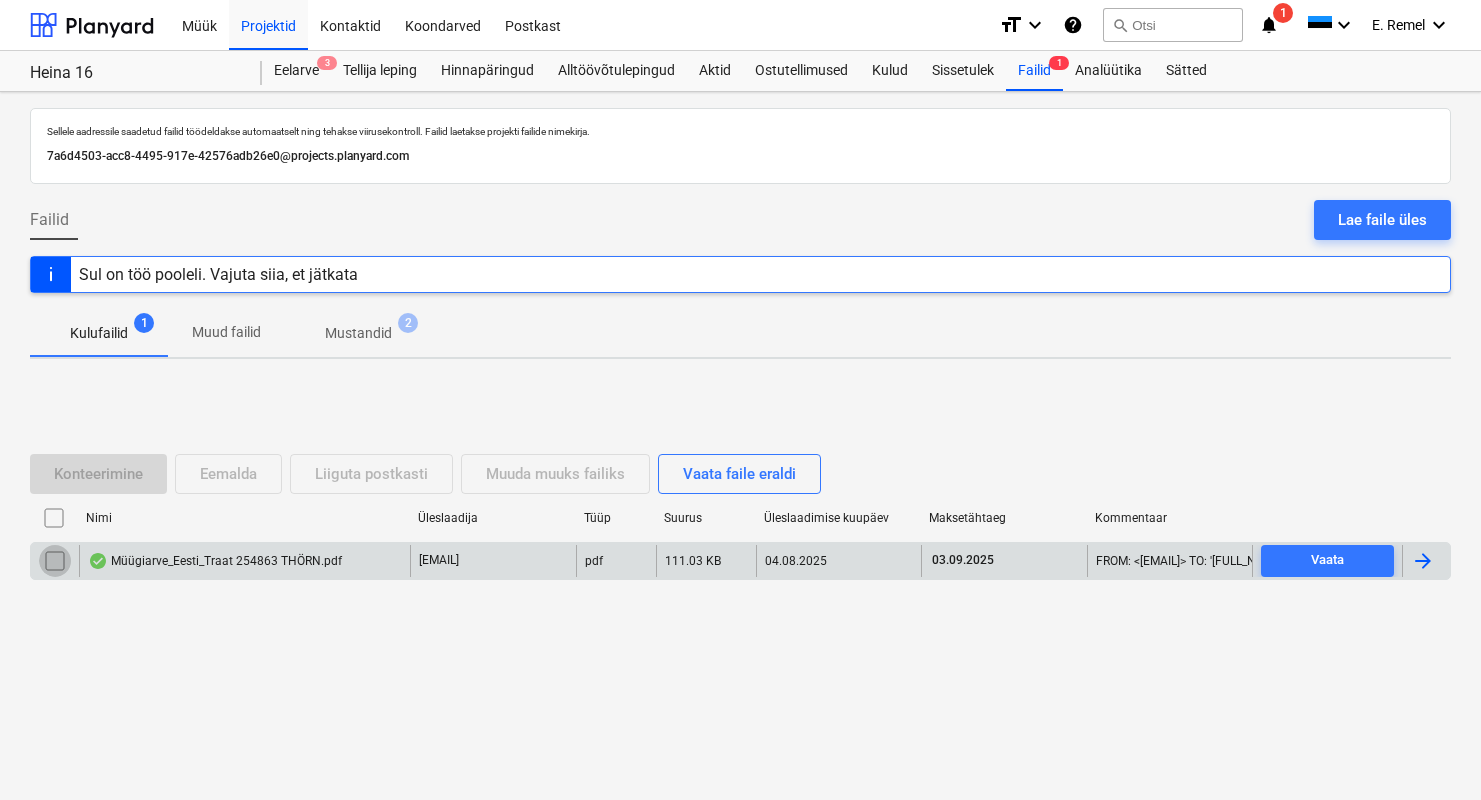 click at bounding box center [55, 561] 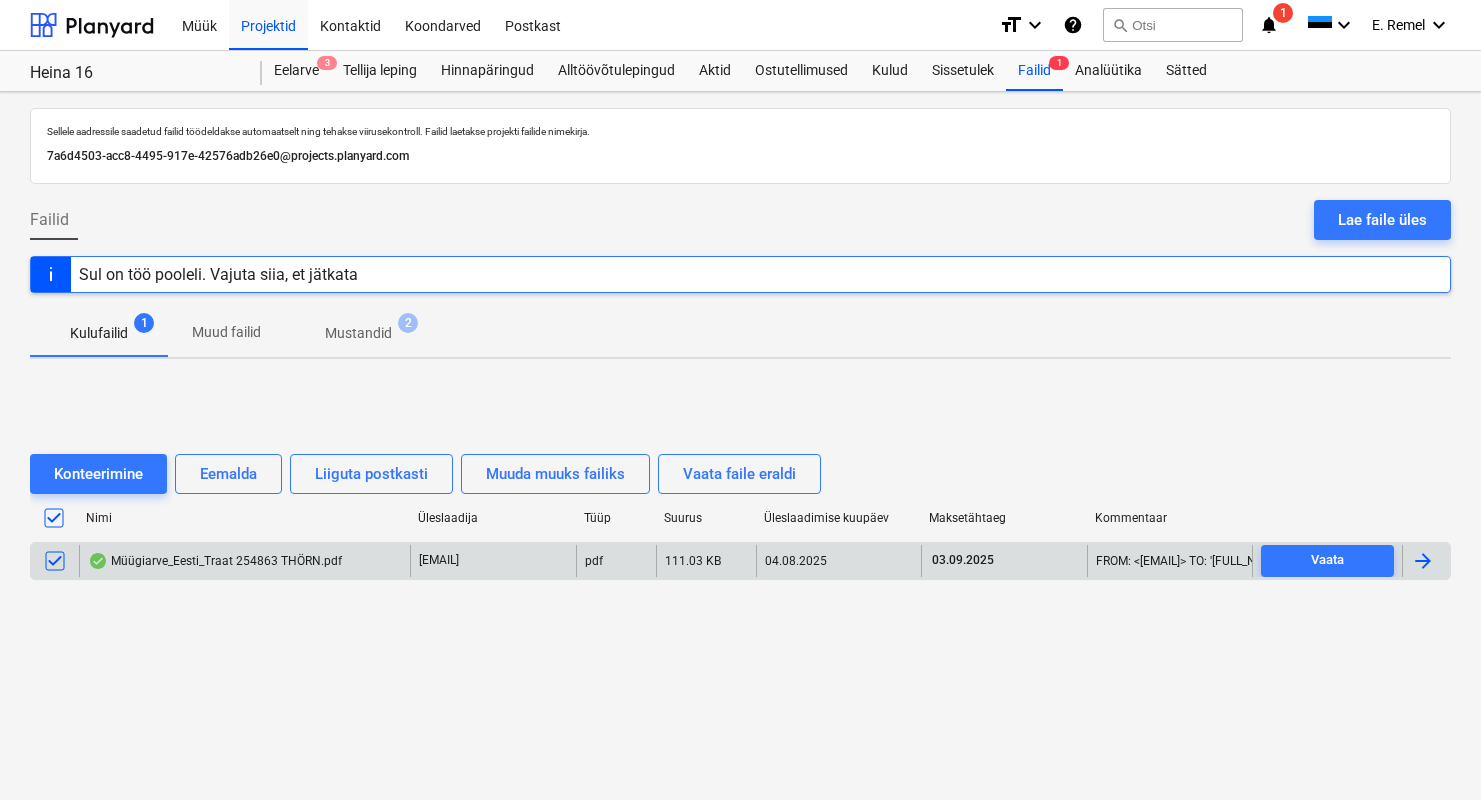 click at bounding box center (1423, 561) 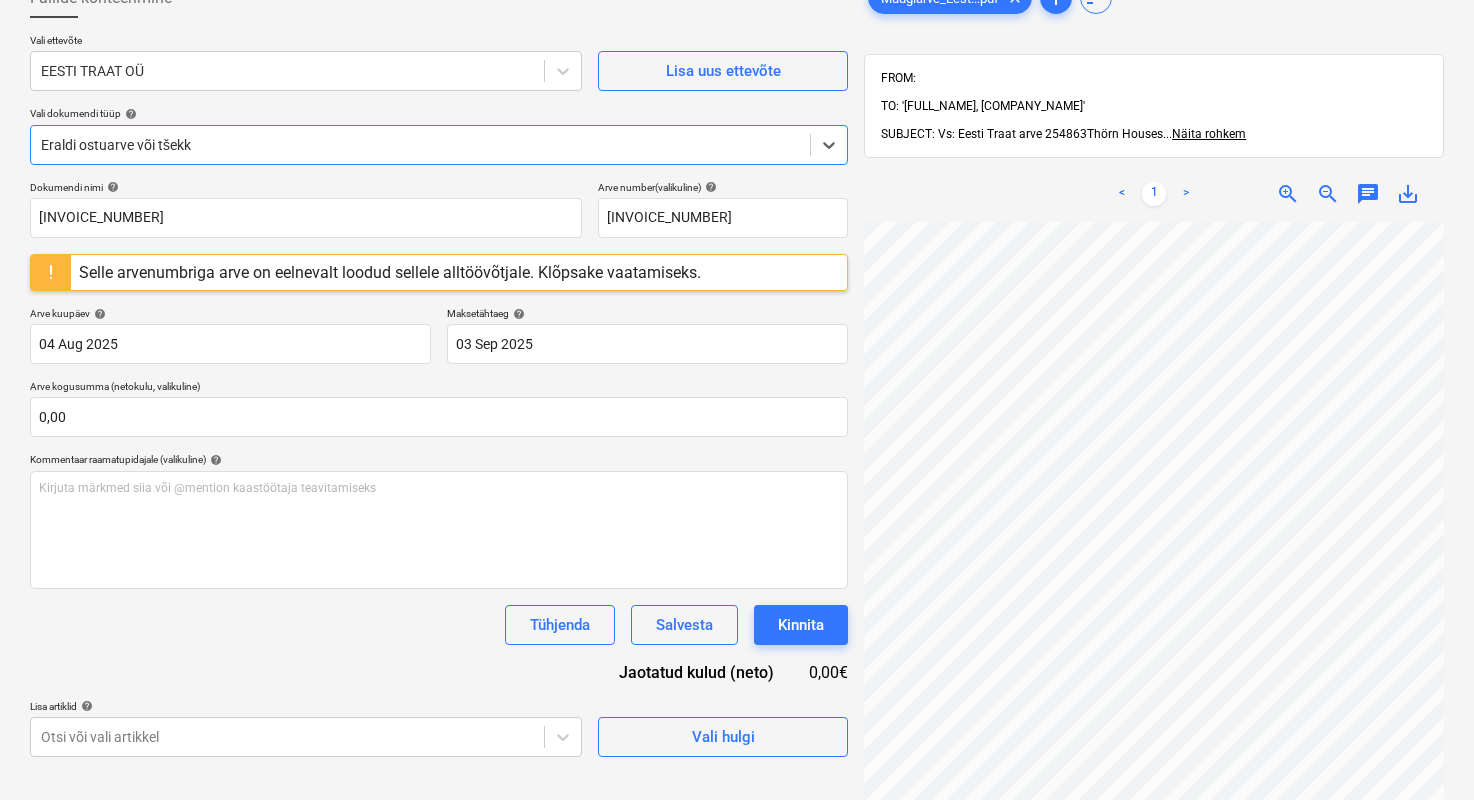 scroll, scrollTop: 0, scrollLeft: 0, axis: both 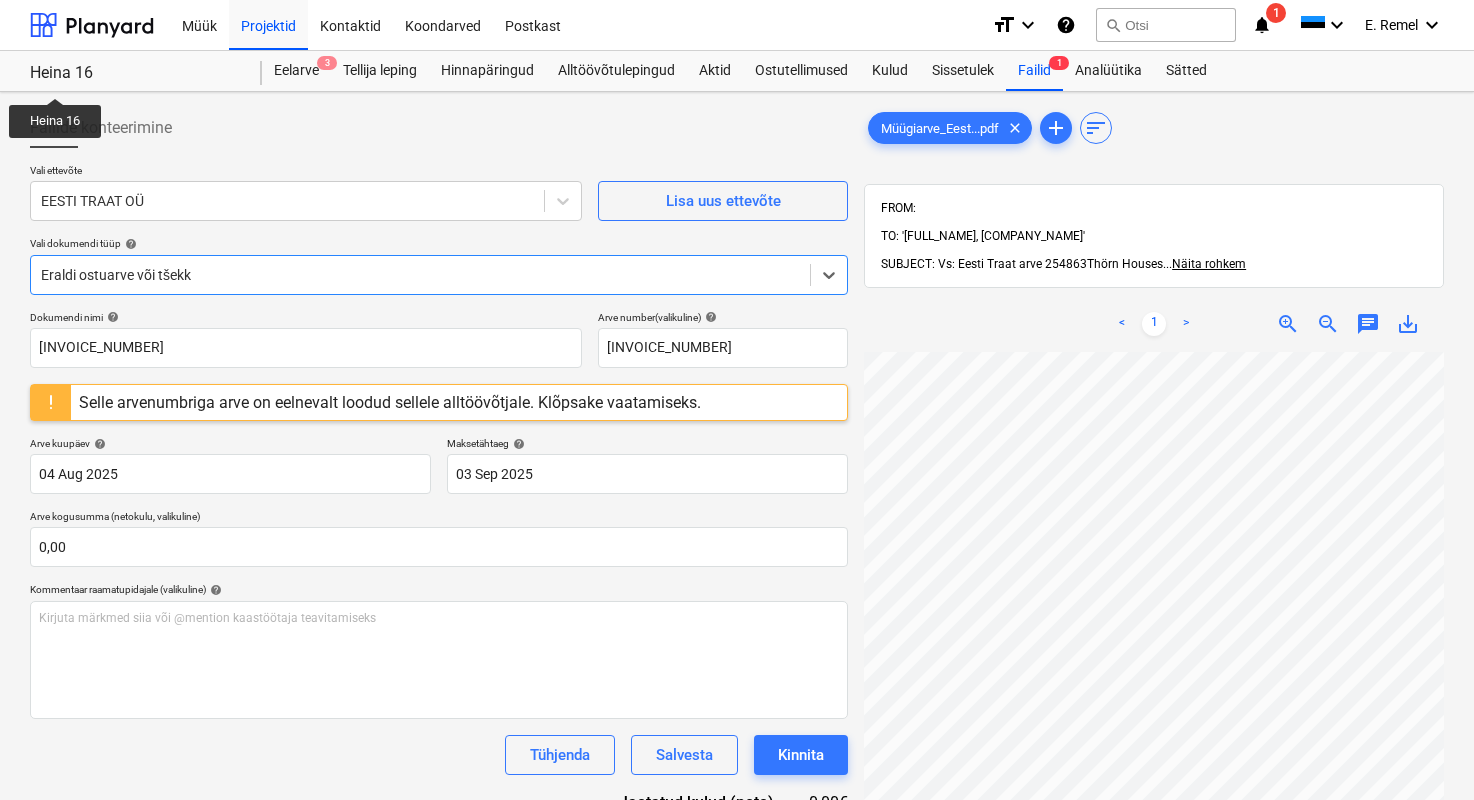 click on "Heina 16" at bounding box center [134, 73] 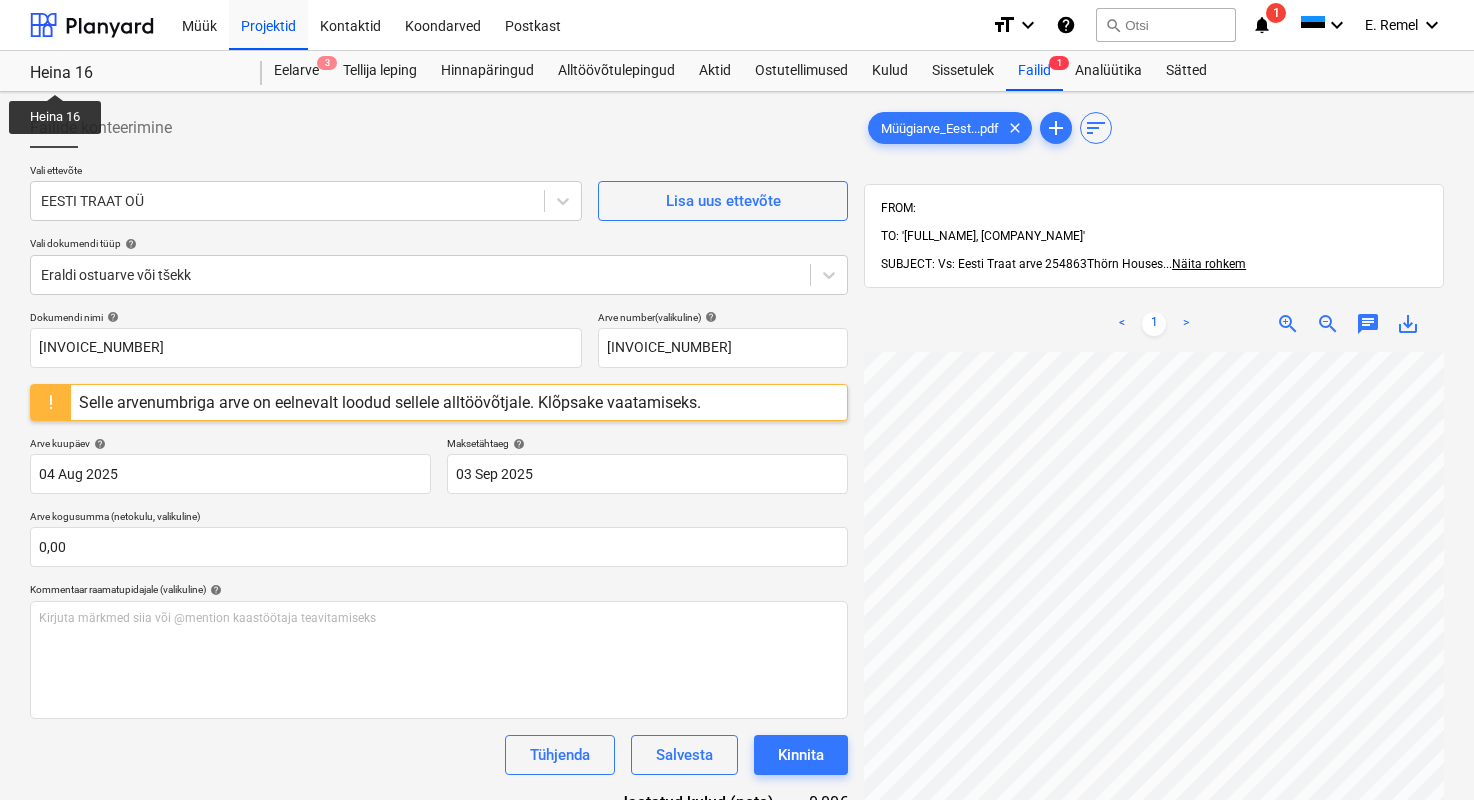 click on "Heina 16" at bounding box center (134, 73) 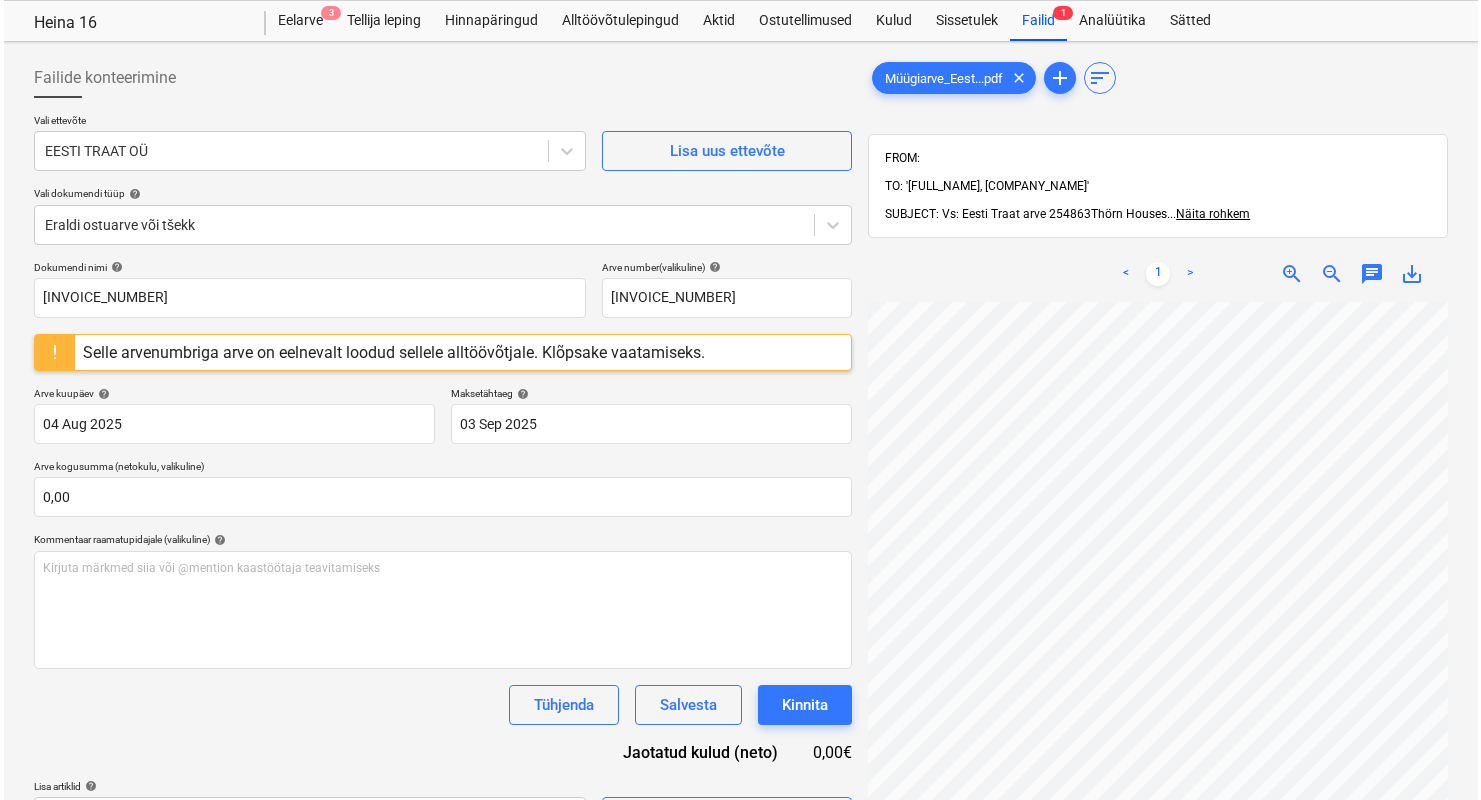 scroll, scrollTop: 0, scrollLeft: 0, axis: both 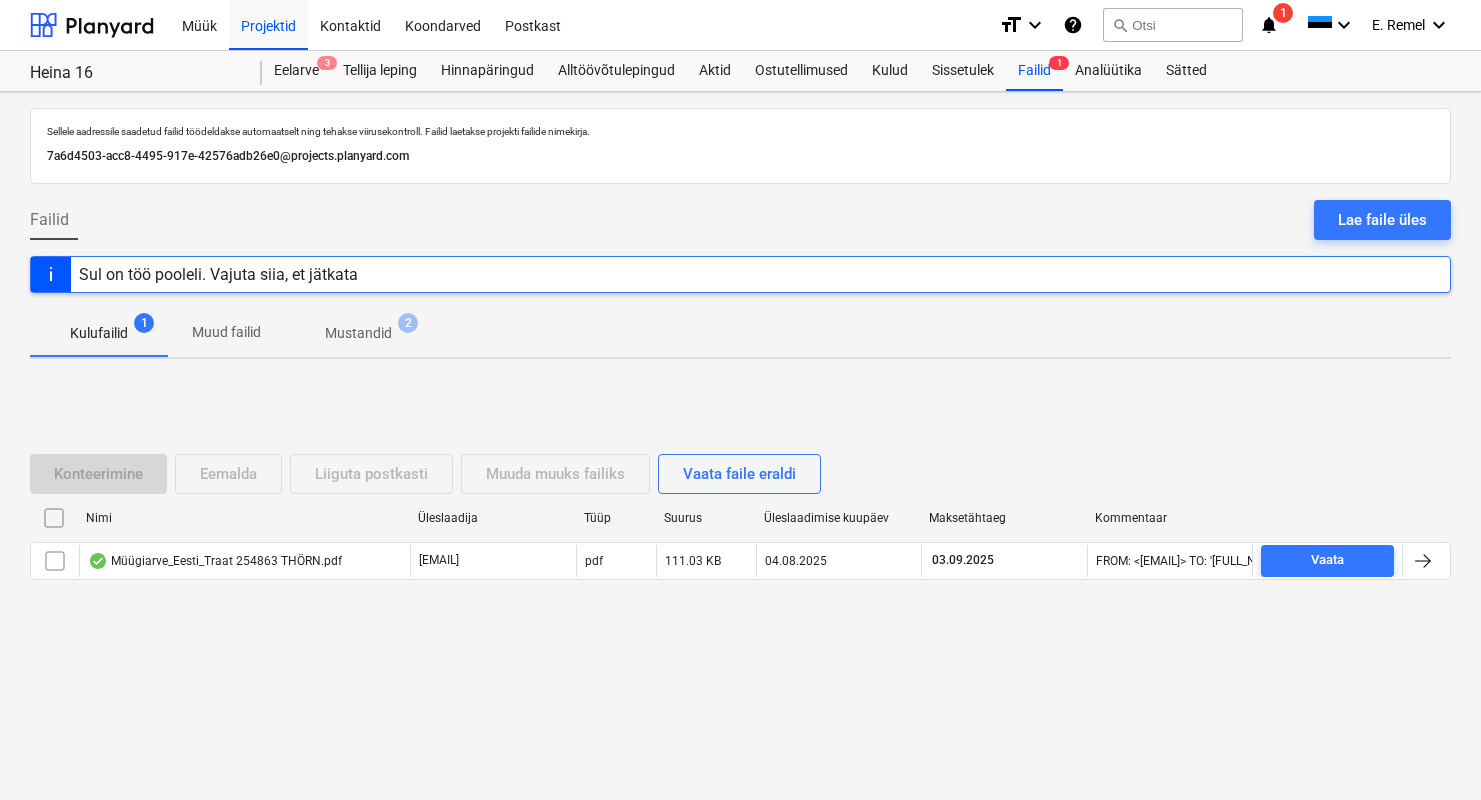 click on "Kulufailid 1" at bounding box center [99, 333] 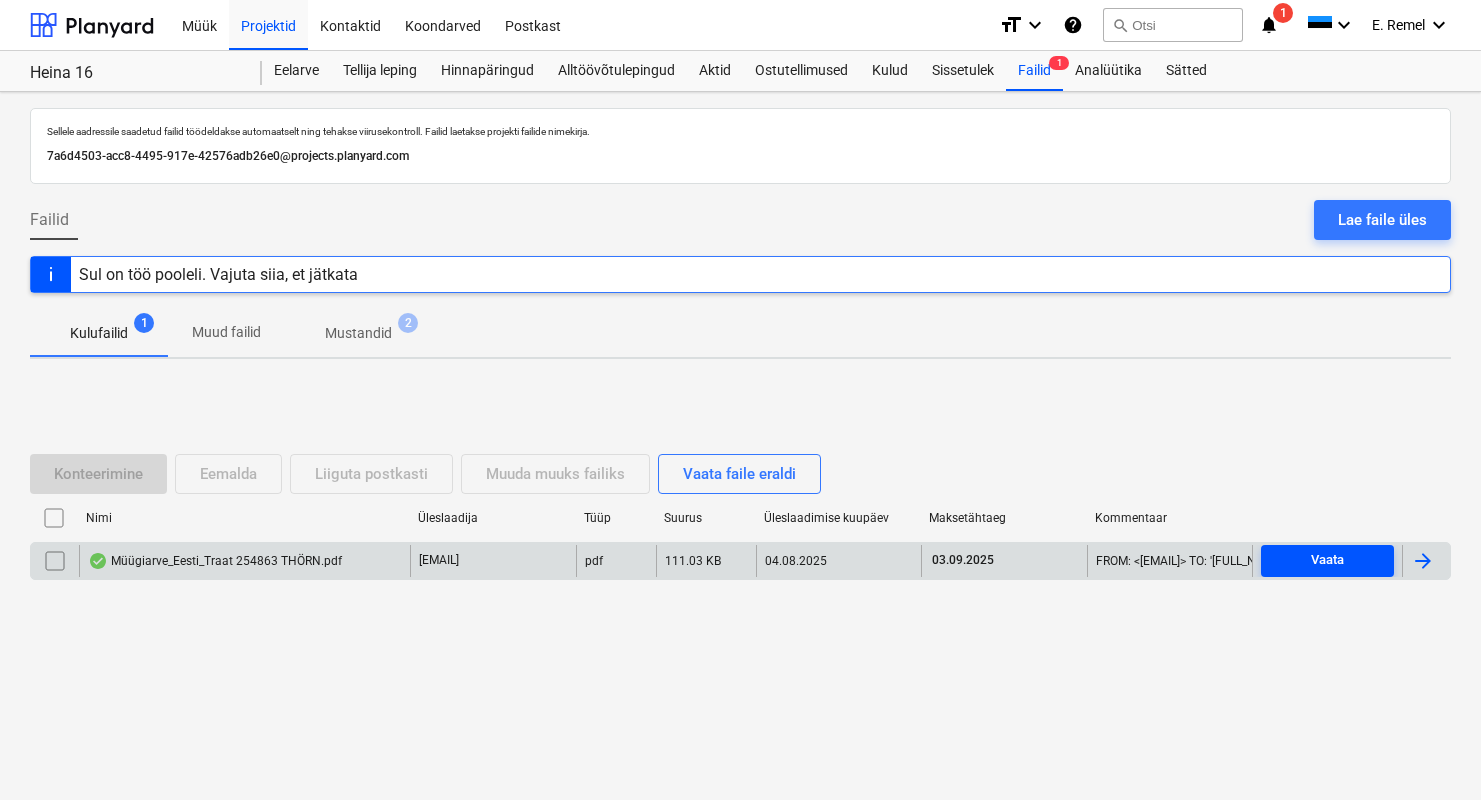 click on "Vaata" at bounding box center (1327, 560) 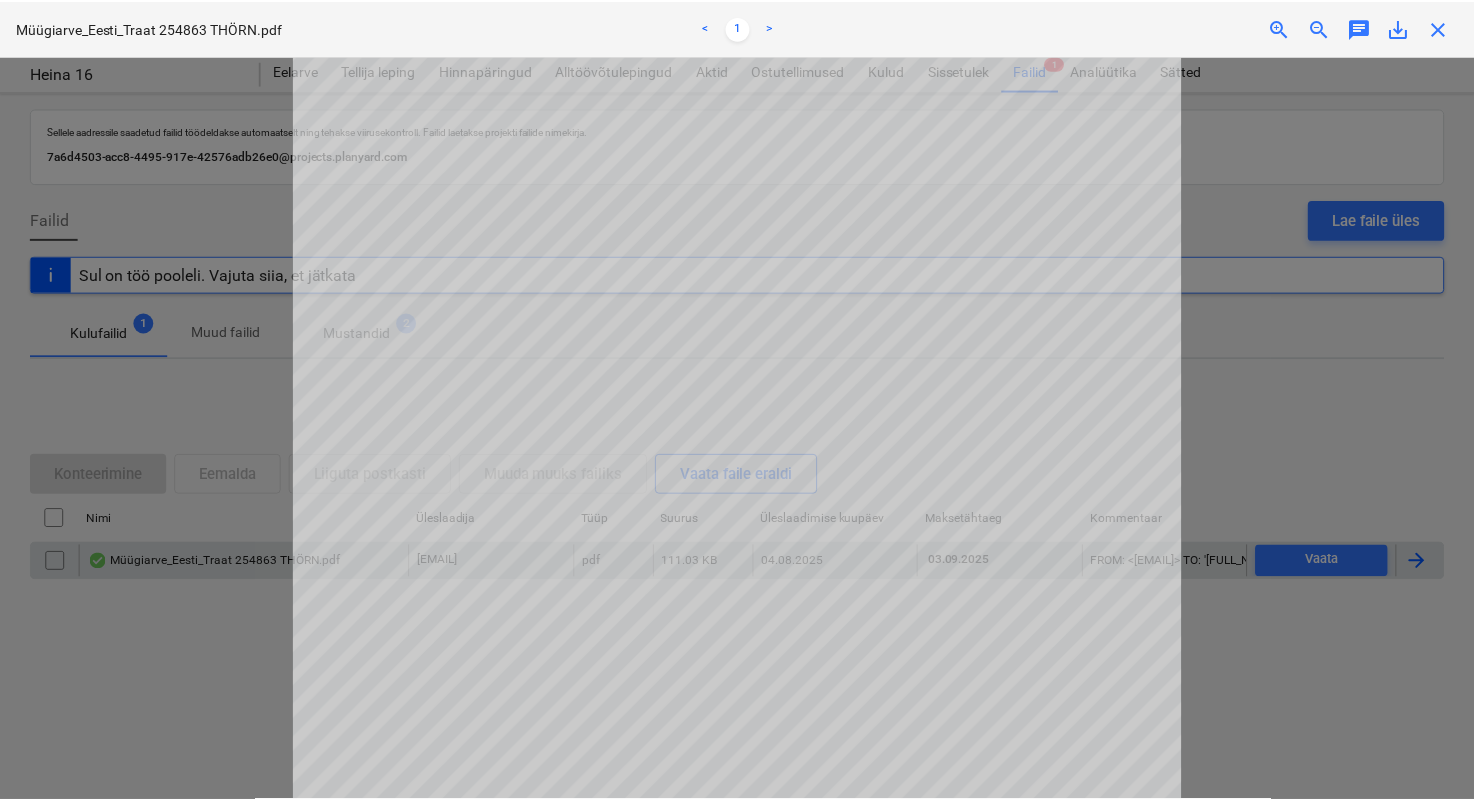scroll, scrollTop: 163, scrollLeft: 0, axis: vertical 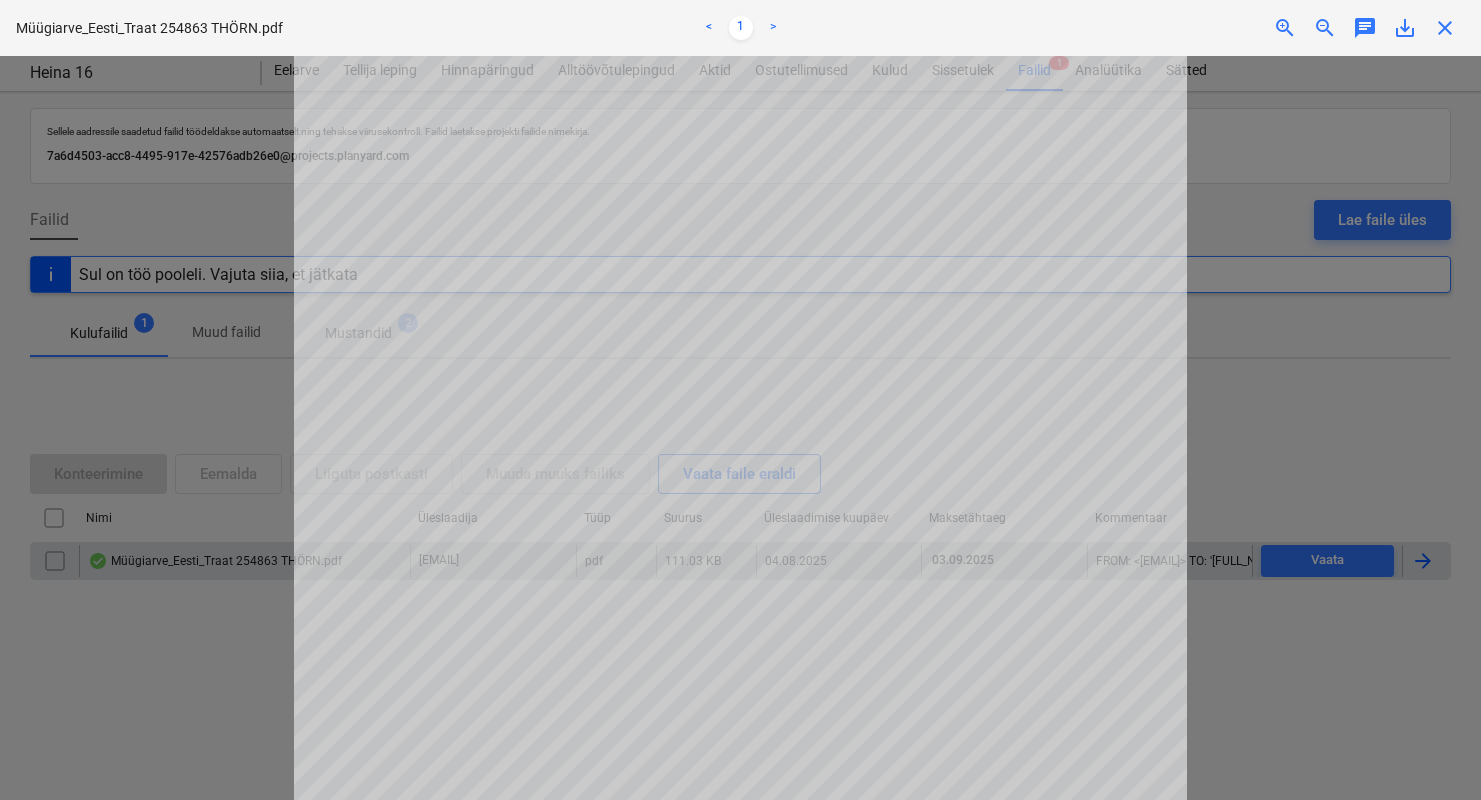 click at bounding box center [740, 428] 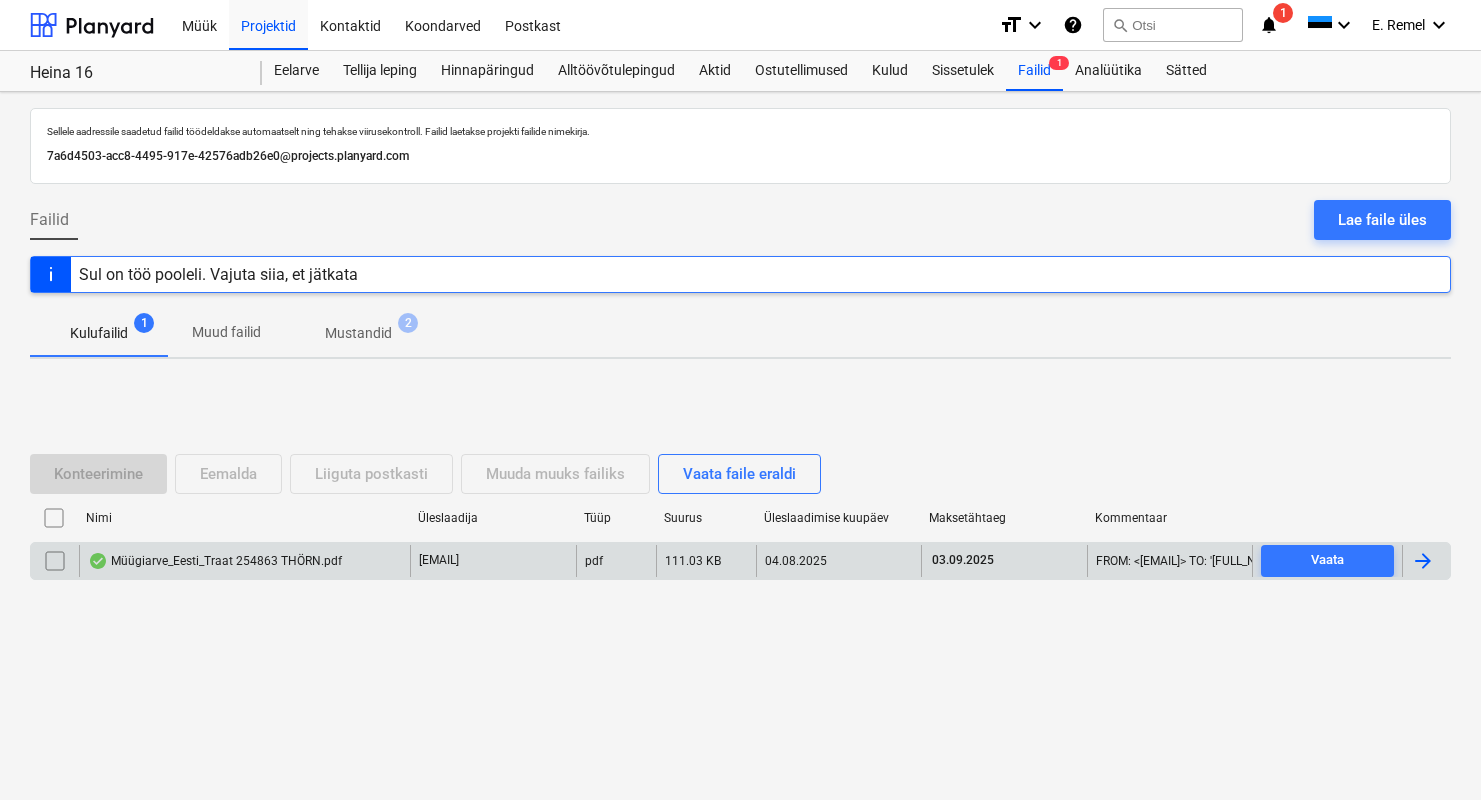 click at bounding box center (1423, 561) 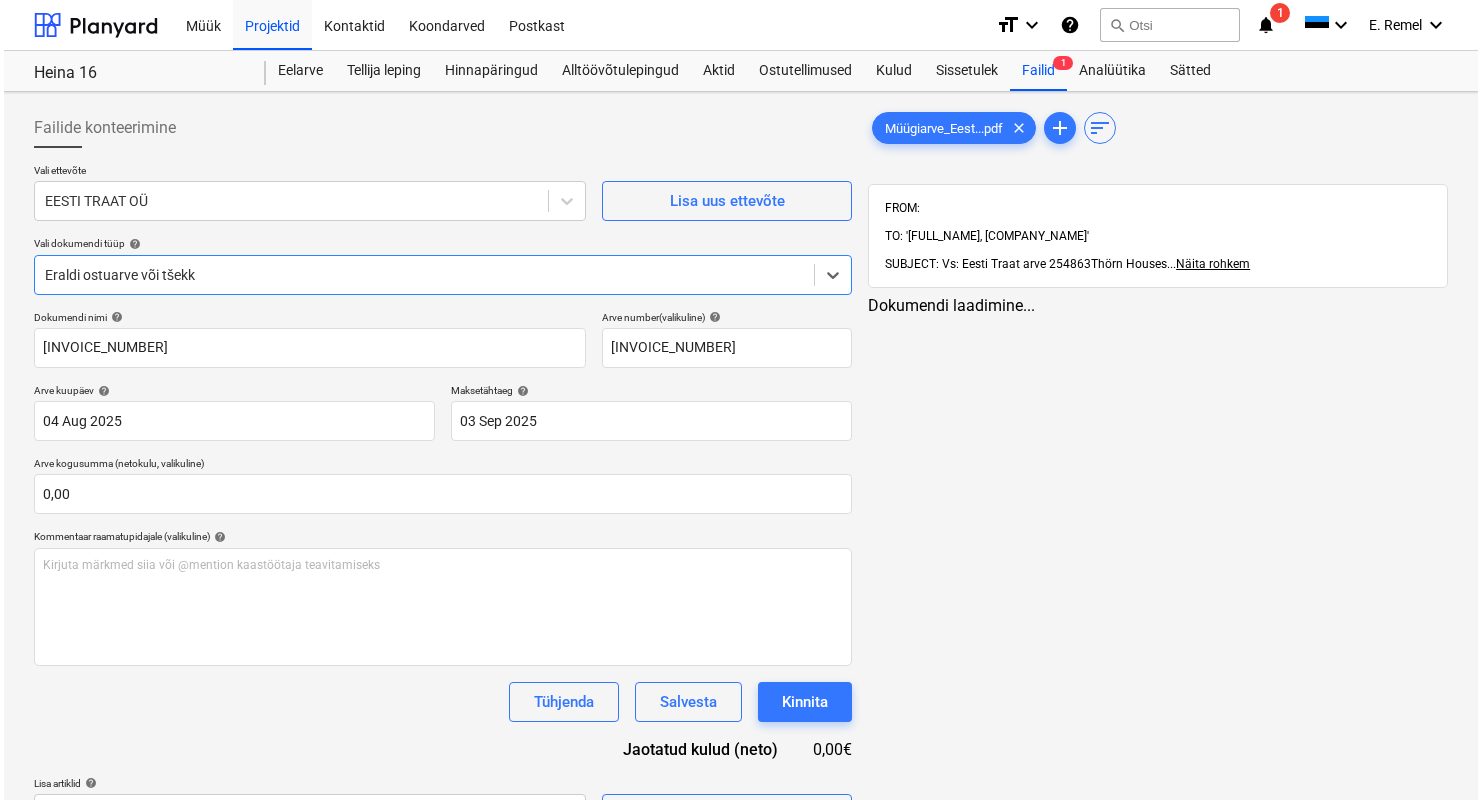 scroll, scrollTop: 50, scrollLeft: 0, axis: vertical 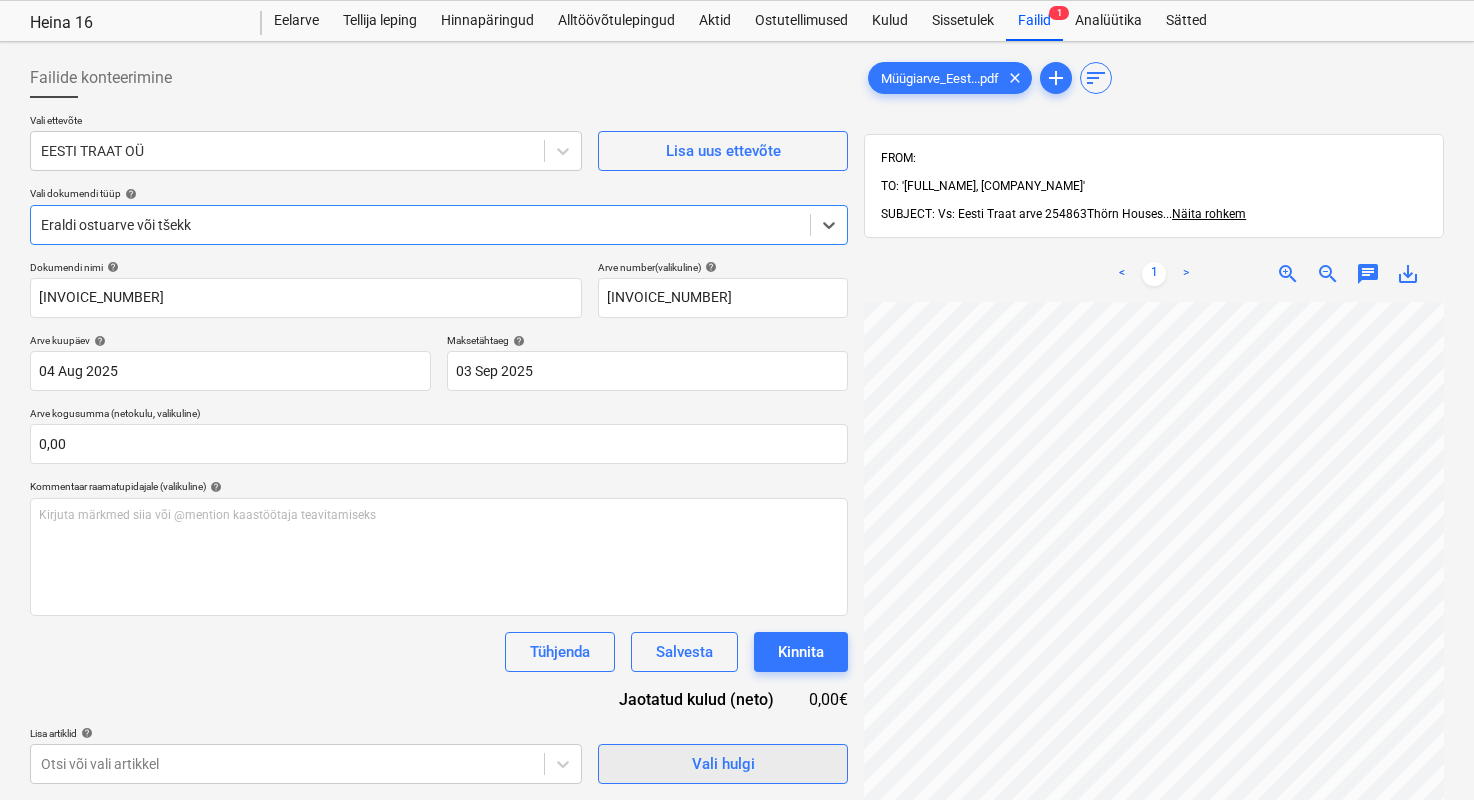 click on "Vali hulgi" at bounding box center (723, 764) 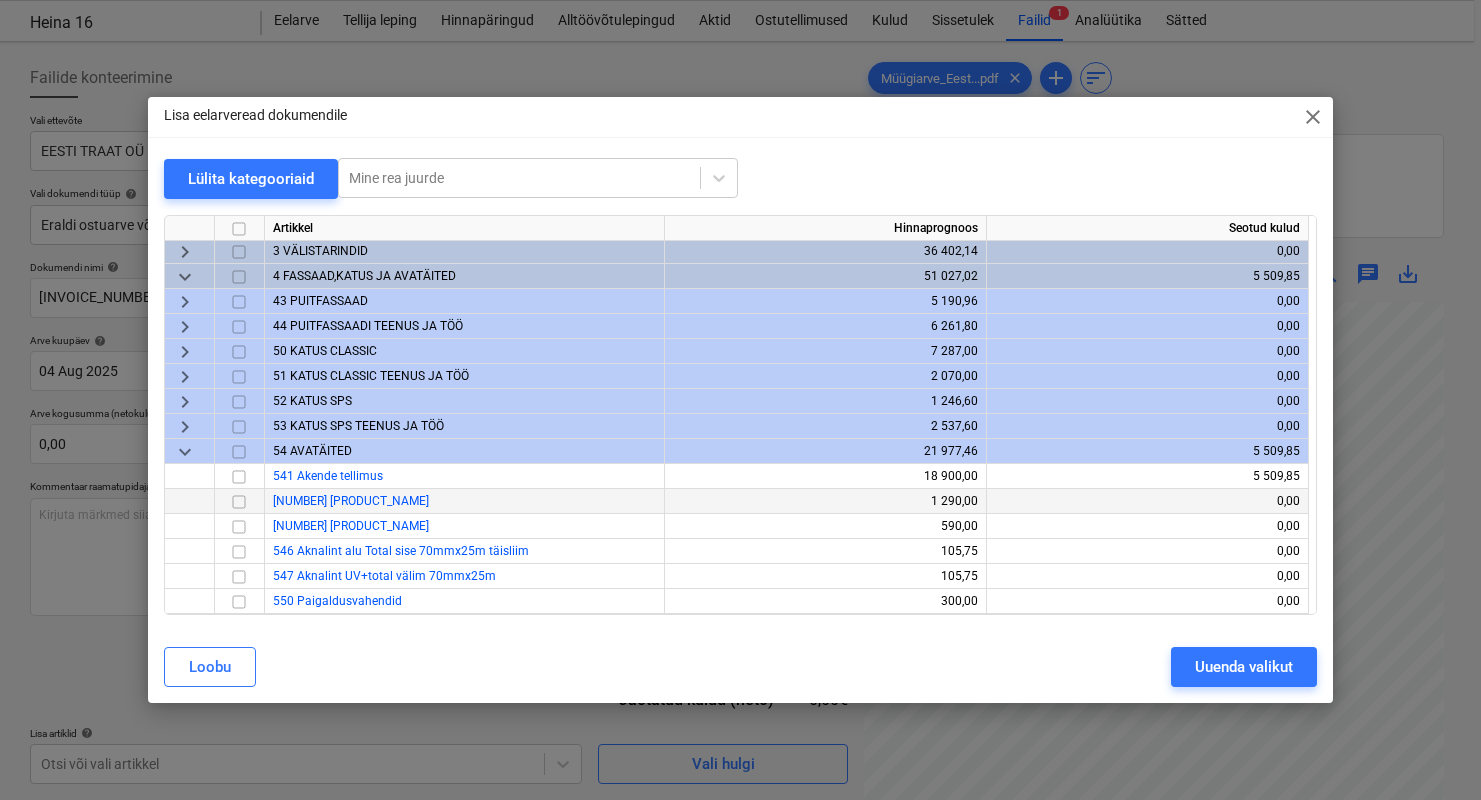 scroll, scrollTop: 0, scrollLeft: 0, axis: both 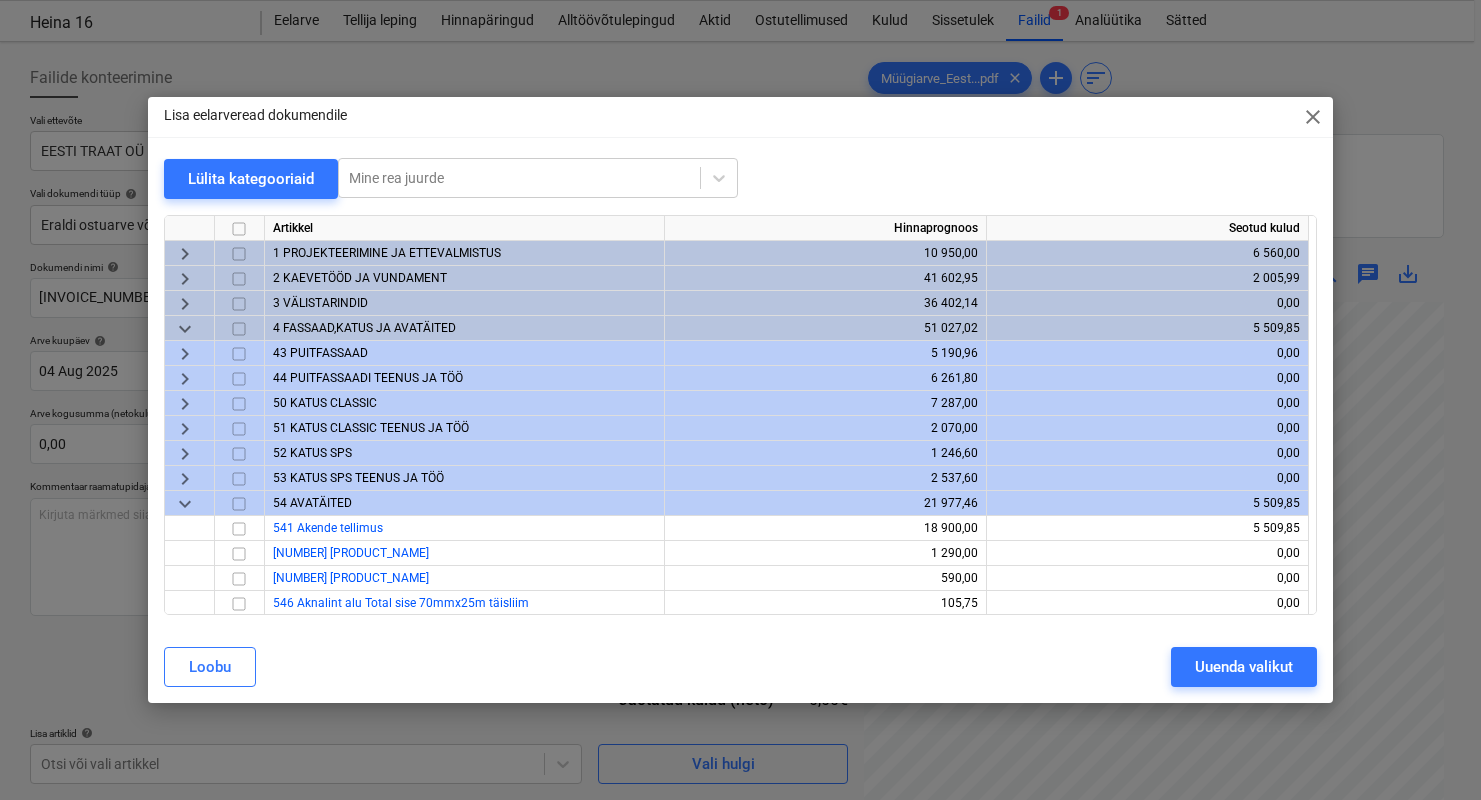 click on "keyboard_arrow_down" at bounding box center [185, 504] 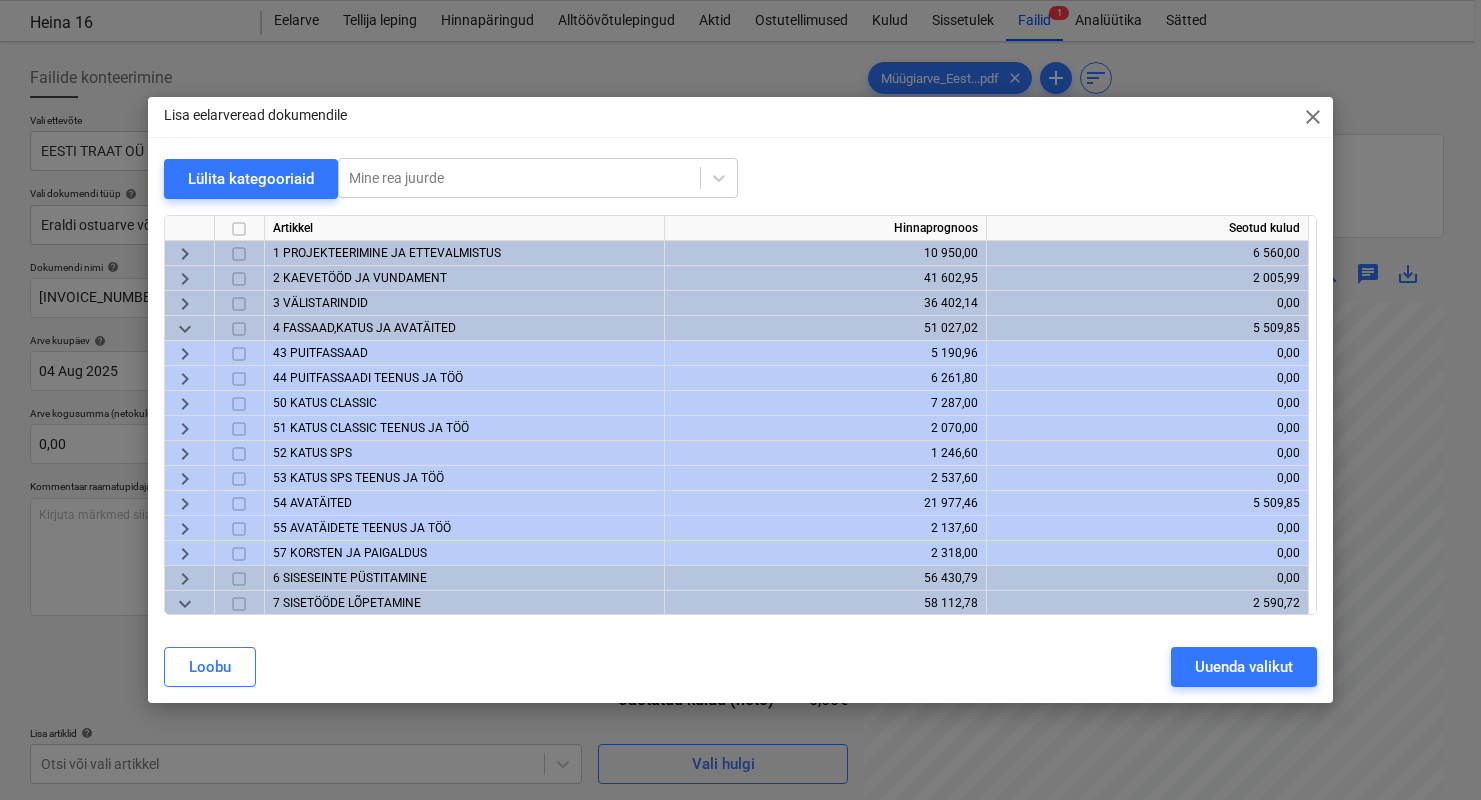 click on "keyboard_arrow_down" at bounding box center [185, 329] 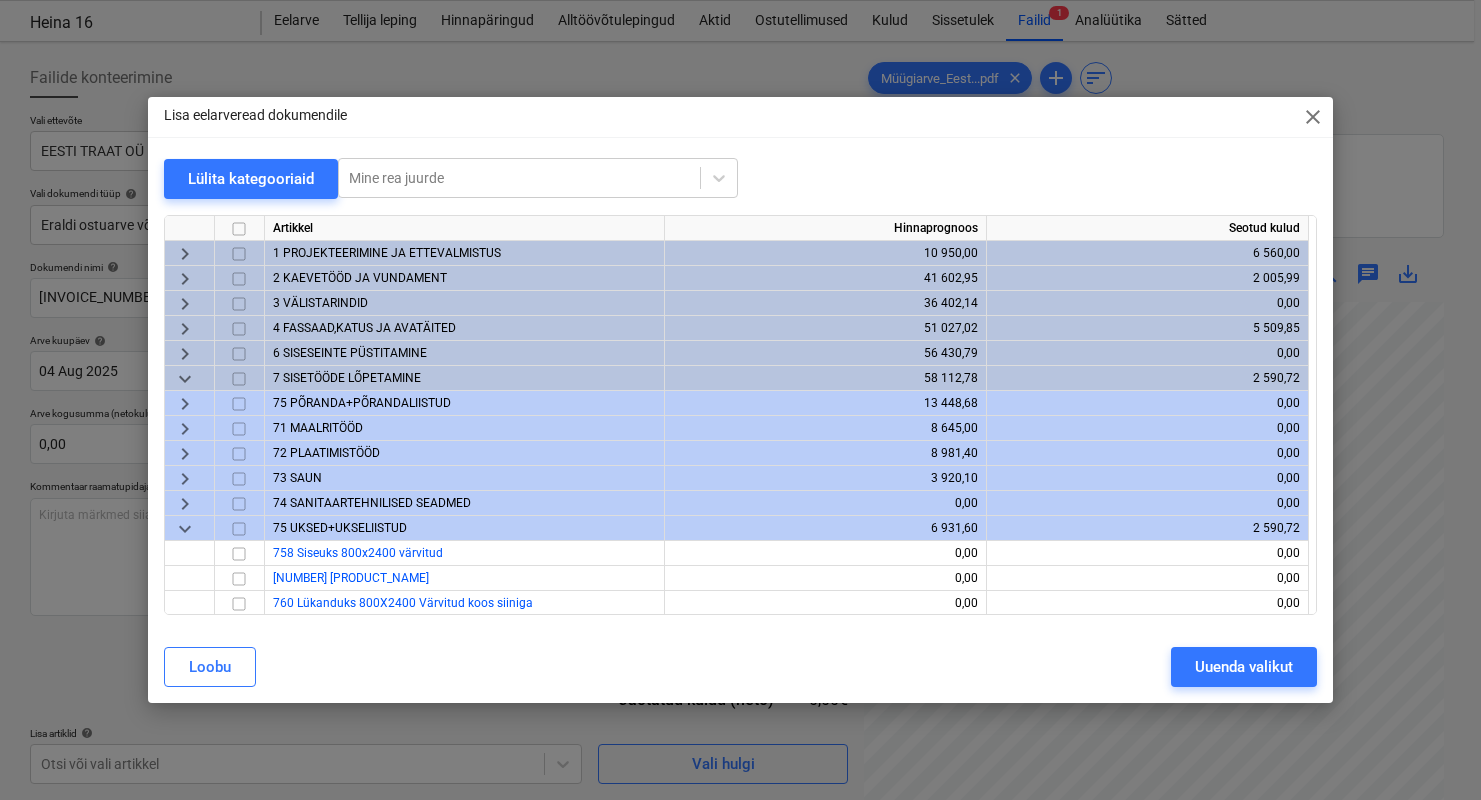 click on "2 KAEVETÖÖD JA VUNDAMENT" at bounding box center (360, 278) 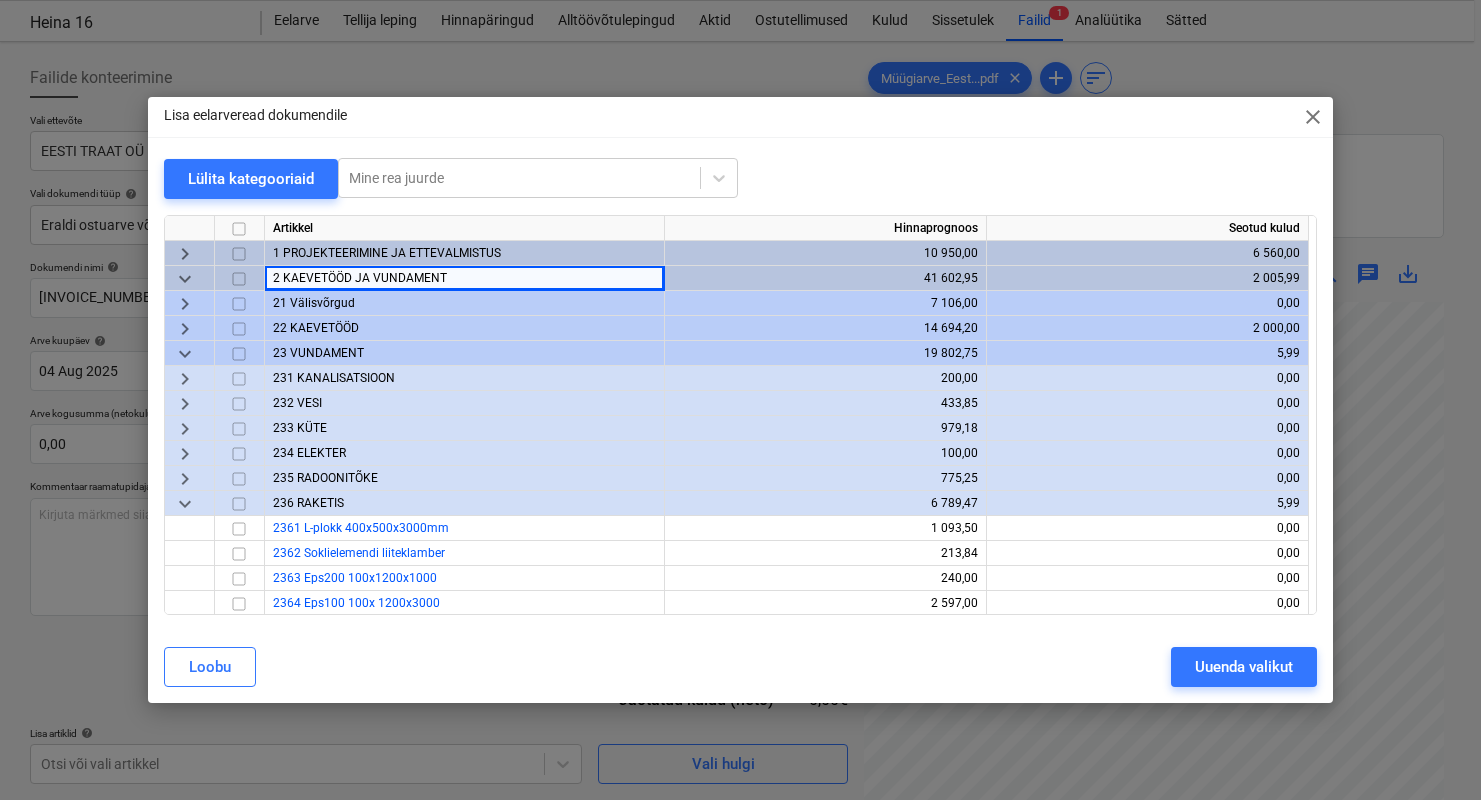 click on "23 VUNDAMENT" at bounding box center (318, 353) 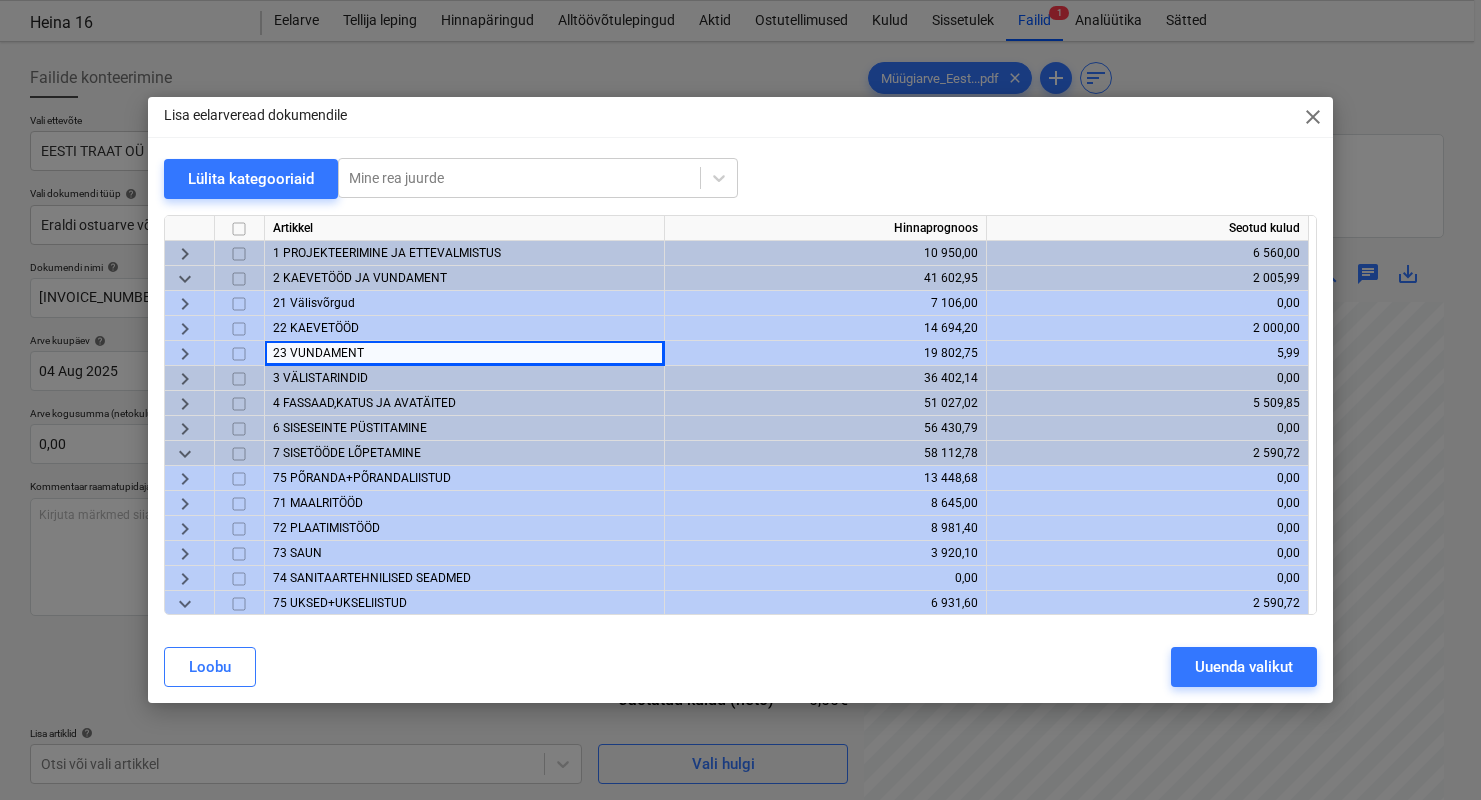 click on "23 VUNDAMENT" at bounding box center (318, 353) 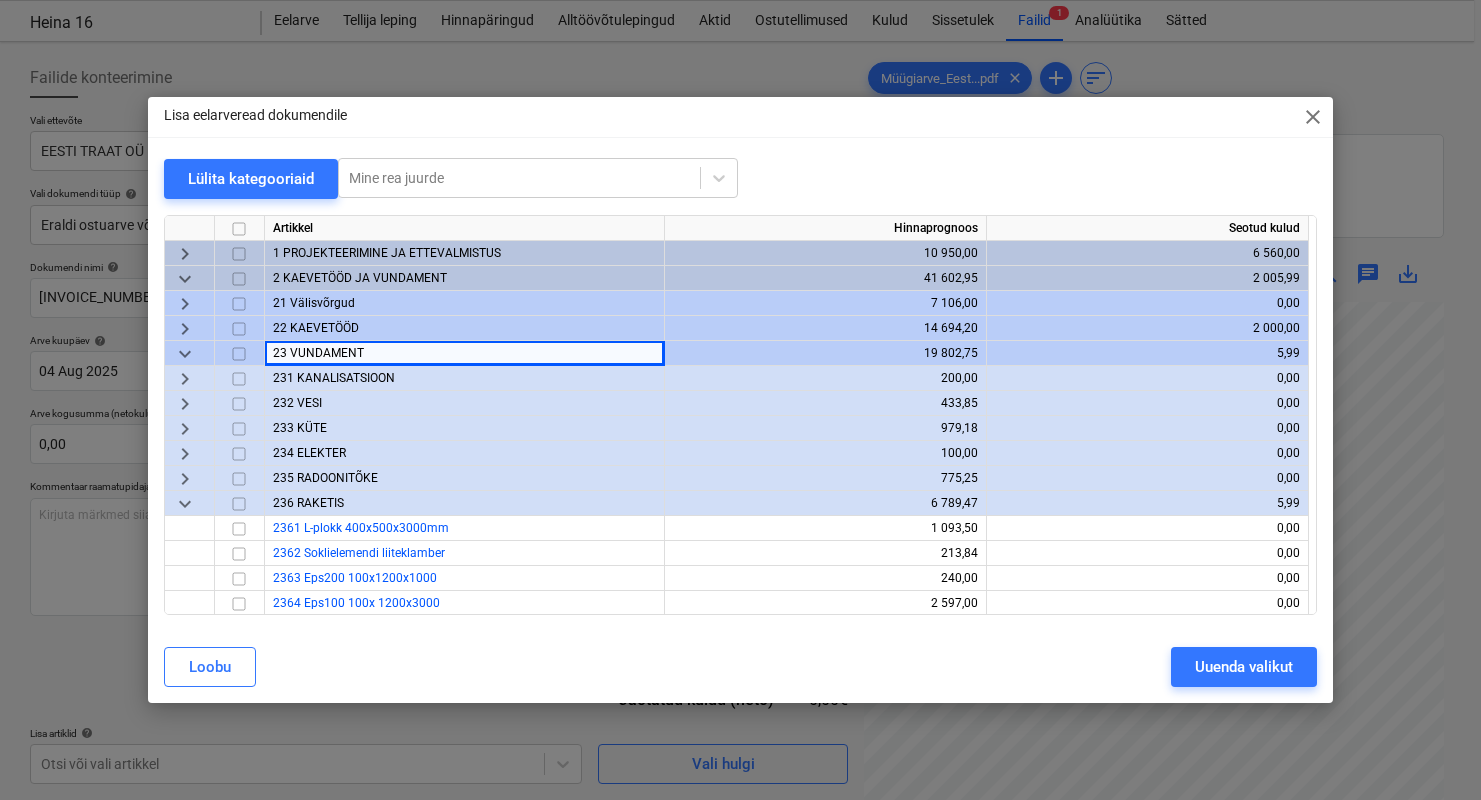 click on "236 RAKETIS" at bounding box center (308, 503) 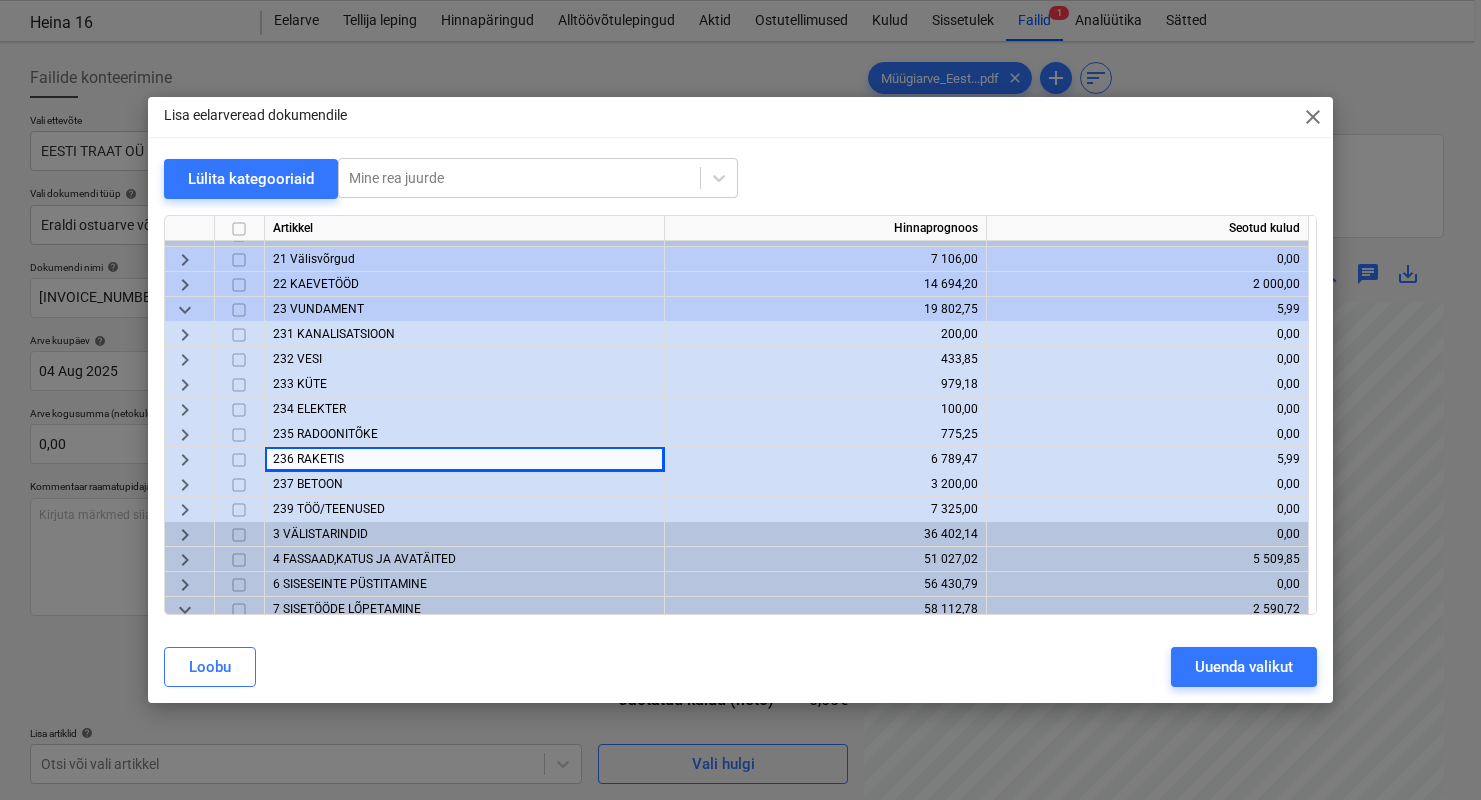 scroll, scrollTop: 48, scrollLeft: 0, axis: vertical 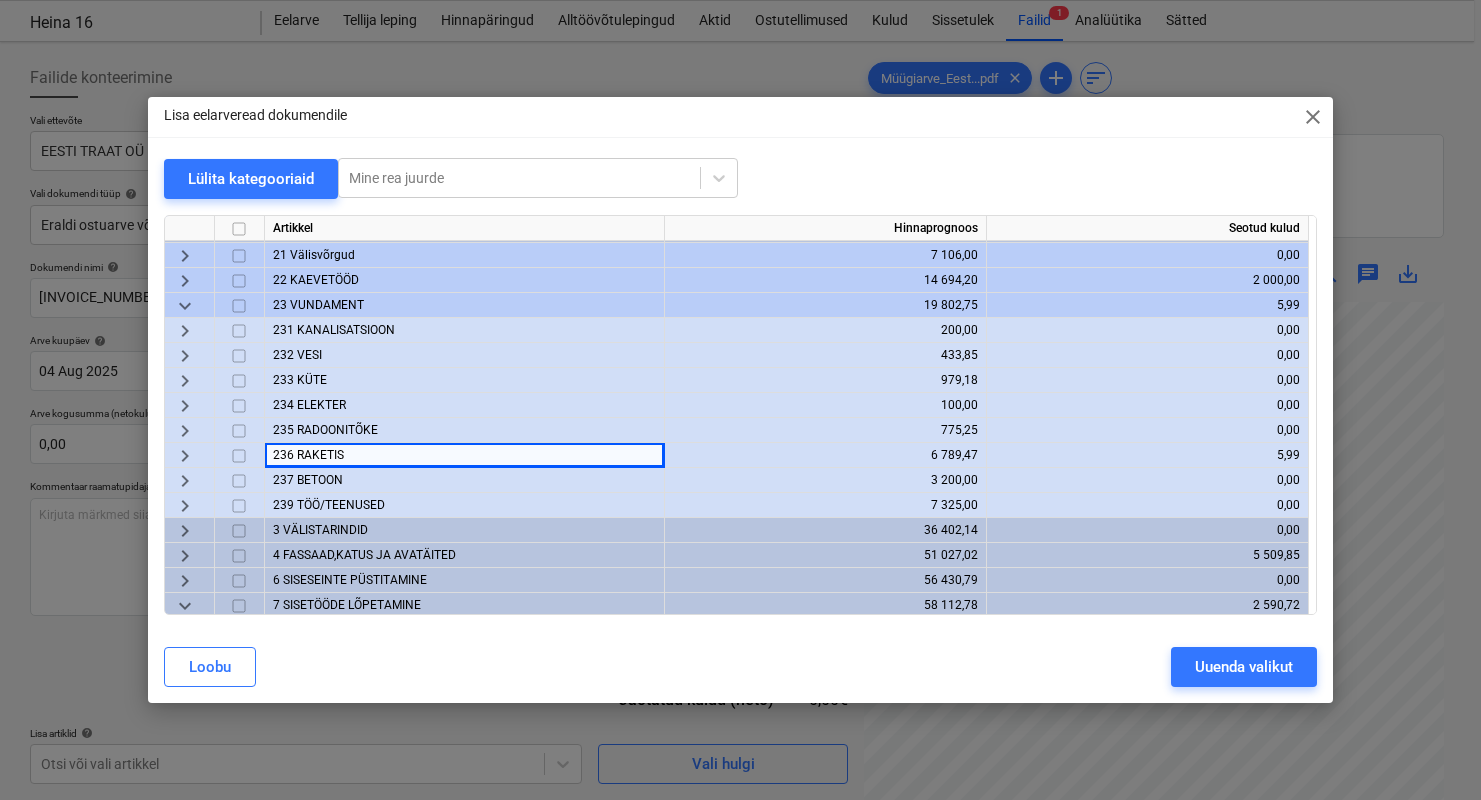 click on "236 RAKETIS" at bounding box center (308, 455) 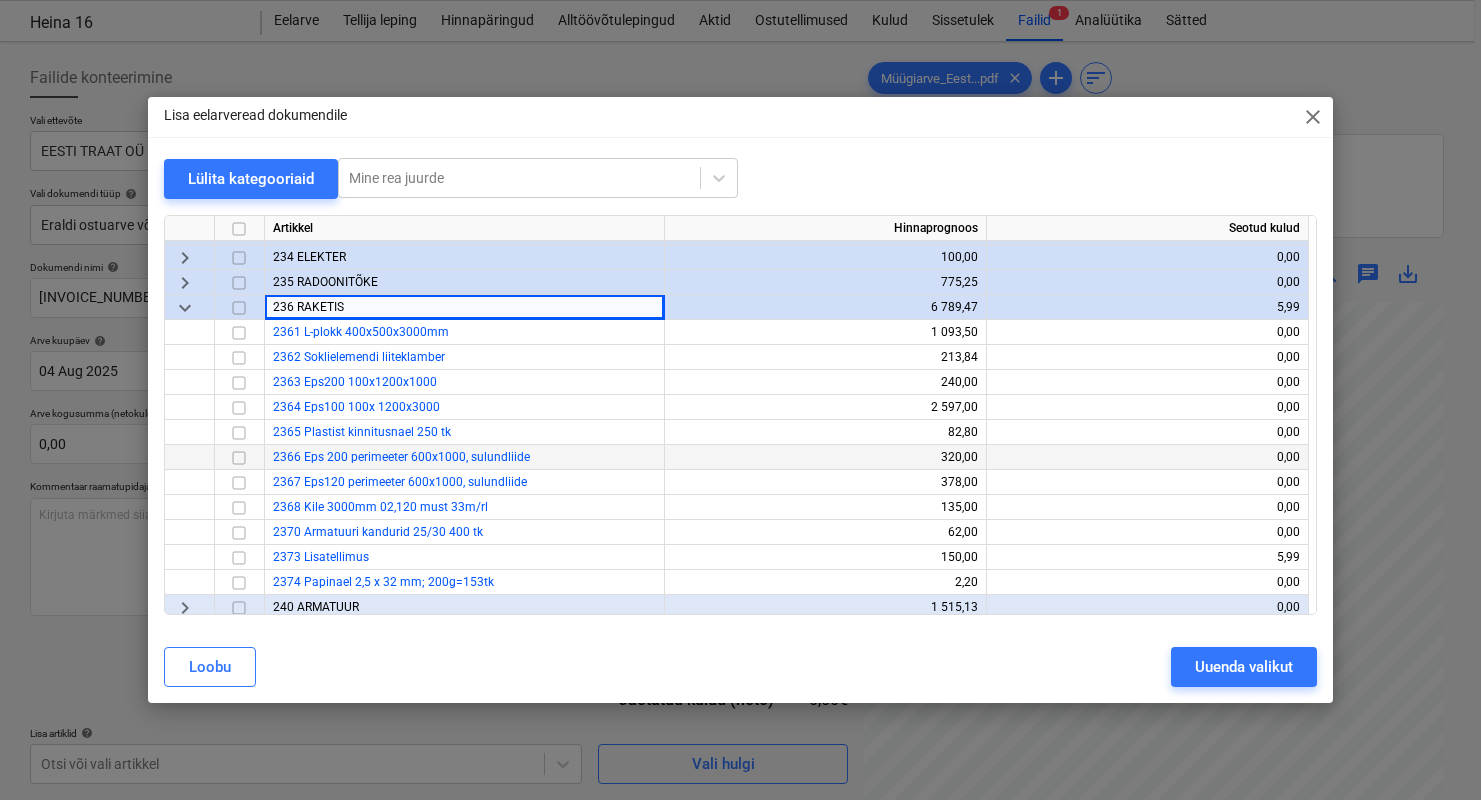 scroll, scrollTop: 274, scrollLeft: 0, axis: vertical 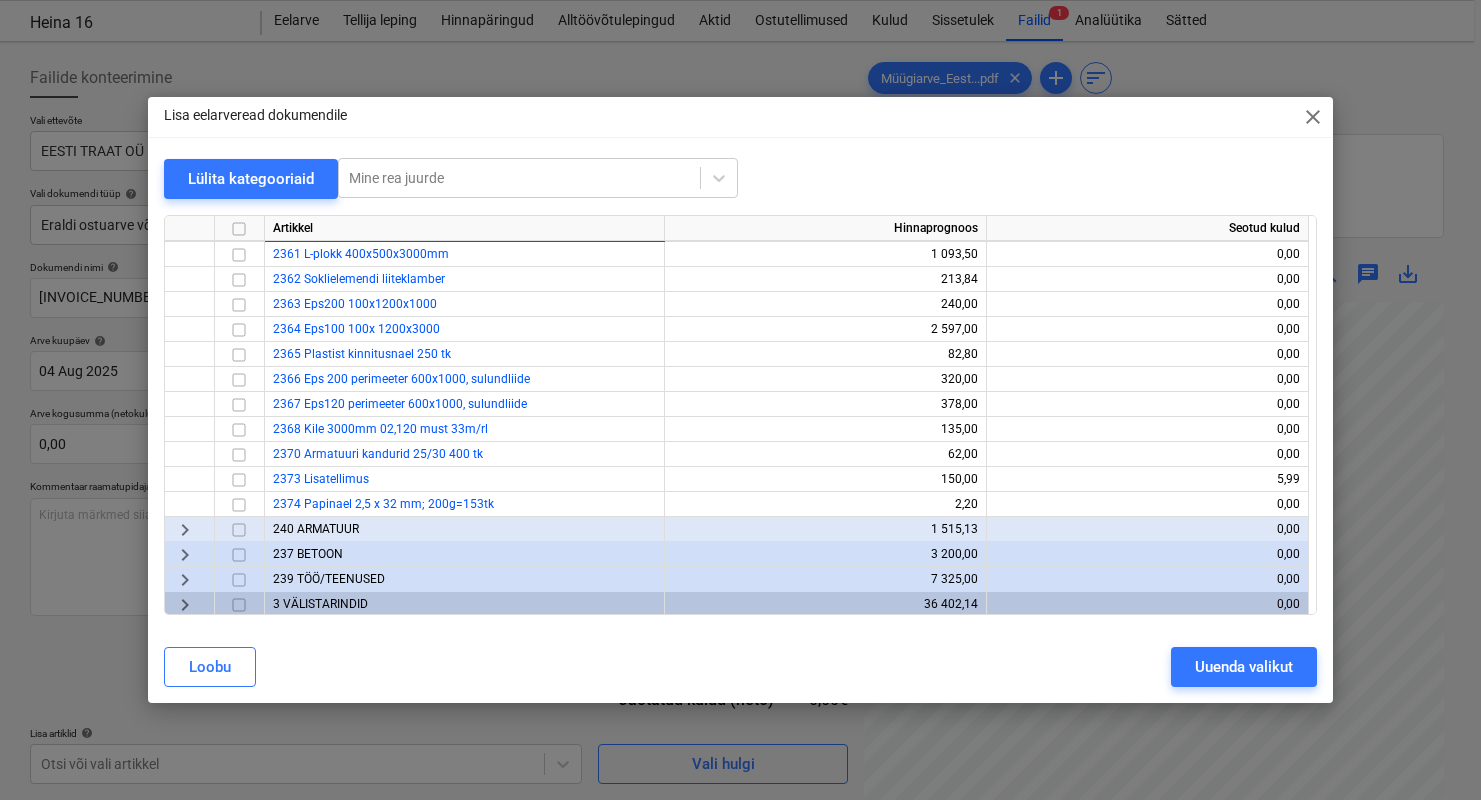 click on "240 ARMATUUR" at bounding box center [465, 529] 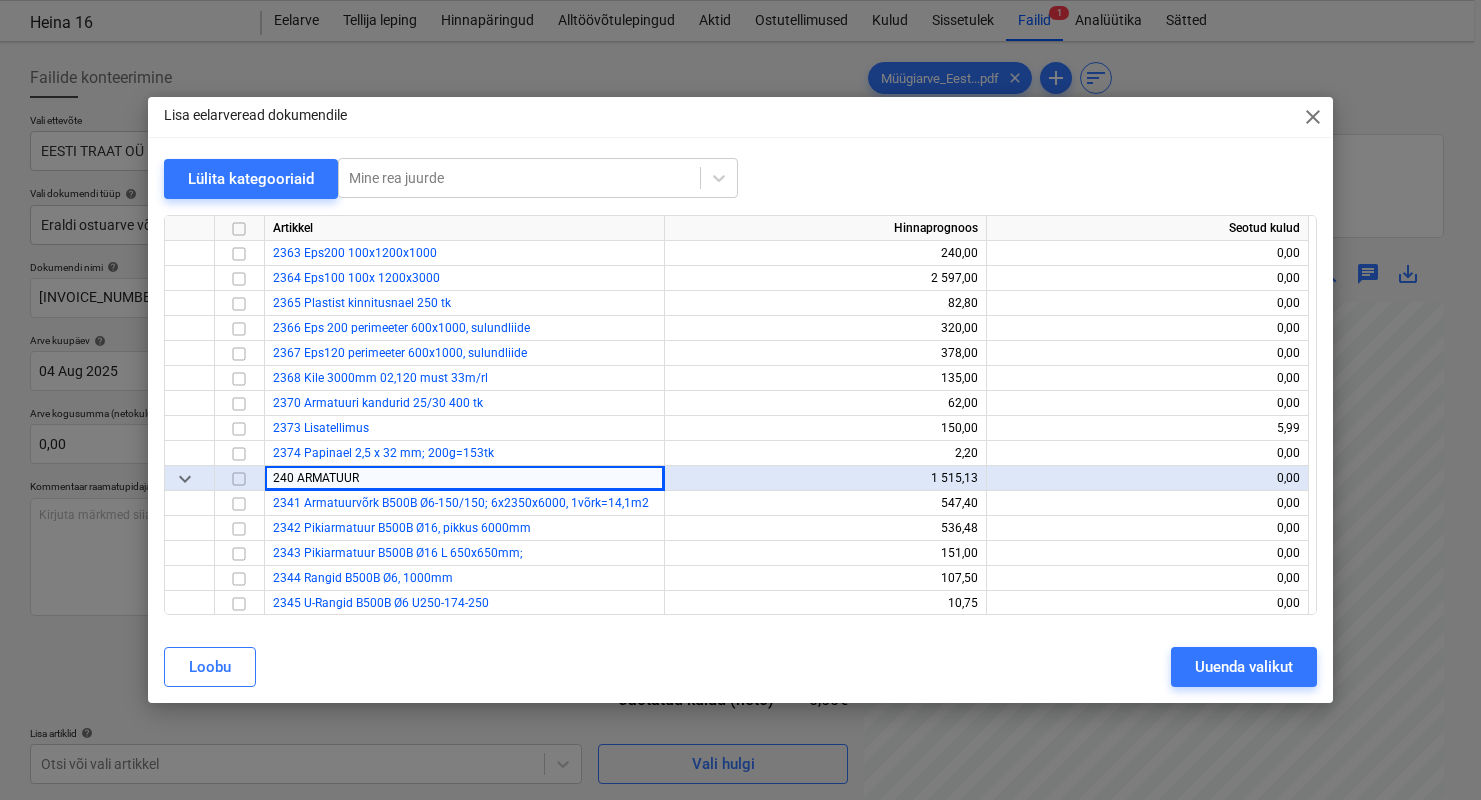 scroll, scrollTop: 440, scrollLeft: 0, axis: vertical 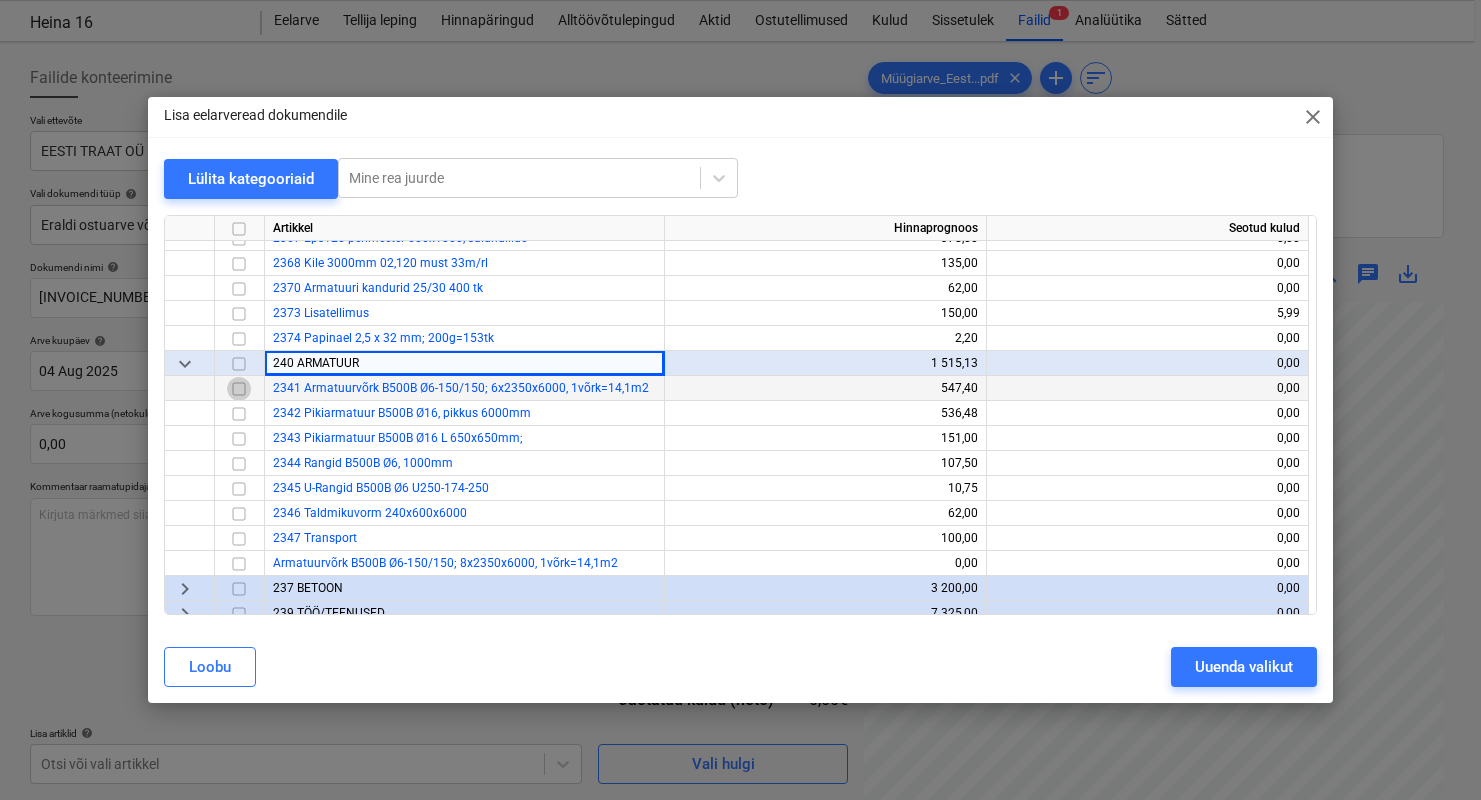 click at bounding box center [239, 389] 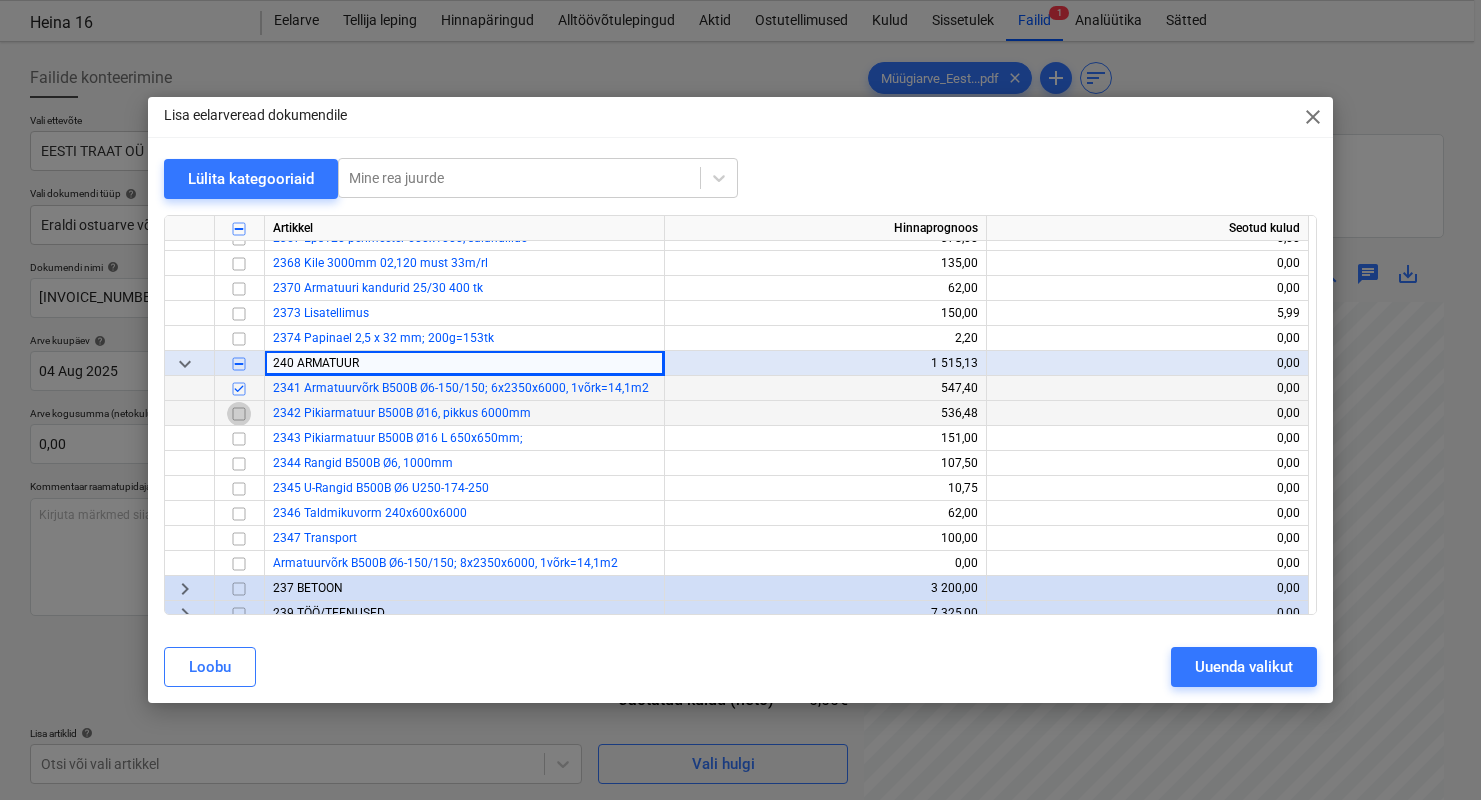 click at bounding box center (239, 414) 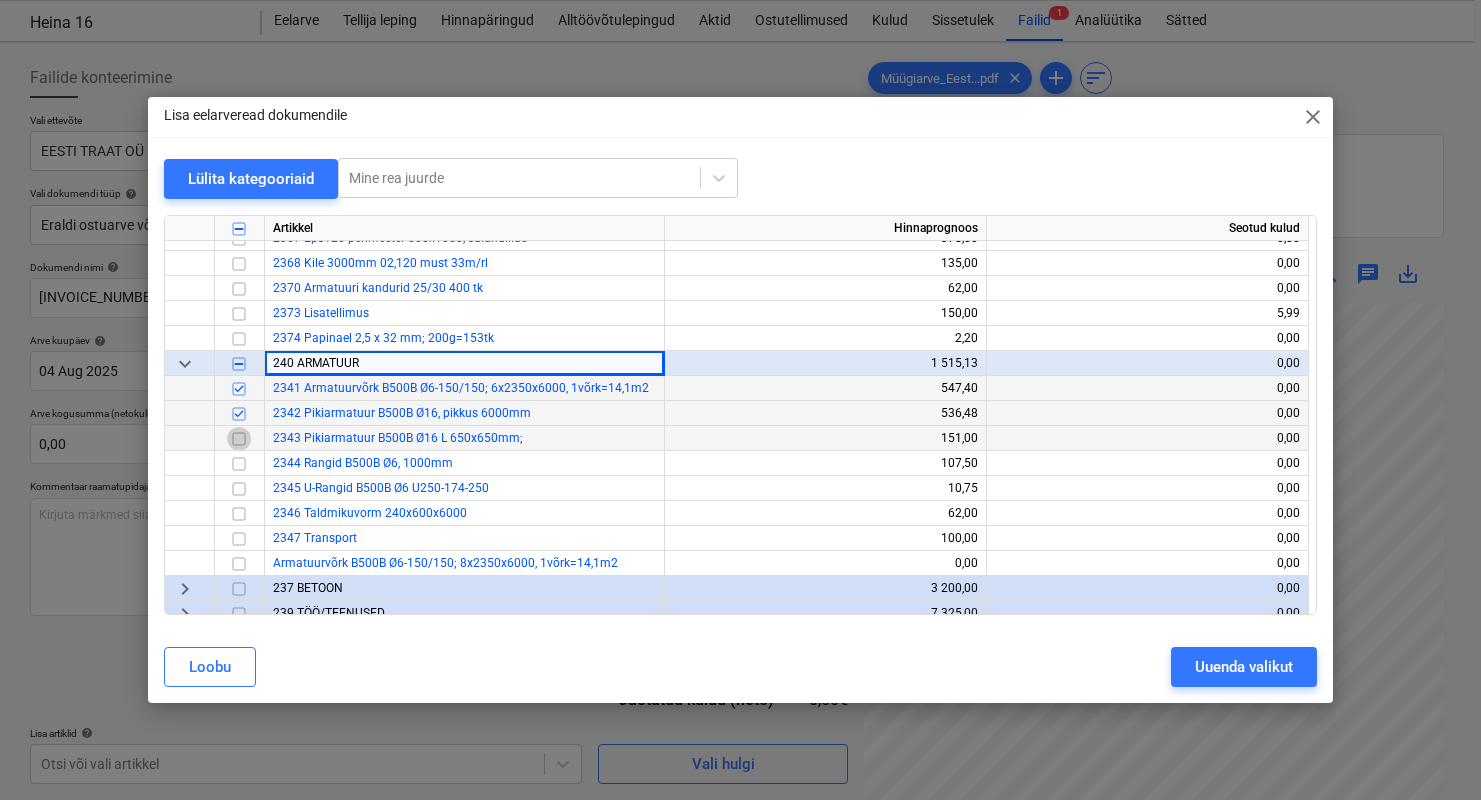 click at bounding box center (239, 439) 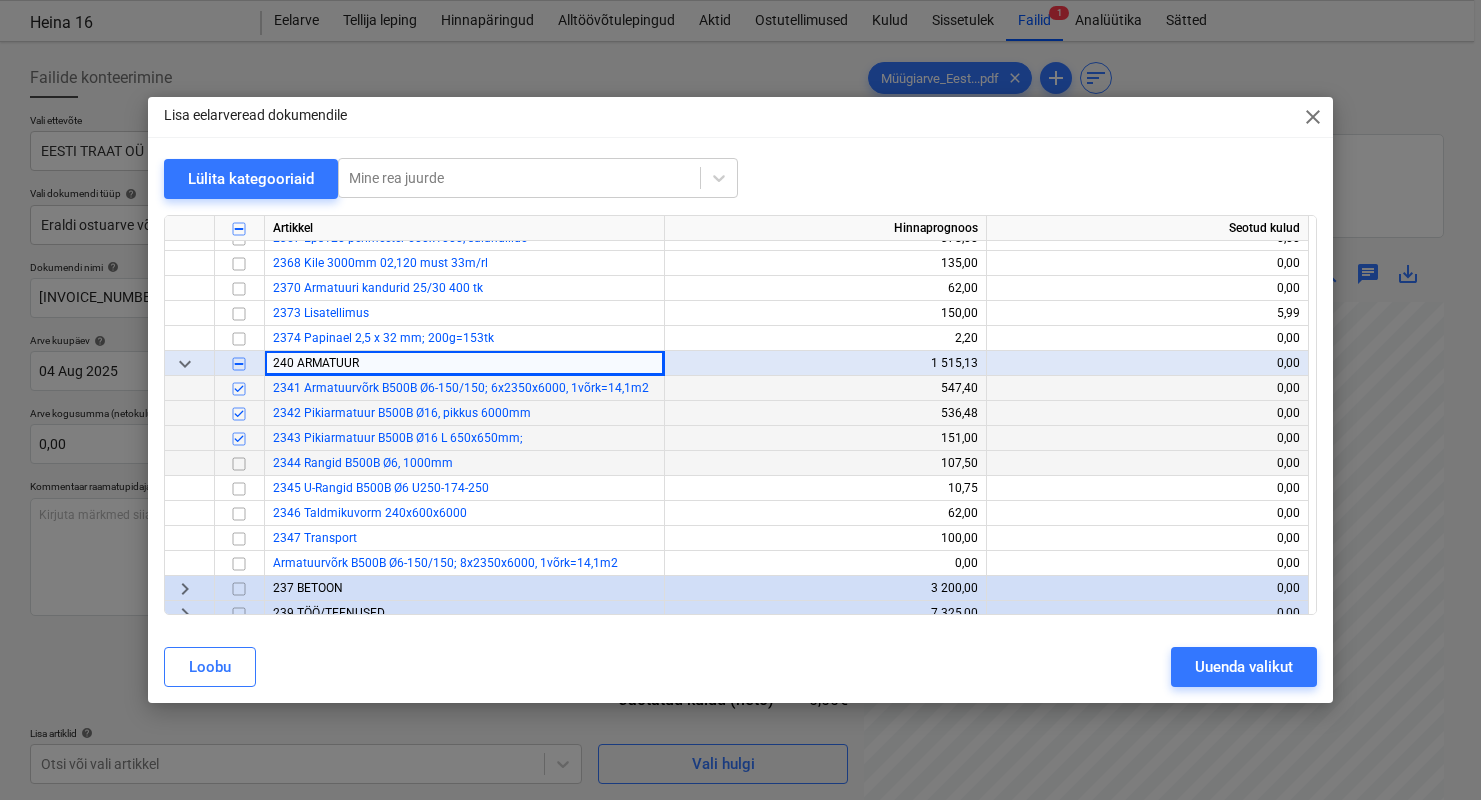 click at bounding box center [239, 464] 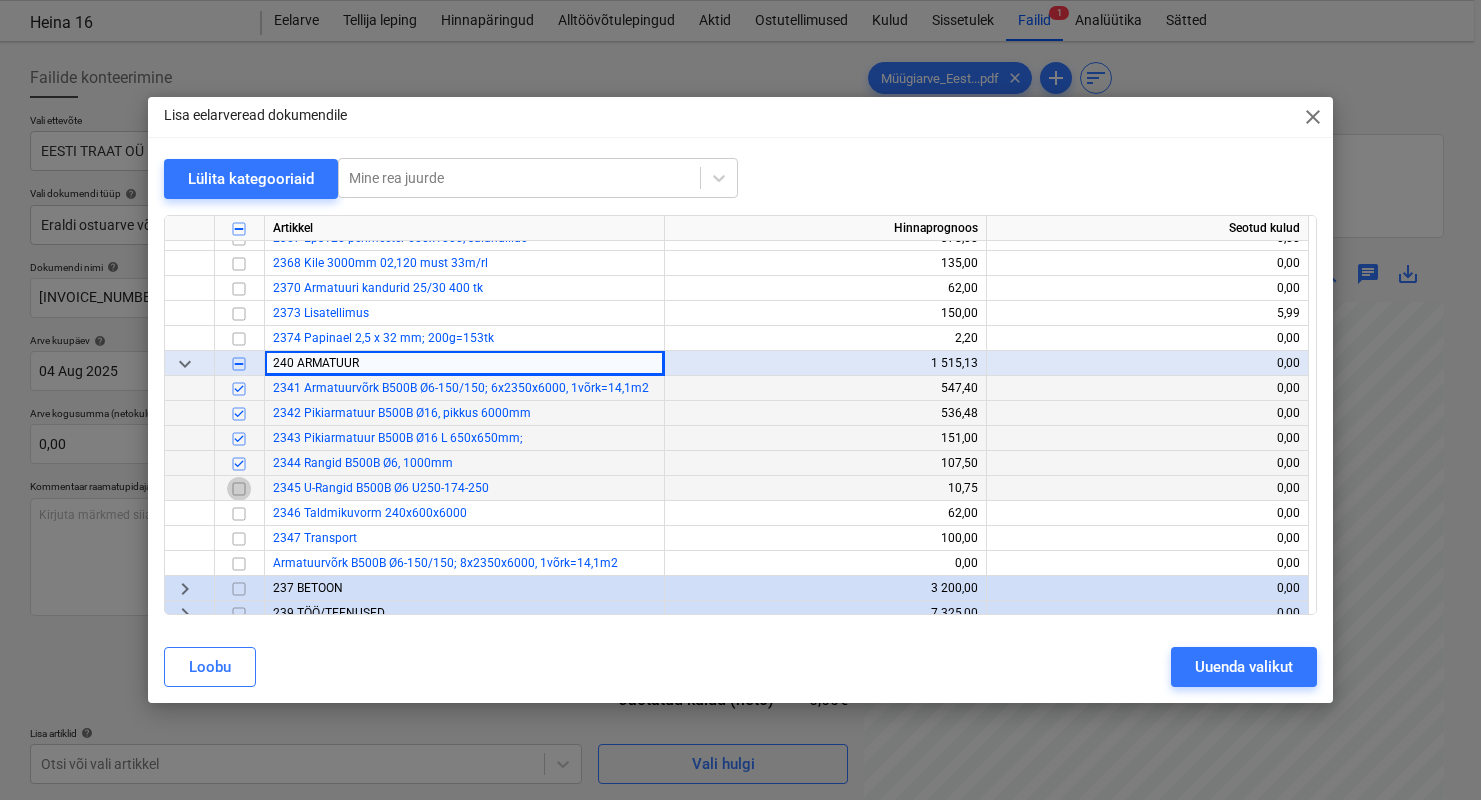 click at bounding box center [239, 489] 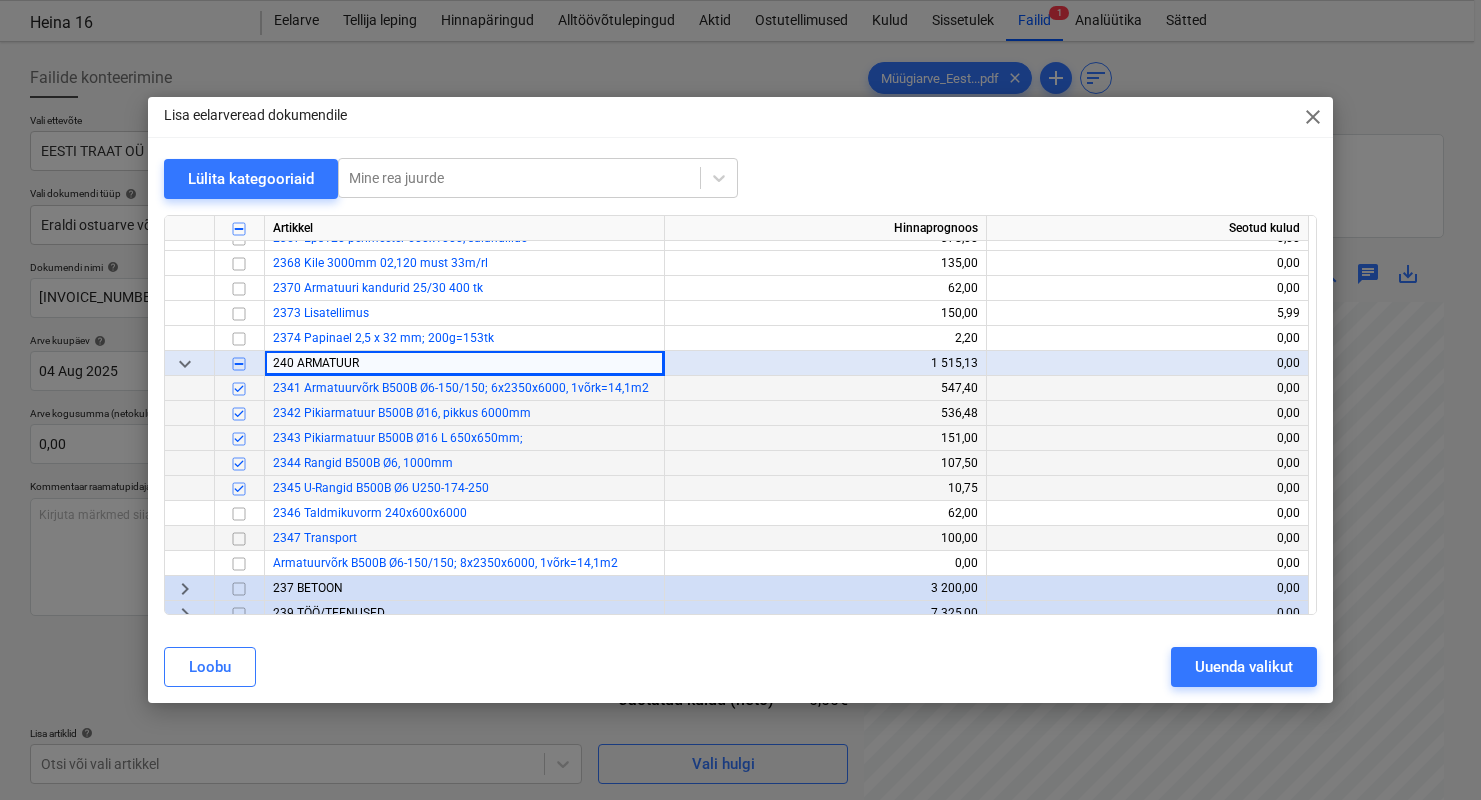click at bounding box center [239, 539] 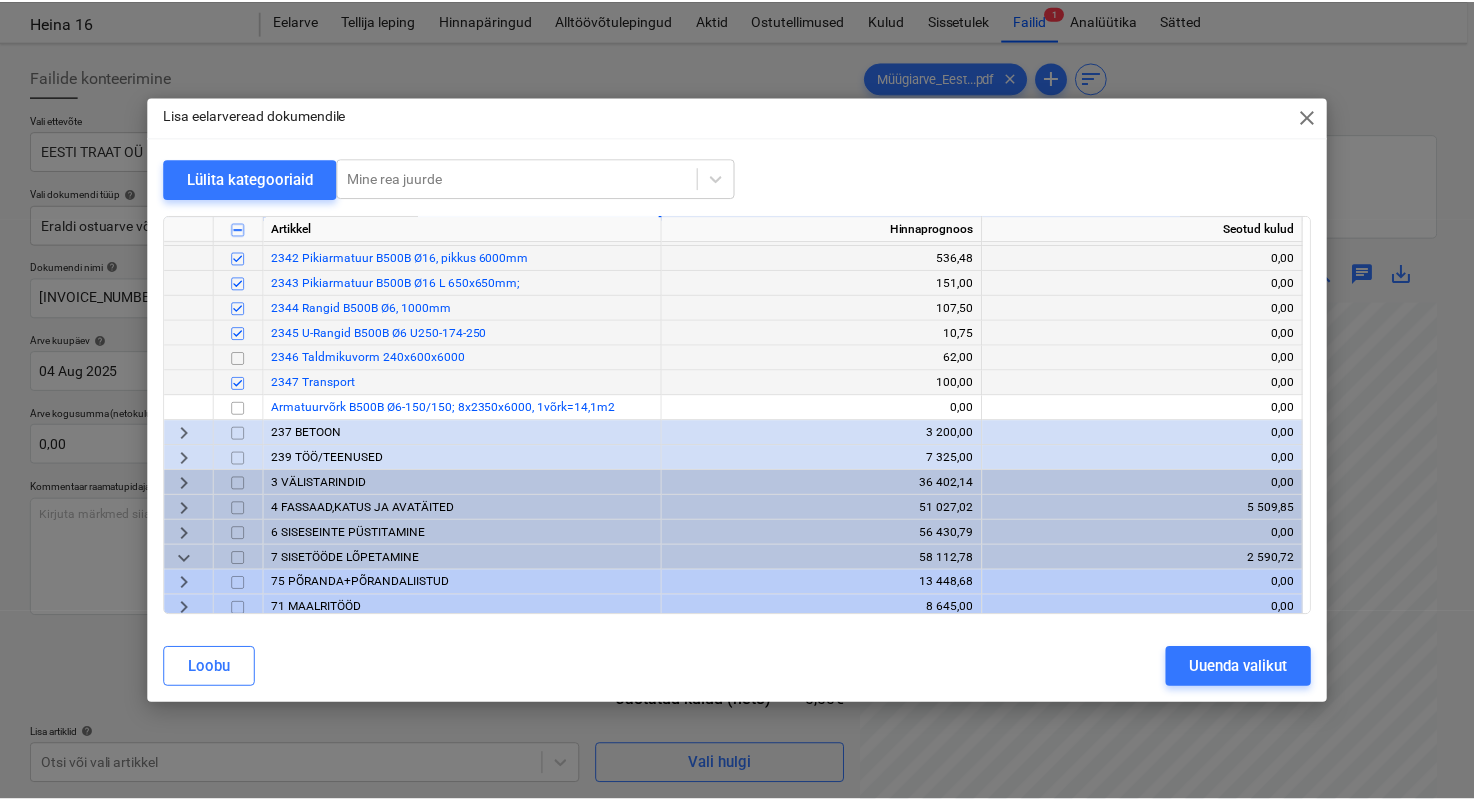 scroll, scrollTop: 649, scrollLeft: 0, axis: vertical 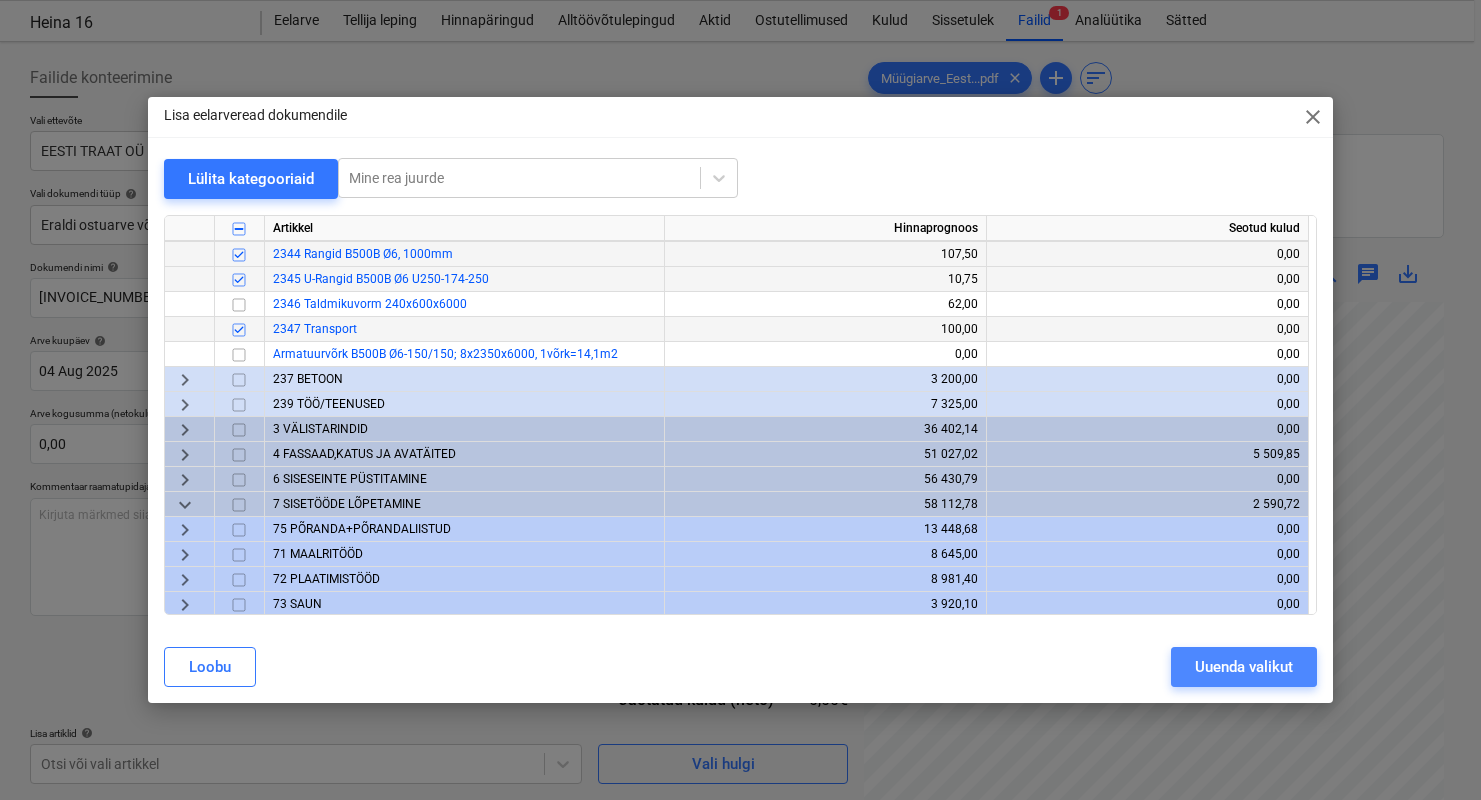 click on "Uuenda valikut" at bounding box center (1244, 667) 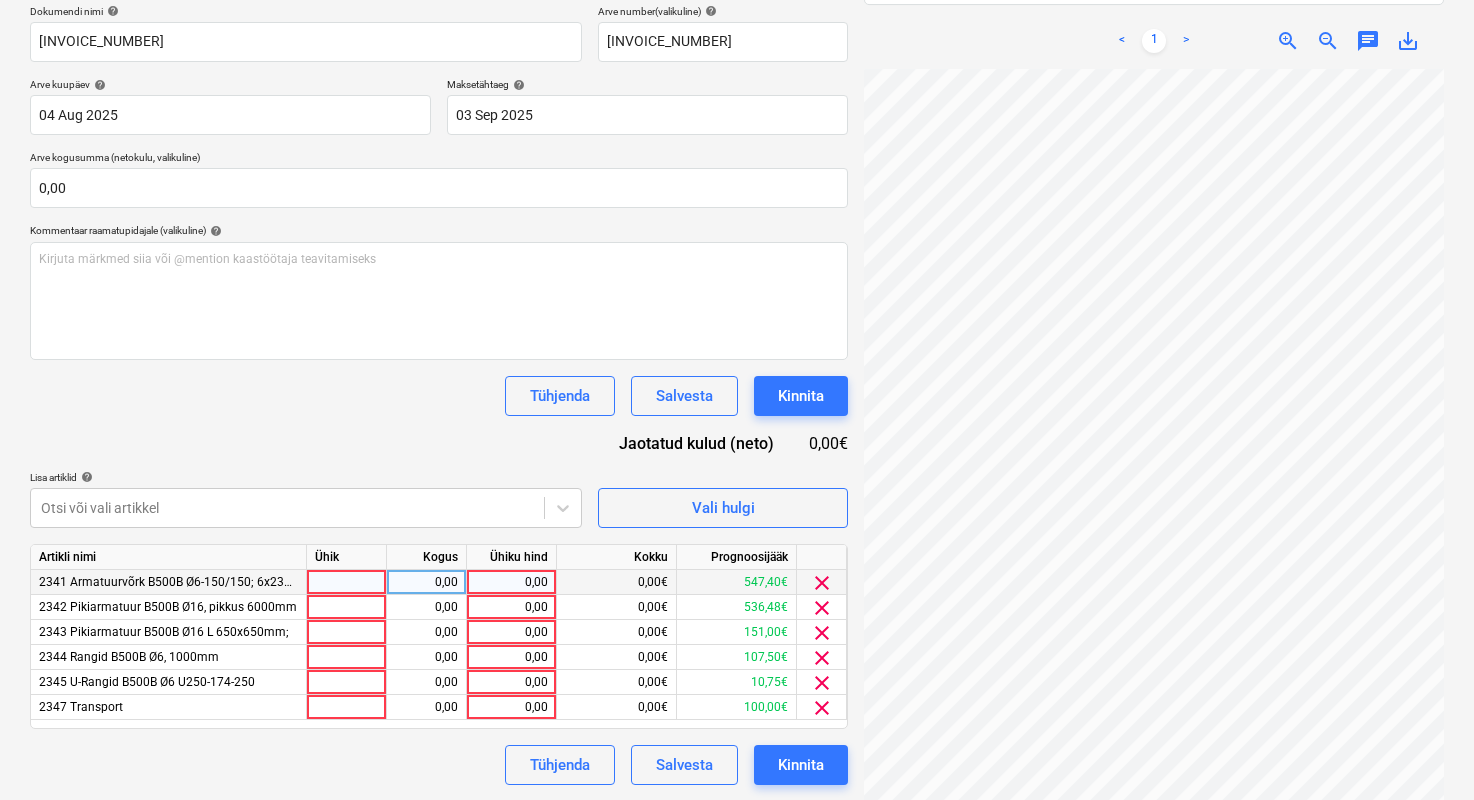 scroll, scrollTop: 307, scrollLeft: 0, axis: vertical 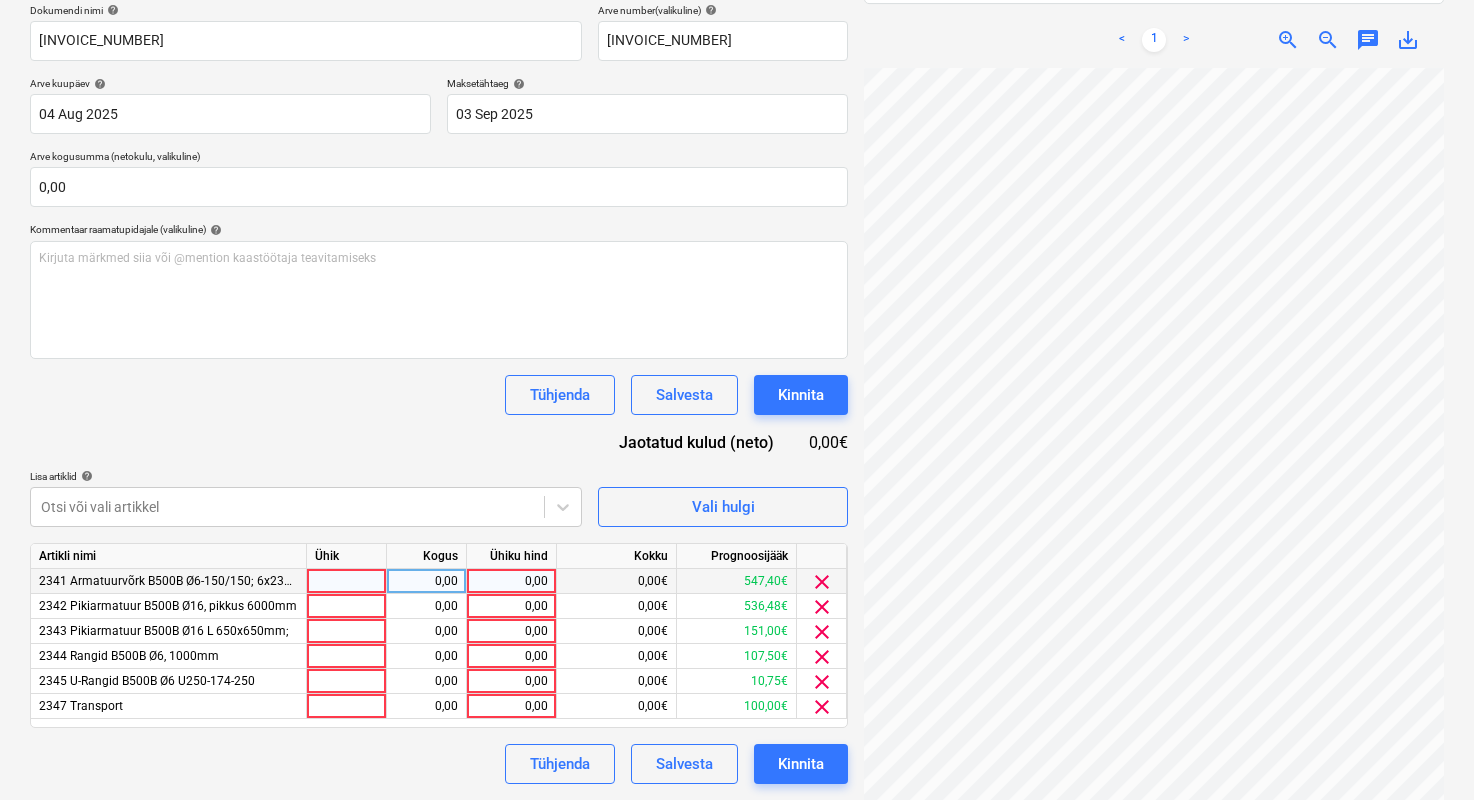 click at bounding box center [347, 581] 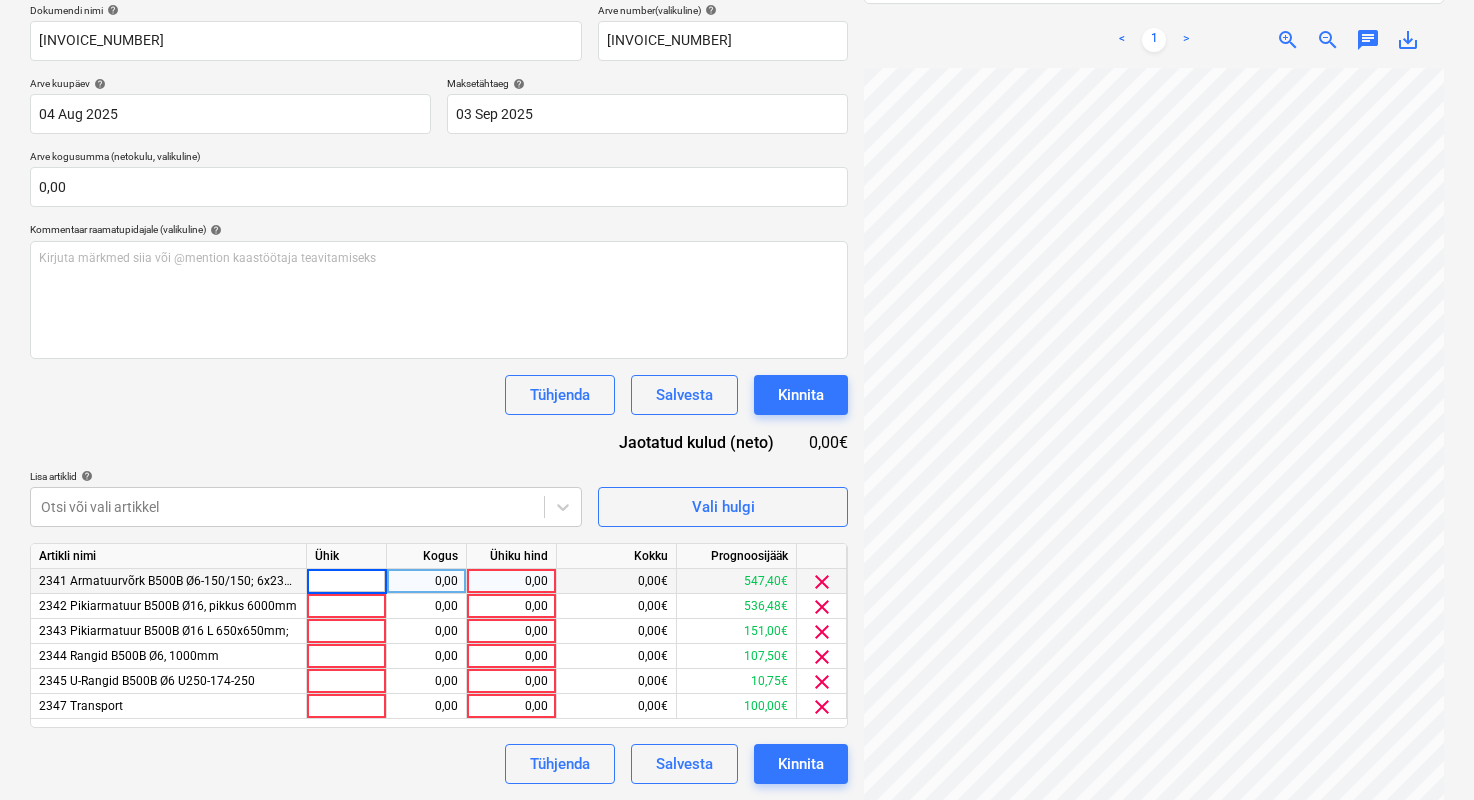 type on "1" 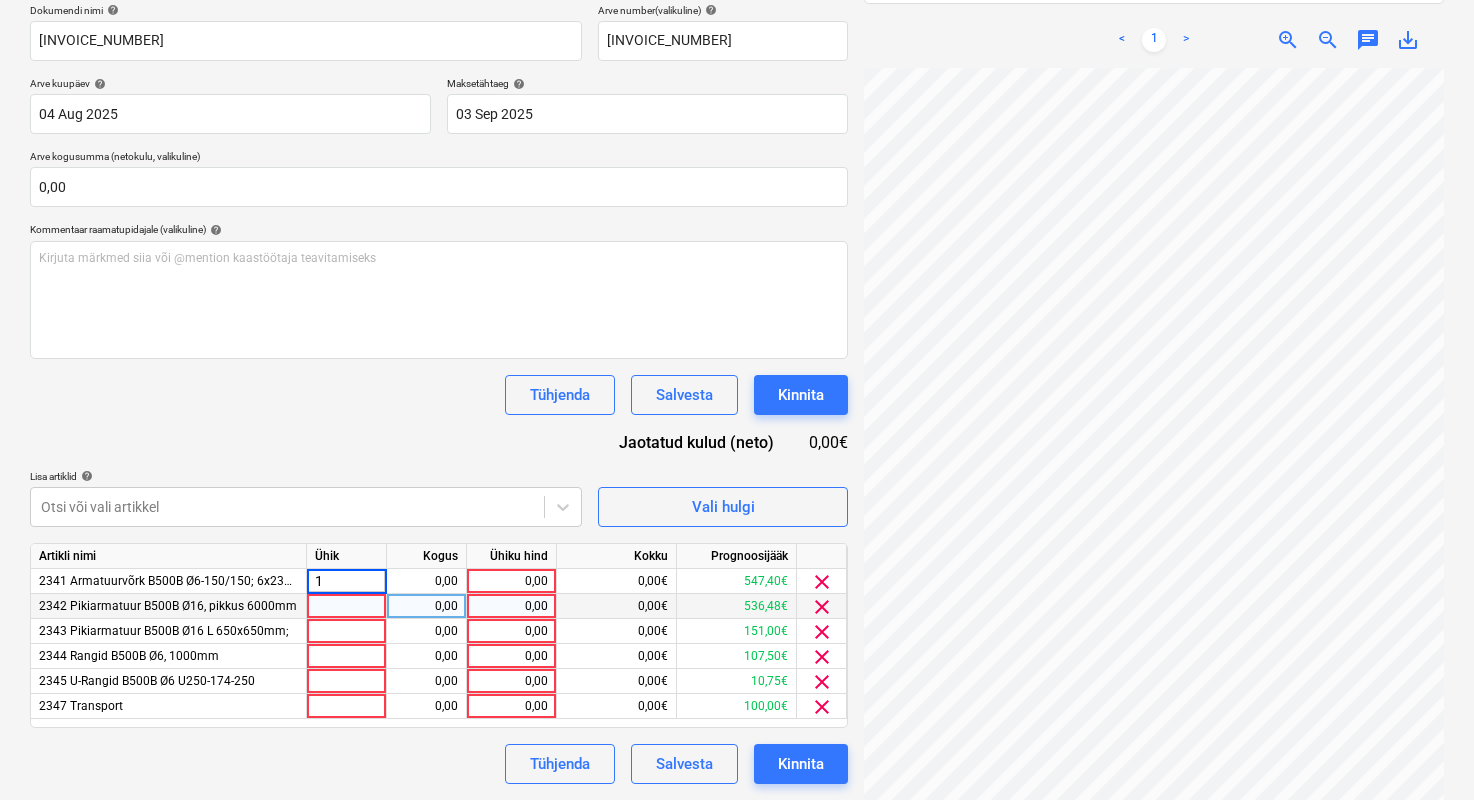 click at bounding box center (347, 606) 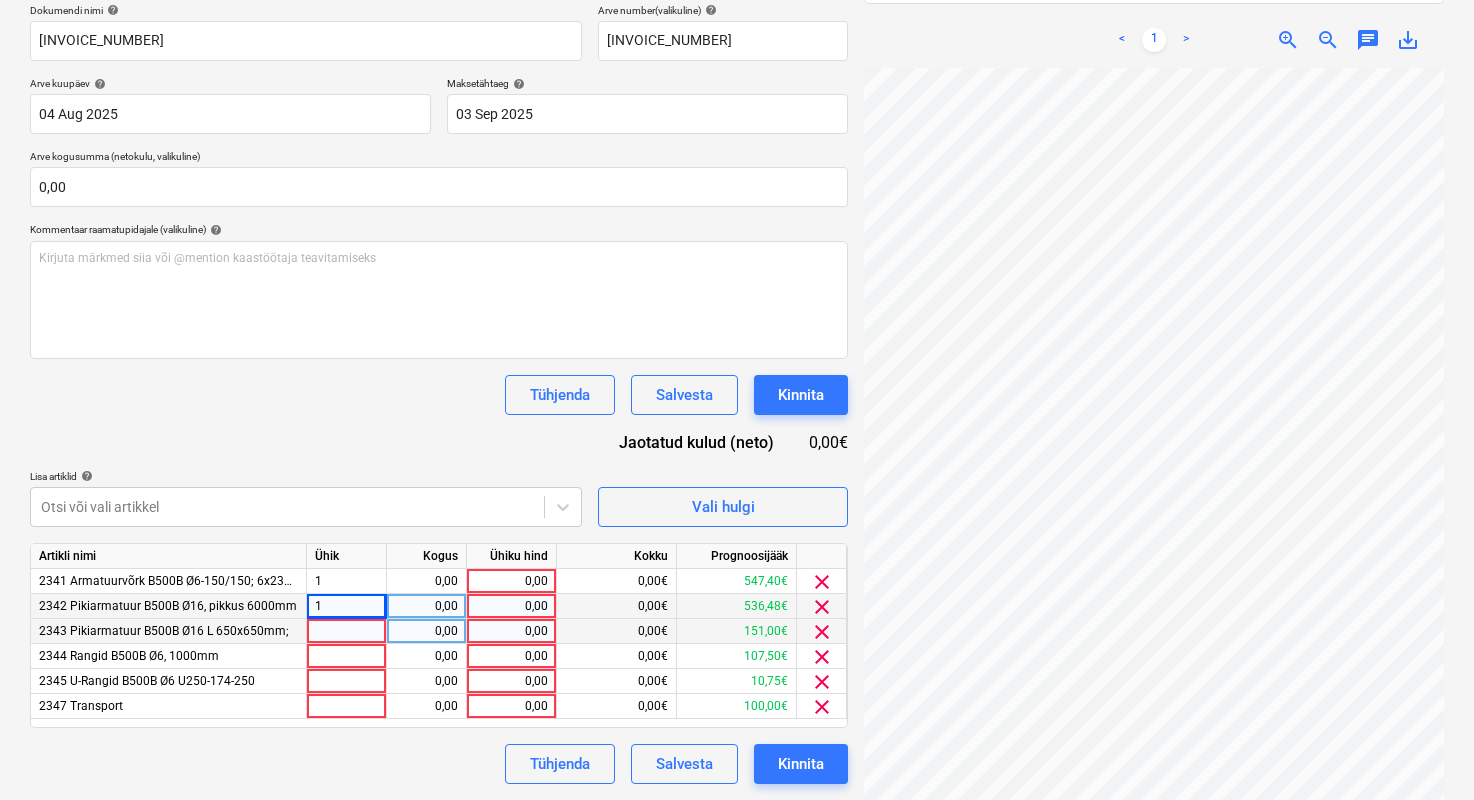 click at bounding box center [347, 631] 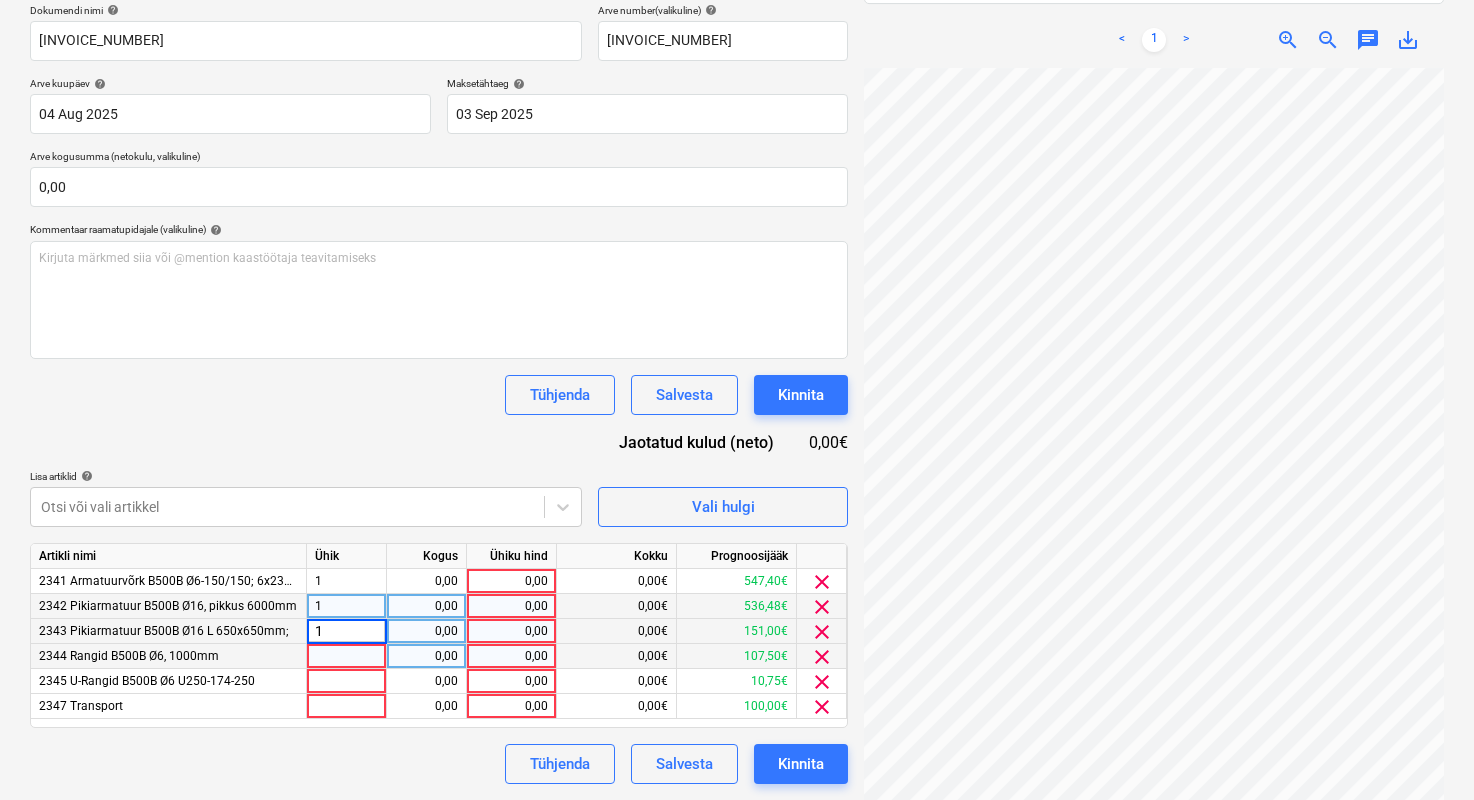 click at bounding box center (347, 656) 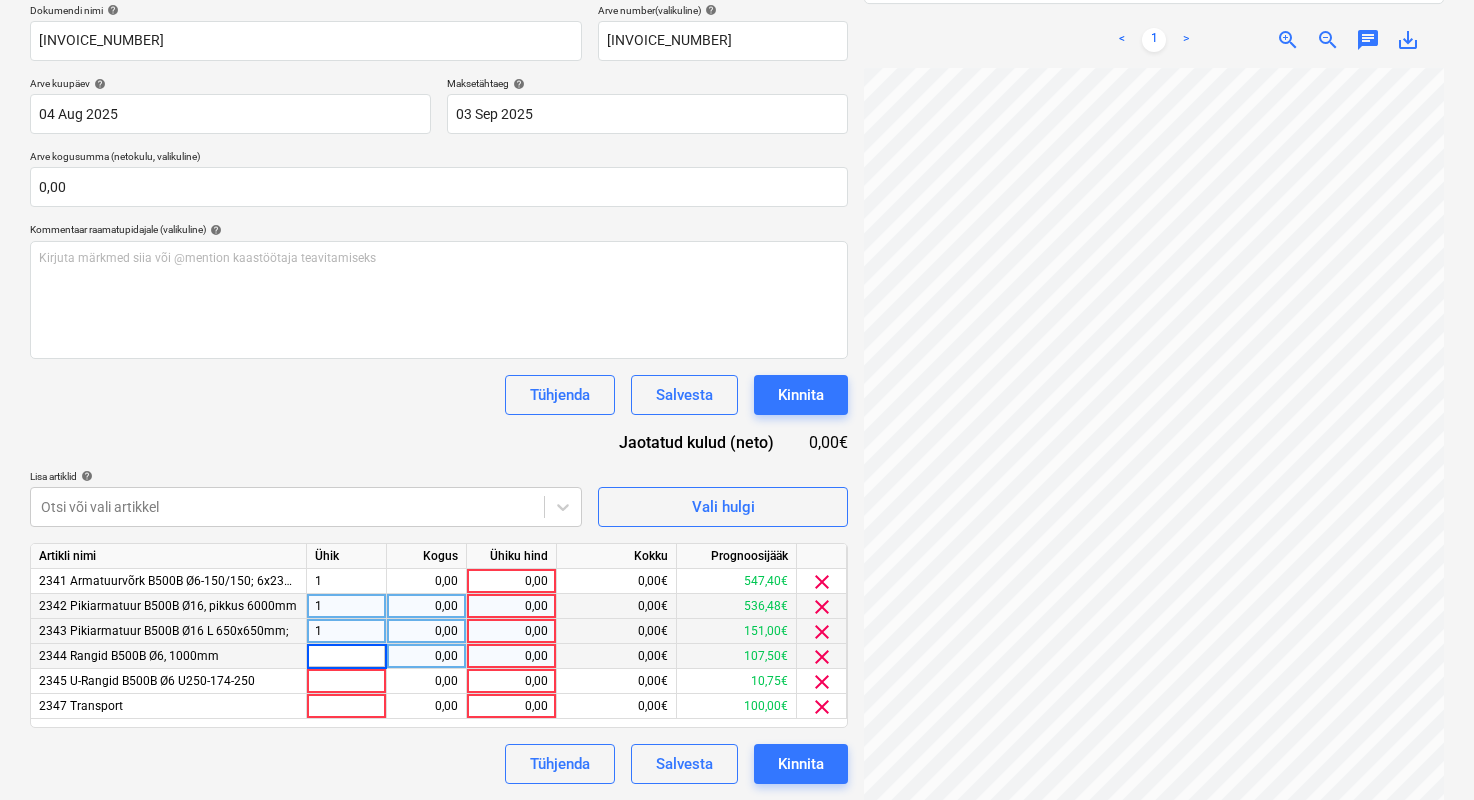 type on "1" 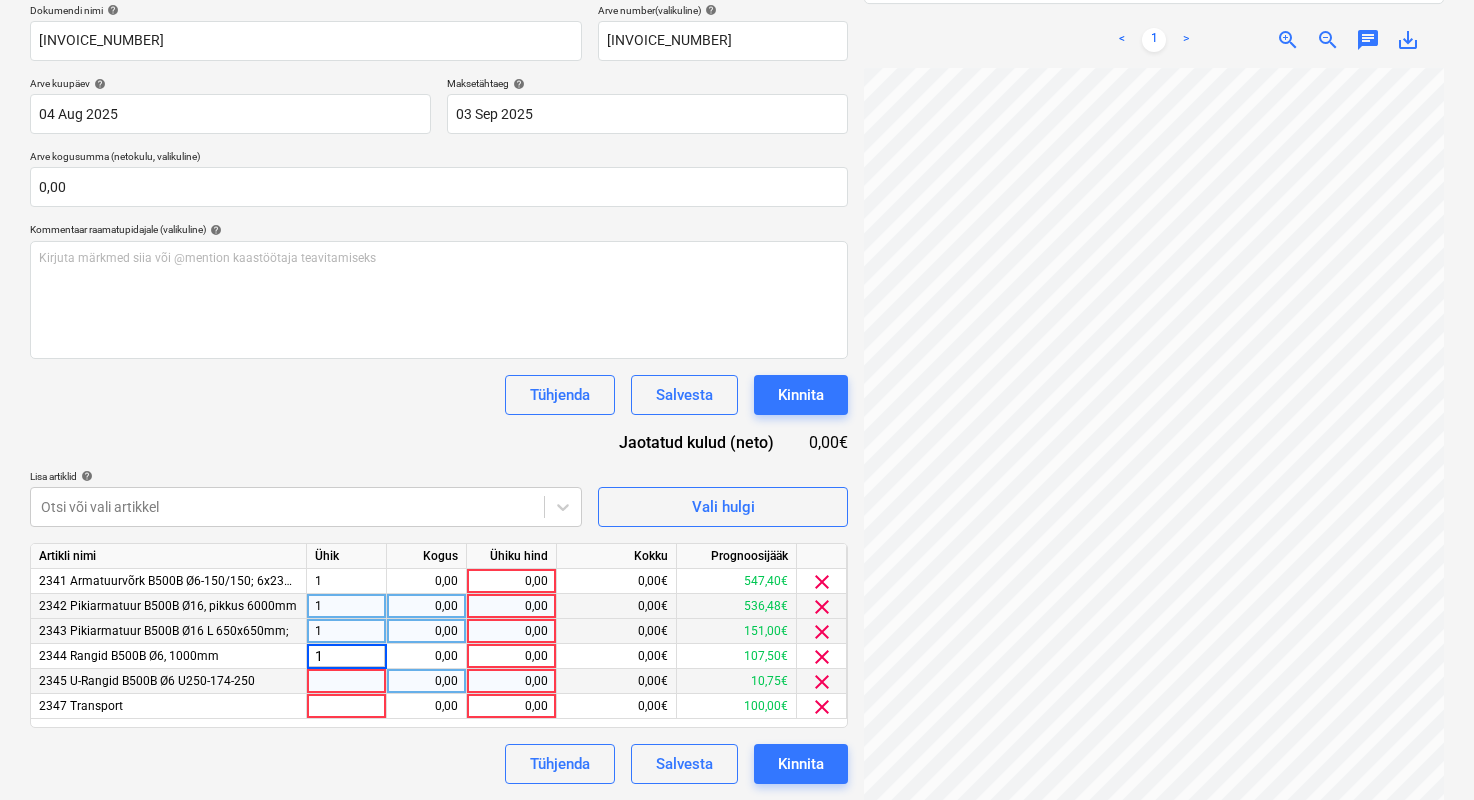 click at bounding box center [347, 681] 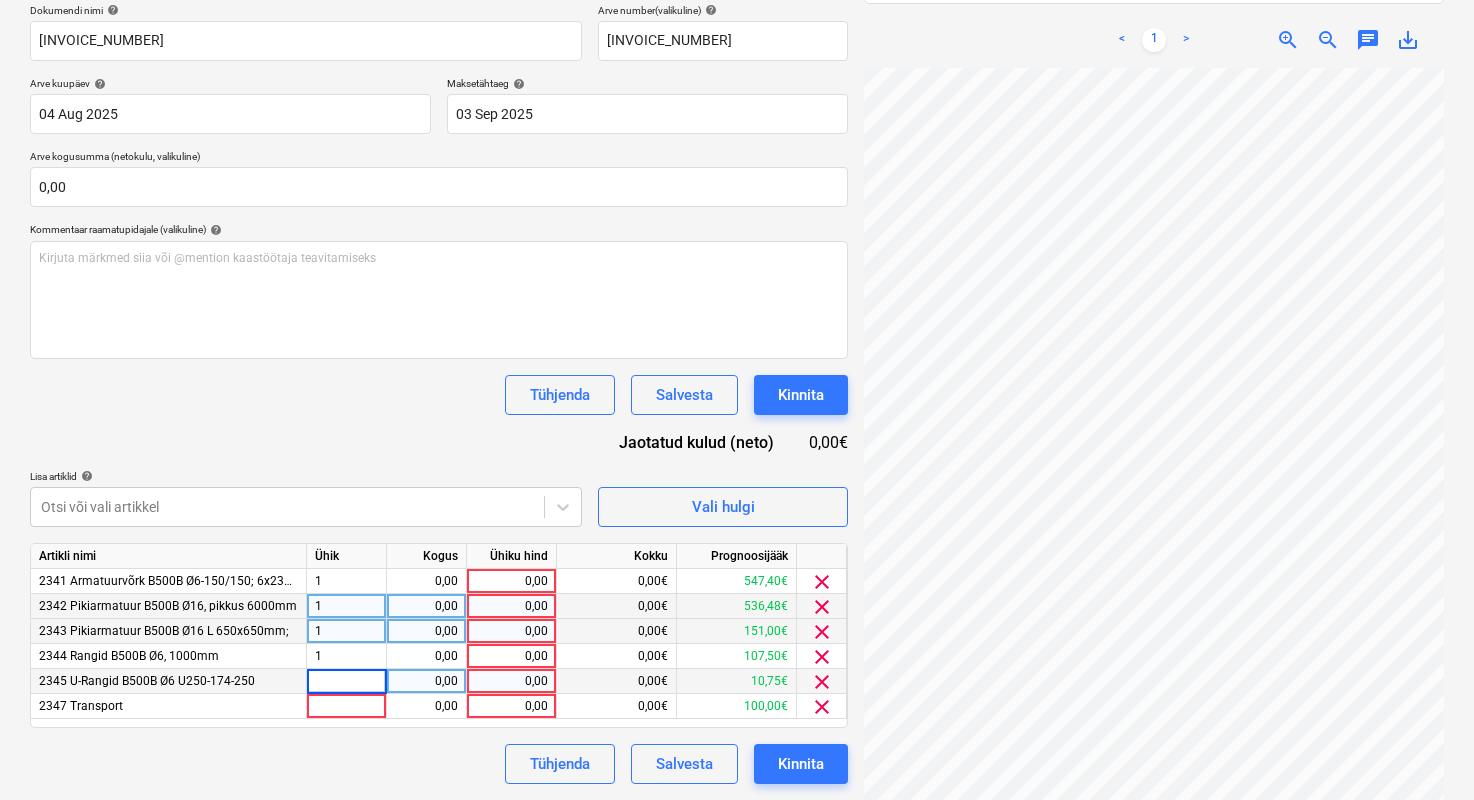 type on "1" 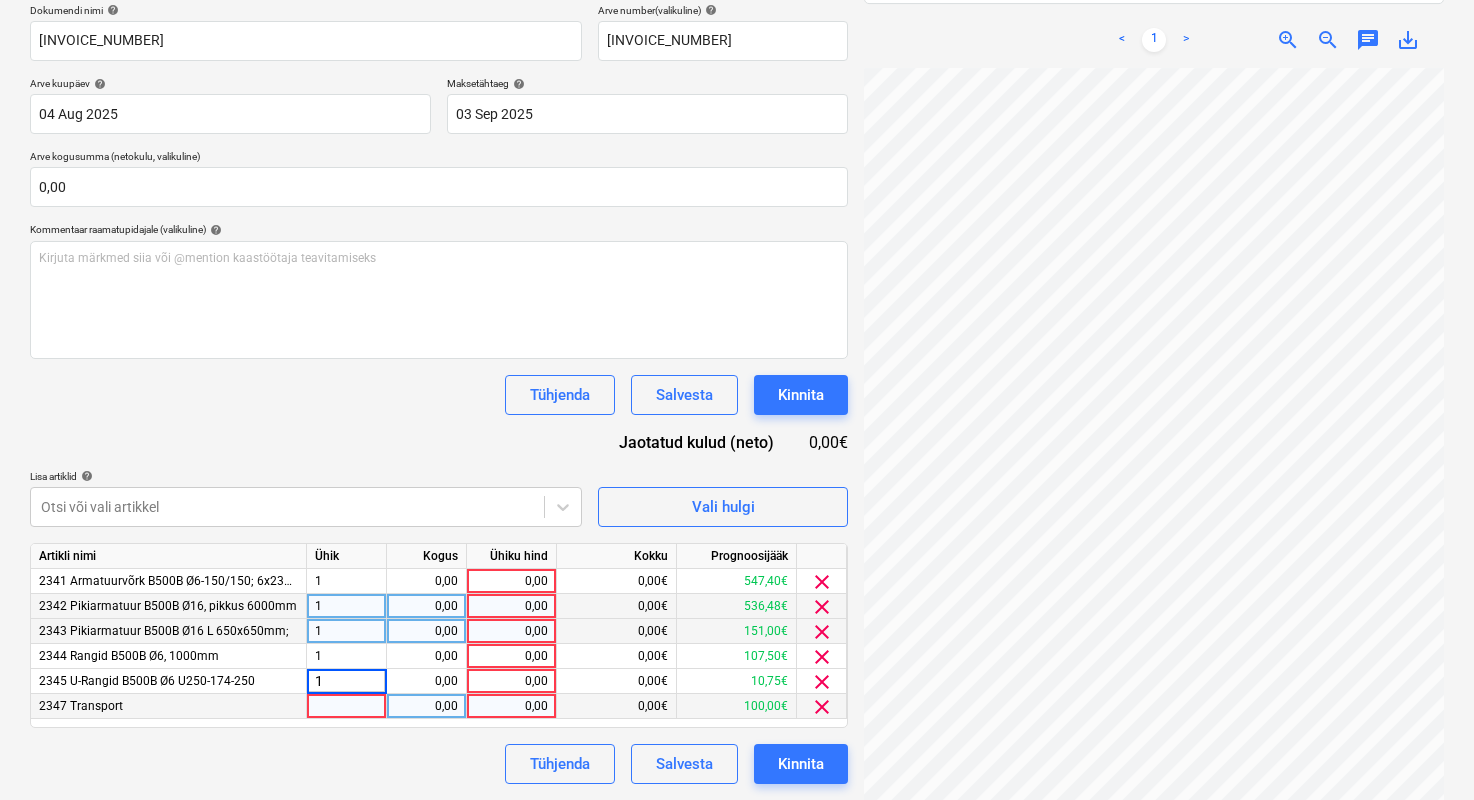 click at bounding box center [347, 706] 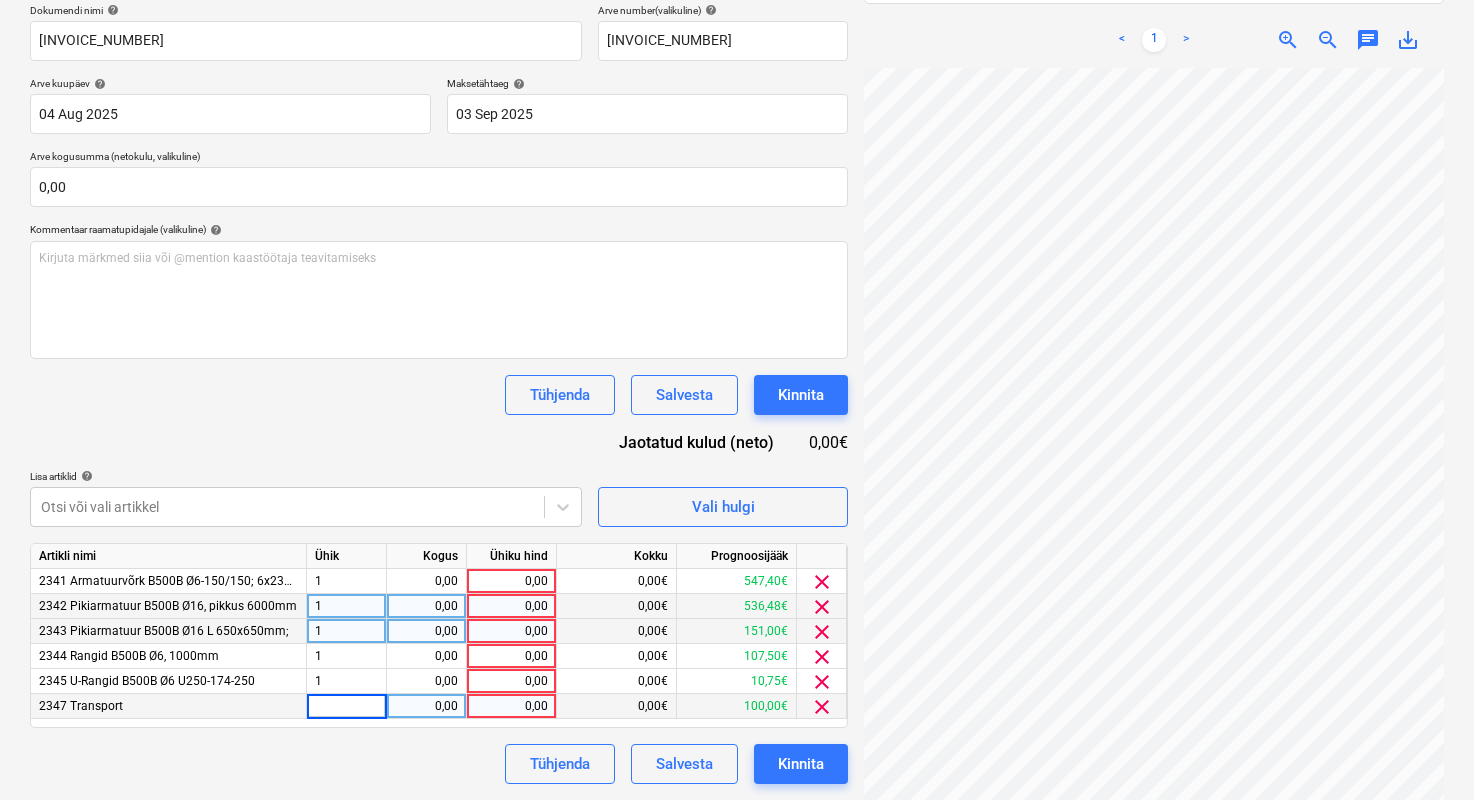 type on "1" 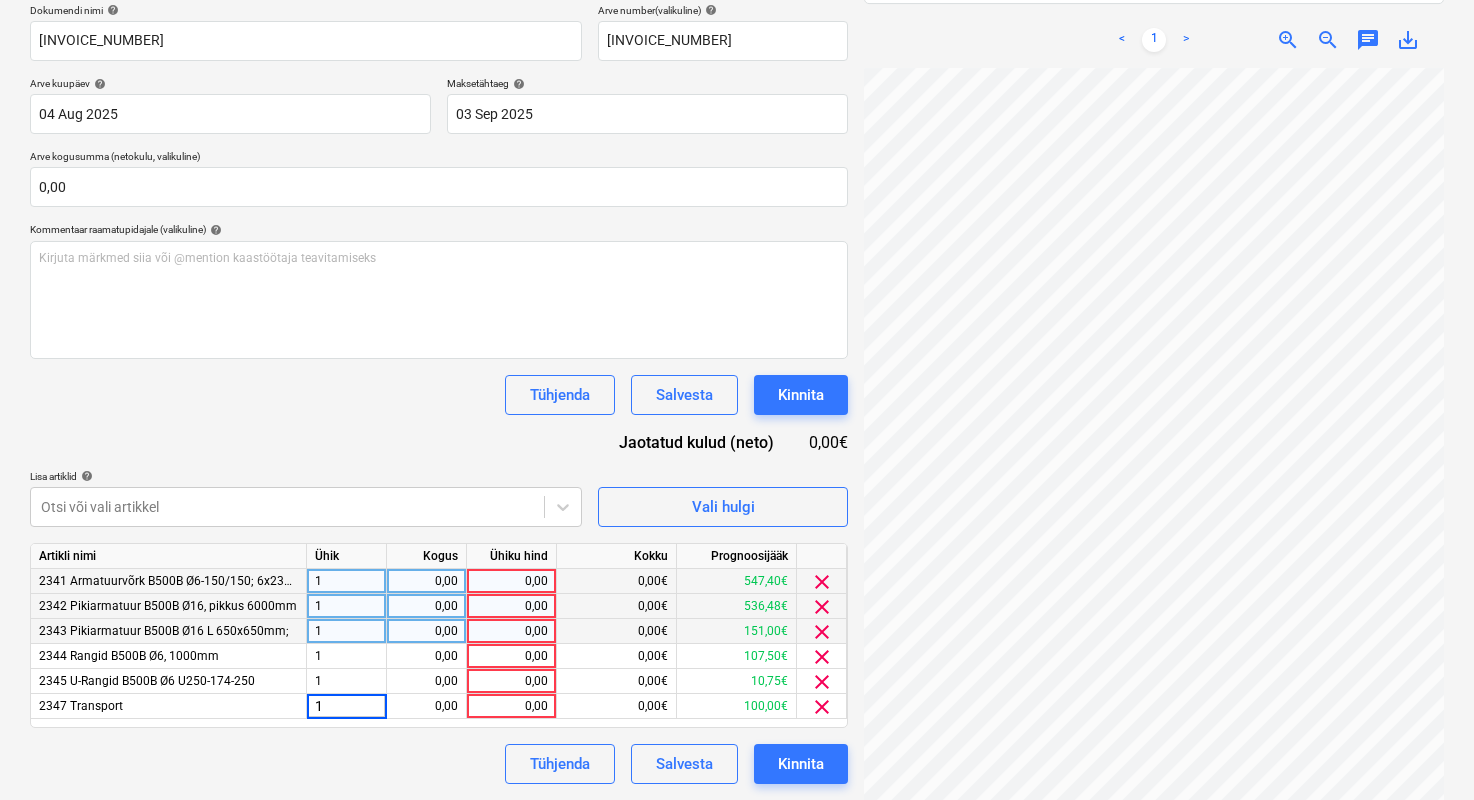 click on "0,00" at bounding box center (426, 581) 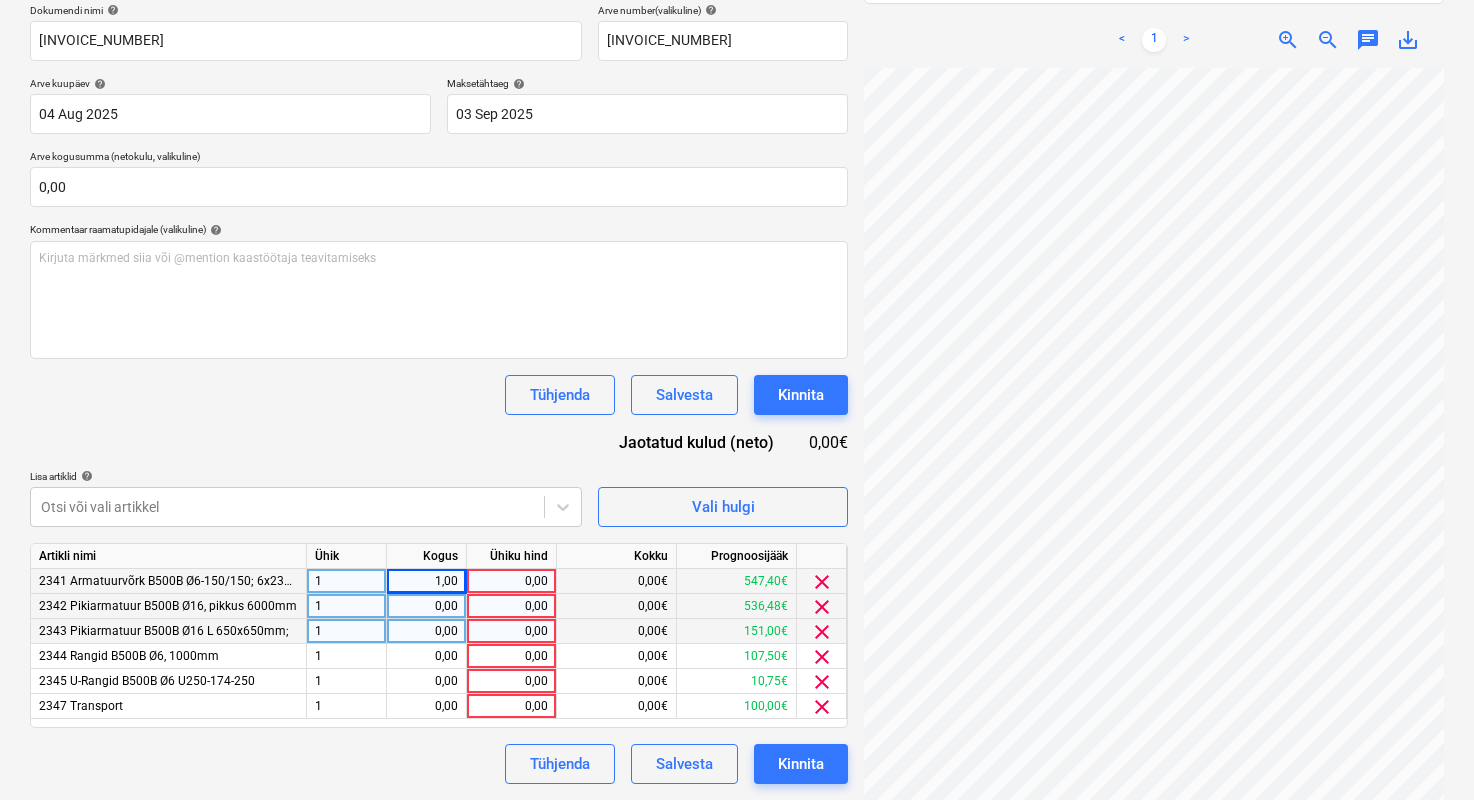 click on "0,00" at bounding box center (426, 606) 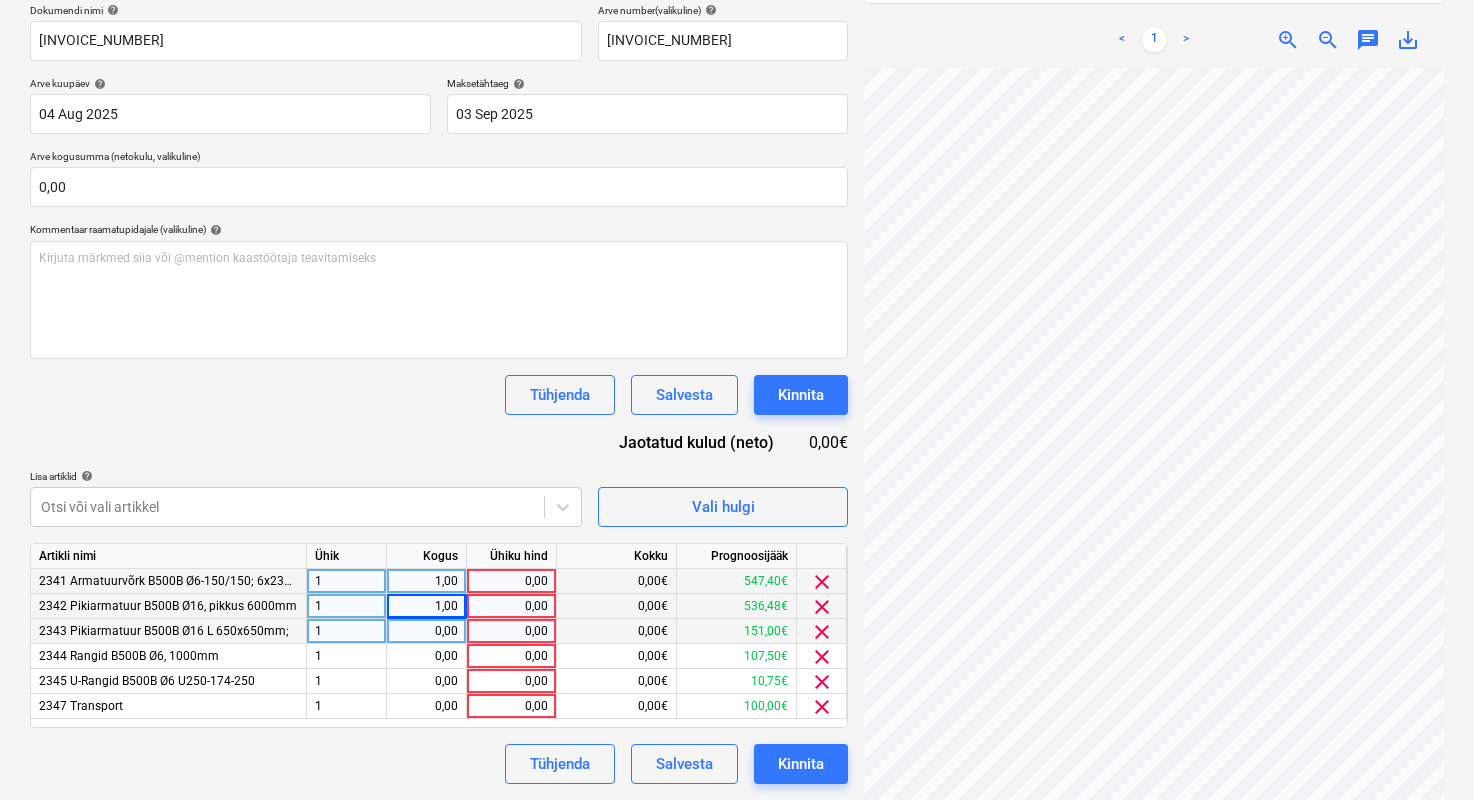 click on "0,00" at bounding box center (426, 631) 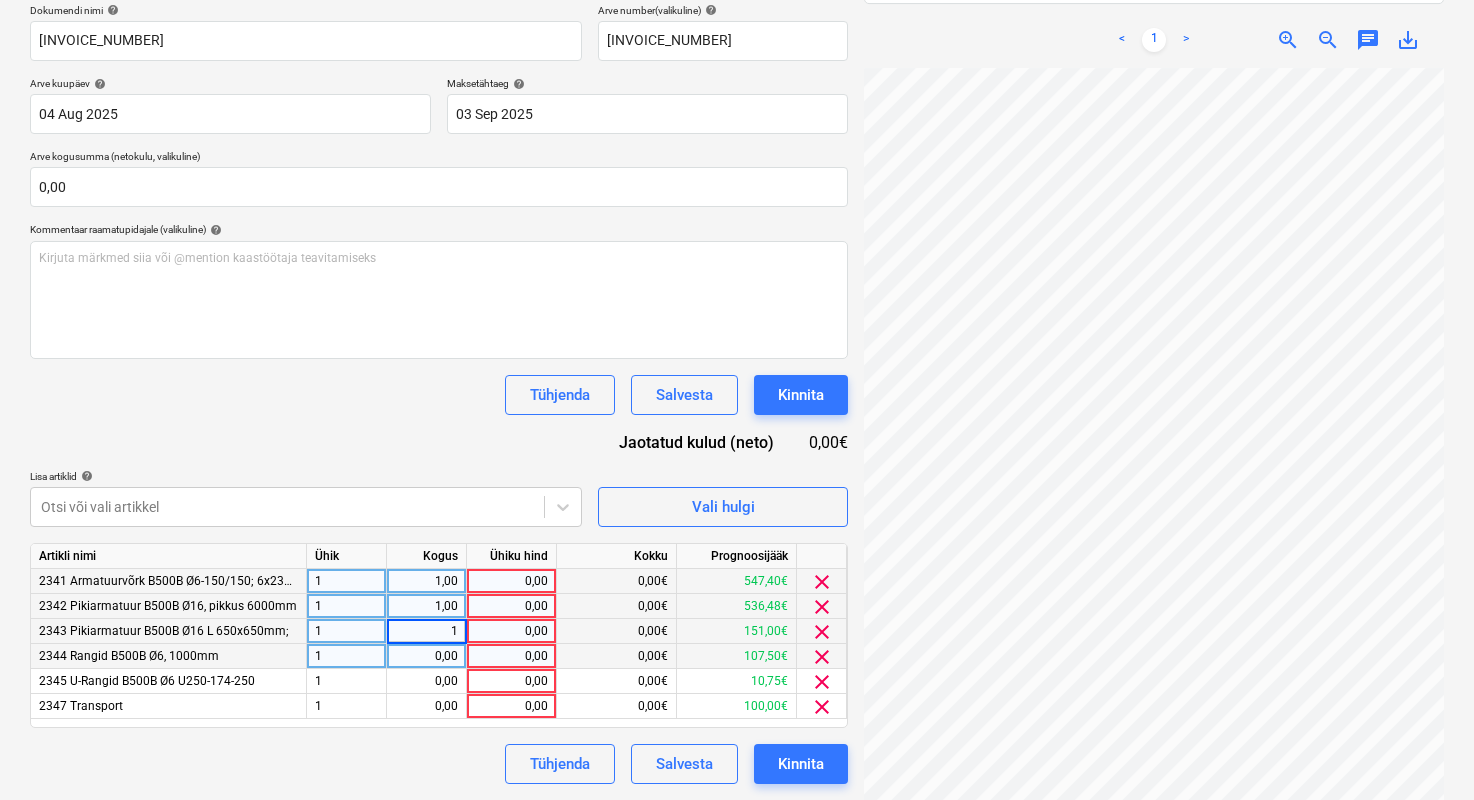 click on "0,00" at bounding box center (426, 656) 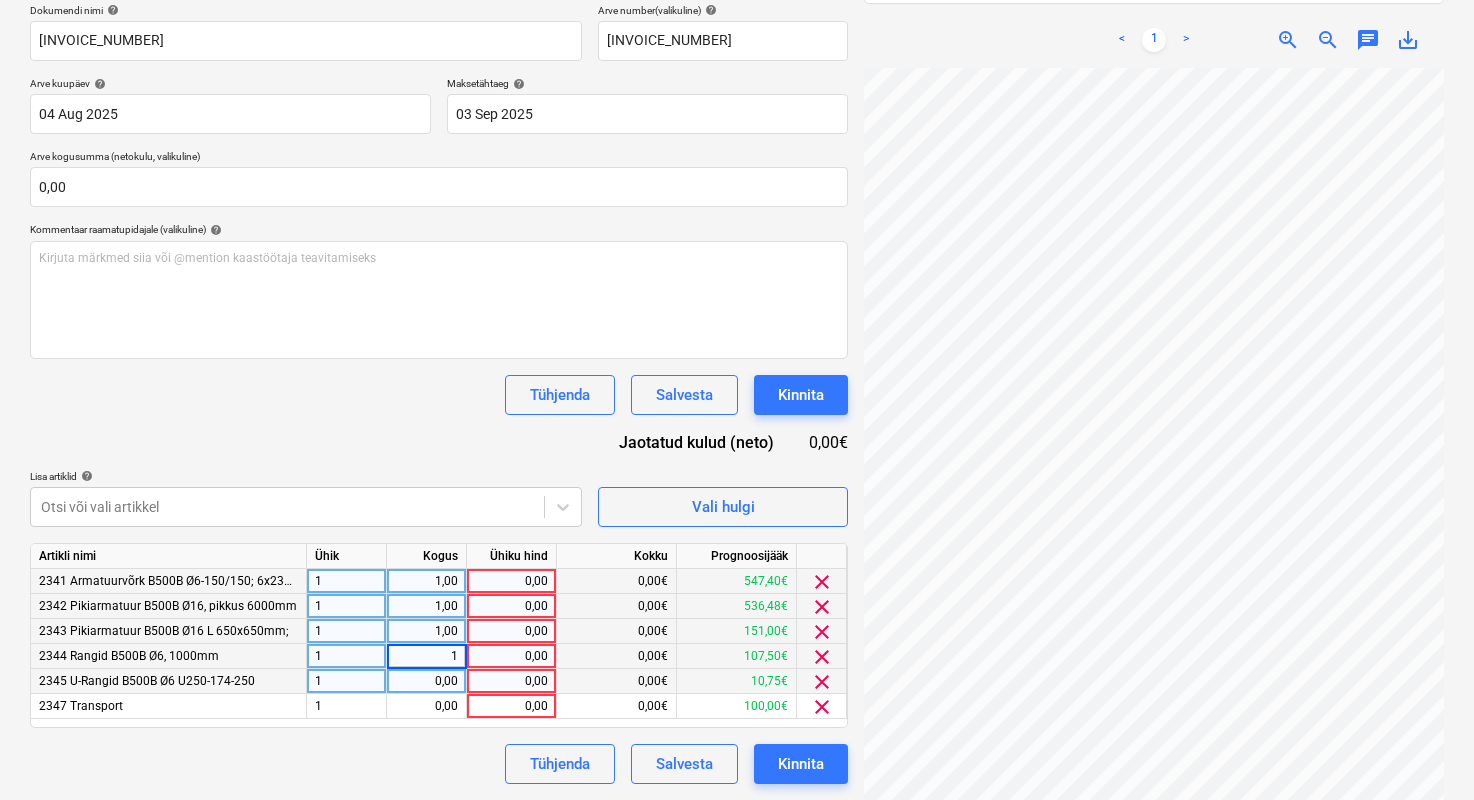 click on "0,00" at bounding box center [426, 681] 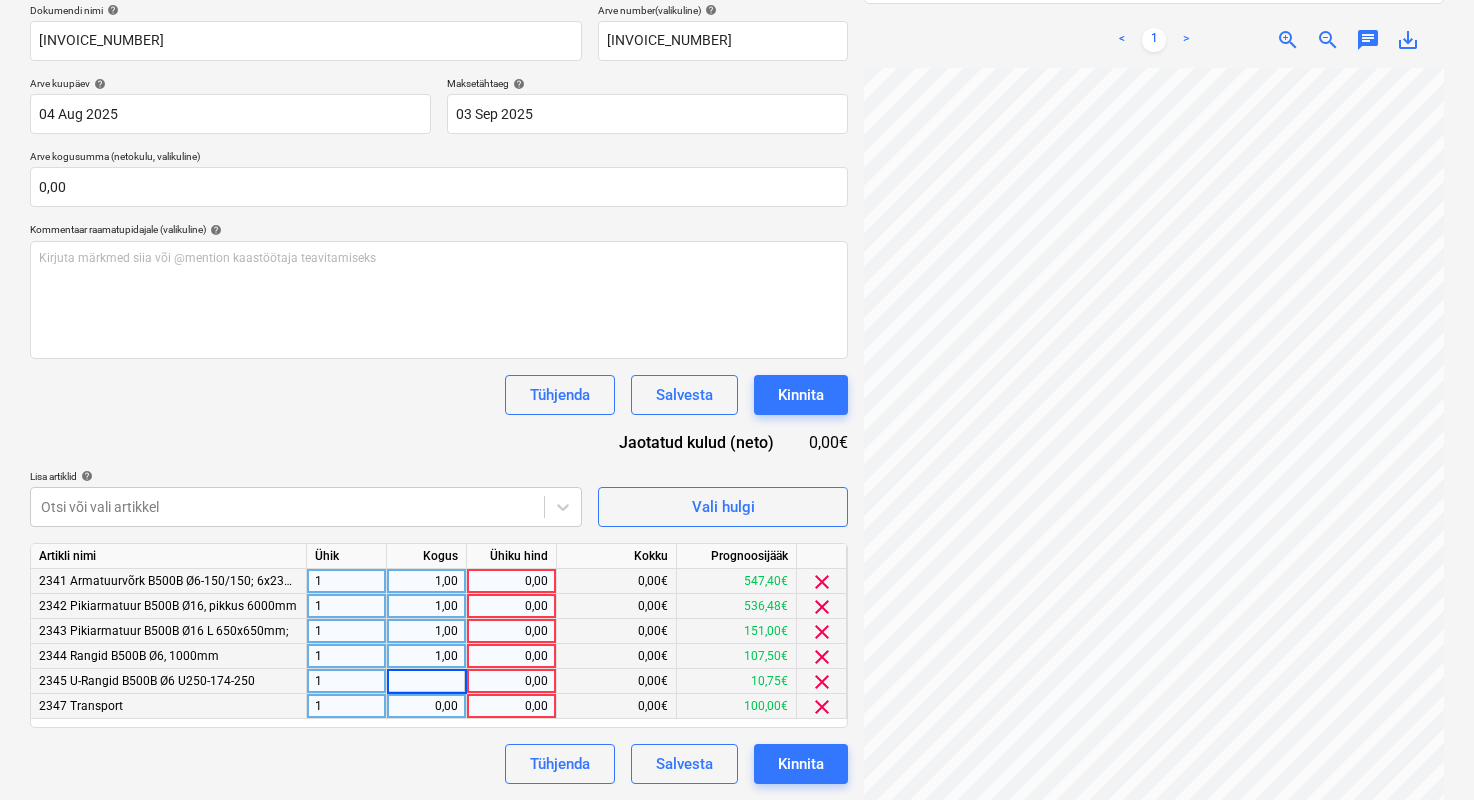 click on "0,00" at bounding box center [426, 706] 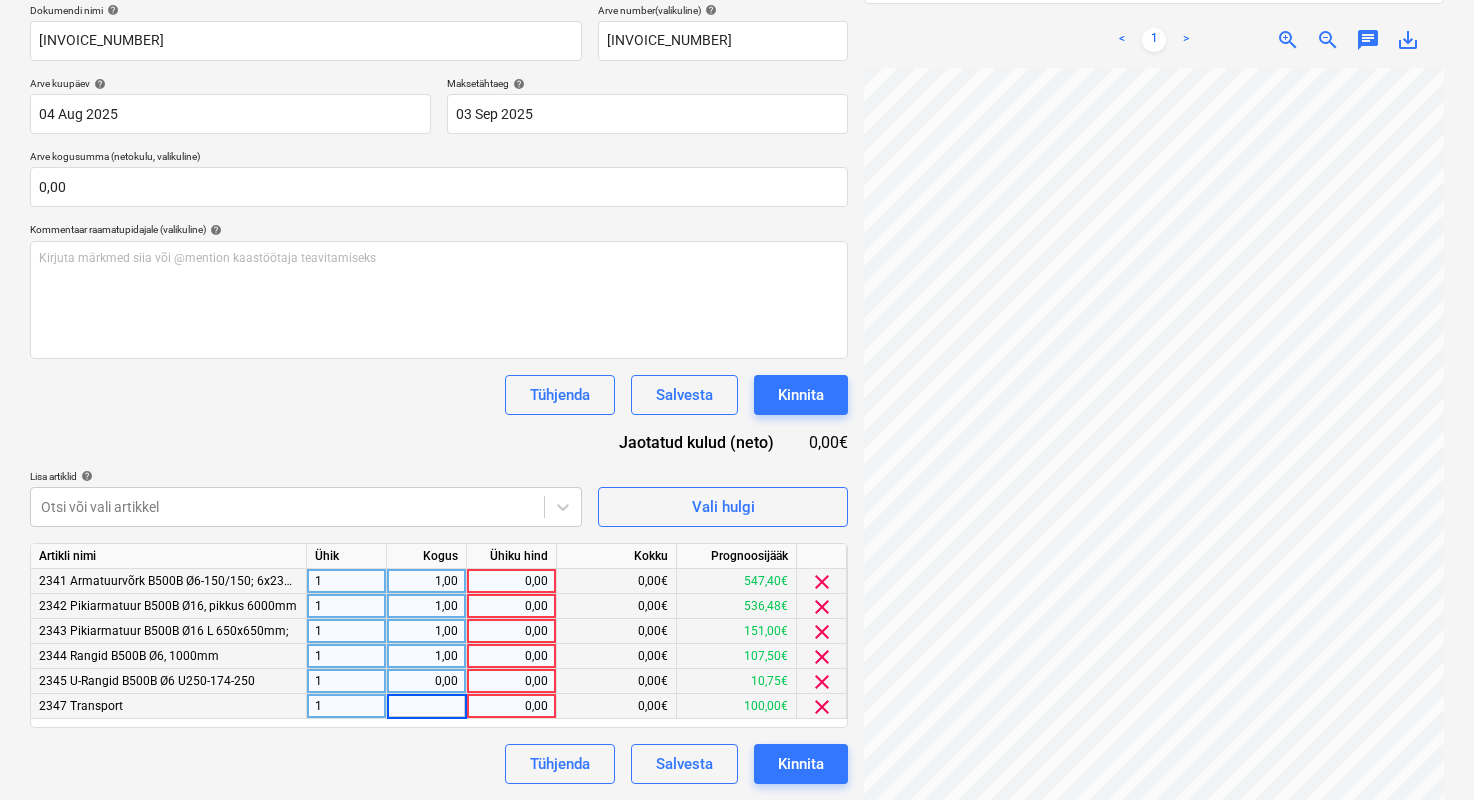 type on "1" 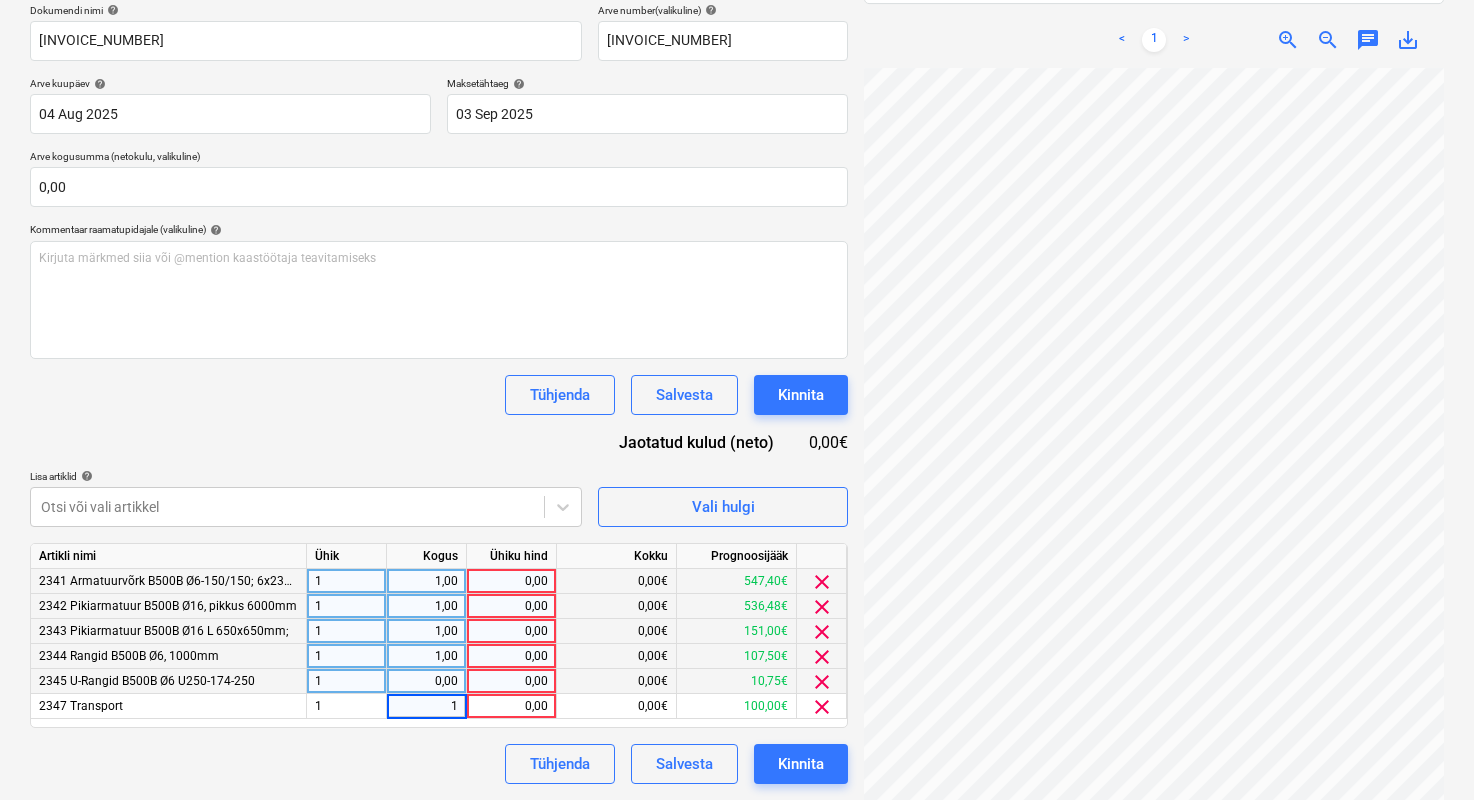 click on "0,00" at bounding box center (426, 681) 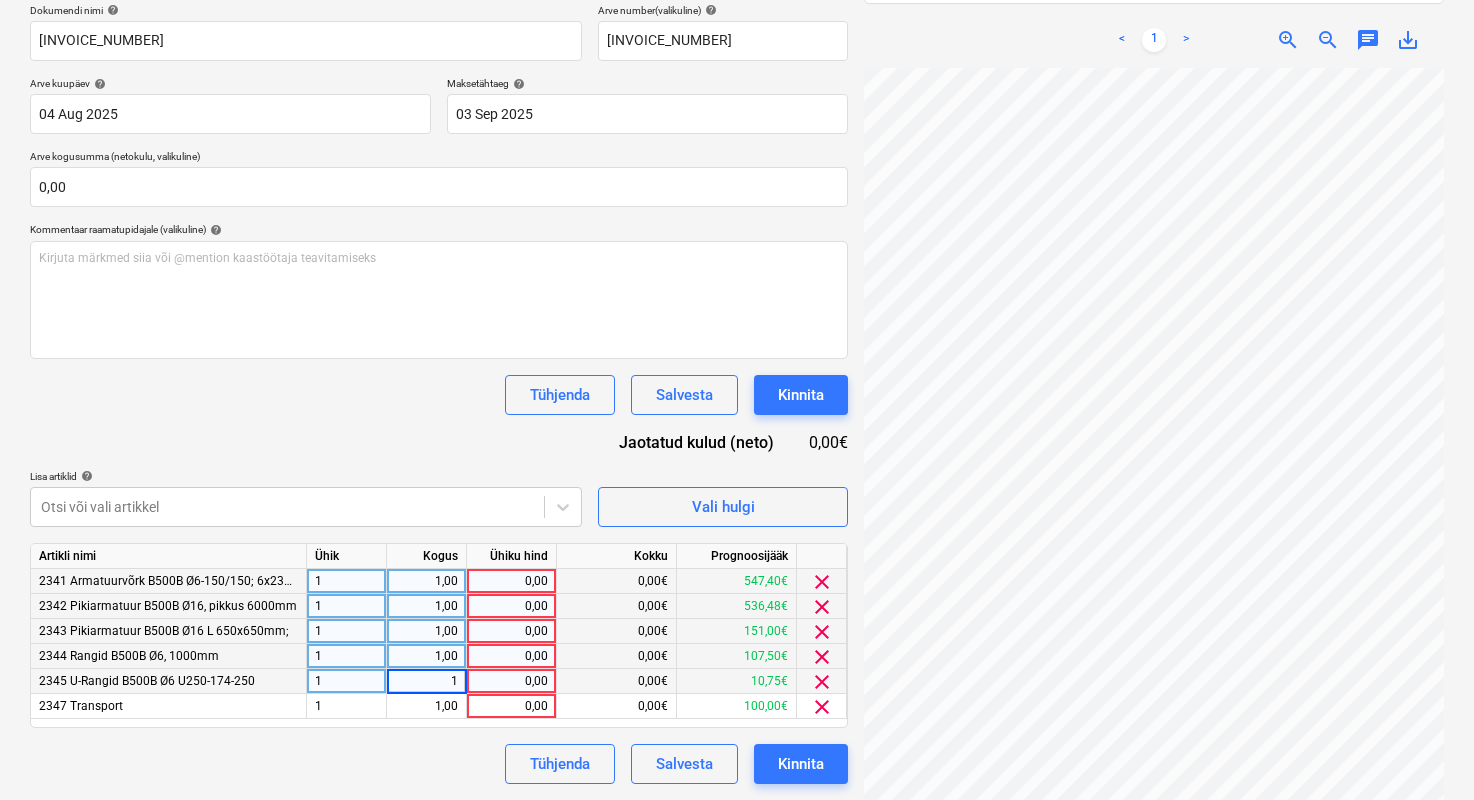 click on "0,00" at bounding box center [511, 581] 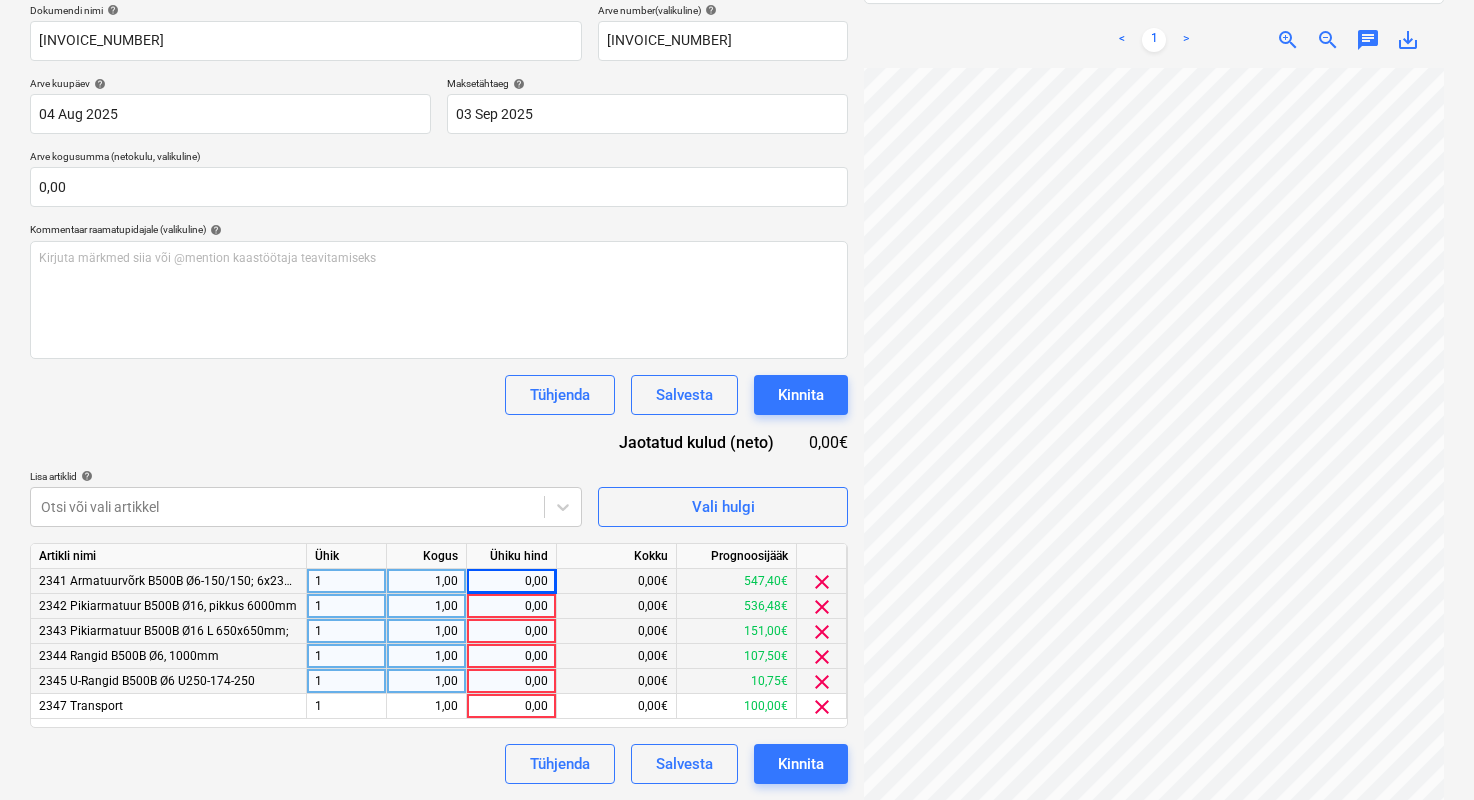 scroll, scrollTop: 123, scrollLeft: 299, axis: both 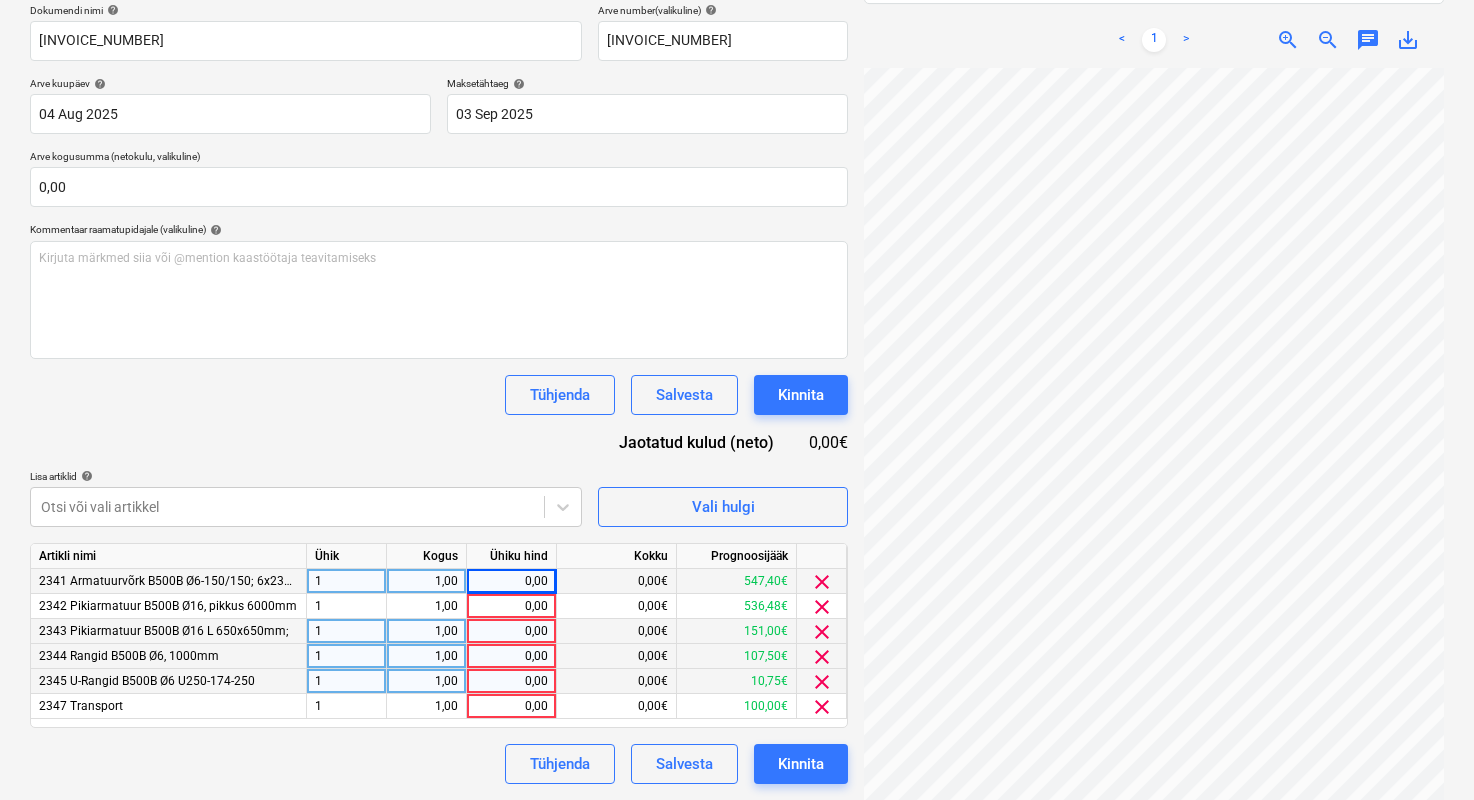 click on "0,00" at bounding box center (511, 581) 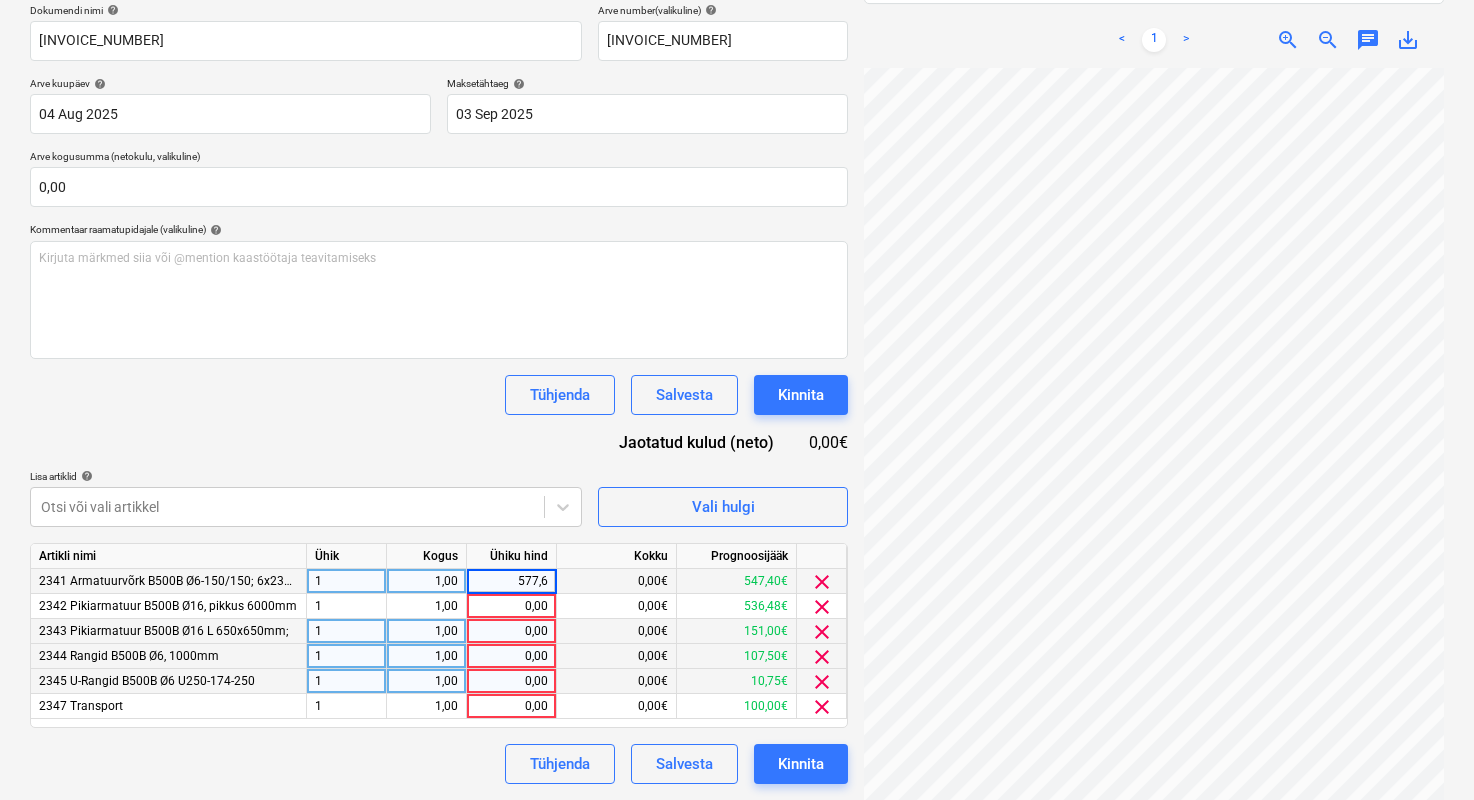 type on "577,68" 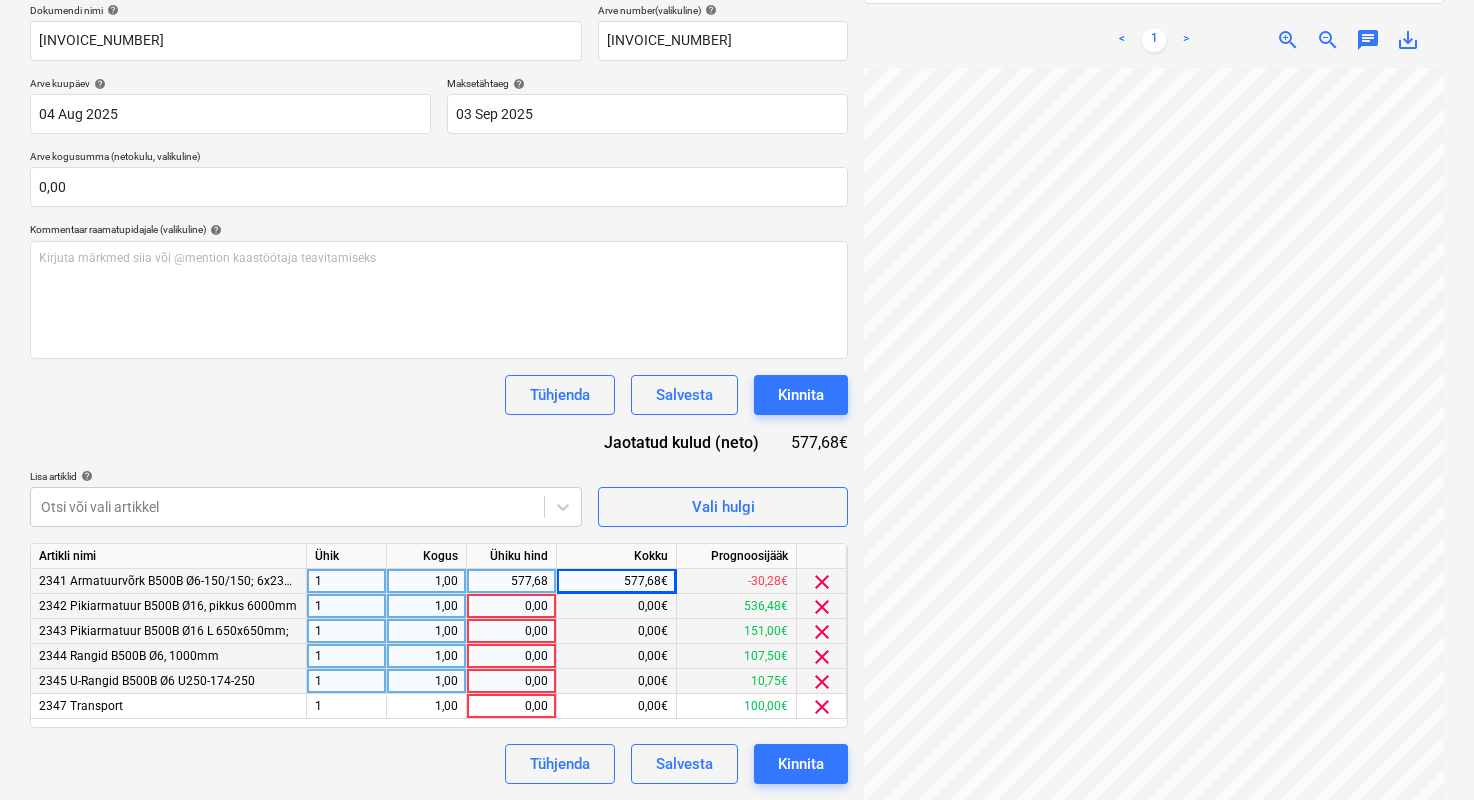 click on "0,00" at bounding box center (511, 606) 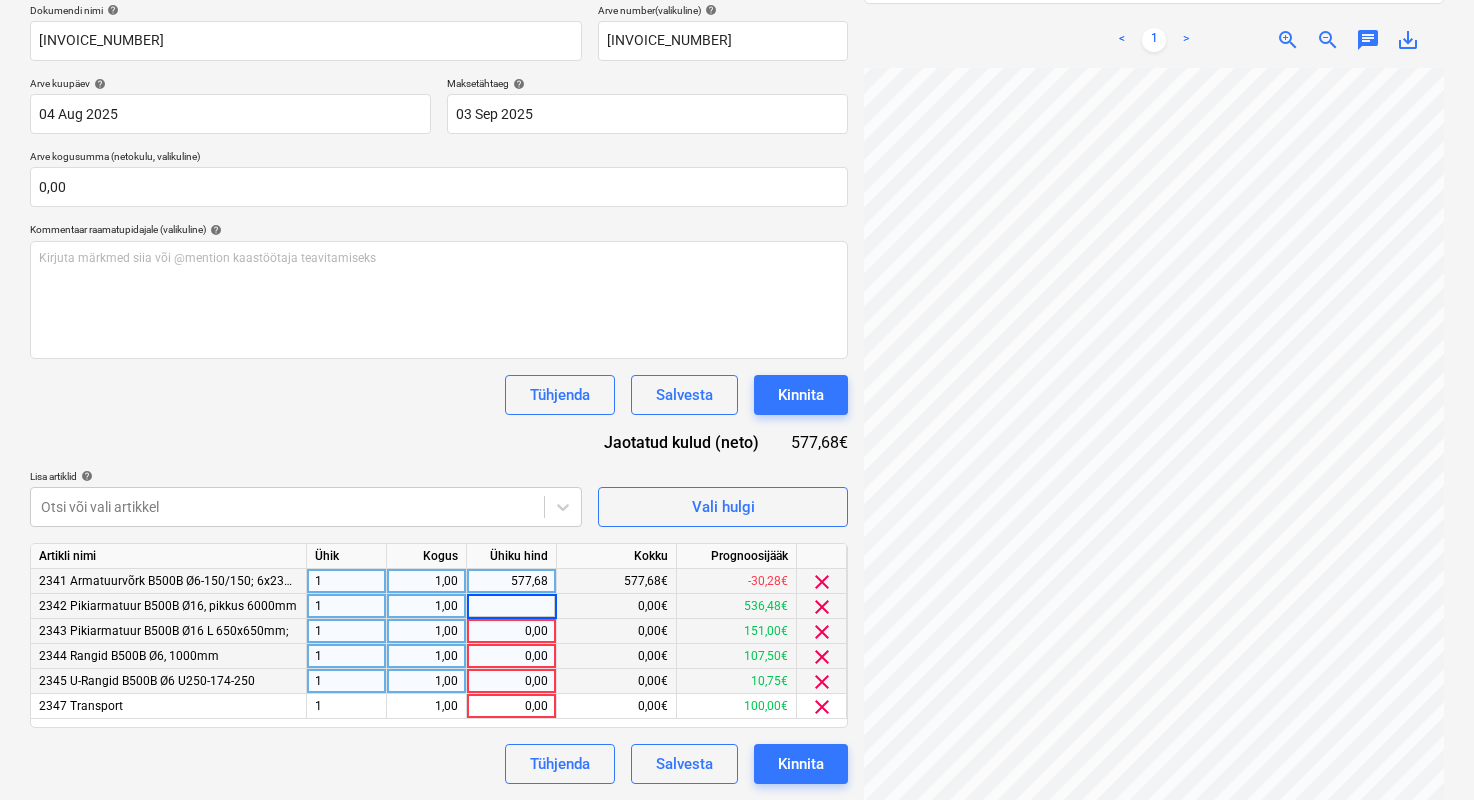click at bounding box center [511, 606] 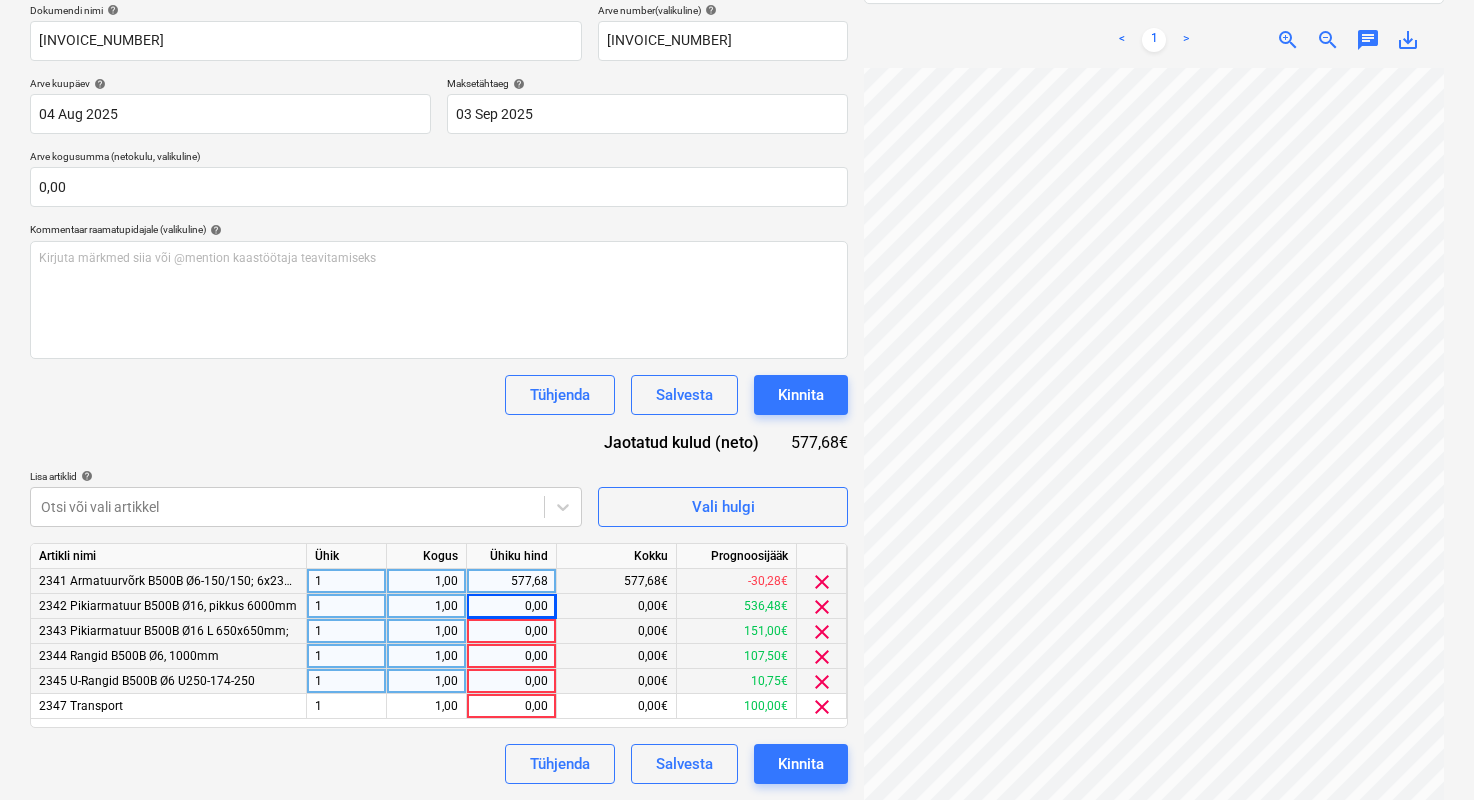scroll, scrollTop: 152, scrollLeft: 240, axis: both 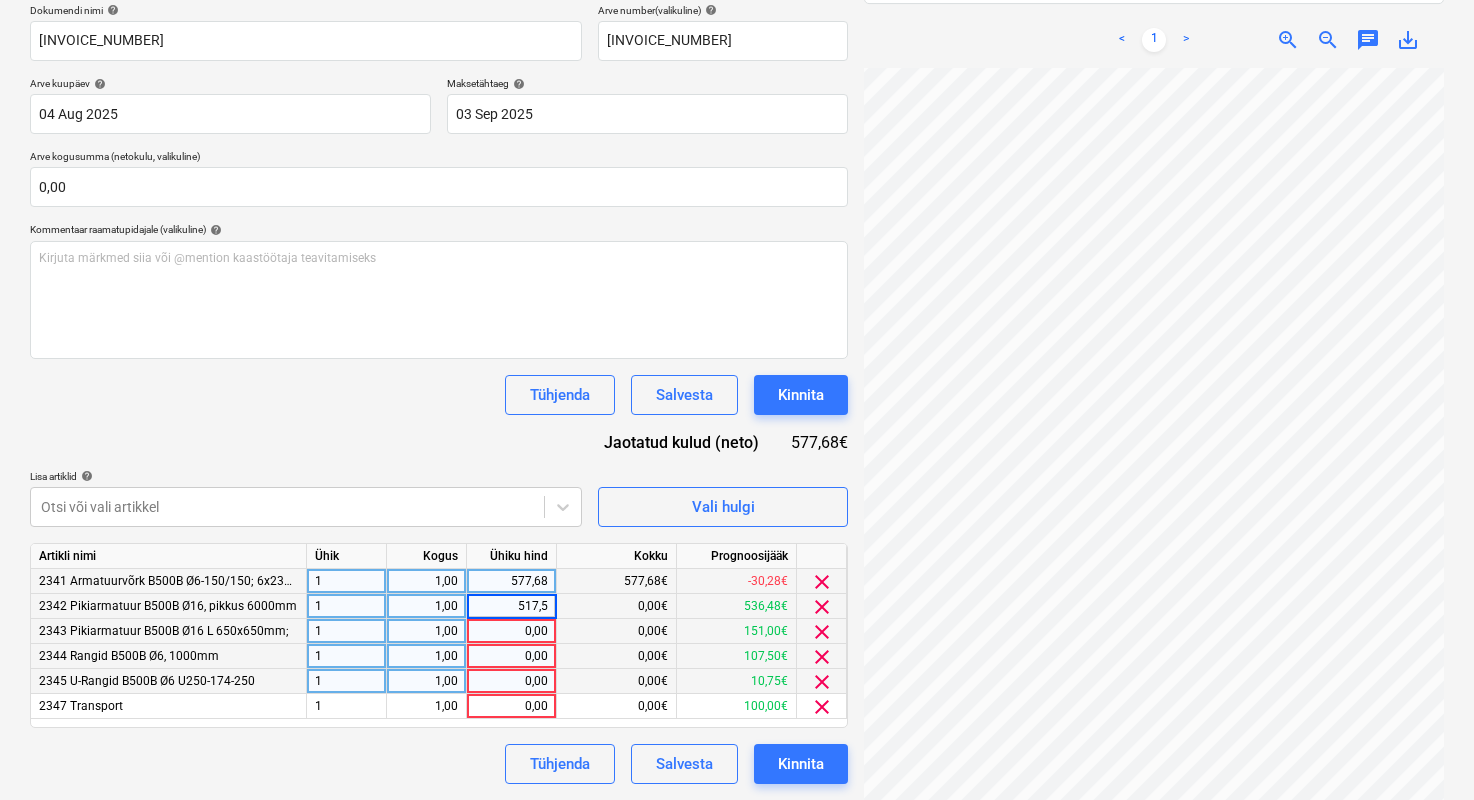 type on "517,50" 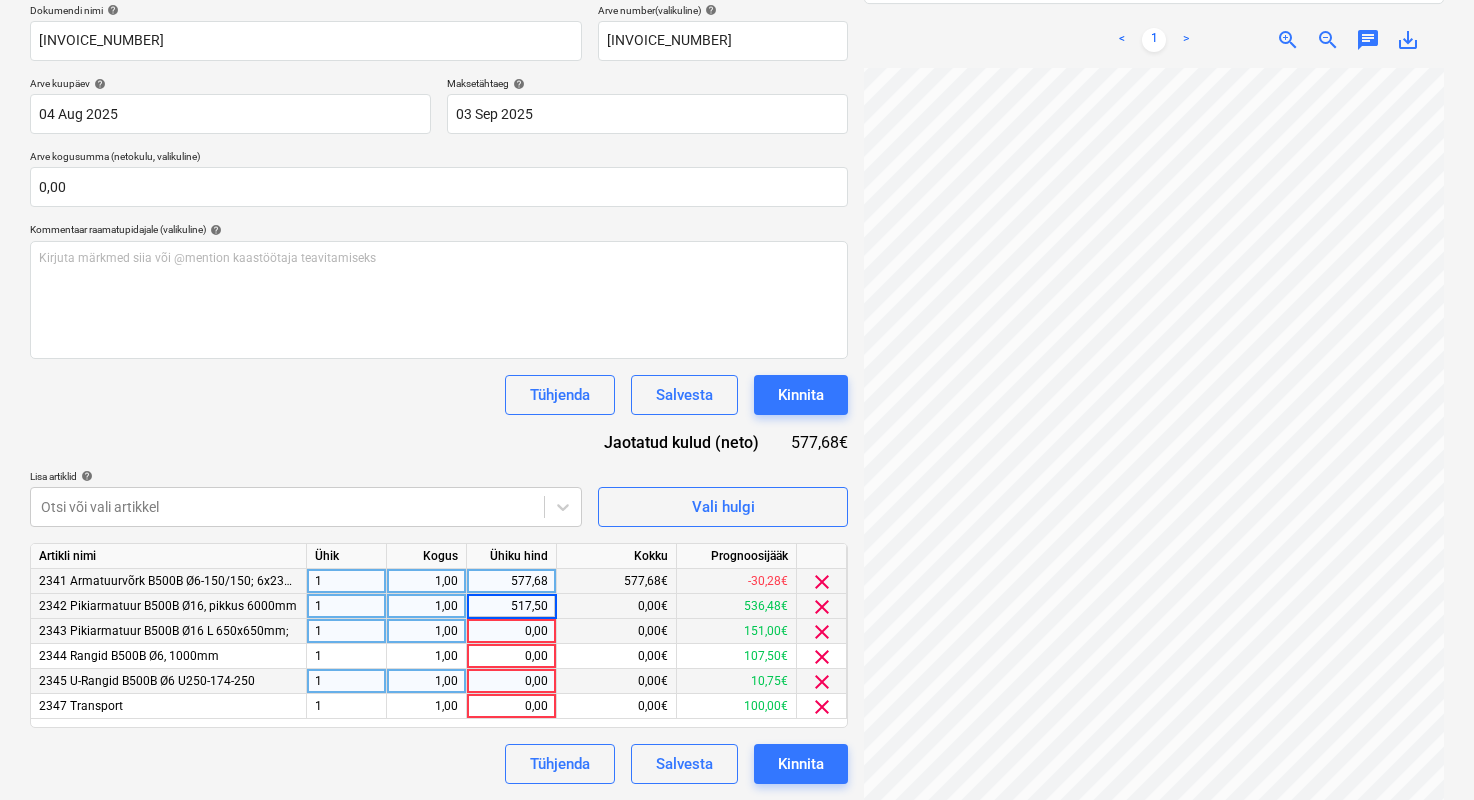 click on "0,00" at bounding box center [511, 631] 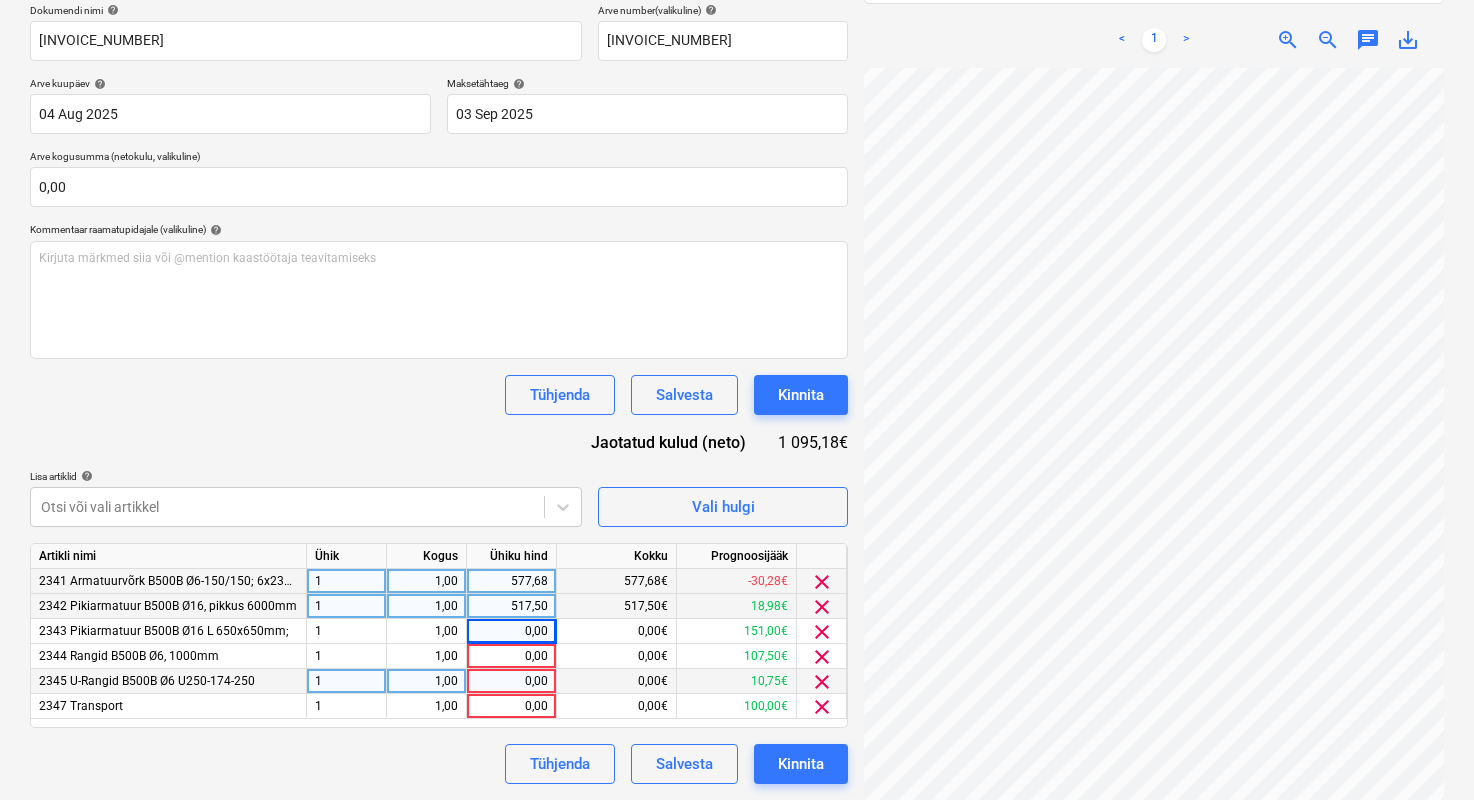 scroll, scrollTop: 164, scrollLeft: 245, axis: both 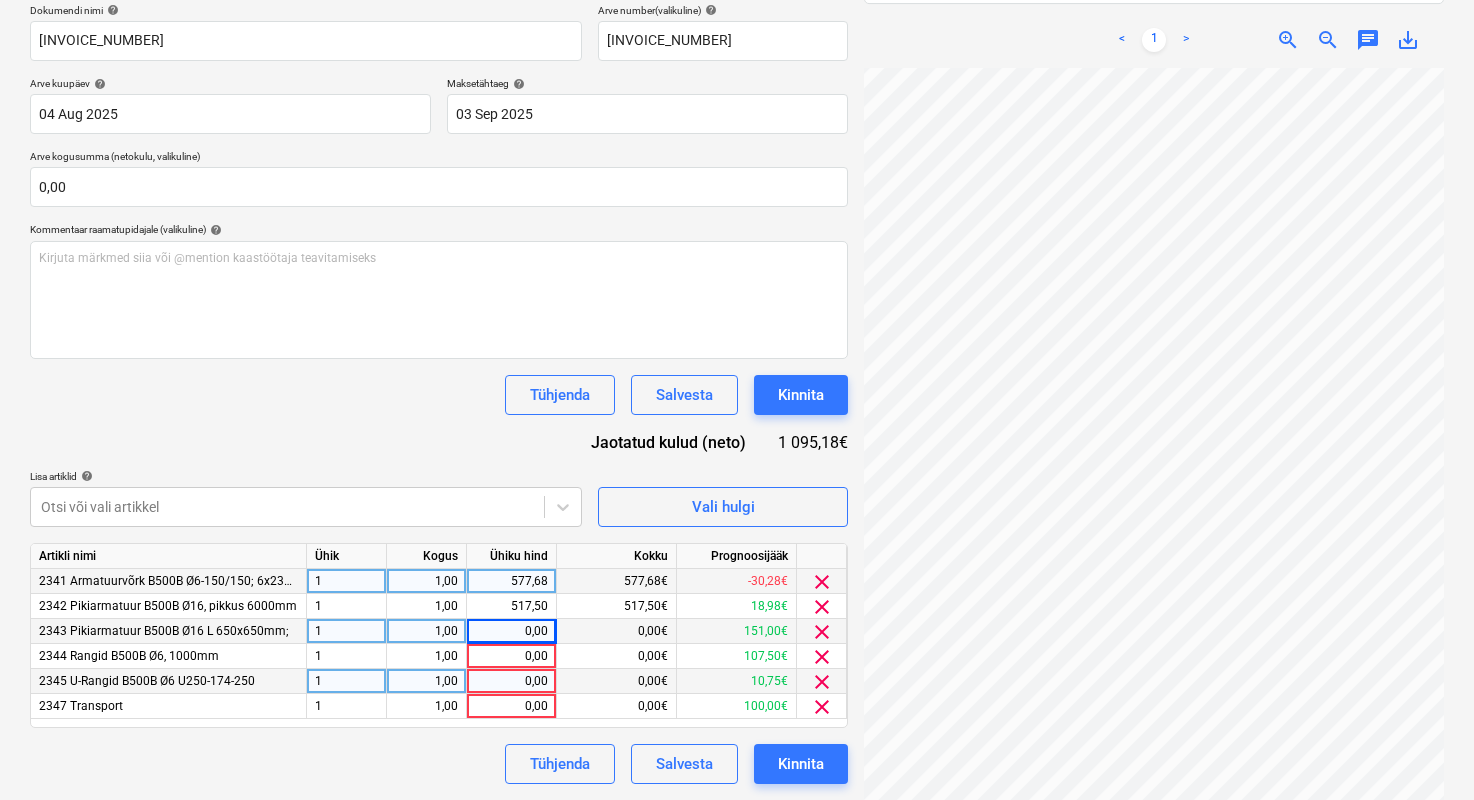 click on "0,00" at bounding box center (511, 631) 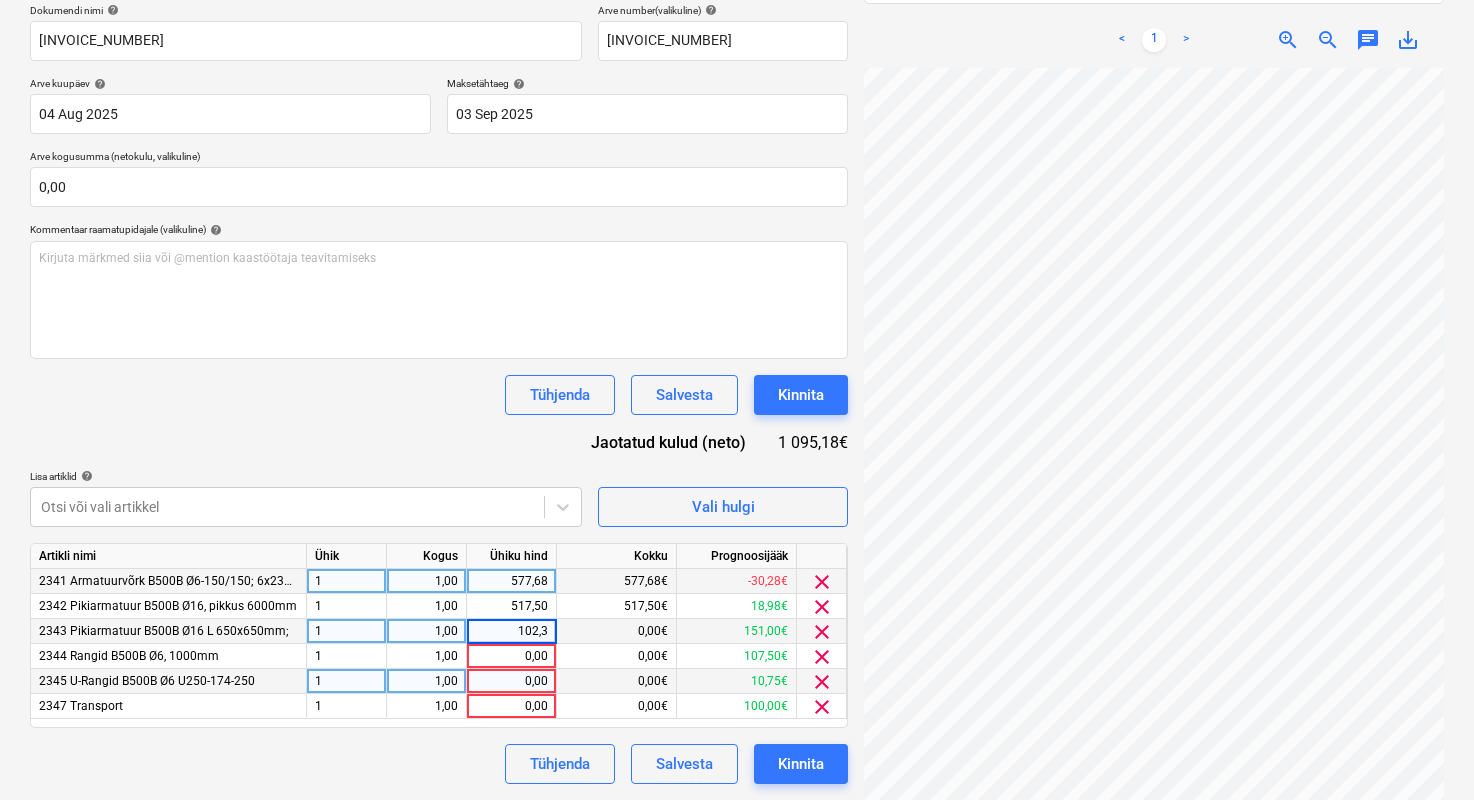 type on "102,30" 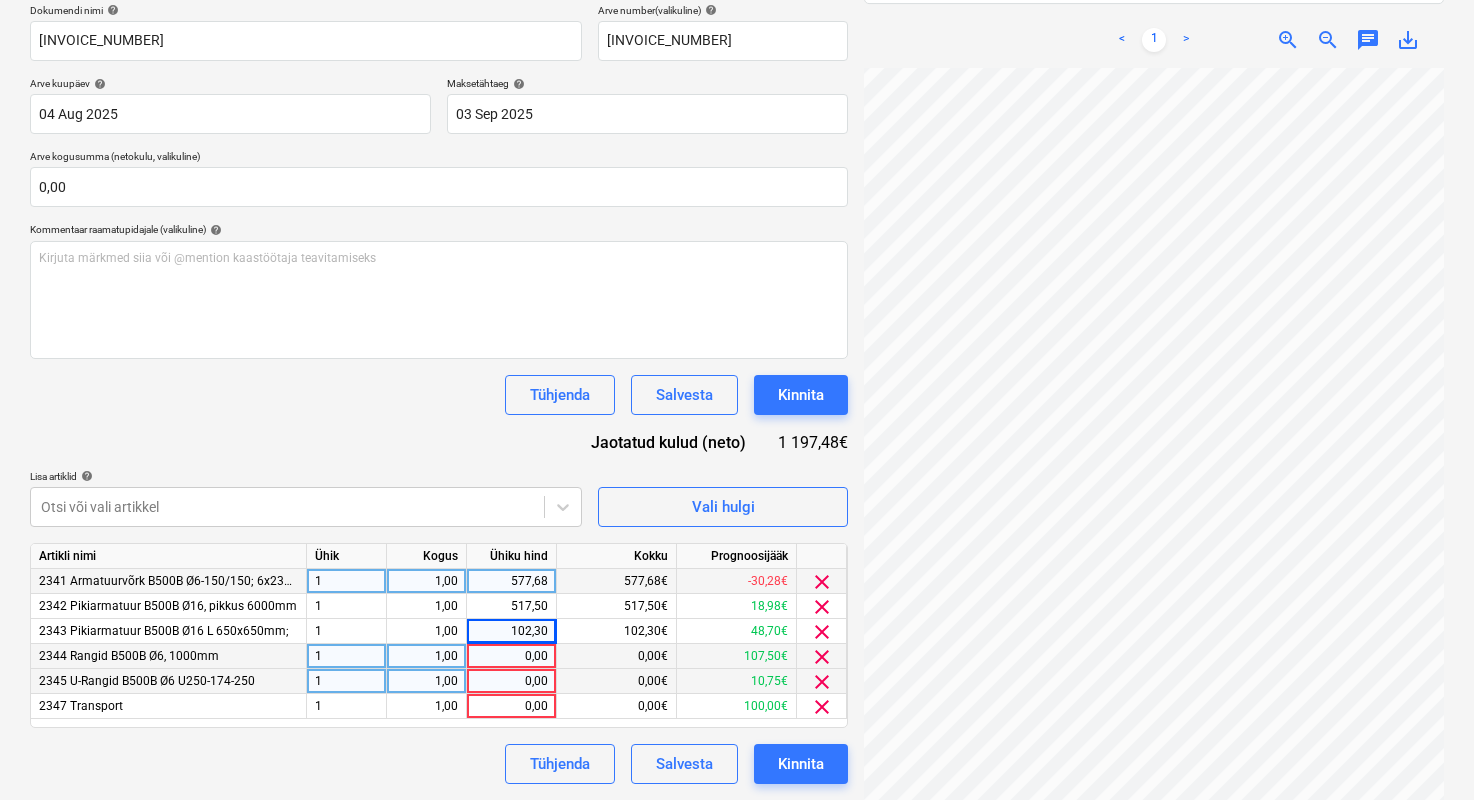 click on "0,00" at bounding box center (511, 656) 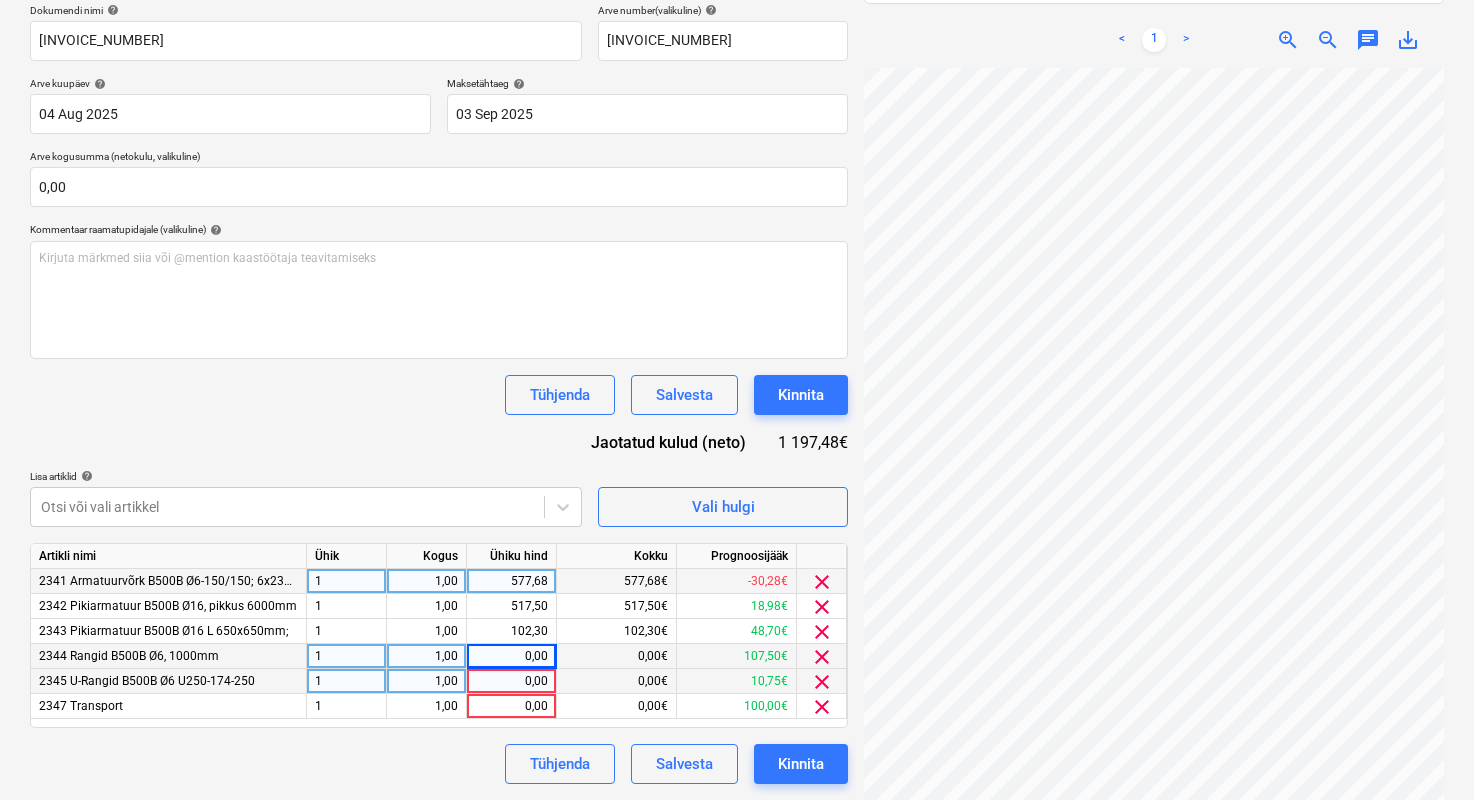 scroll, scrollTop: 165, scrollLeft: 274, axis: both 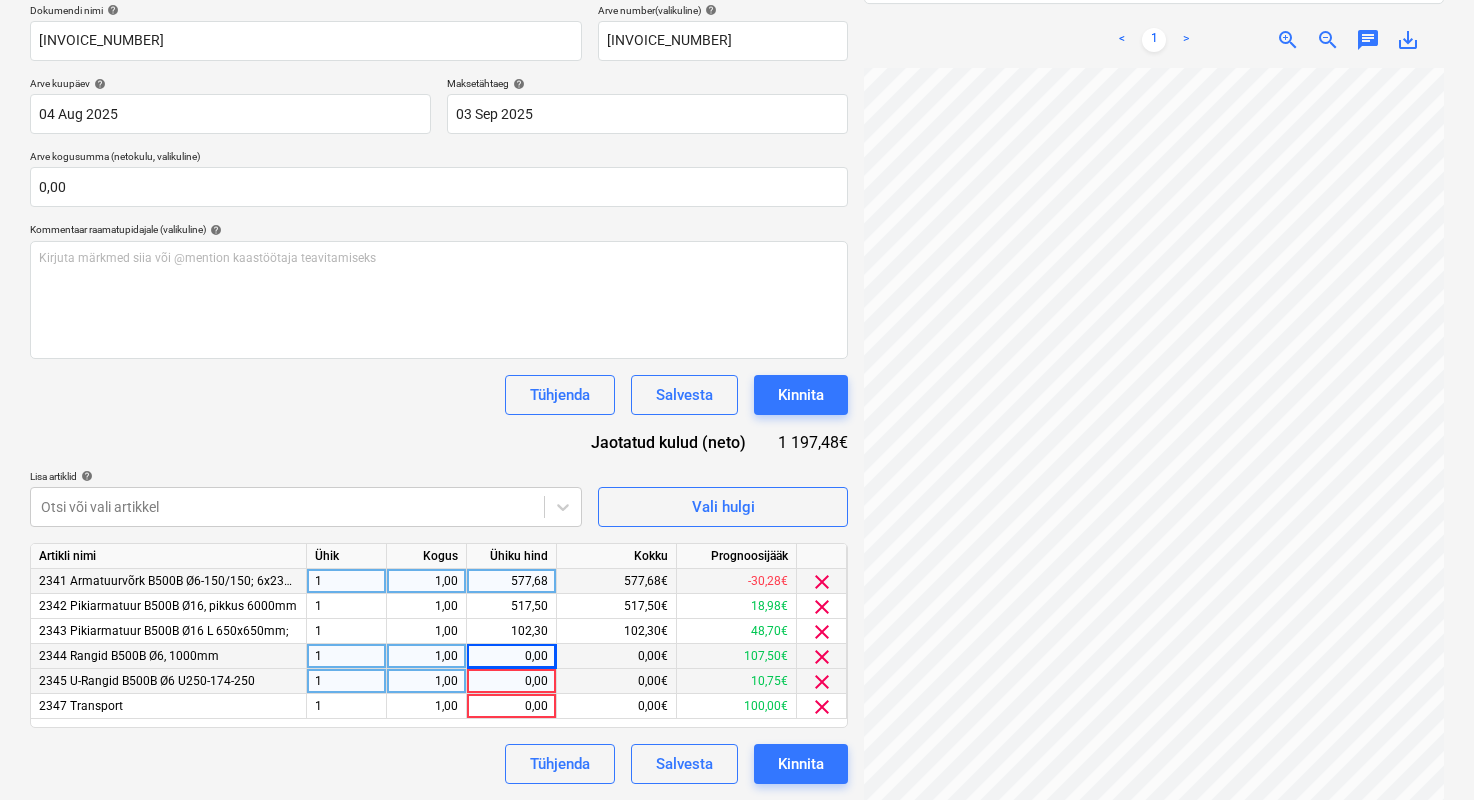 click on "0,00" at bounding box center [511, 681] 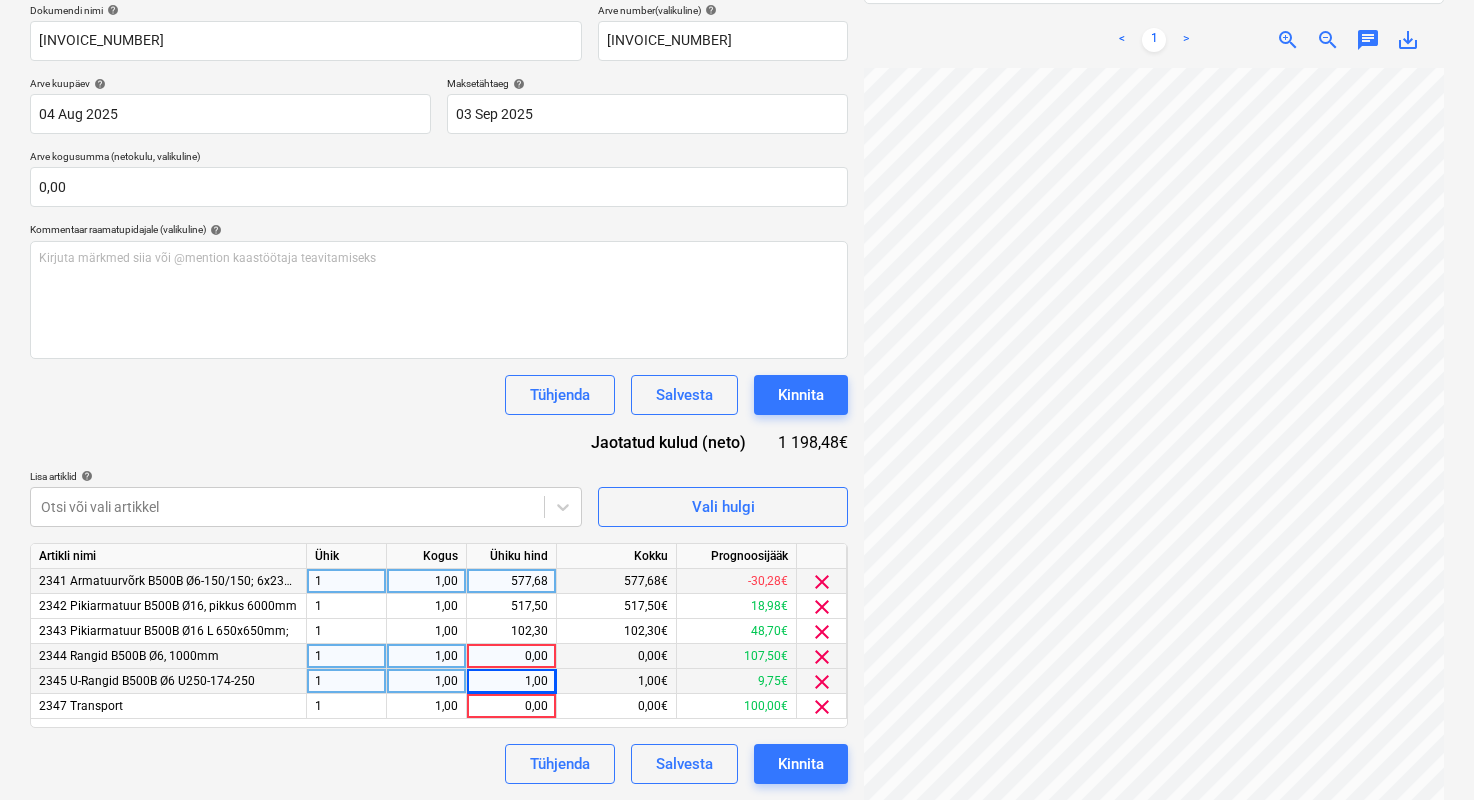 scroll, scrollTop: 189, scrollLeft: 324, axis: both 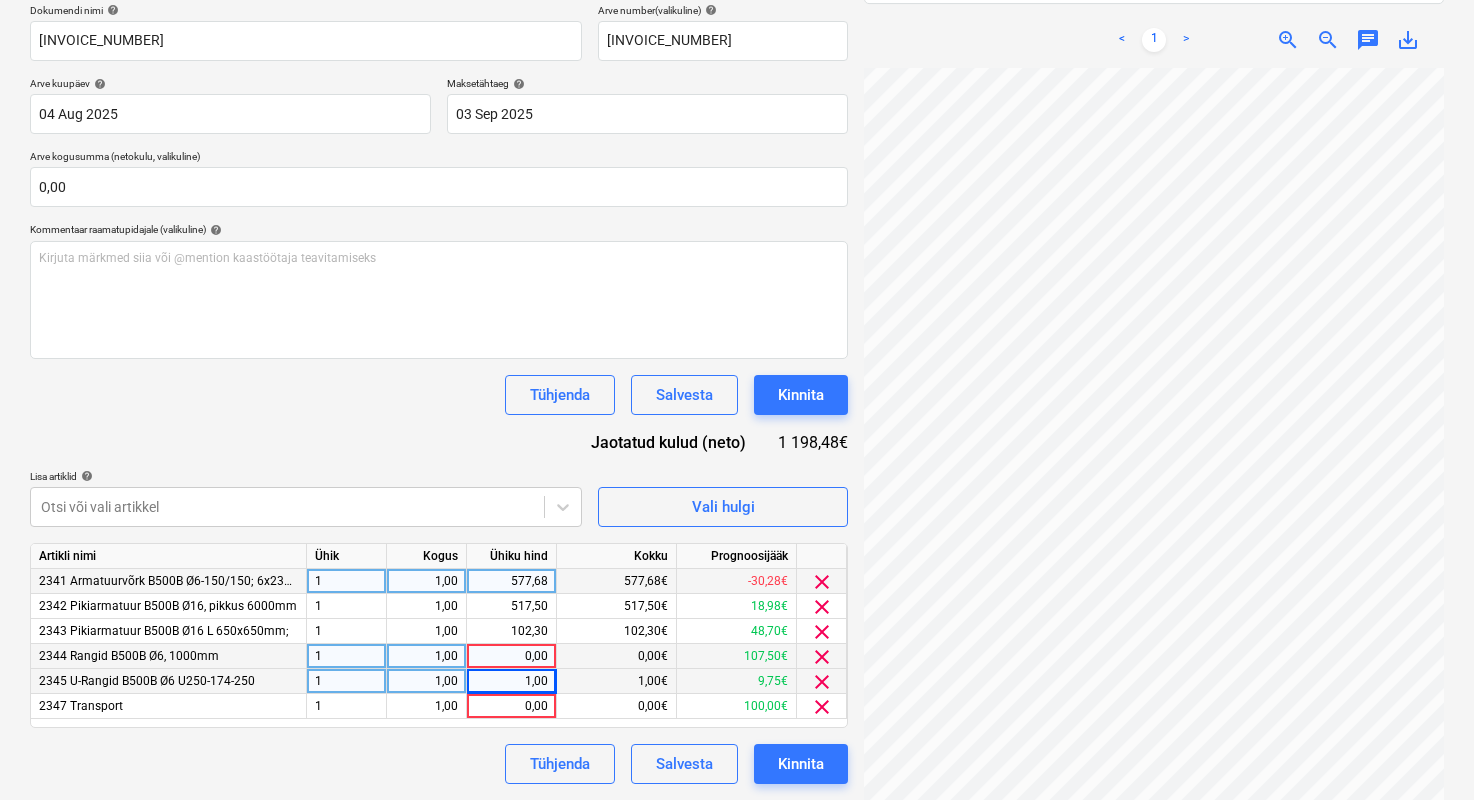 click on "1,00" at bounding box center [511, 681] 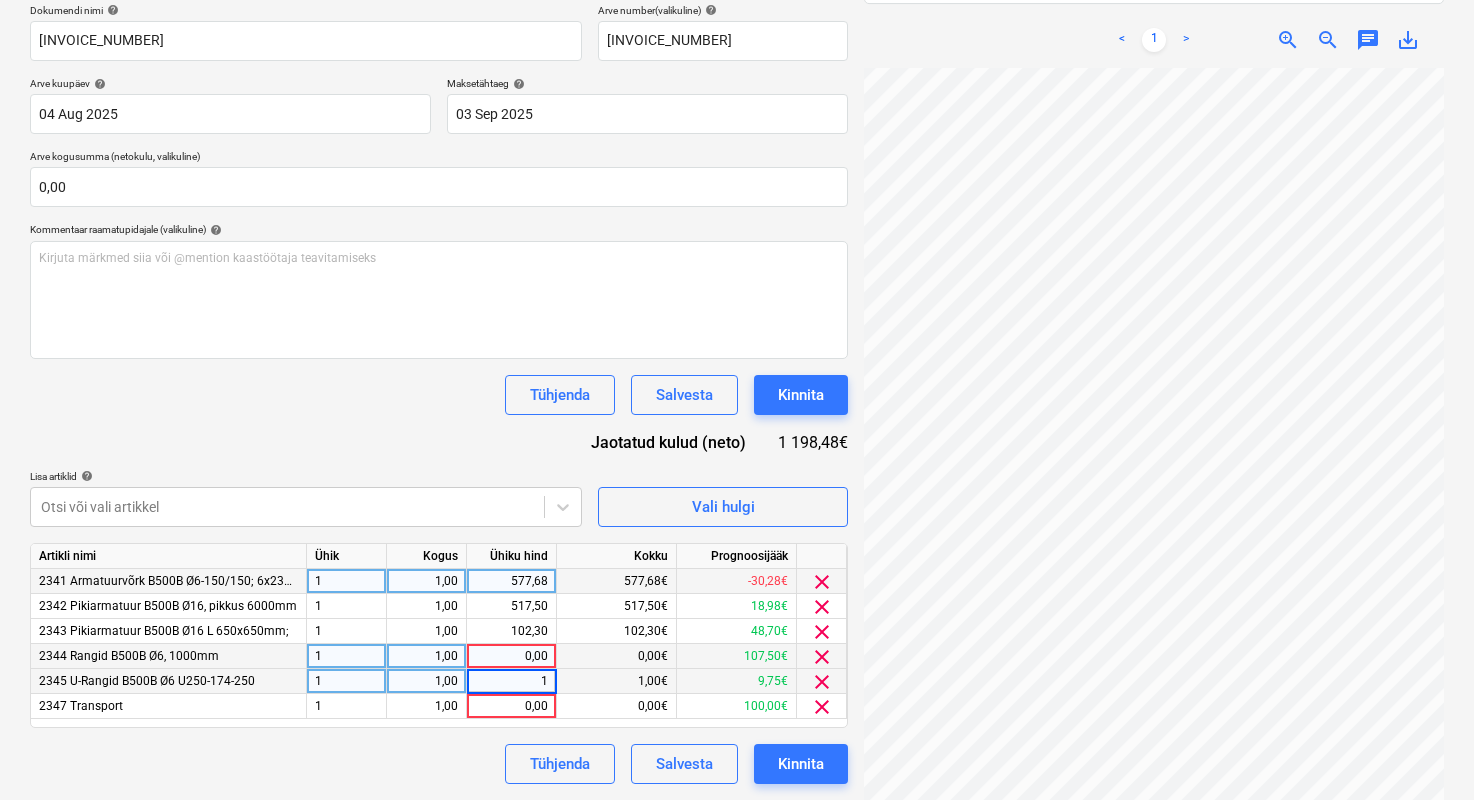 type on "13" 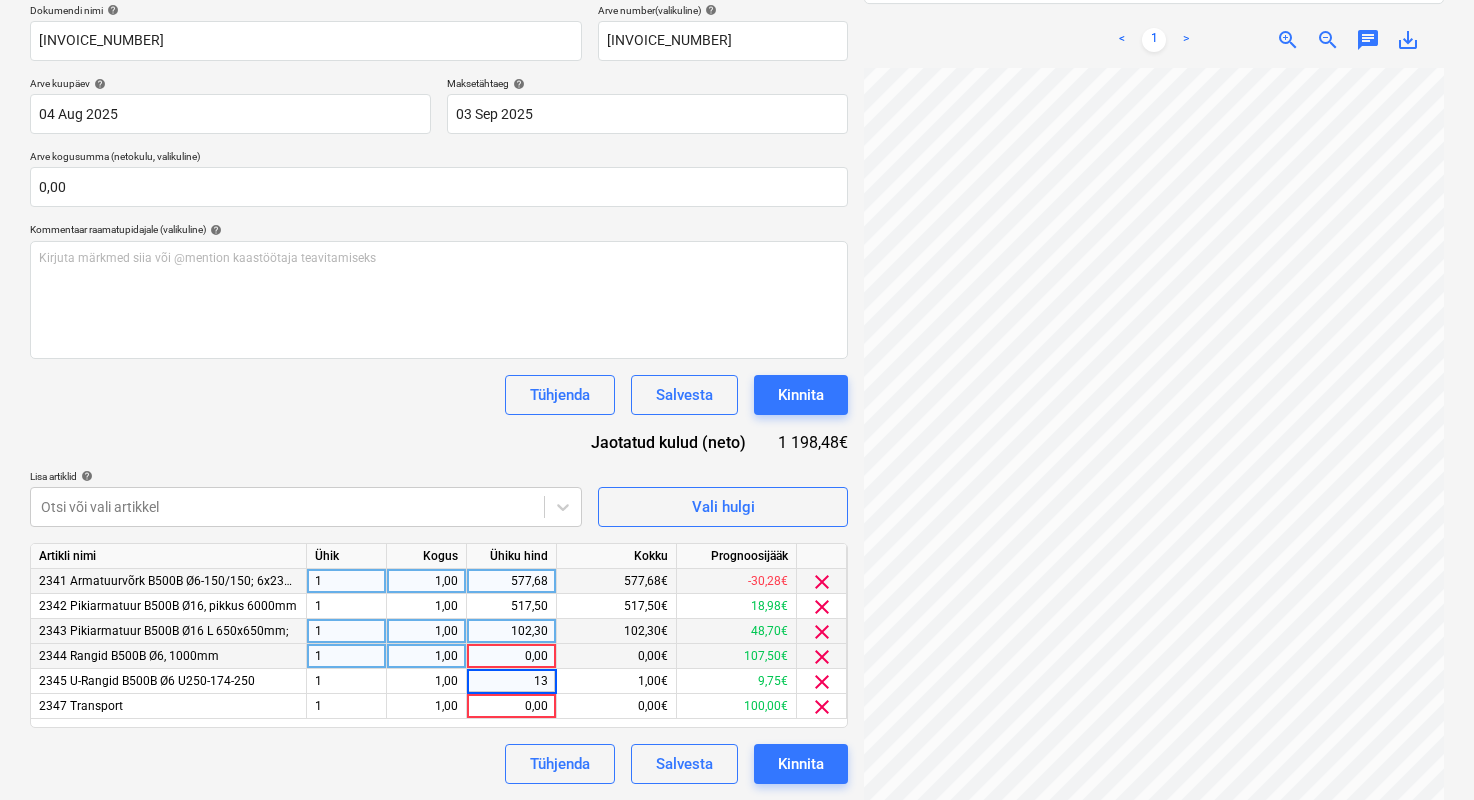 click on "102,30" at bounding box center (511, 631) 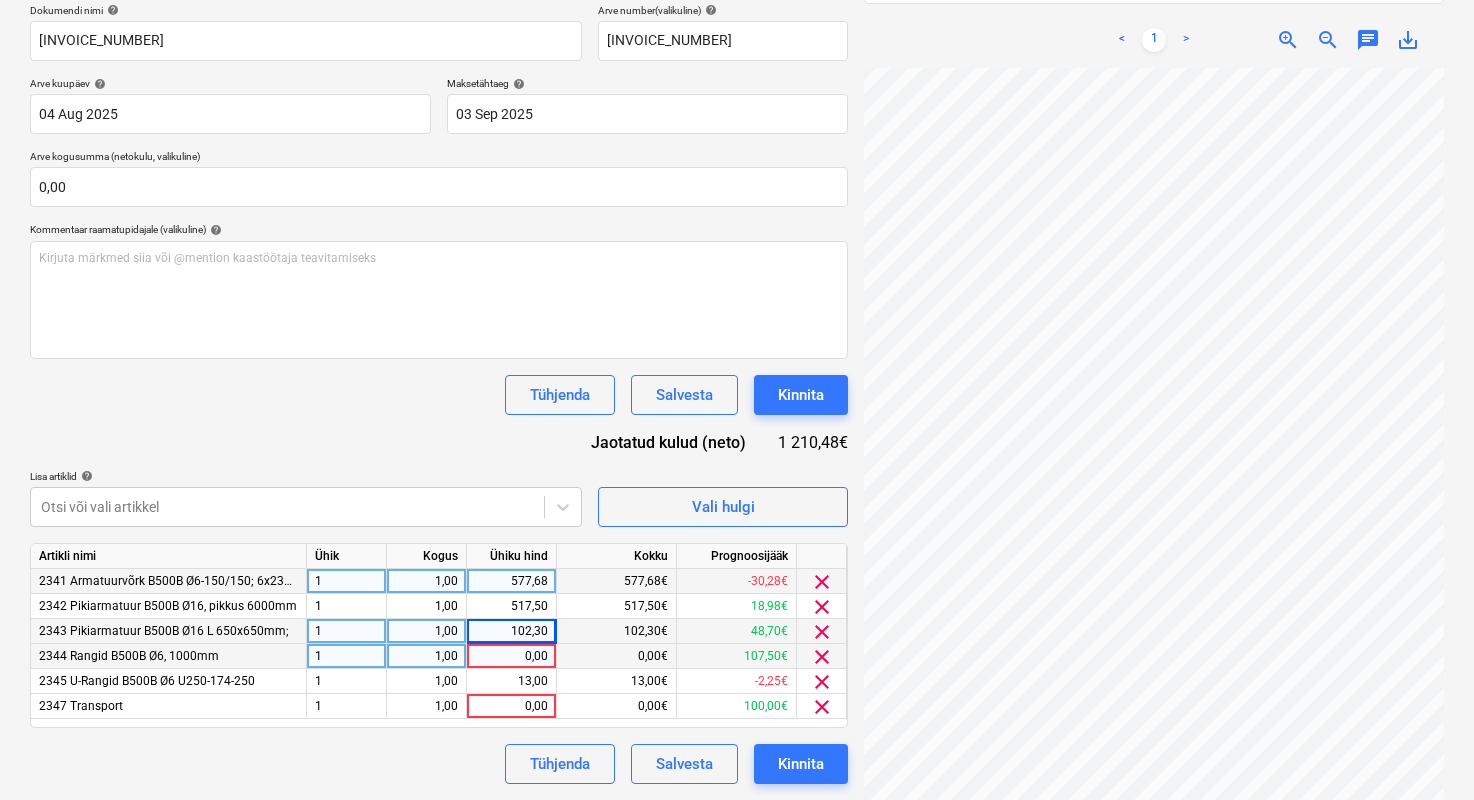 click on "0,00" at bounding box center [511, 656] 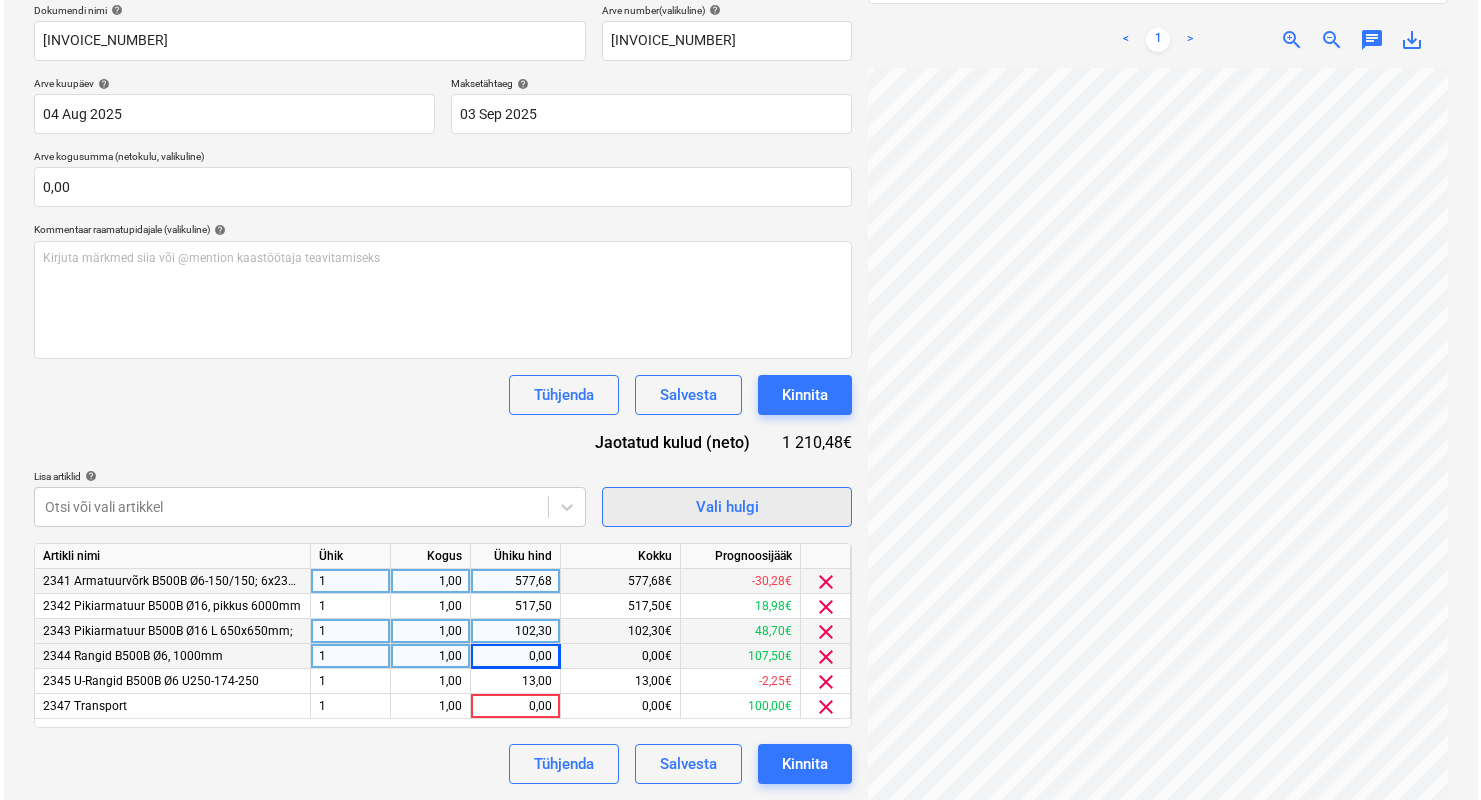 scroll, scrollTop: 205, scrollLeft: 284, axis: both 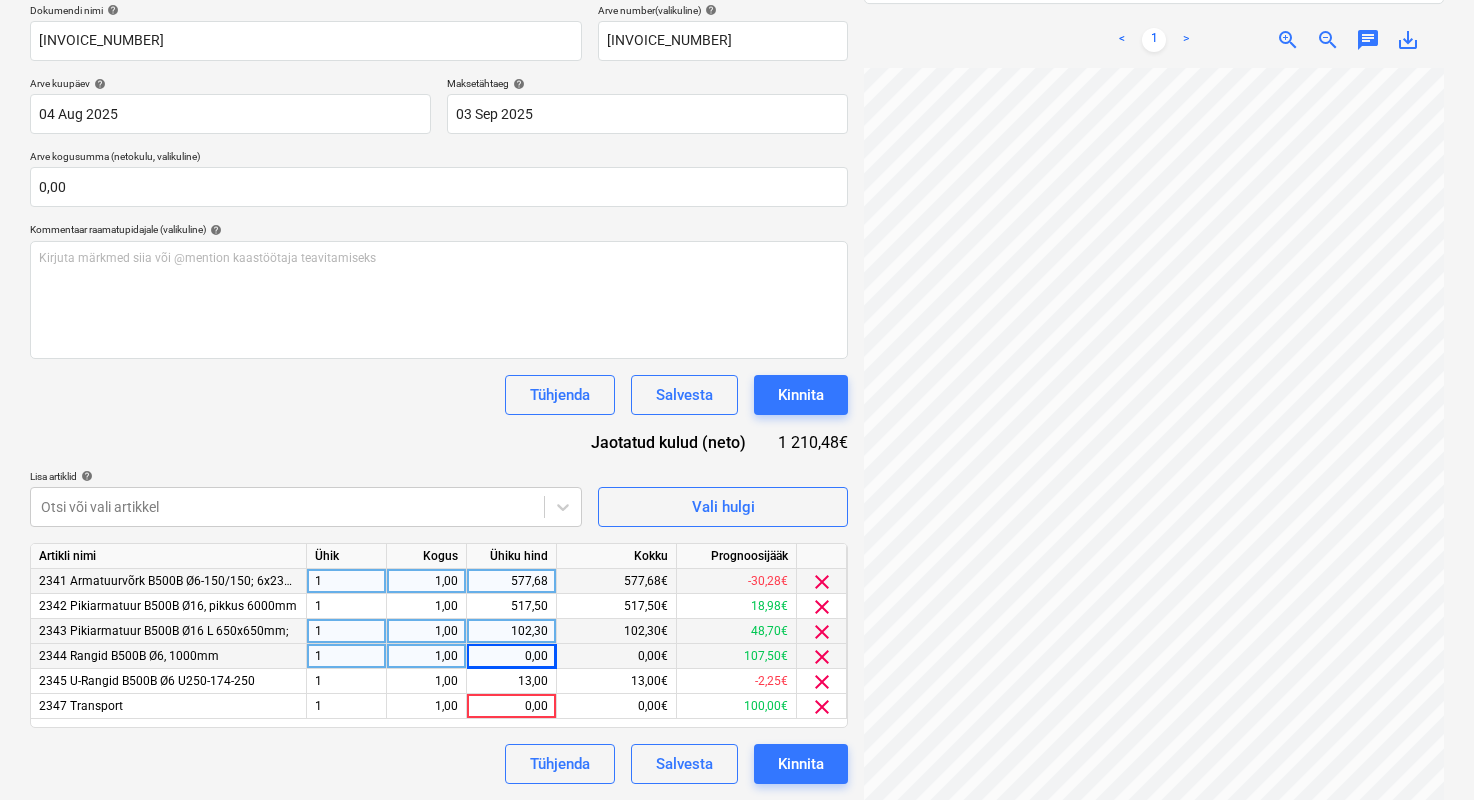 click on "0,00" at bounding box center [511, 656] 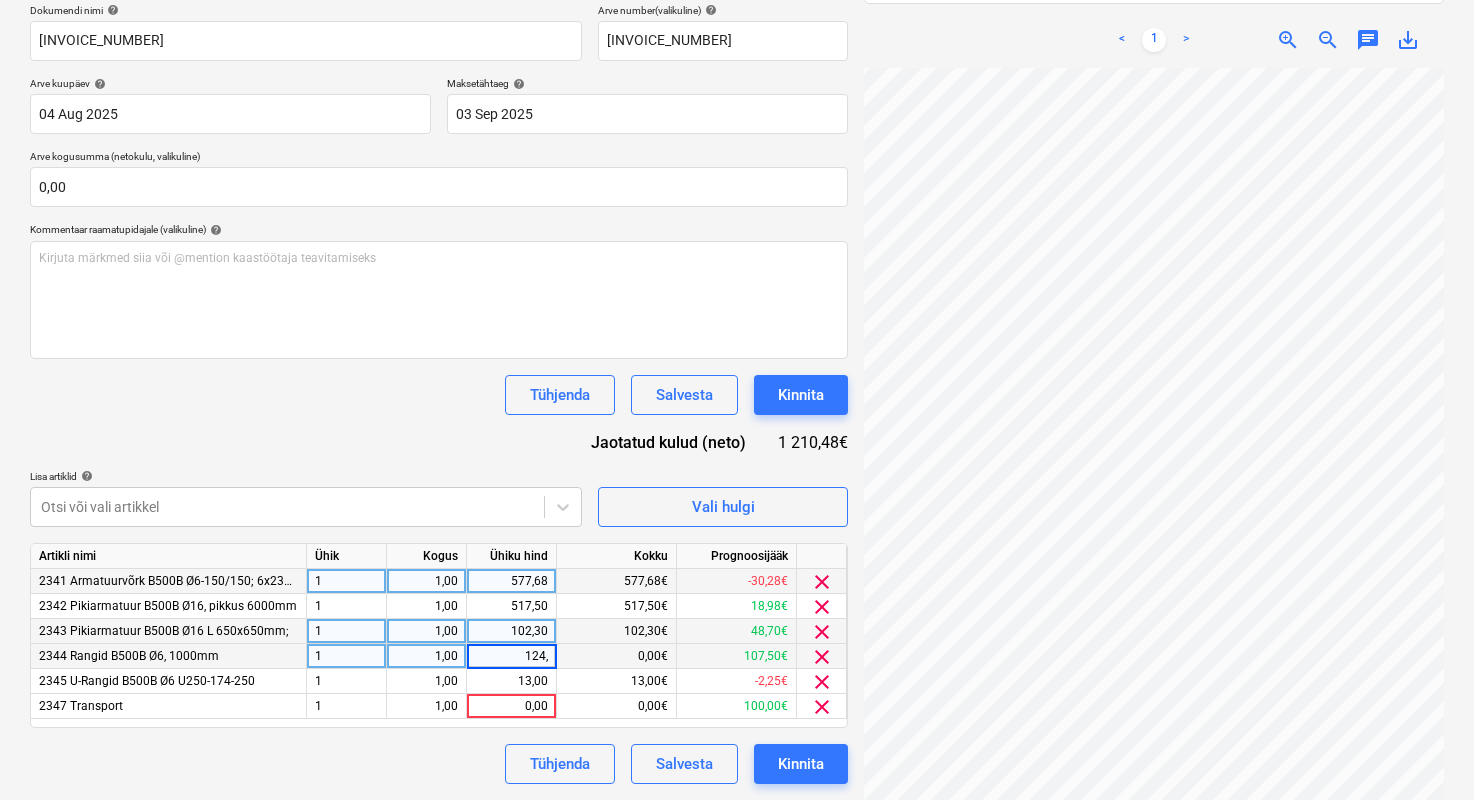 type on "124,8" 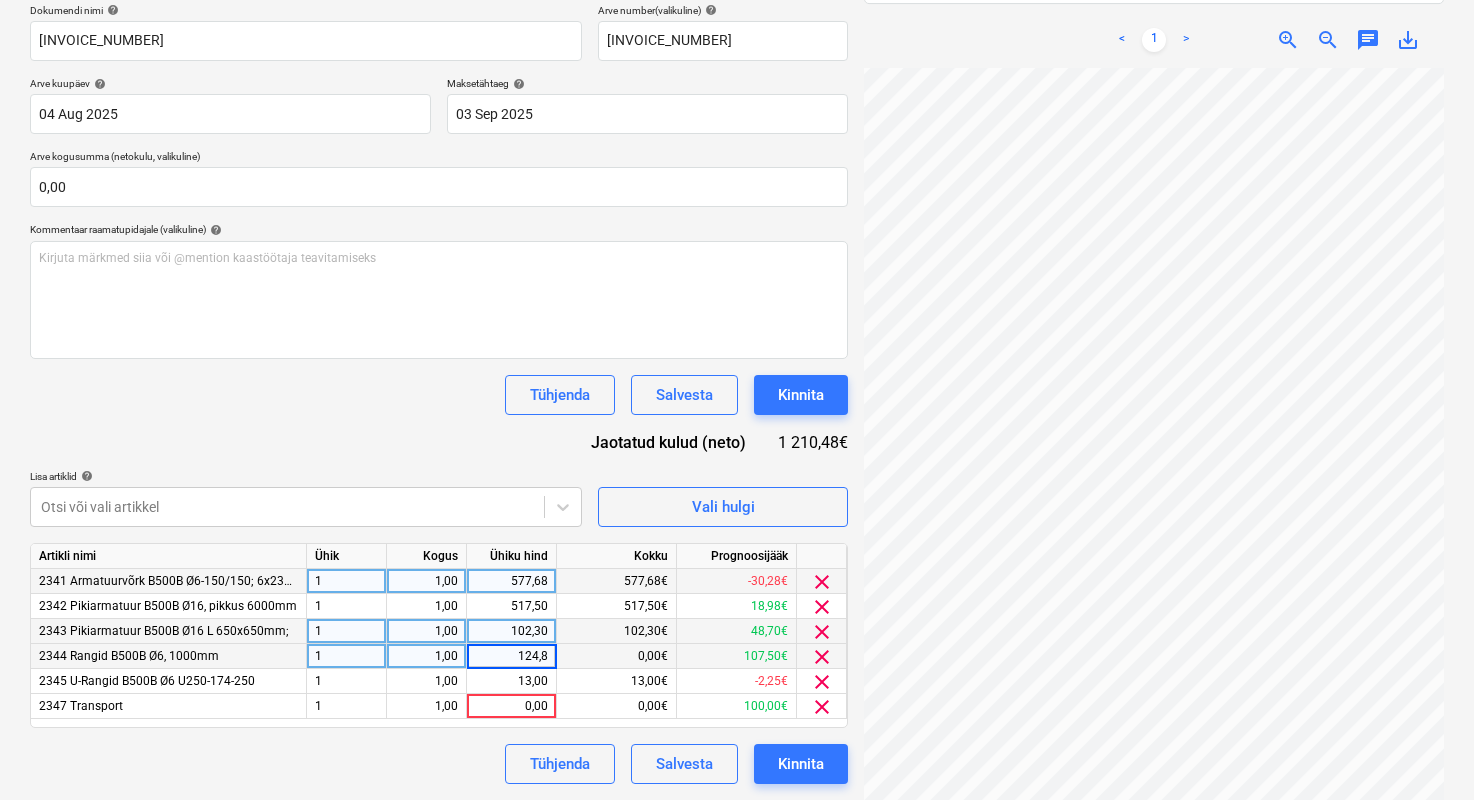 click on "0,00€" at bounding box center (617, 656) 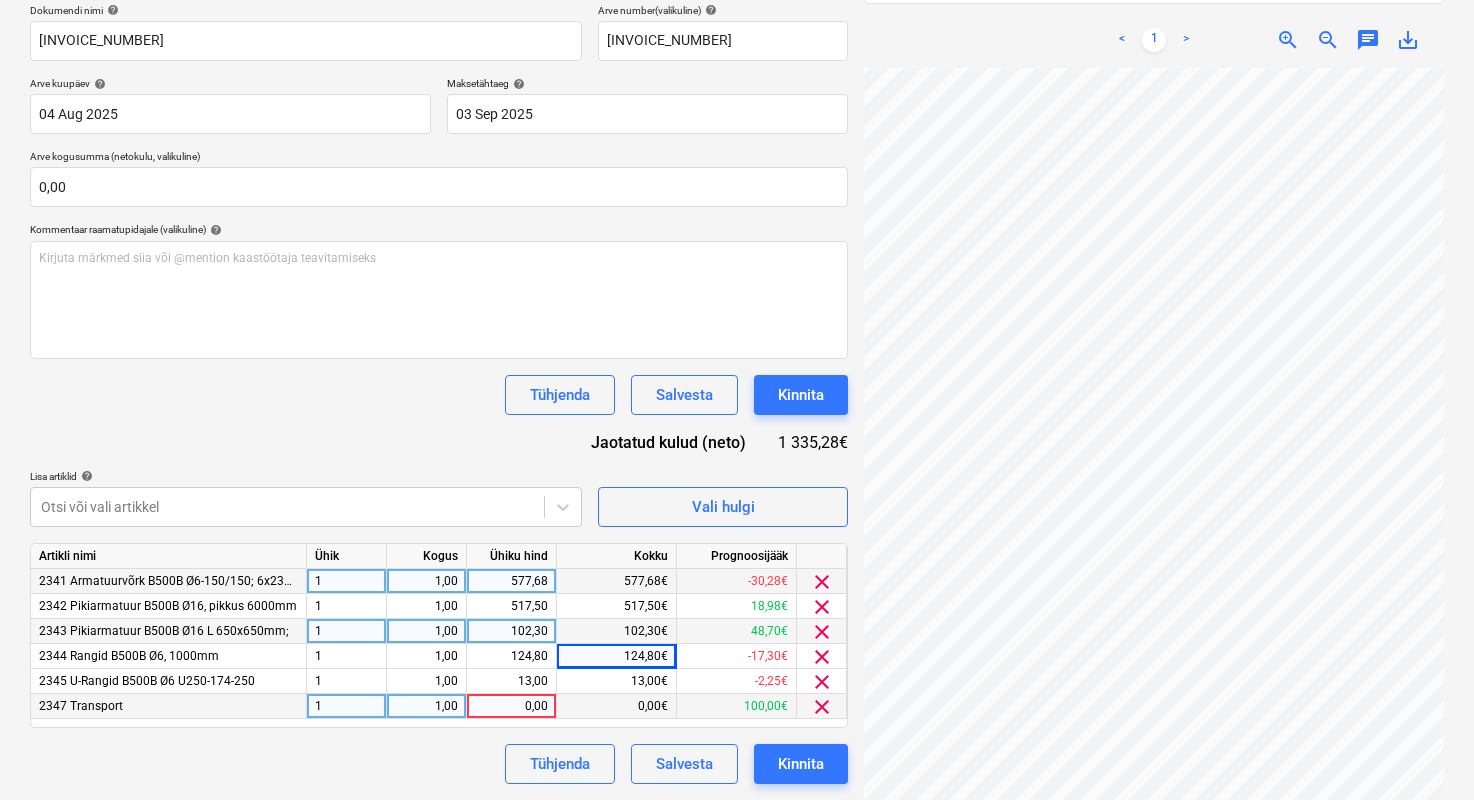 click on "0,00" at bounding box center [511, 706] 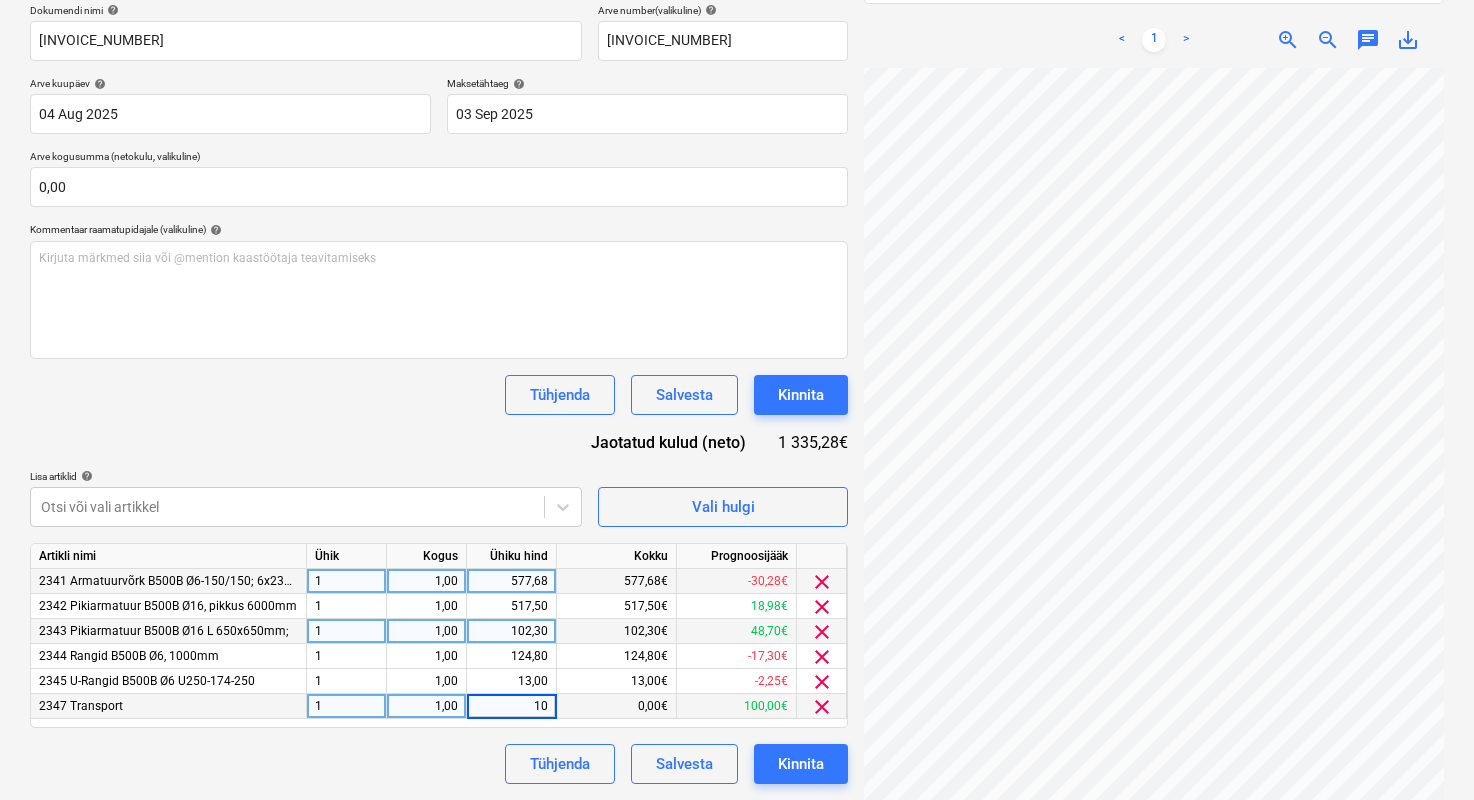 type on "100" 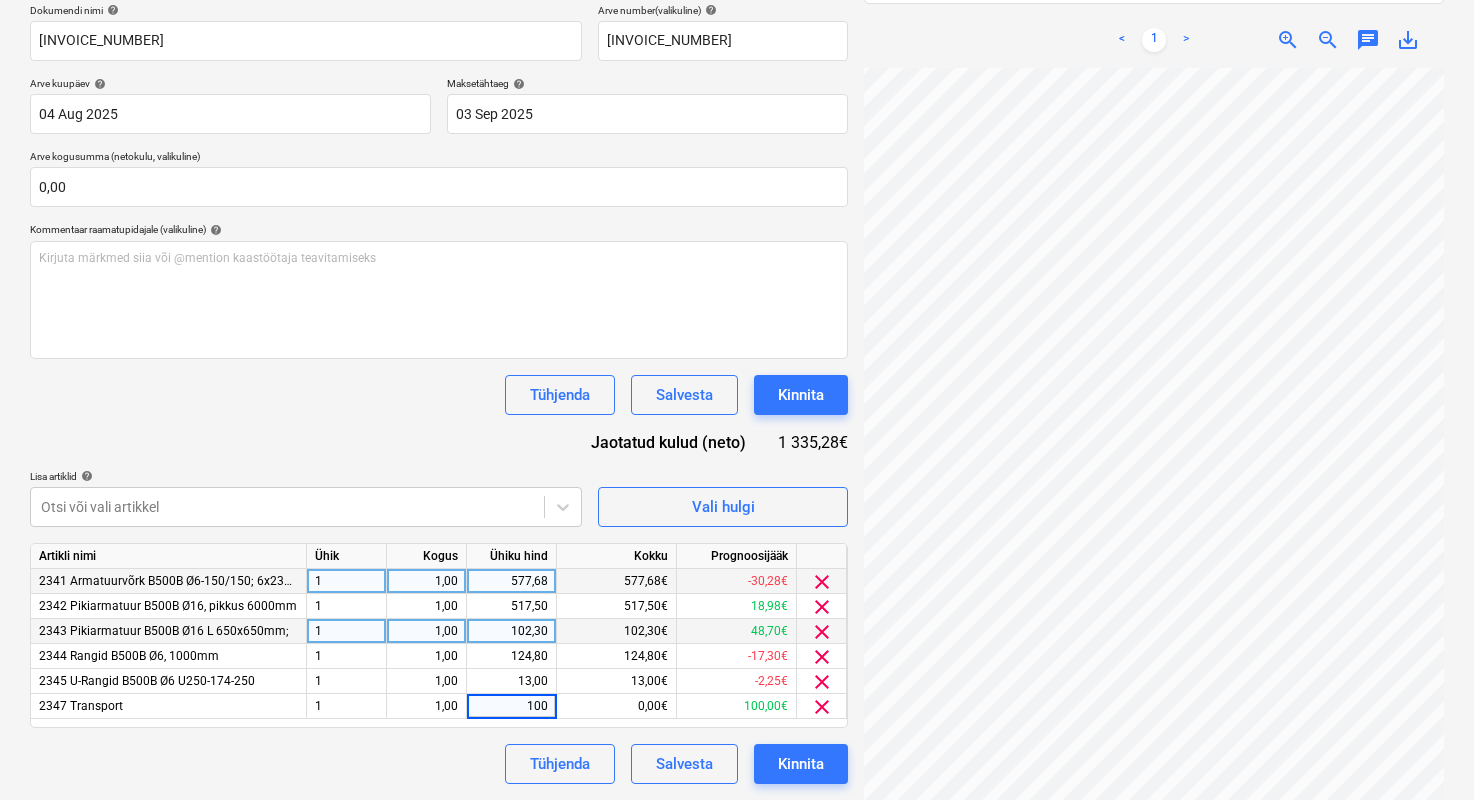 click on "Dokumendi nimi help 254863 Arve number  (valikuline) help 254863 Arve kuupäev help [DATE] [DATE] Press the down arrow key to interact with the calendar and
select a date. Press the question mark key to get the keyboard shortcuts for changing dates. Maksetähtaeg help [DATE] [DATE] Press the down arrow key to interact with the calendar and
select a date. Press the question mark key to get the keyboard shortcuts for changing dates. Arve kogusumma (netokulu, valikuline) 0,00 Kommentaar raamatupidajale (valikuline) help Kirjuta märkmed siia või @mention kaastöötaja teavitamiseks ﻿ Tühjenda Salvesta Kinnita Jaotatud kulud (neto) [AMOUNT] Lisa artiklid help Otsi või vali artikkel Vali hulgi Artikli nimi Ühik Kogus Ühiku hind Kokku Prognoosijääk 2341 Armatuurvõrk B500B Ø6-150/150; 6x2350x6000, 1võrk=14,1m2 1 1,00 [AMOUNT] [AMOUNT] -[AMOUNT] clear 2342 Pikiarmatuur B500B Ø16, pikkus 6000mm 1 1,00 [AMOUNT] [AMOUNT] [AMOUNT] clear 2343 Pikiarmatuur B500B Ø16 L 650x650mm; 1 1,00" at bounding box center (439, 394) 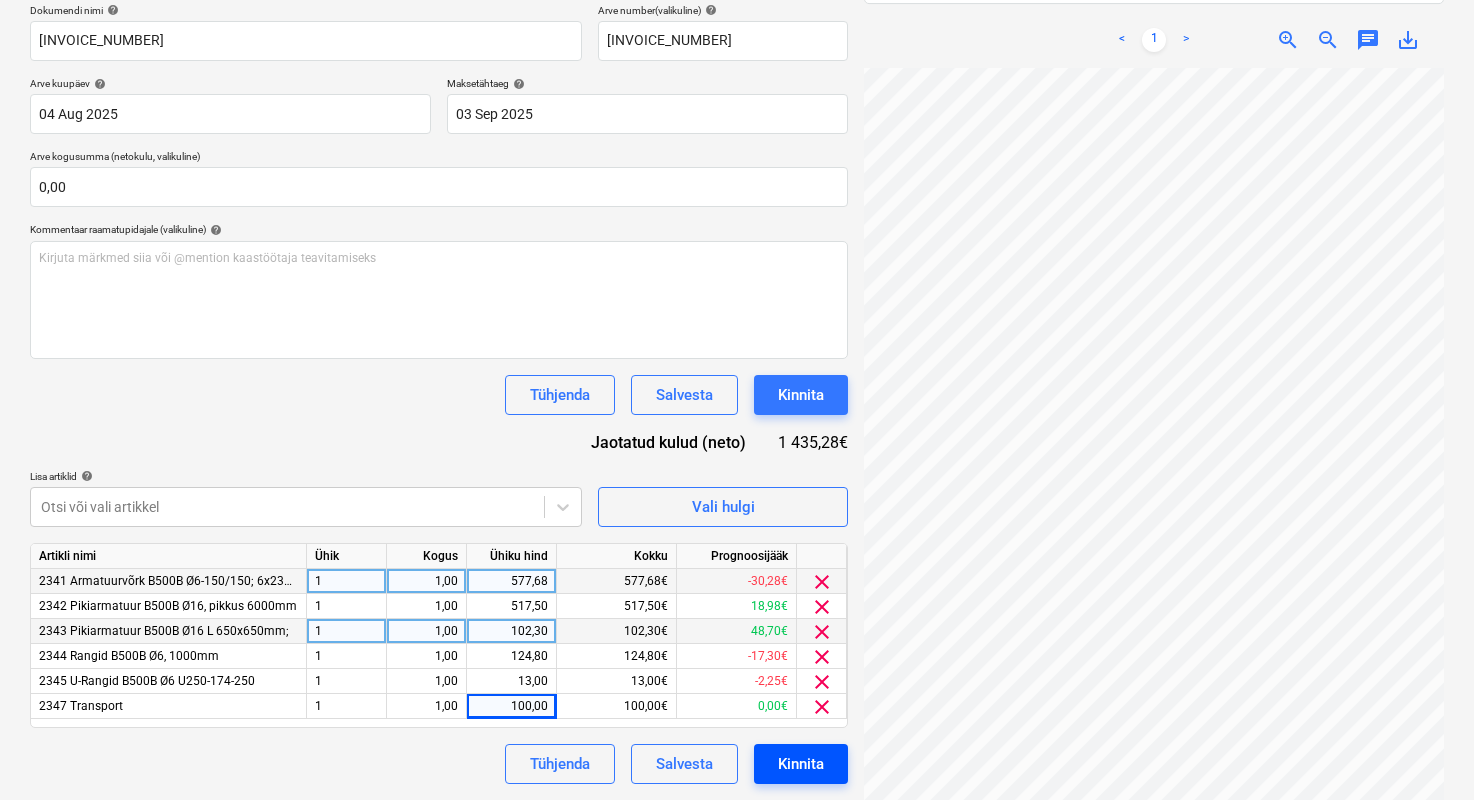 click on "Kinnita" at bounding box center [801, 764] 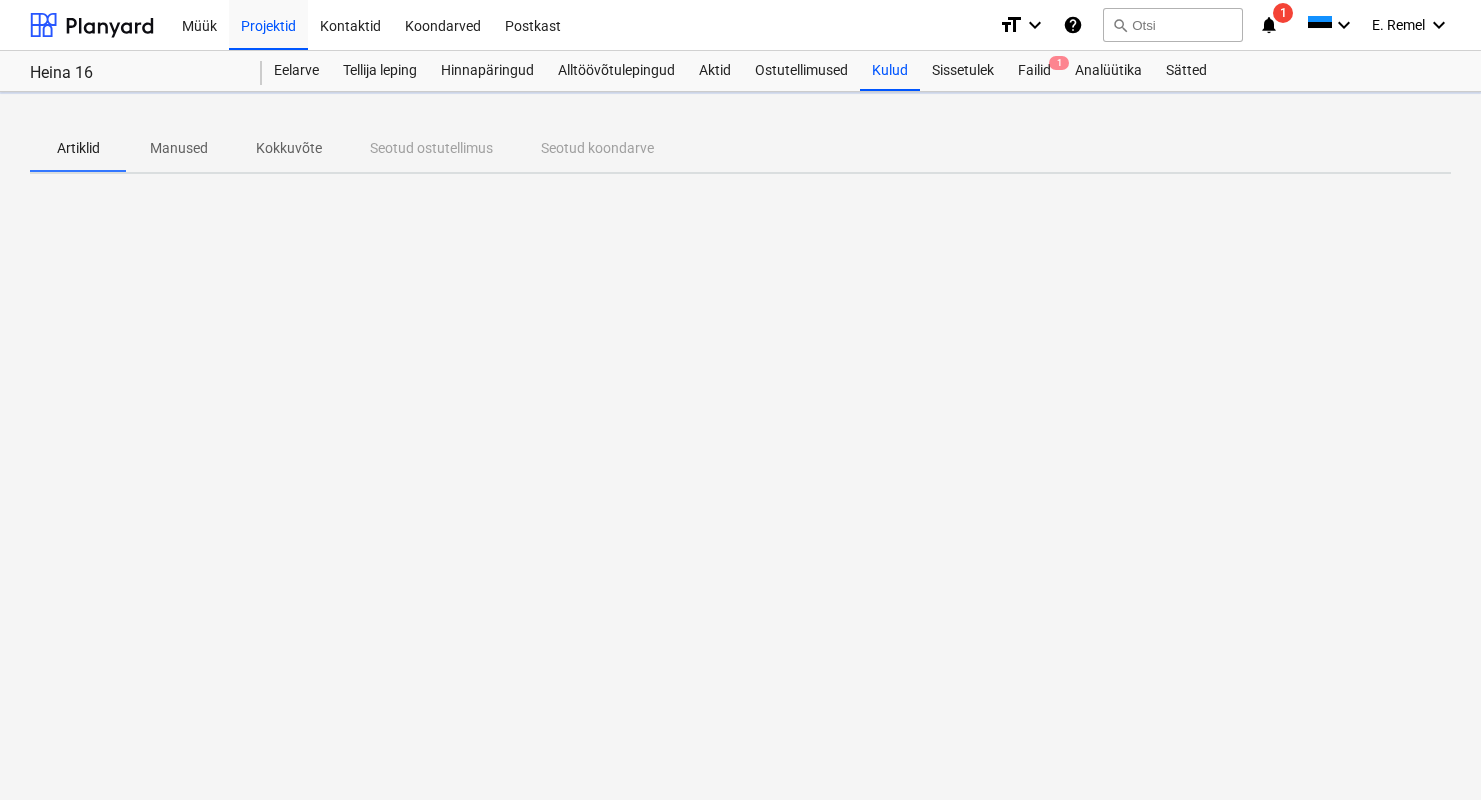 scroll, scrollTop: 0, scrollLeft: 0, axis: both 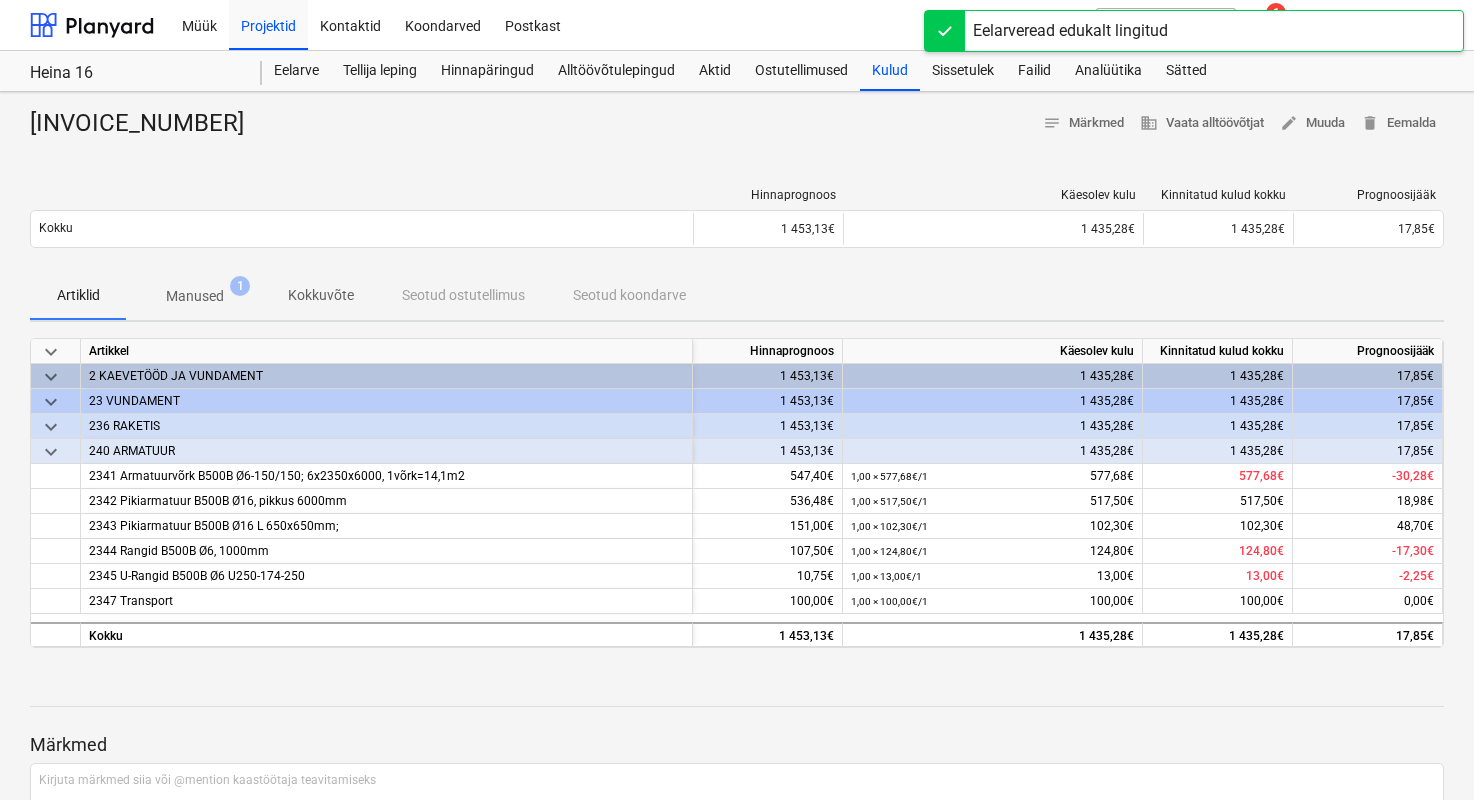click on "Artiklid" at bounding box center [78, 295] 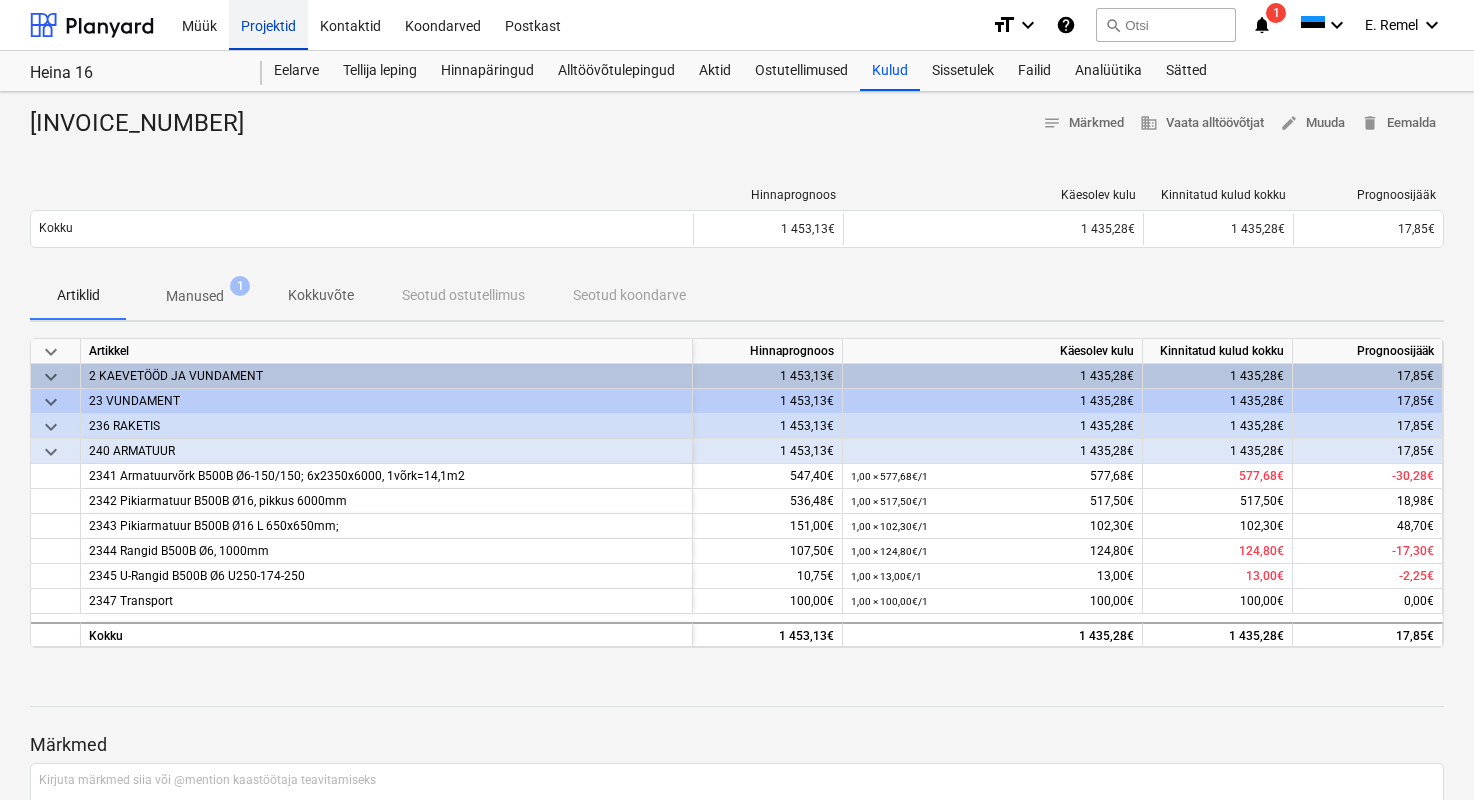 click on "Projektid" at bounding box center [268, 24] 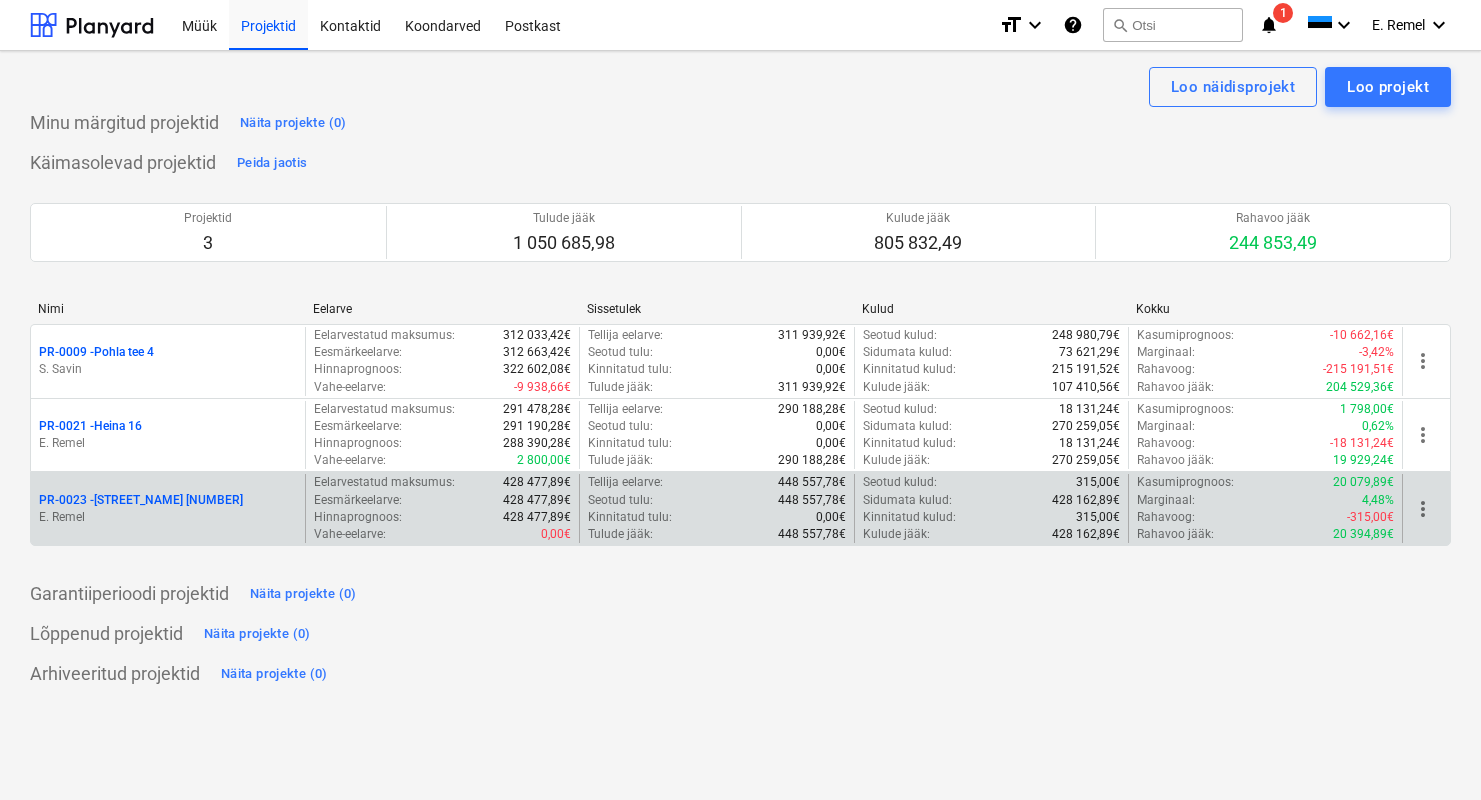 click on "[PRODUCT_CODE] - [STREET_NAME] [NUMBER]" at bounding box center [168, 500] 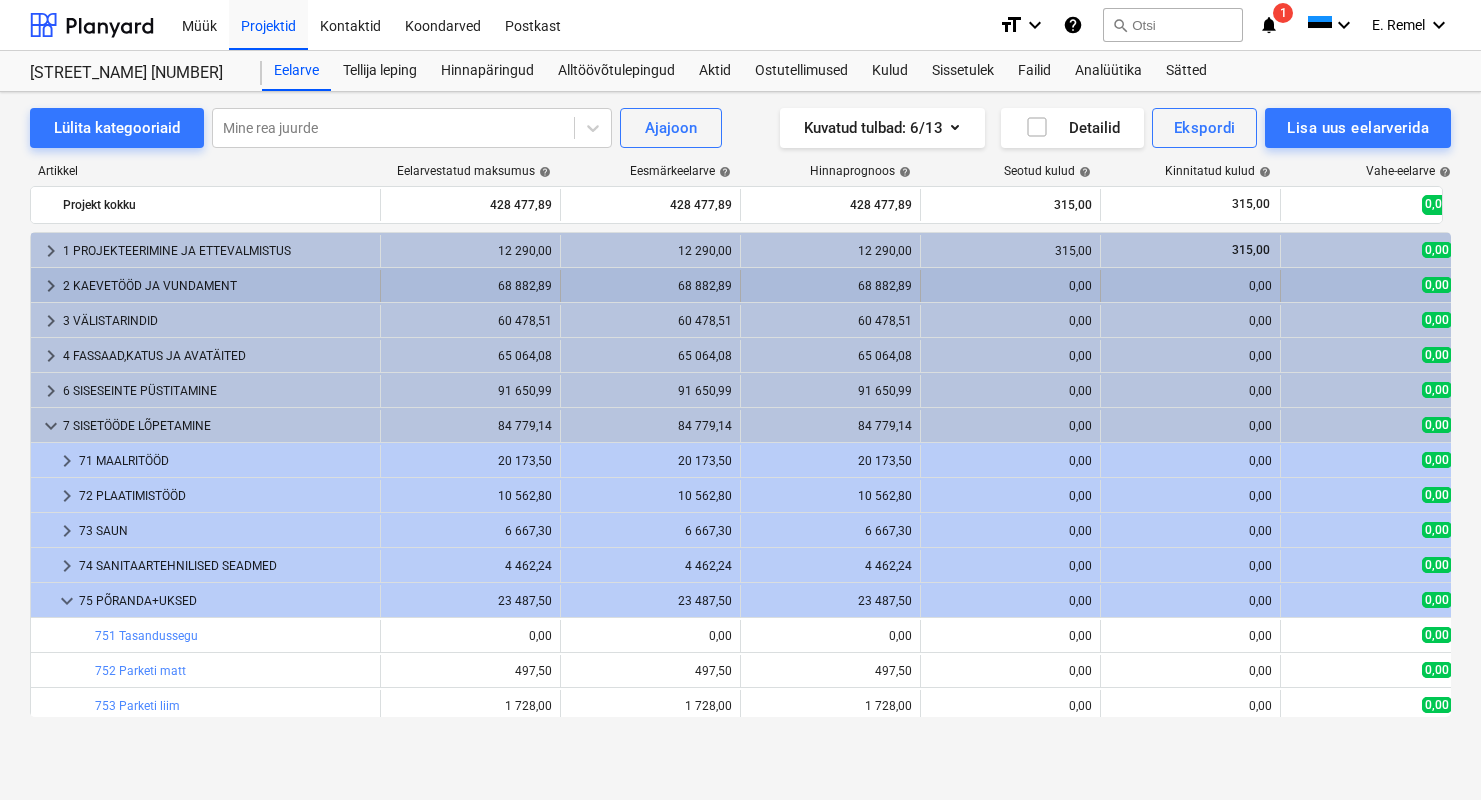 click on "2 KAEVETÖÖD JA VUNDAMENT" at bounding box center (217, 286) 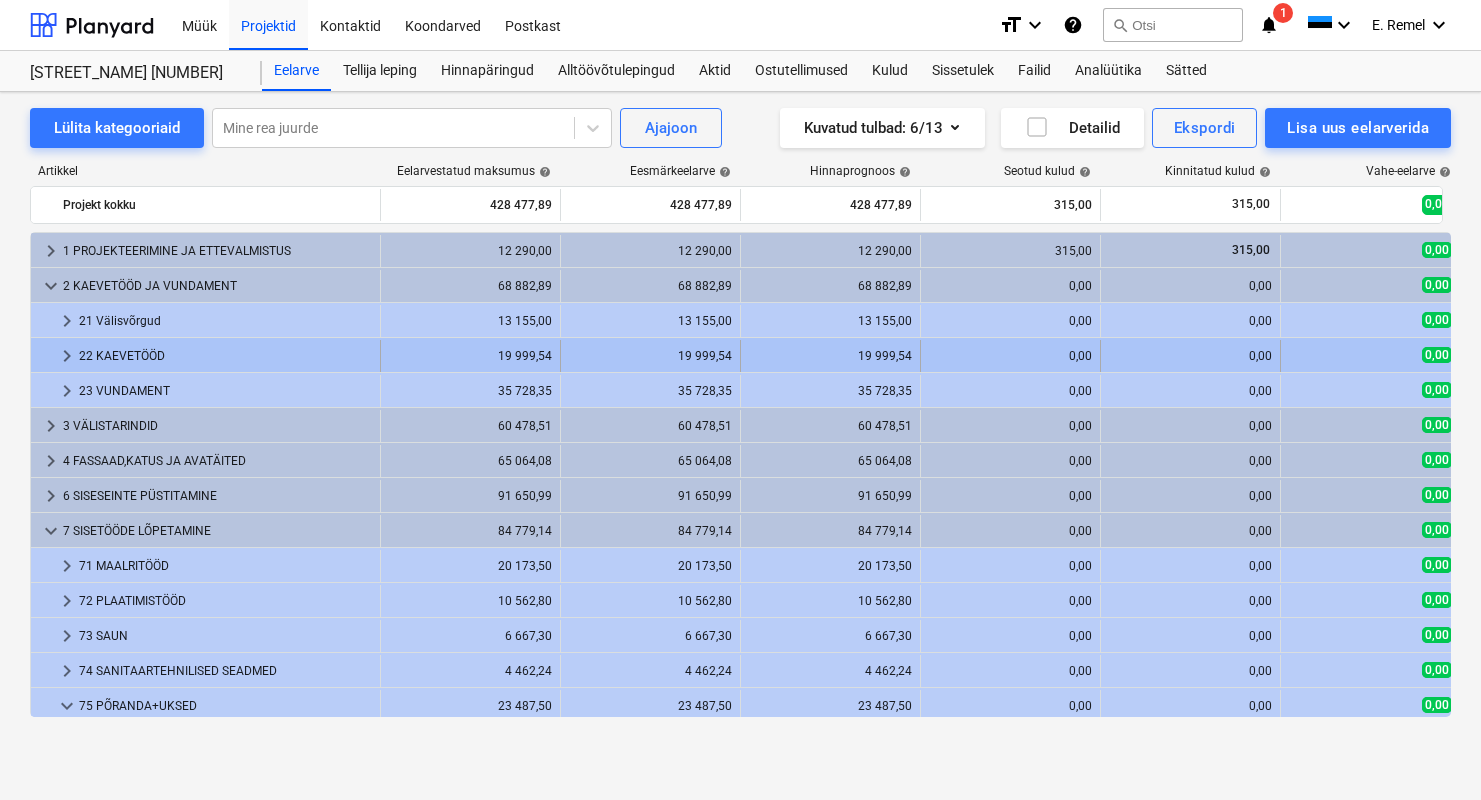 click on "22 KAEVETÖÖD" at bounding box center [225, 356] 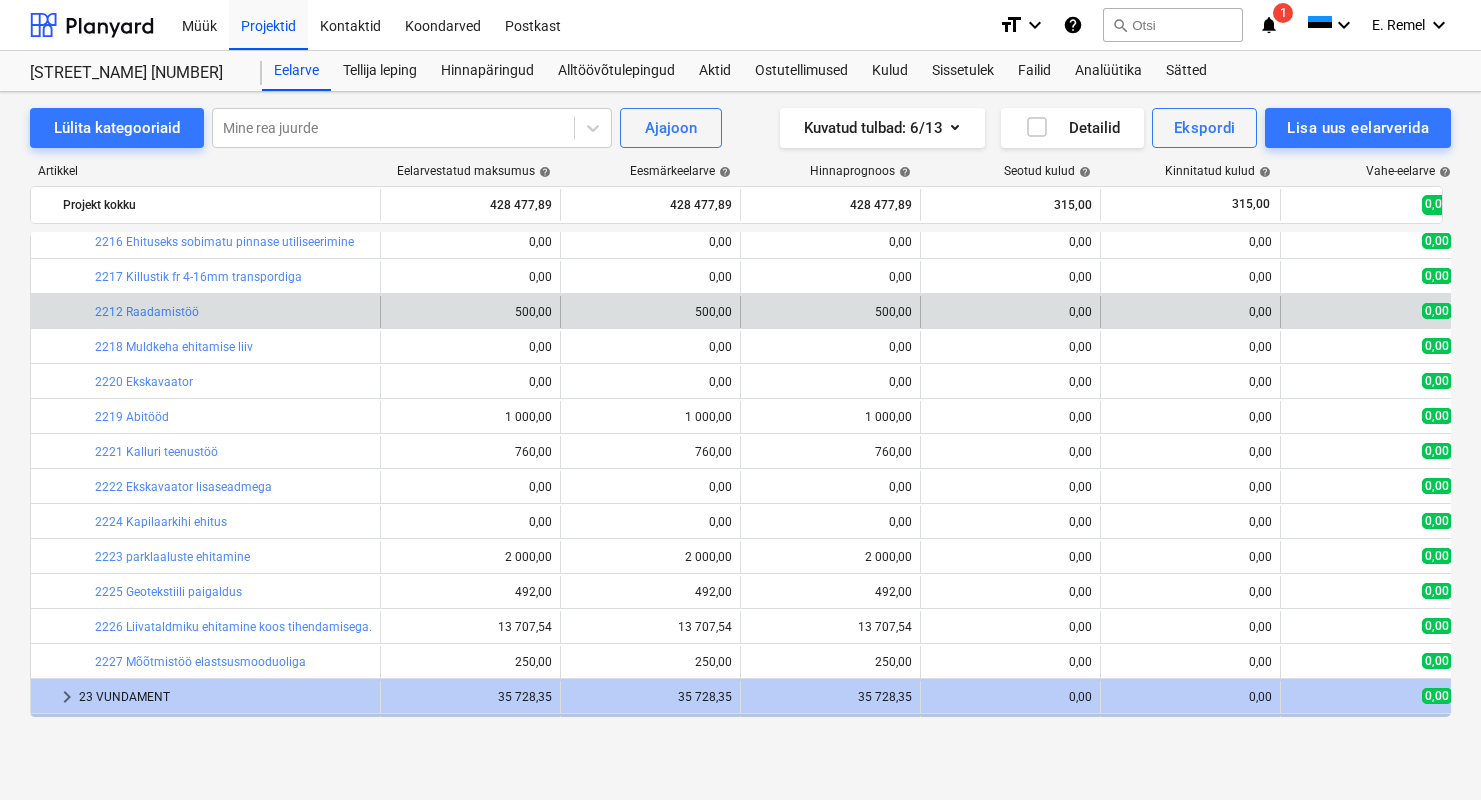 scroll, scrollTop: 49, scrollLeft: 0, axis: vertical 